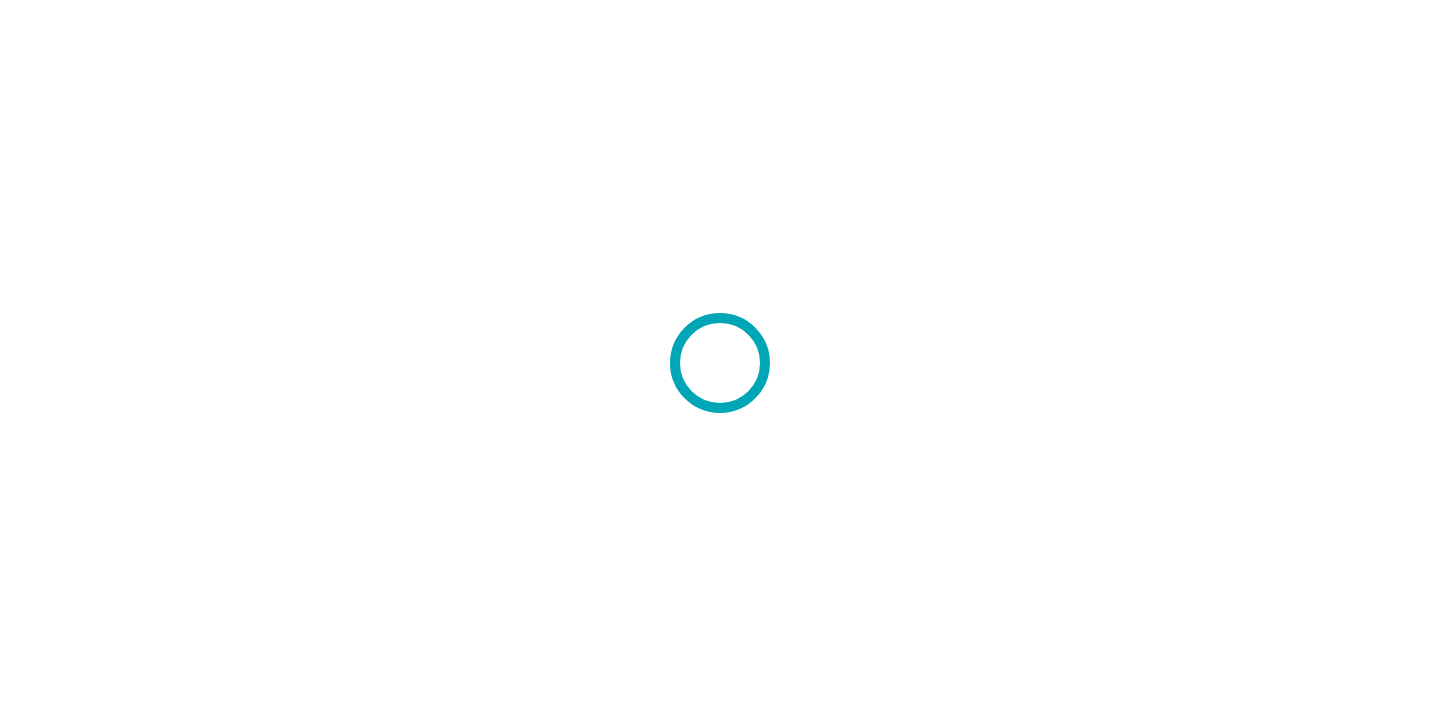 scroll, scrollTop: 0, scrollLeft: 0, axis: both 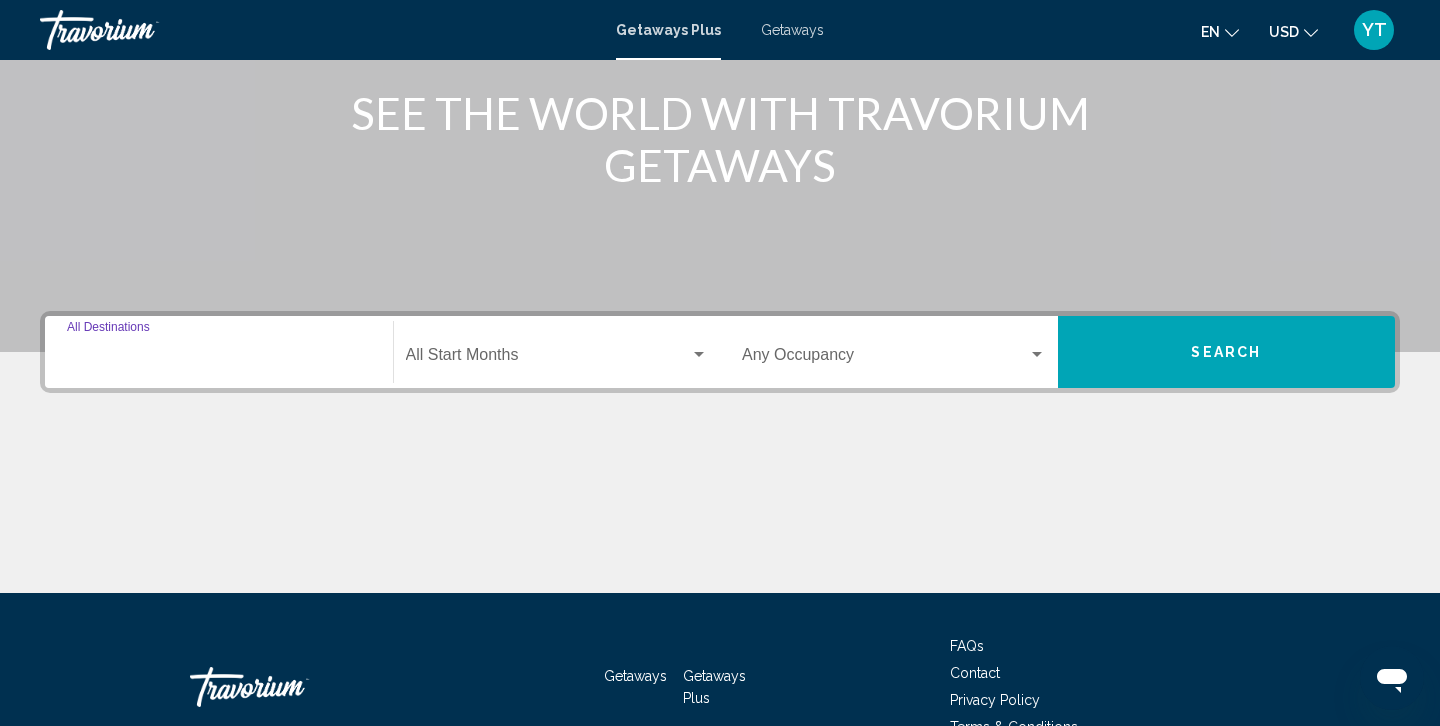 click on "Destination All Destinations" at bounding box center (219, 359) 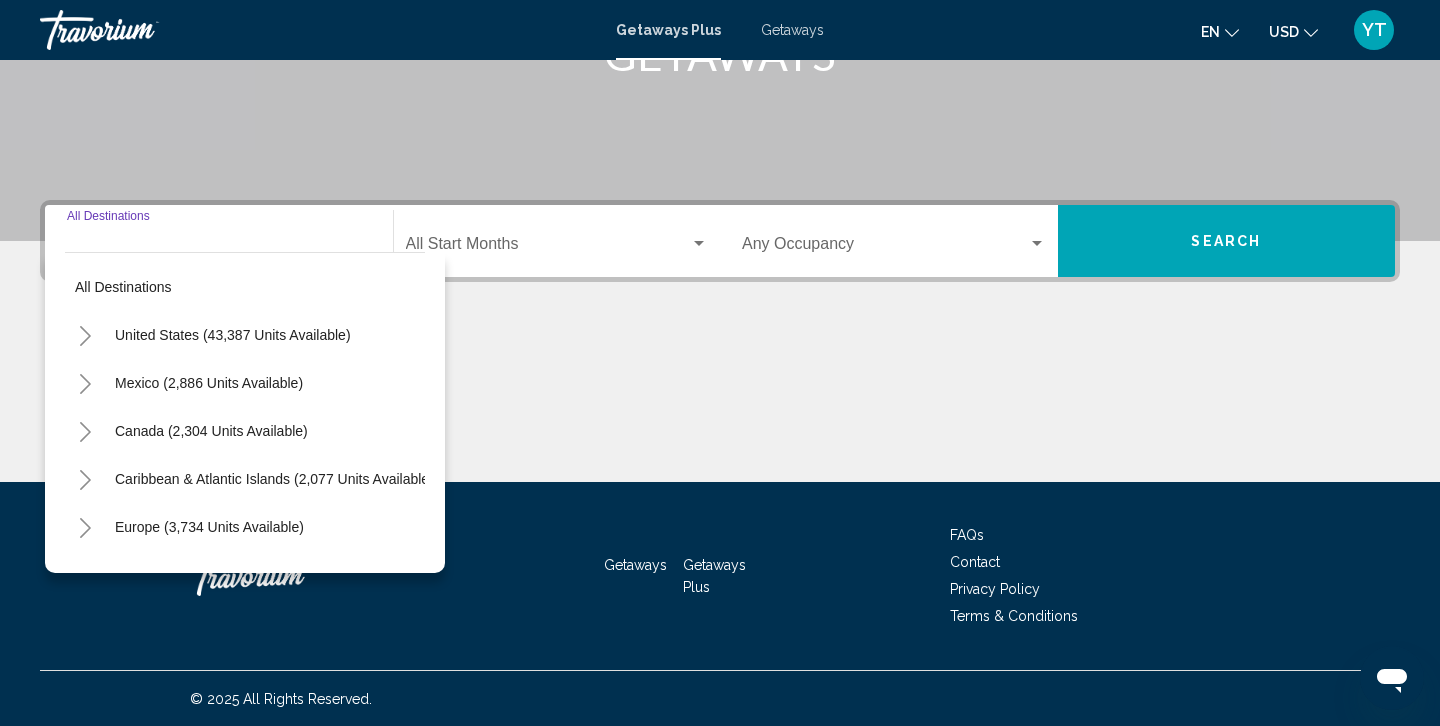 scroll, scrollTop: 360, scrollLeft: 0, axis: vertical 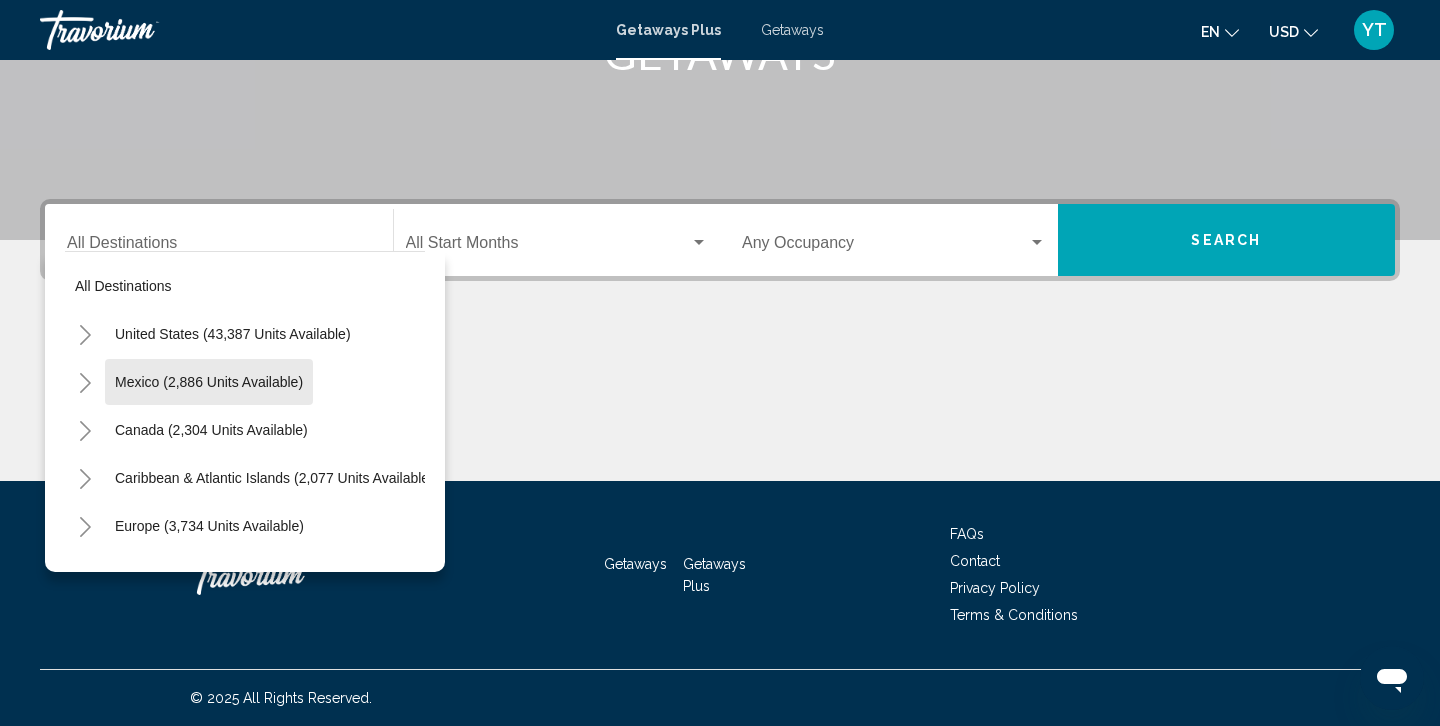 click on "Mexico (2,886 units available)" 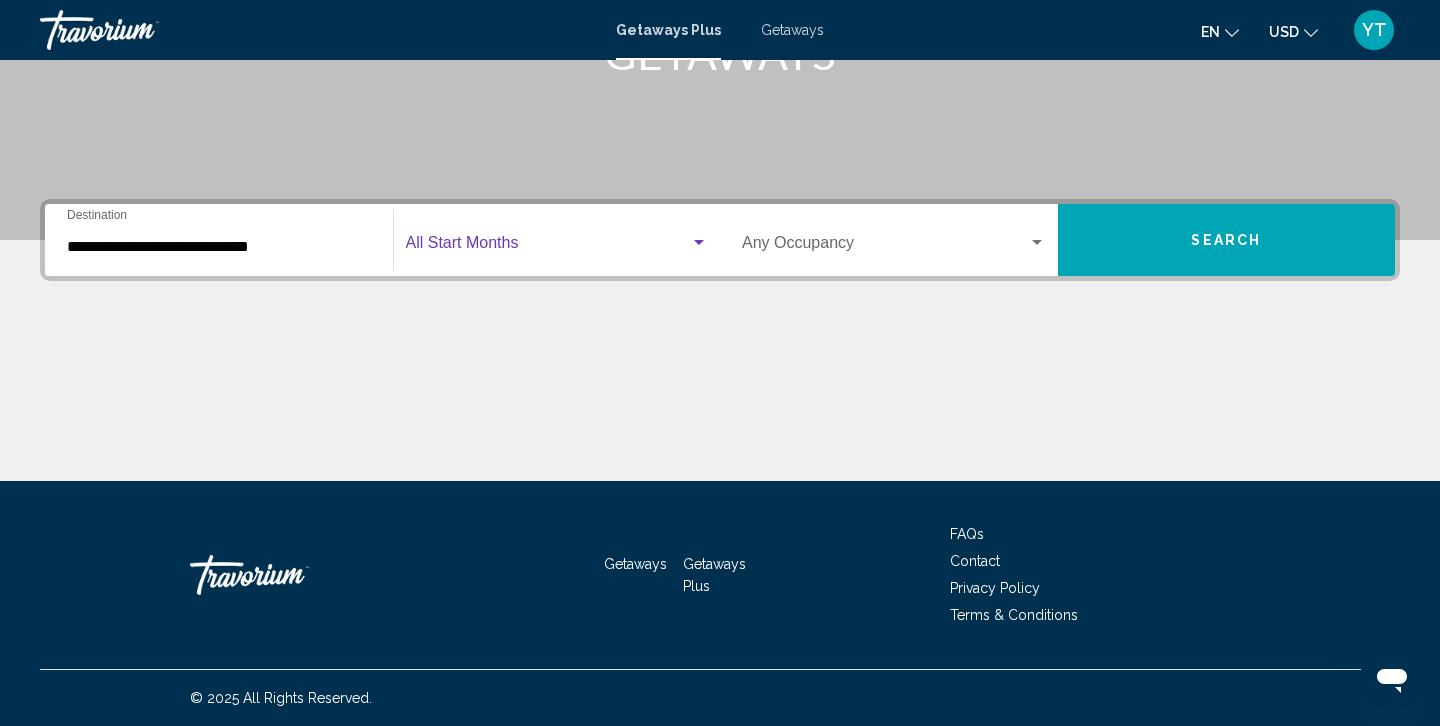 drag, startPoint x: 701, startPoint y: 244, endPoint x: 704, endPoint y: 231, distance: 13.341664 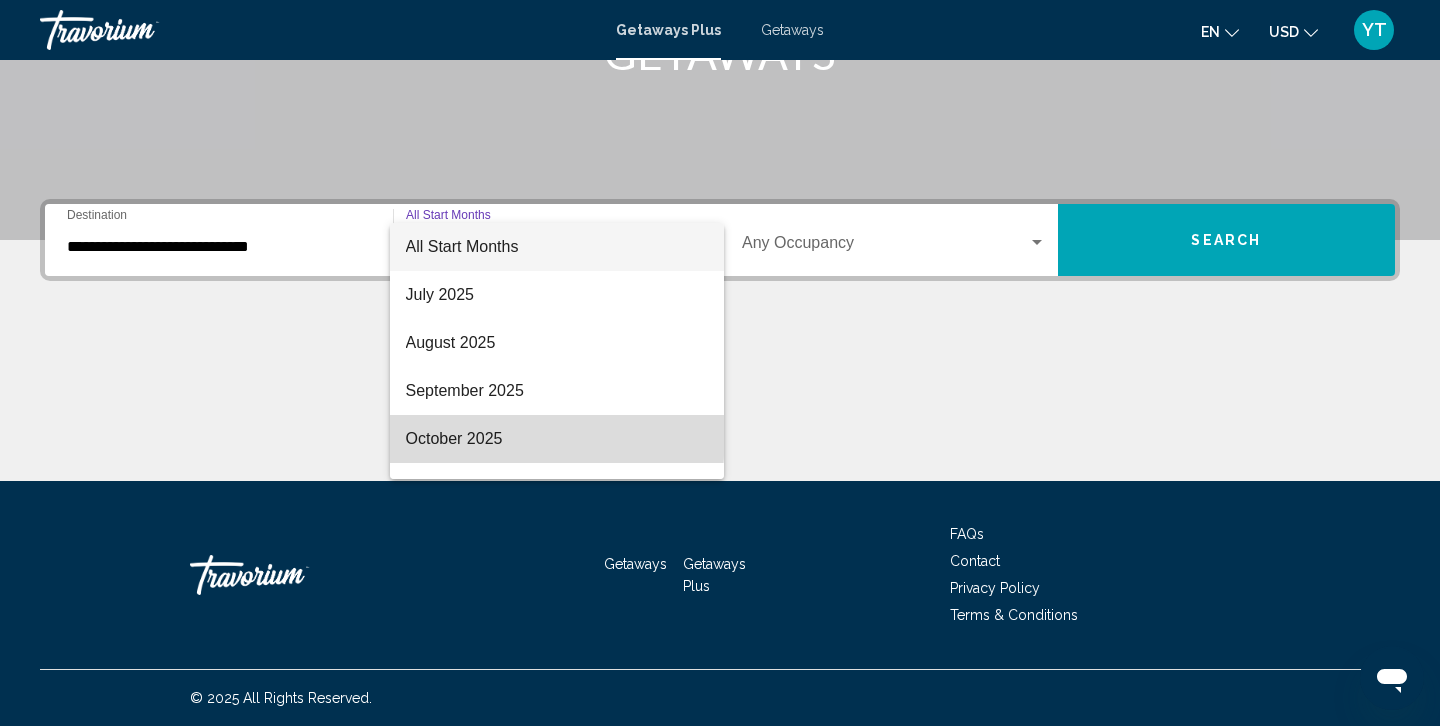 click on "October 2025" at bounding box center (557, 439) 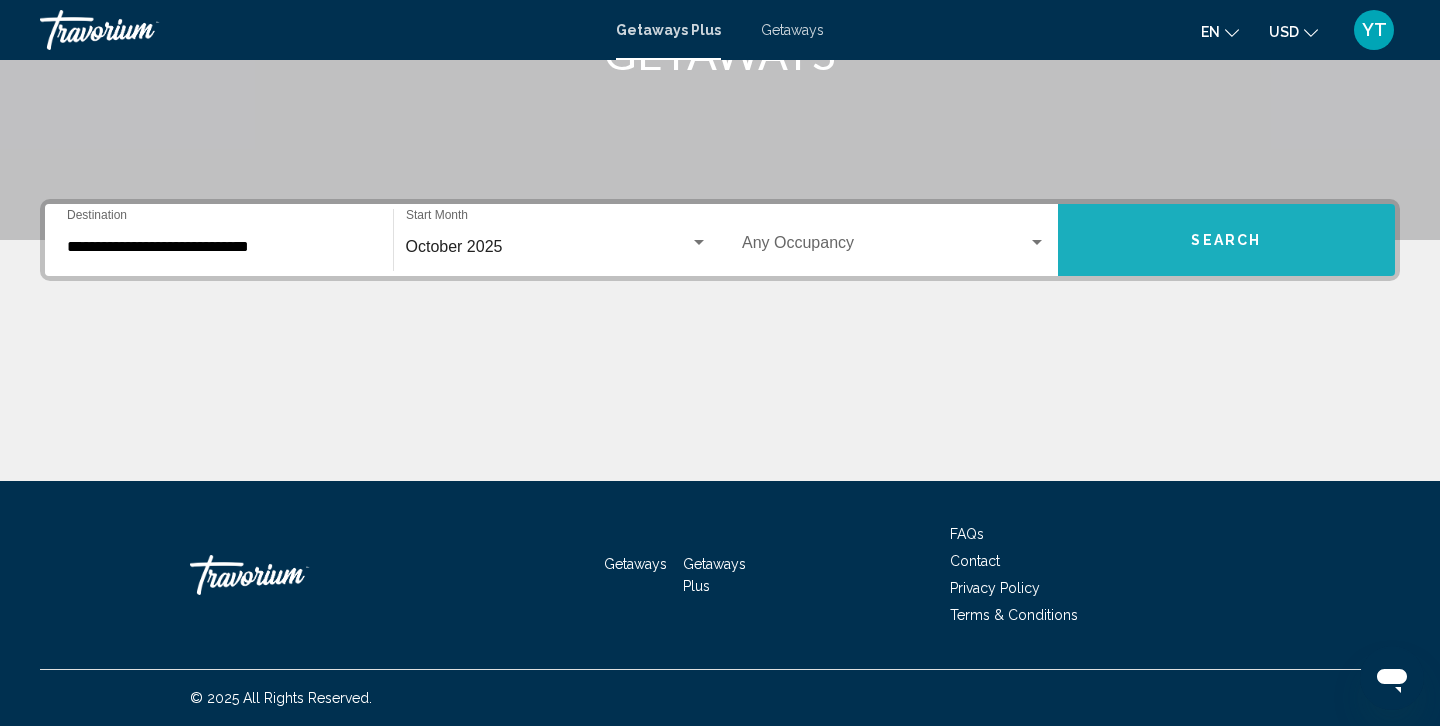 click on "Search" at bounding box center (1226, 241) 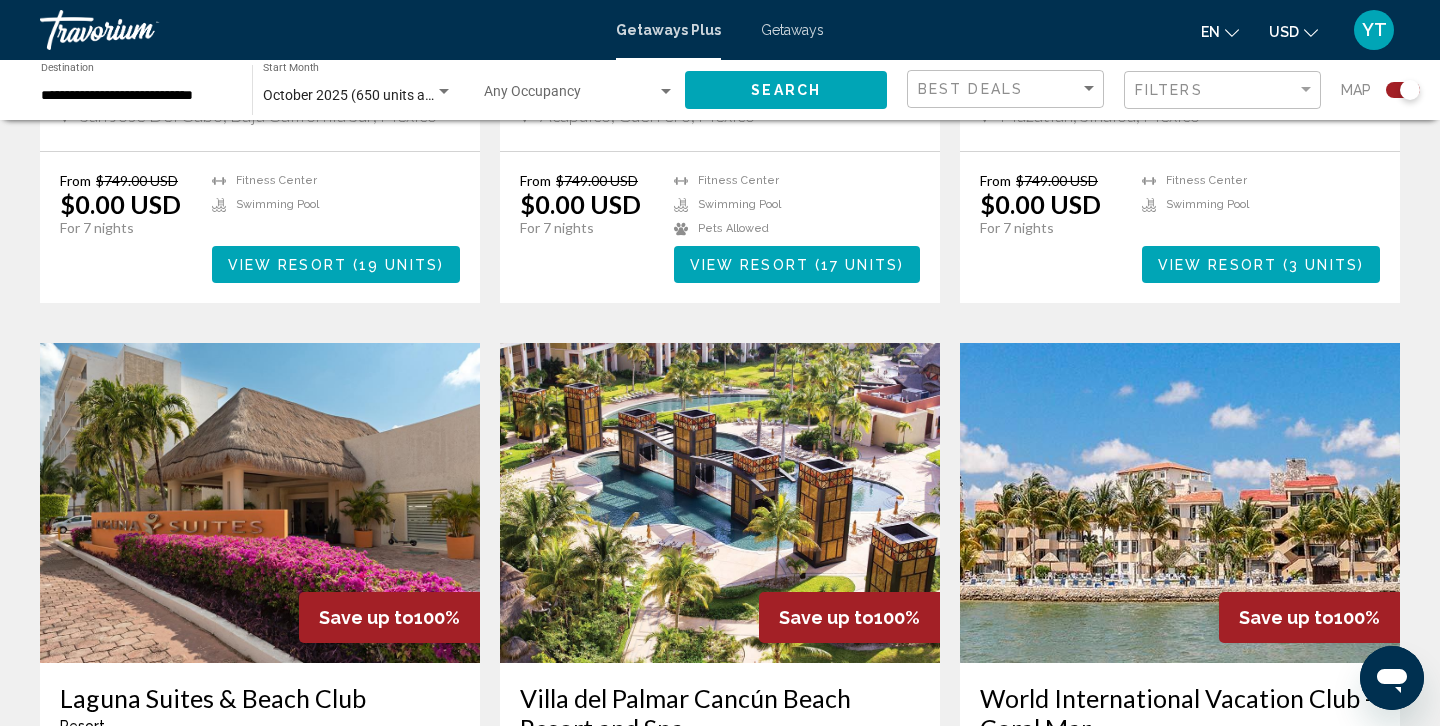 scroll, scrollTop: 2485, scrollLeft: 0, axis: vertical 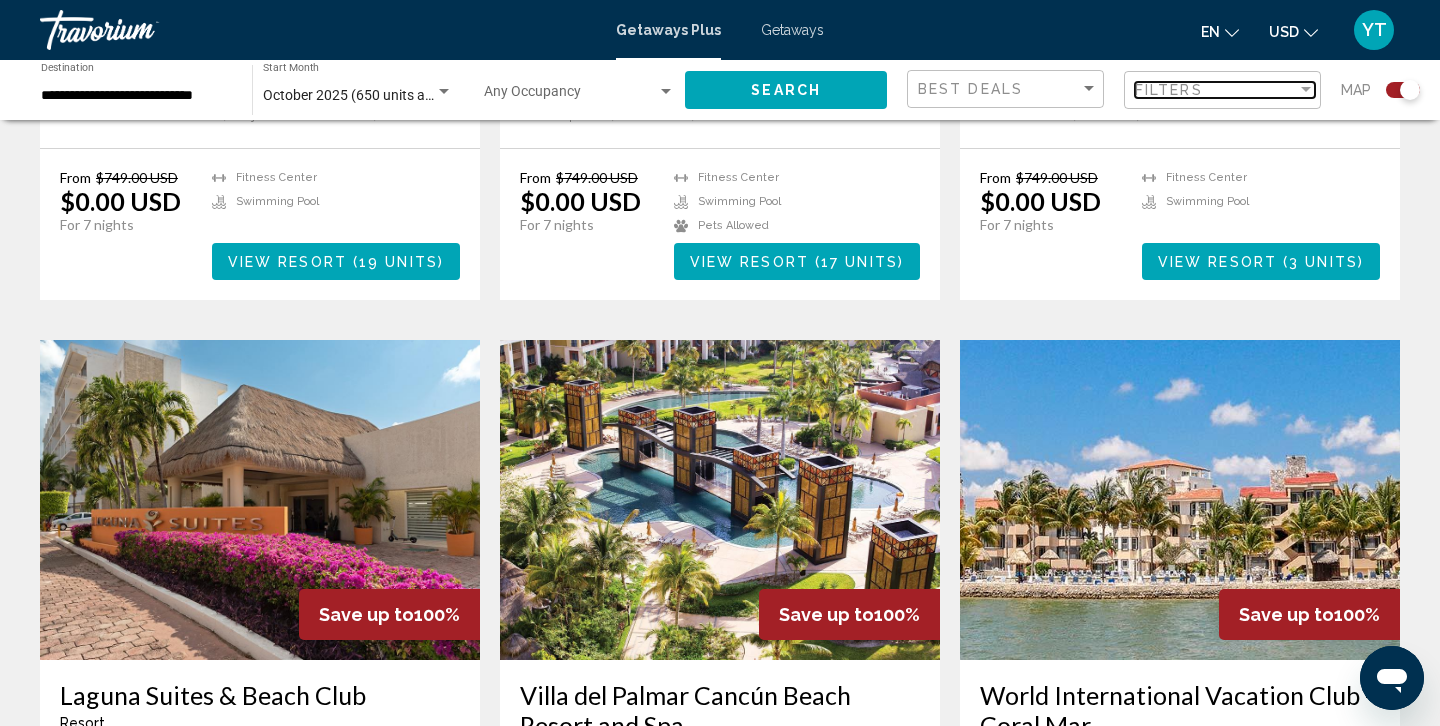 click at bounding box center [1306, 89] 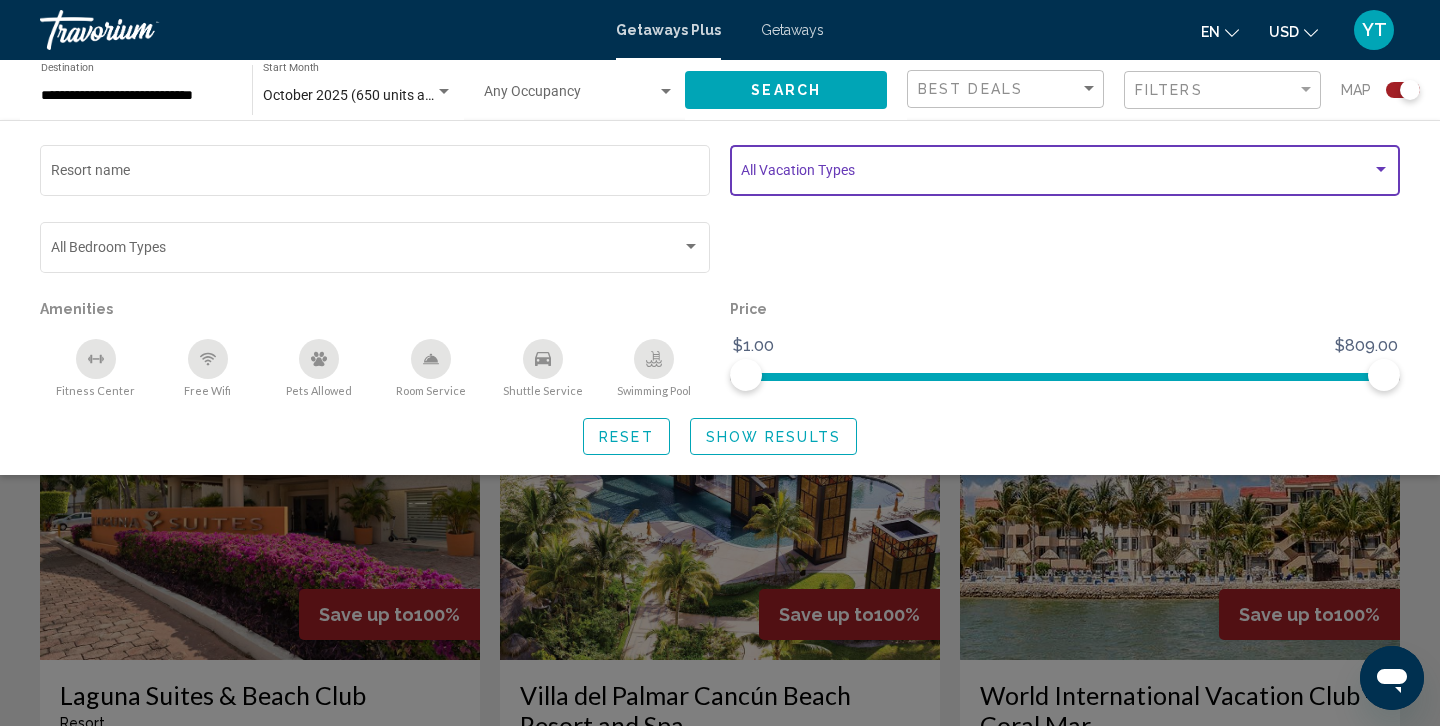 click at bounding box center (1381, 170) 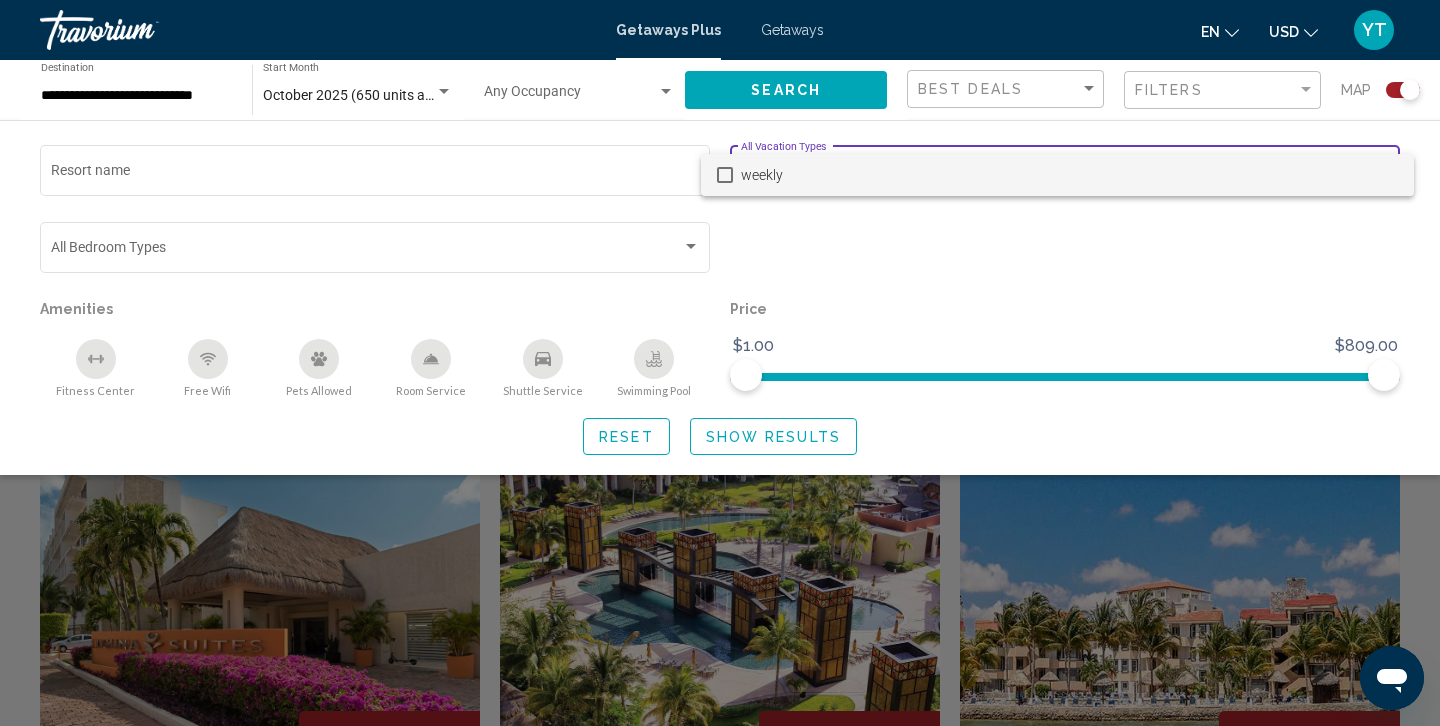 scroll, scrollTop: 2365, scrollLeft: 0, axis: vertical 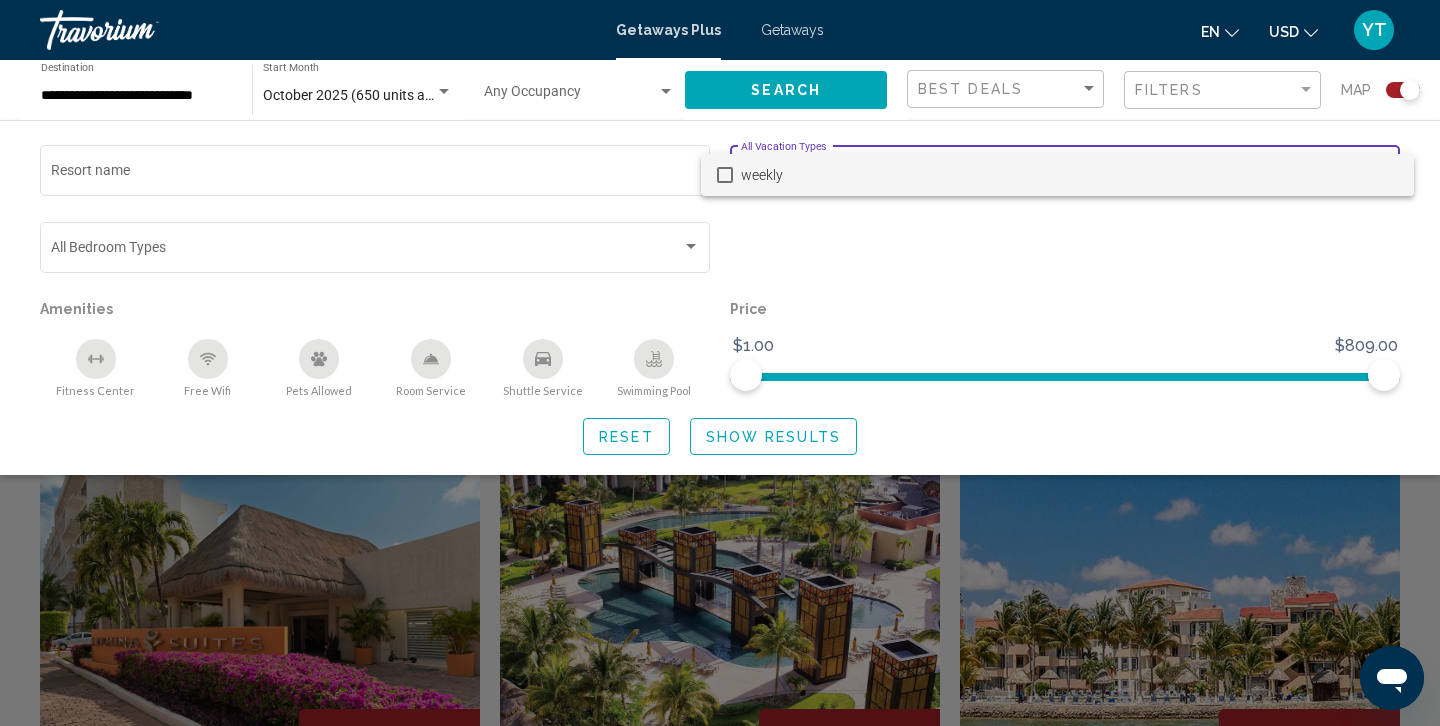 click at bounding box center [720, 363] 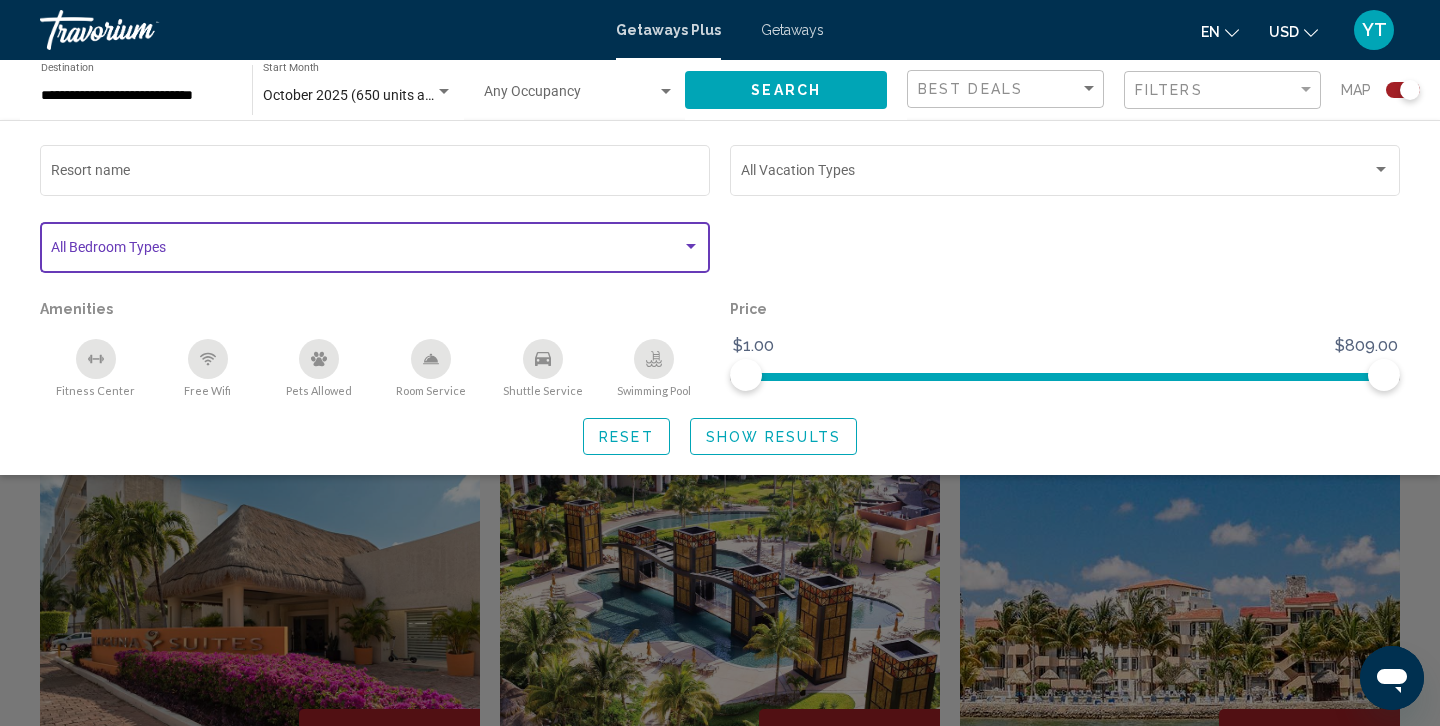 click at bounding box center [691, 247] 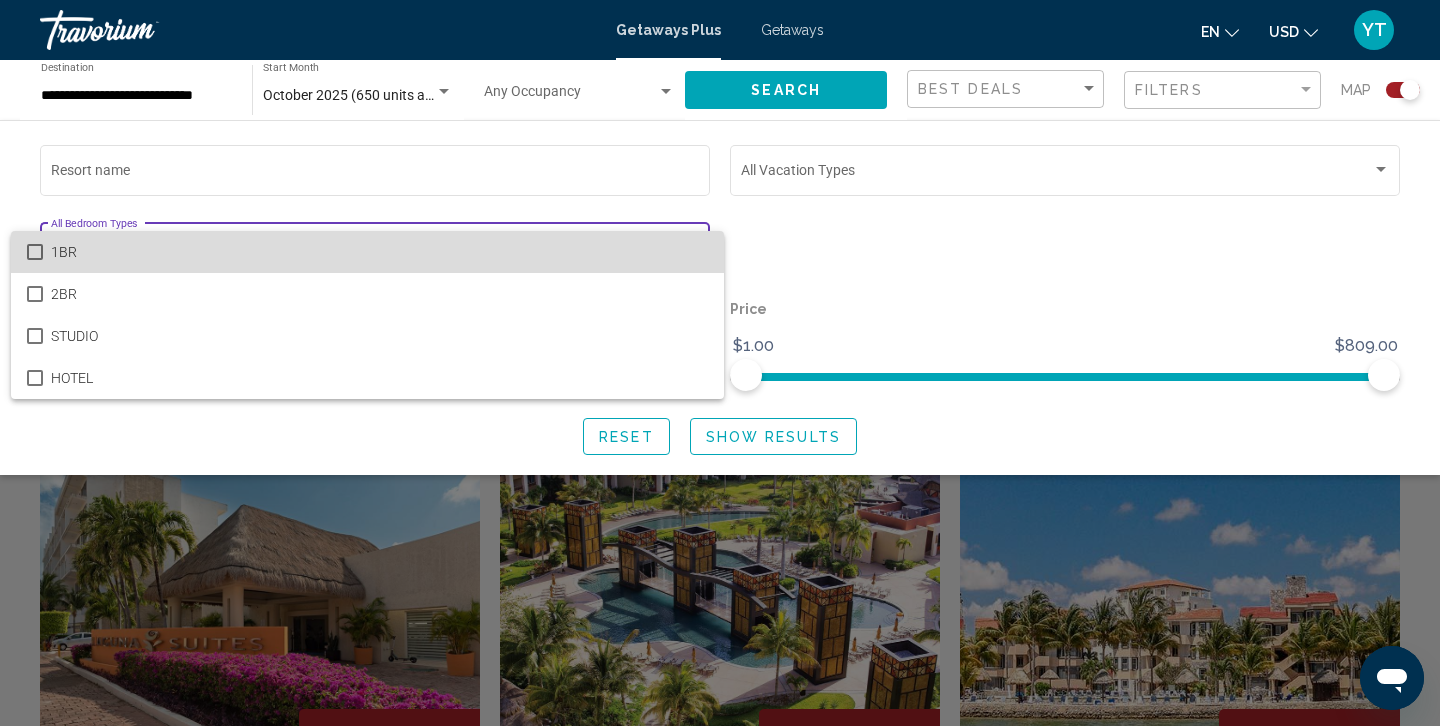 click on "1BR" at bounding box center (379, 252) 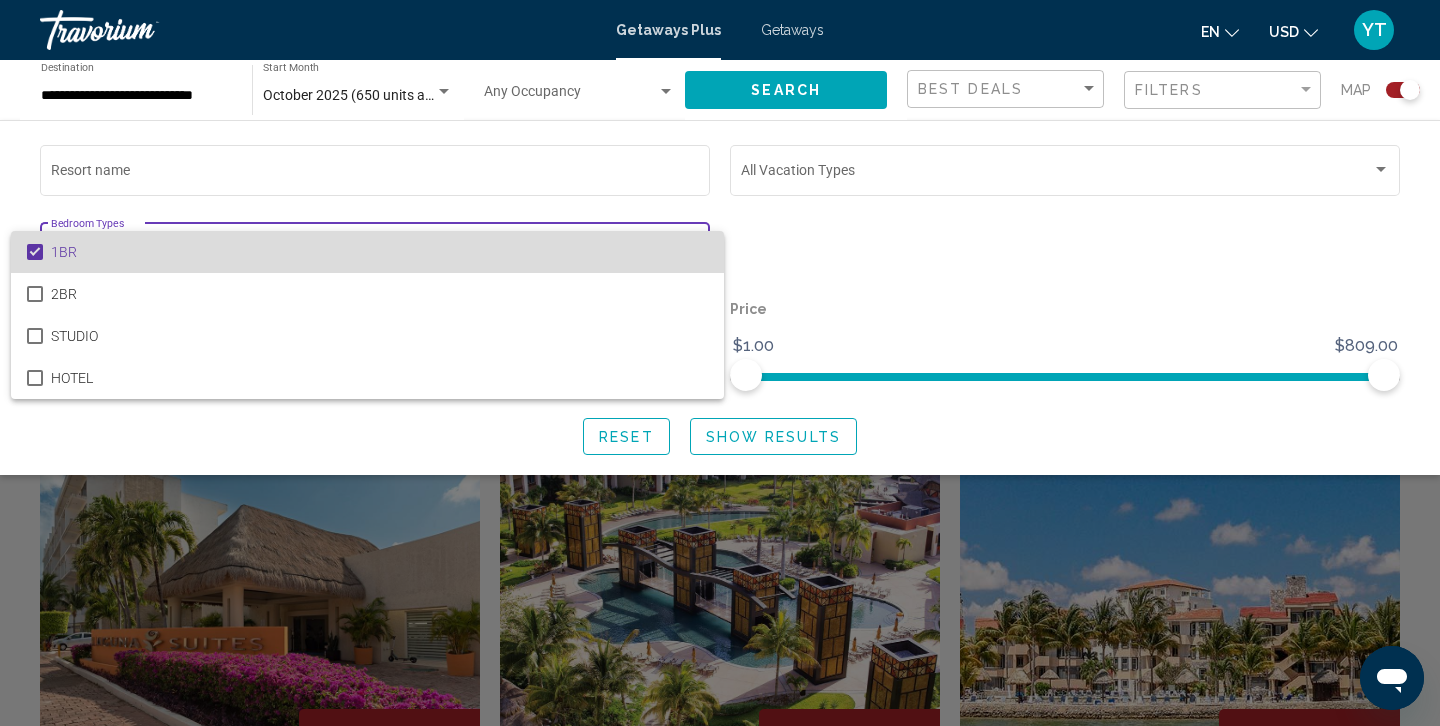 click on "1BR" at bounding box center [379, 252] 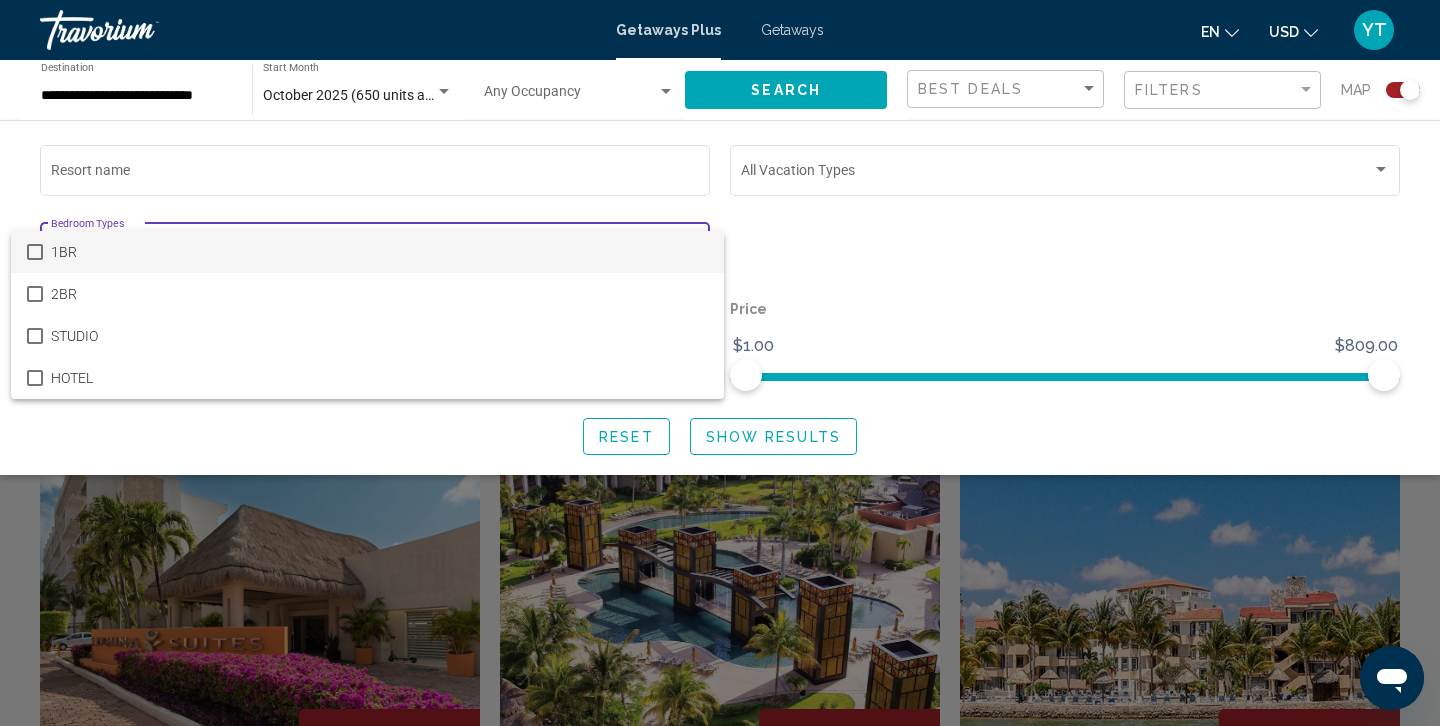 click at bounding box center [720, 363] 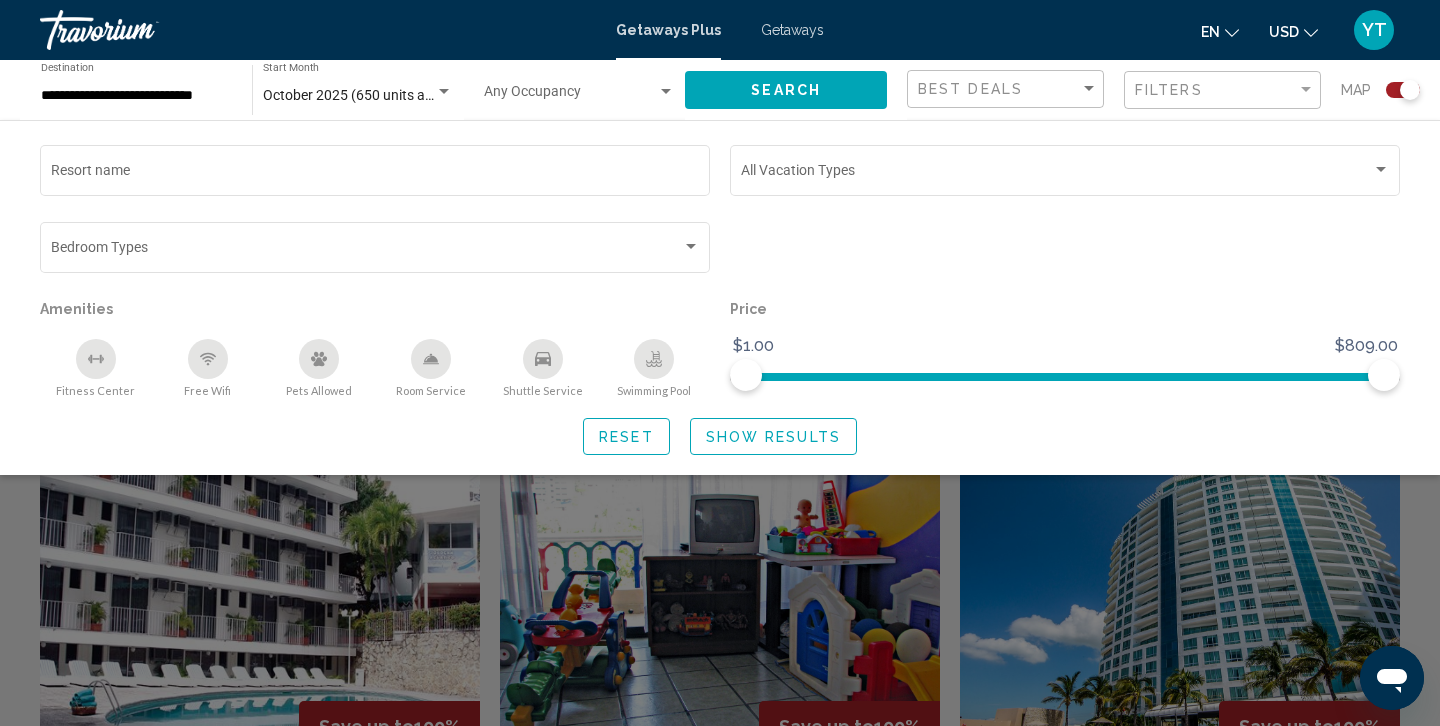 scroll, scrollTop: 1051, scrollLeft: 0, axis: vertical 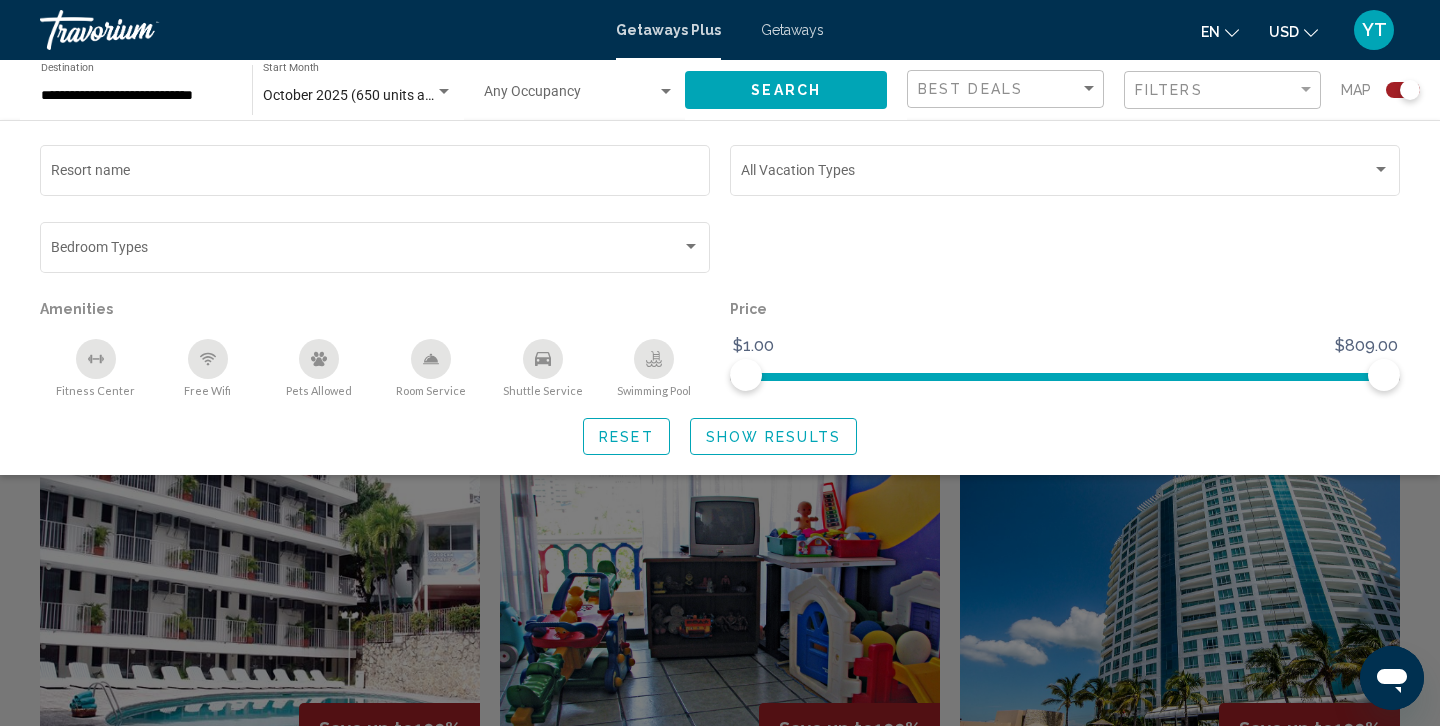 click 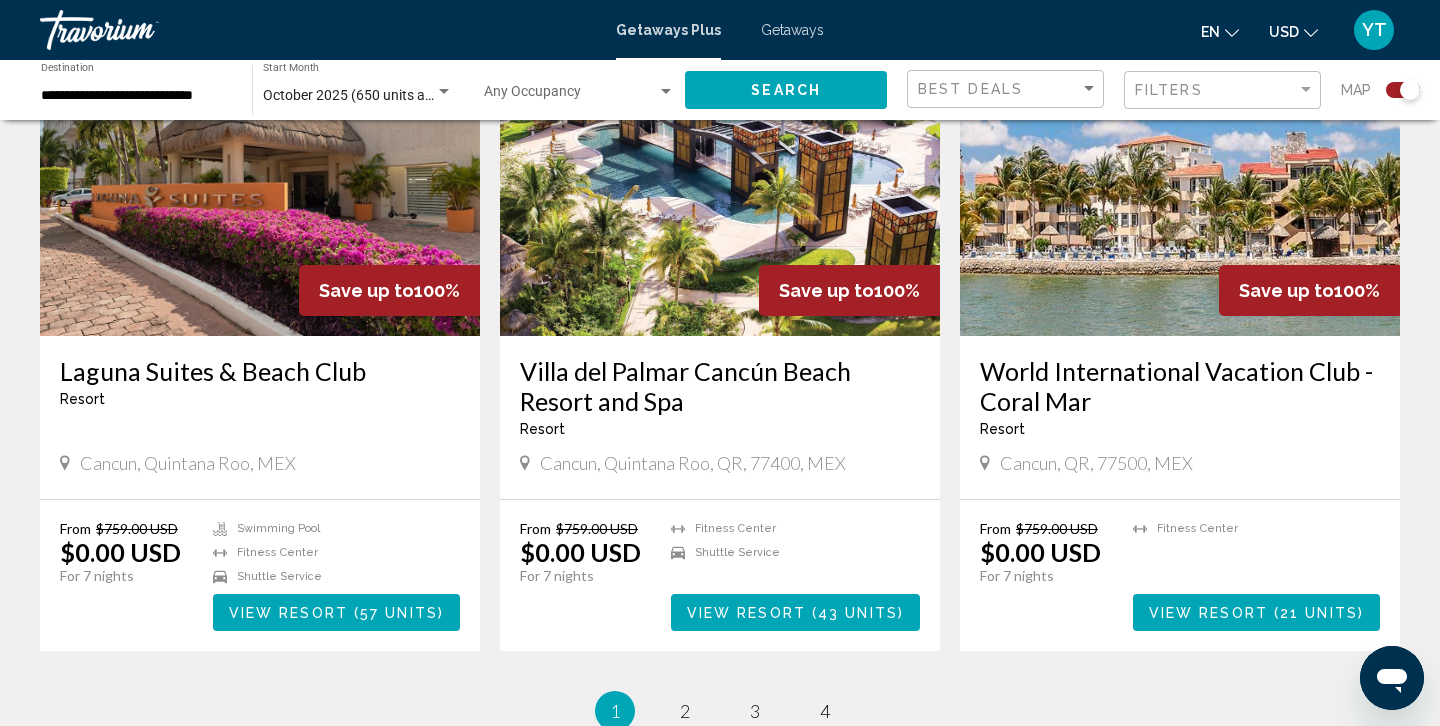 scroll, scrollTop: 3099, scrollLeft: 0, axis: vertical 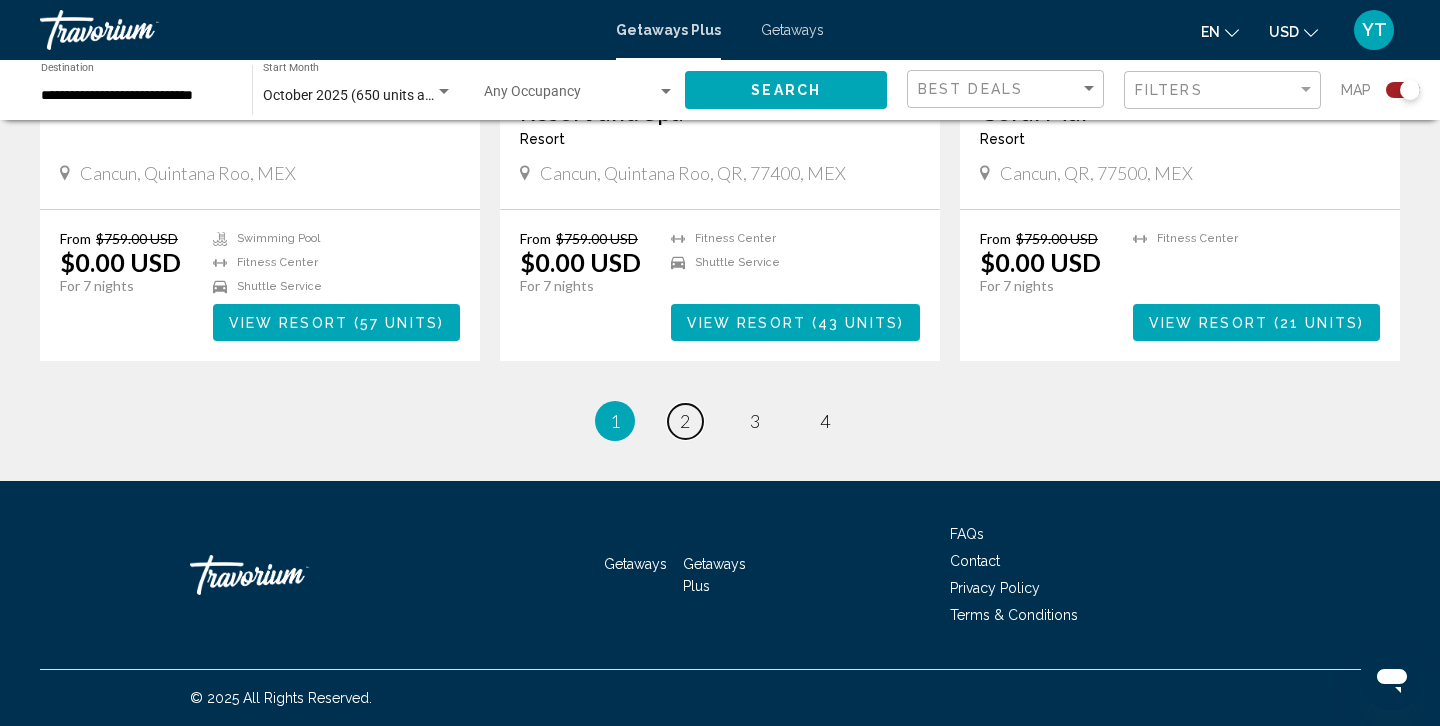 click on "2" at bounding box center (685, 421) 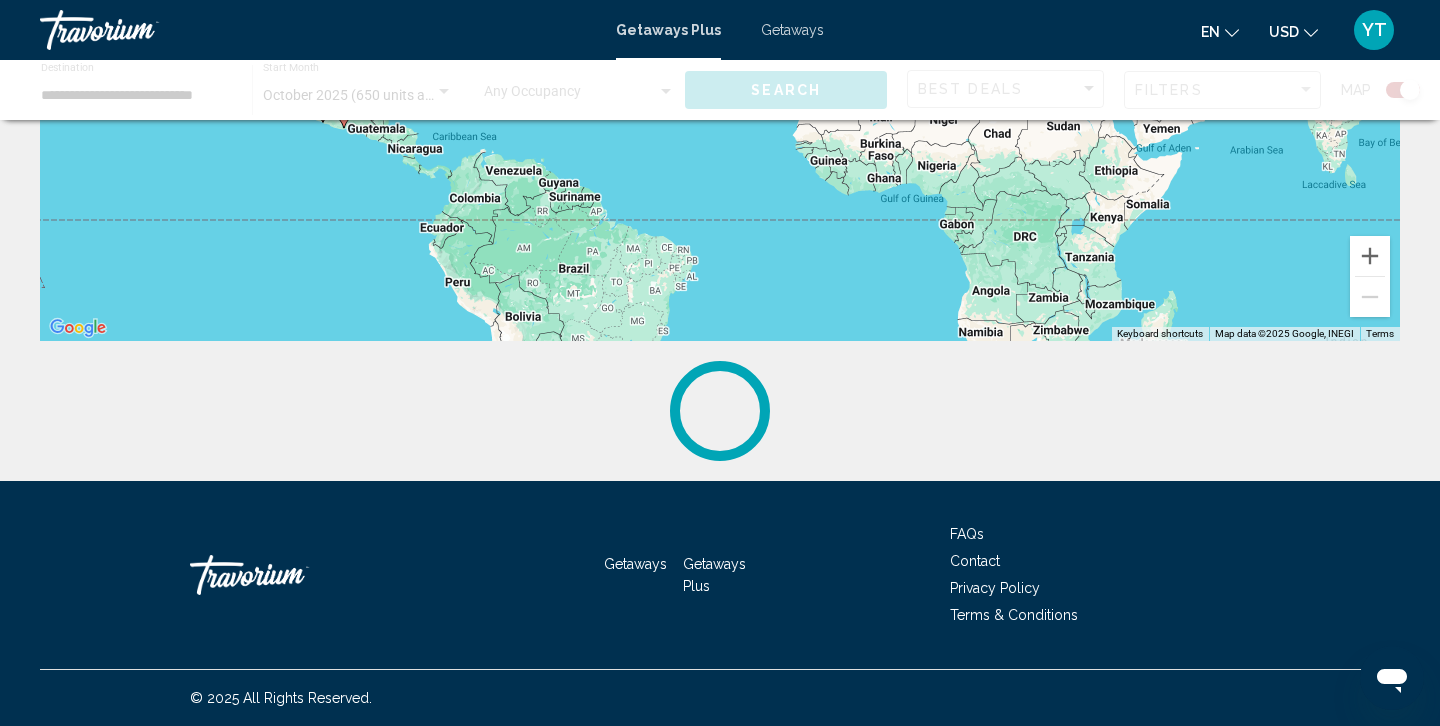 scroll, scrollTop: 0, scrollLeft: 0, axis: both 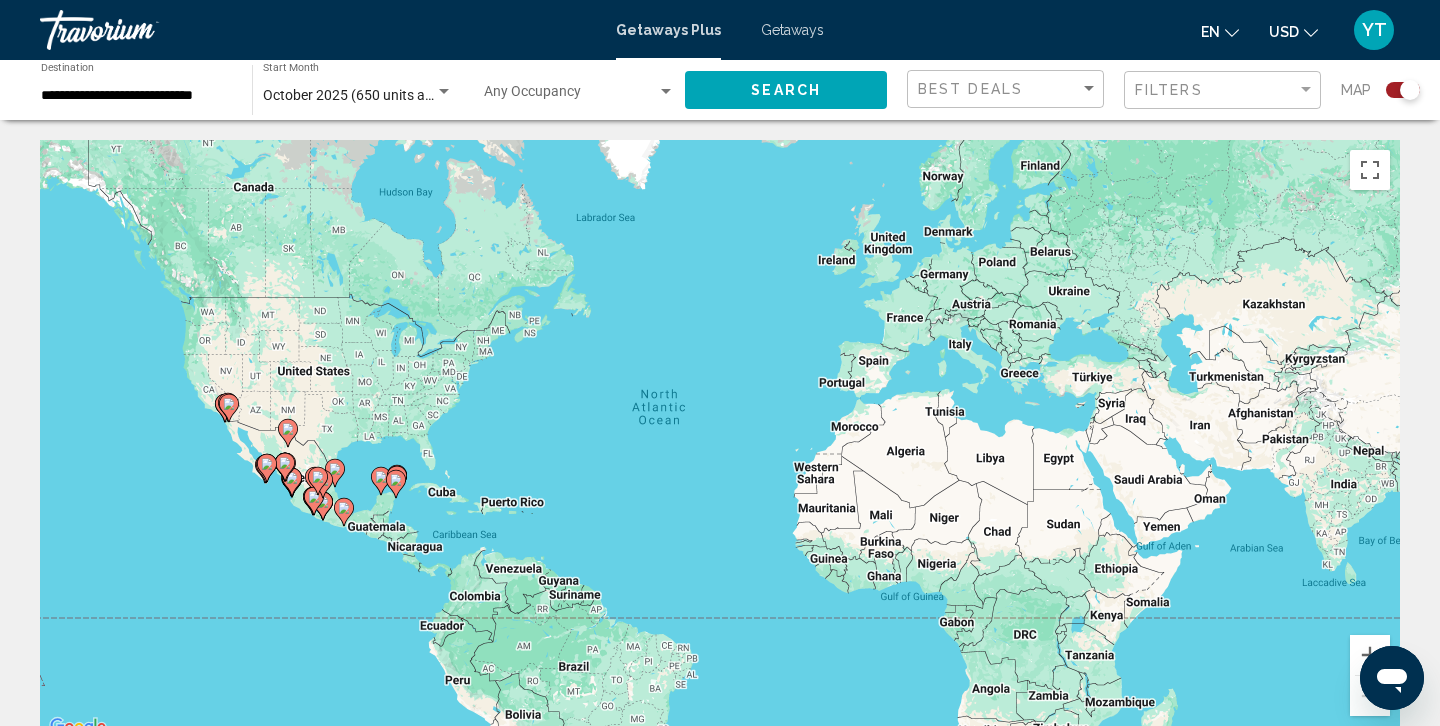 click 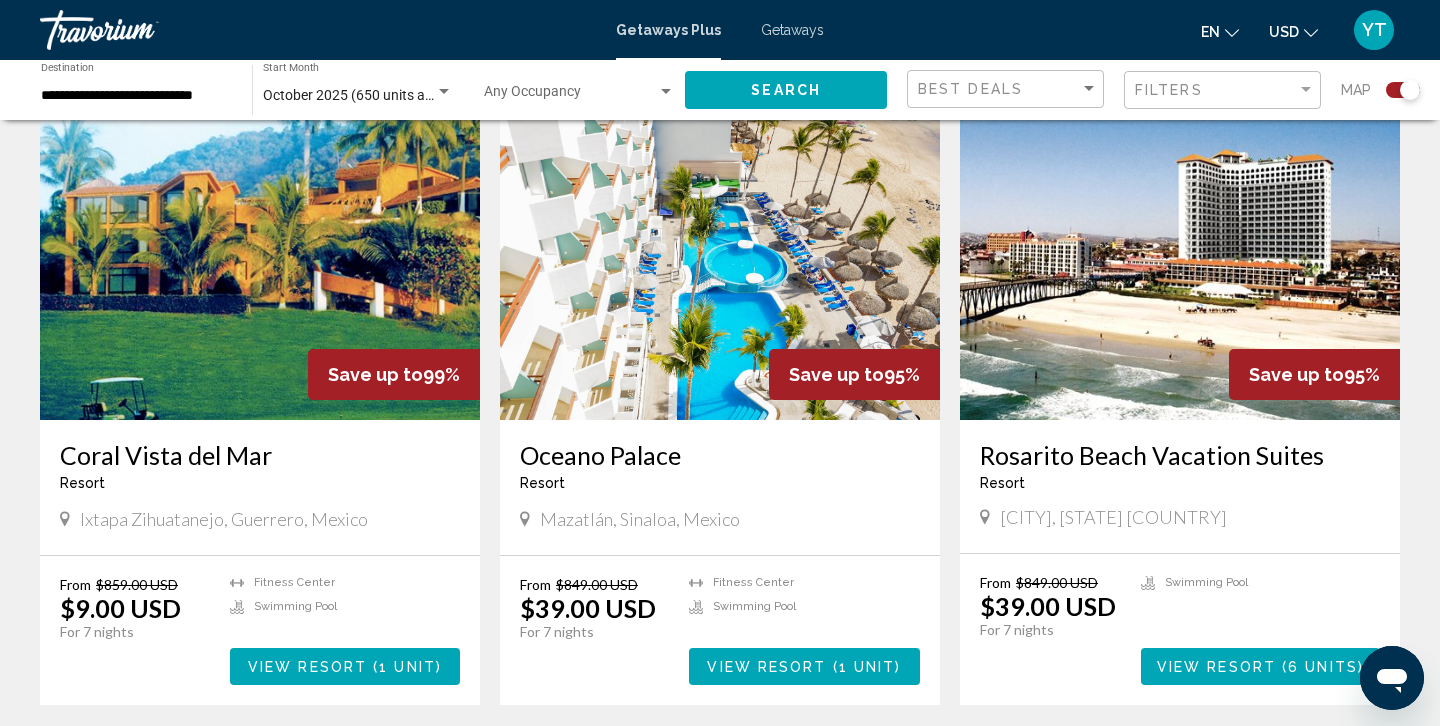 scroll, scrollTop: 2727, scrollLeft: 0, axis: vertical 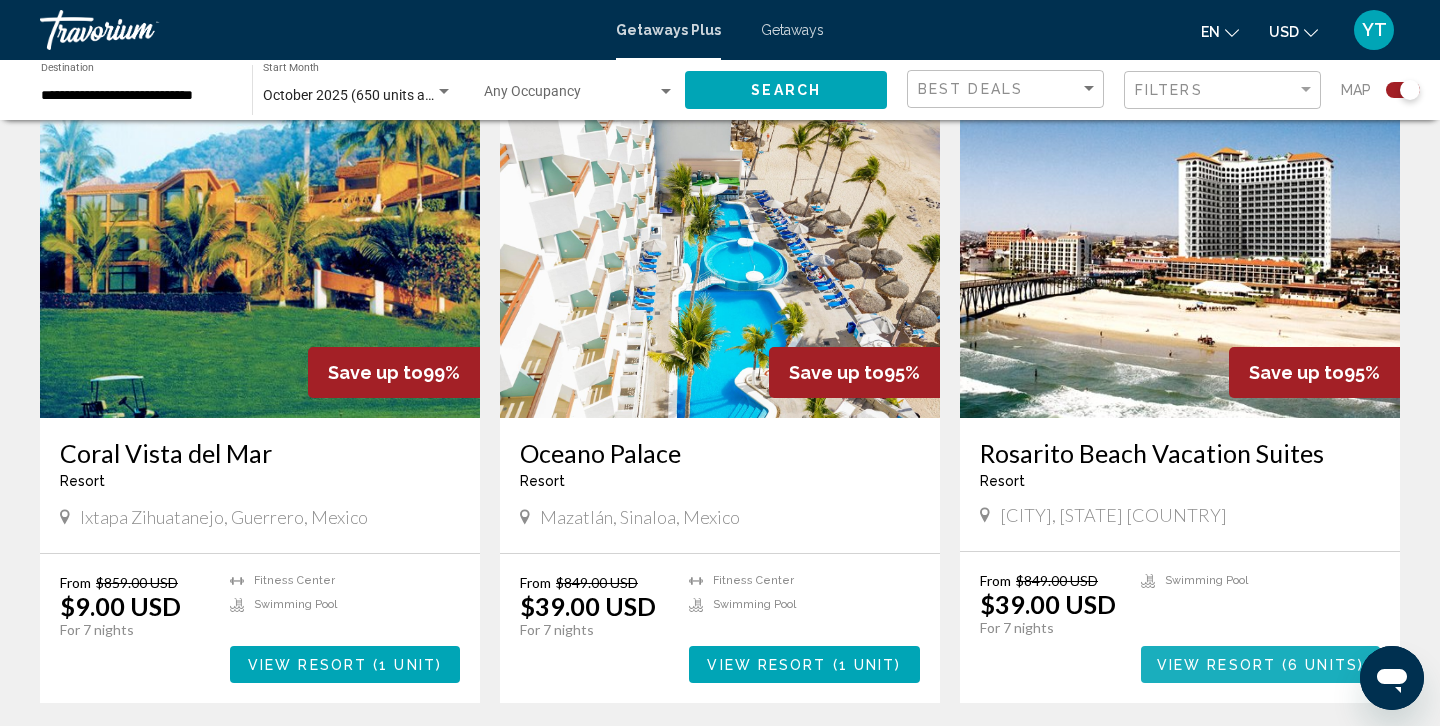 click on "View Resort" at bounding box center (1216, 665) 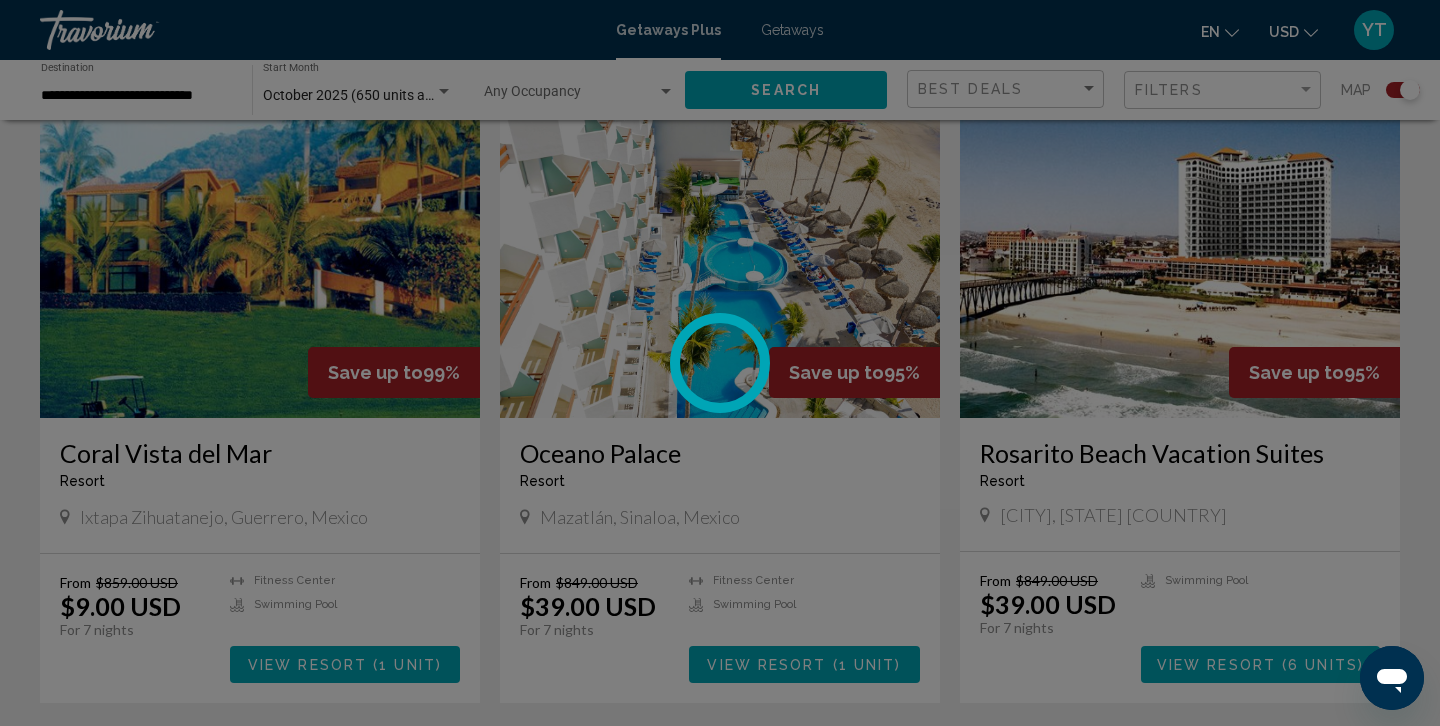 scroll, scrollTop: 0, scrollLeft: 0, axis: both 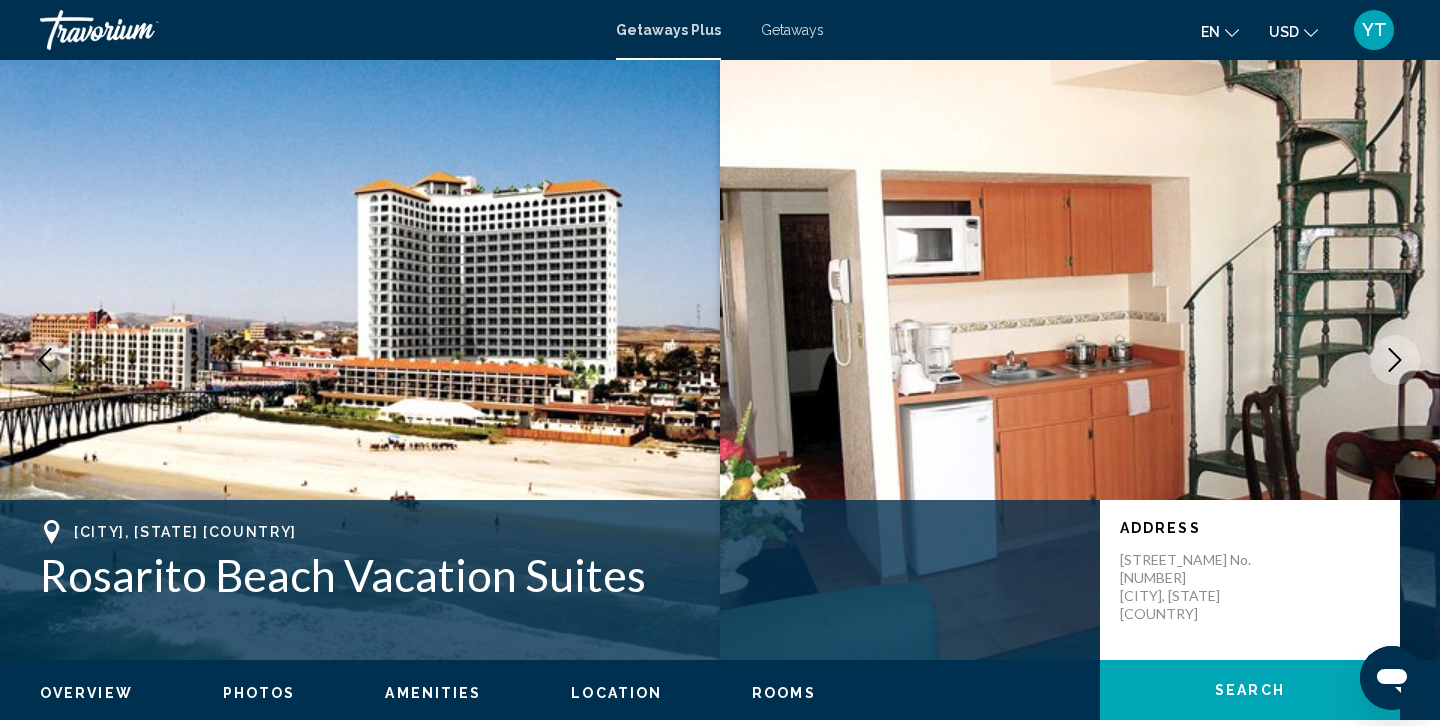 click 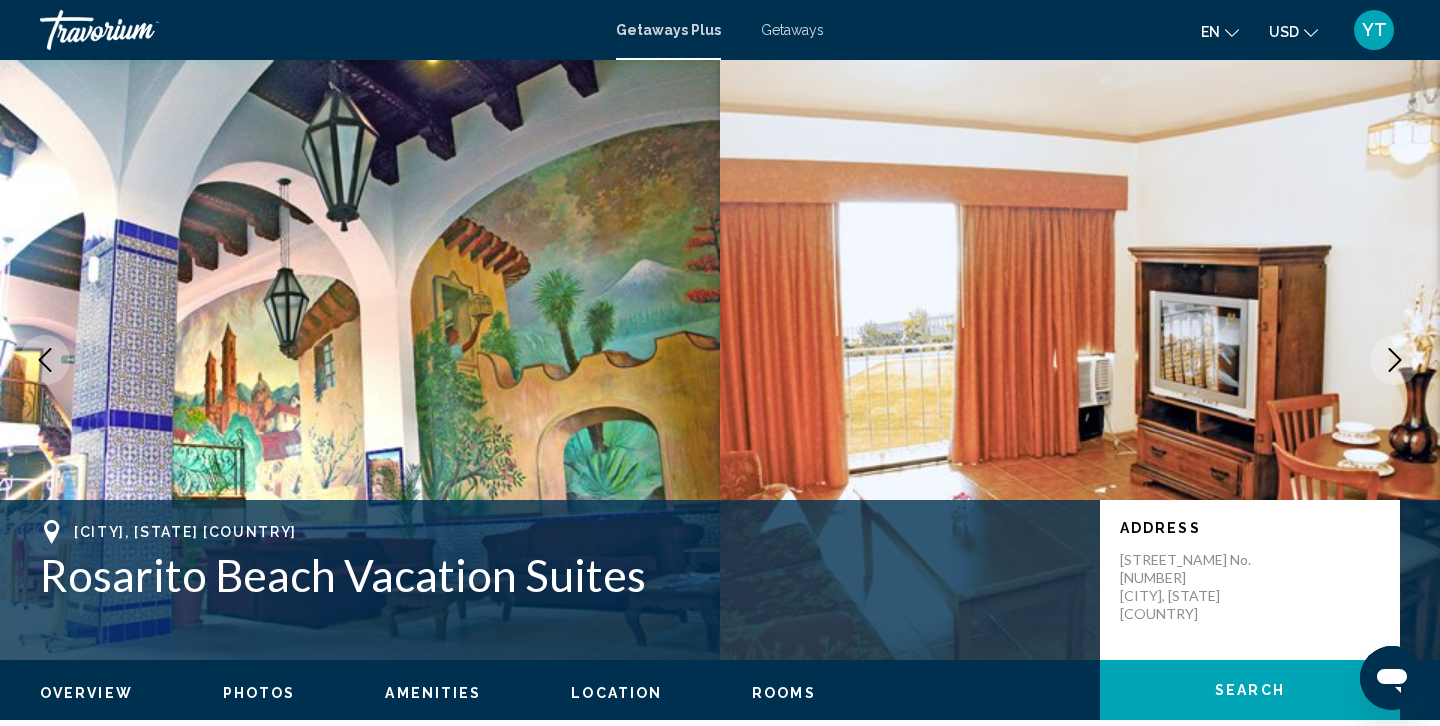 click 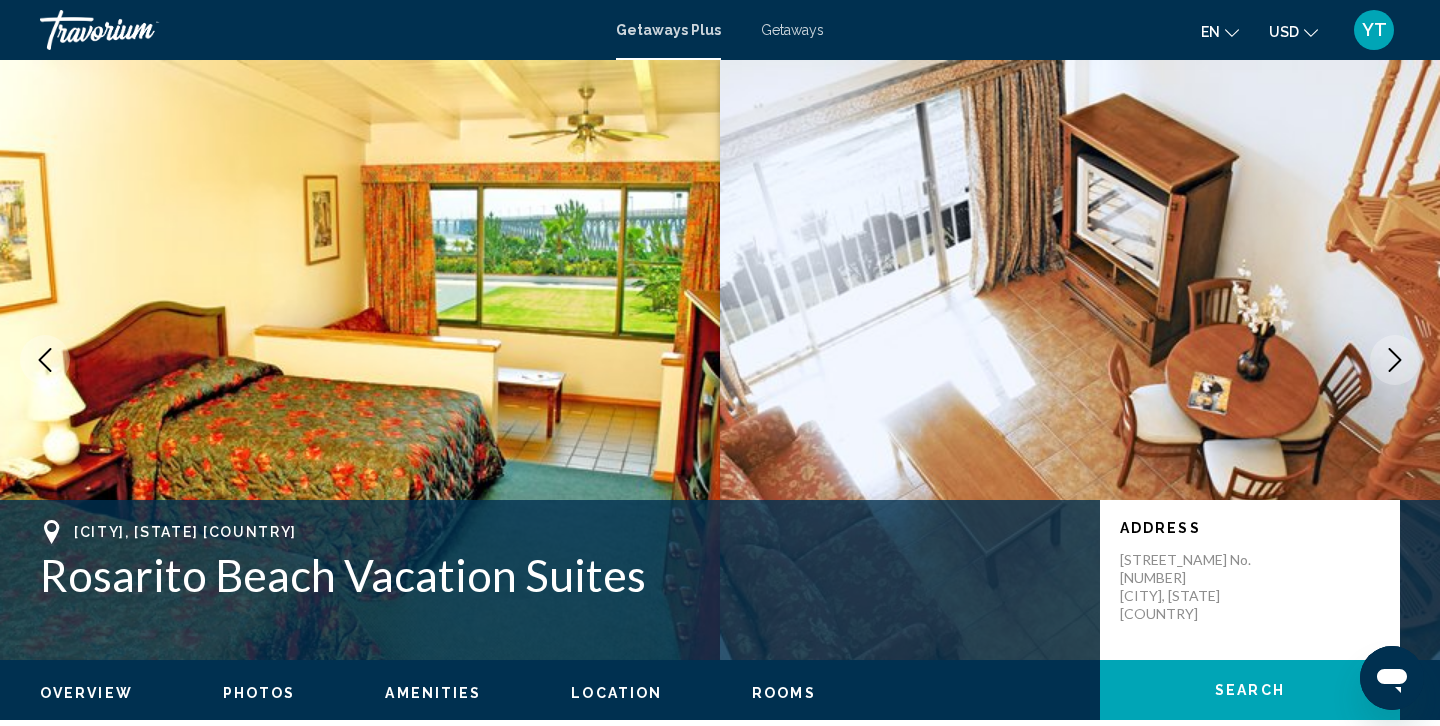 click 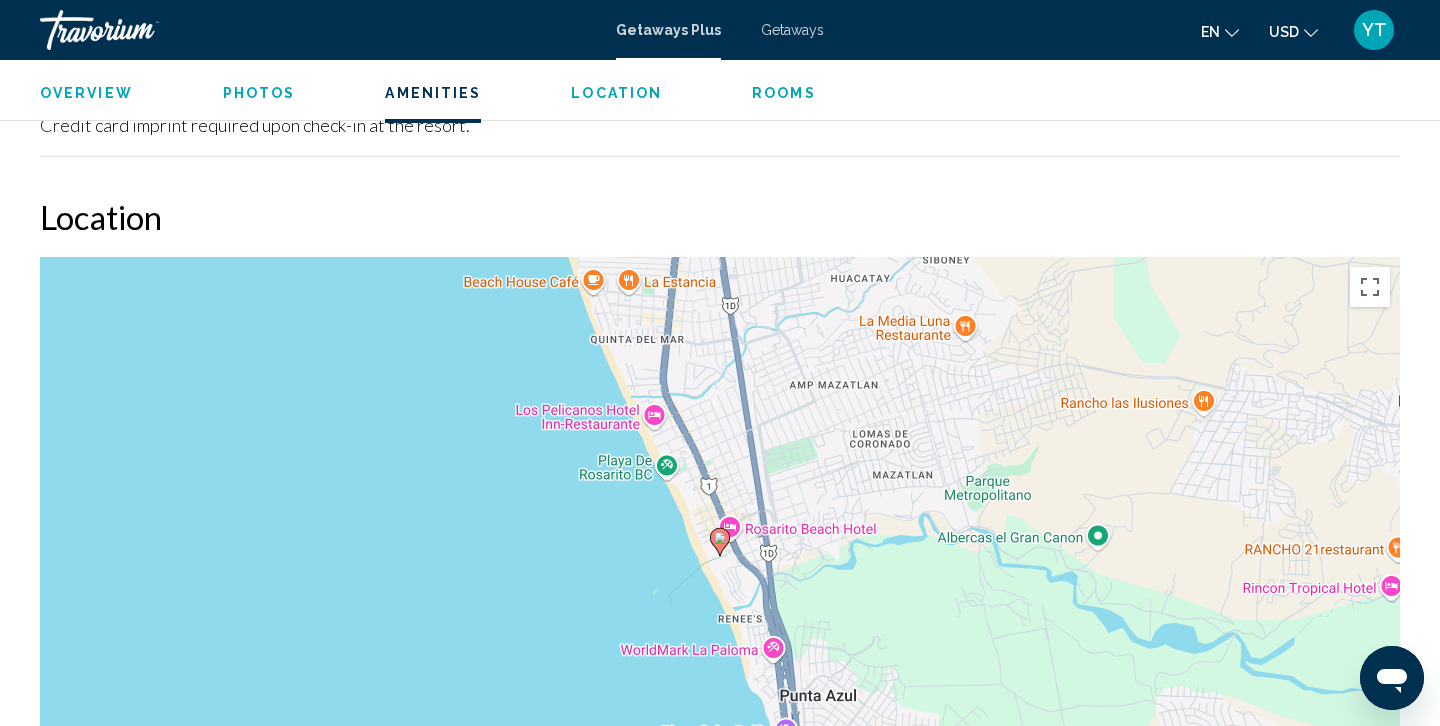scroll, scrollTop: 2296, scrollLeft: 0, axis: vertical 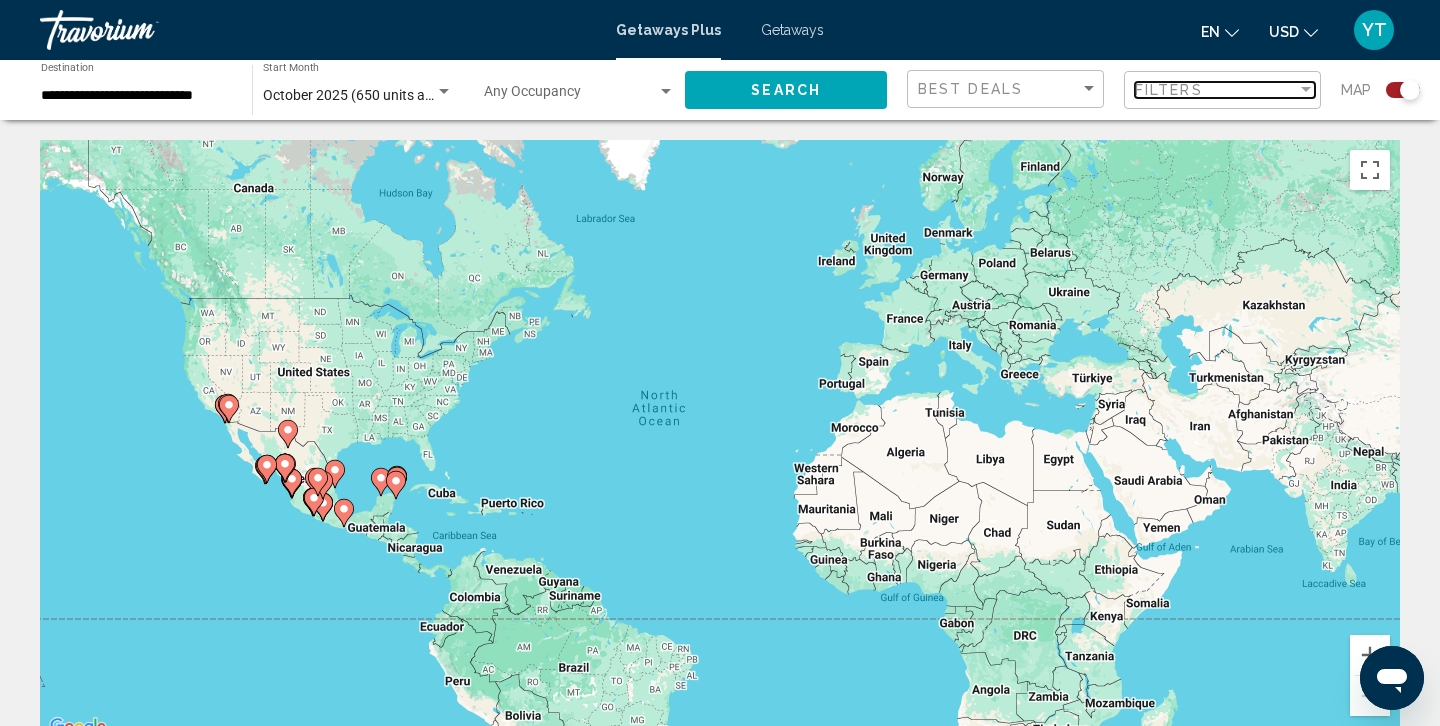 click at bounding box center [1306, 90] 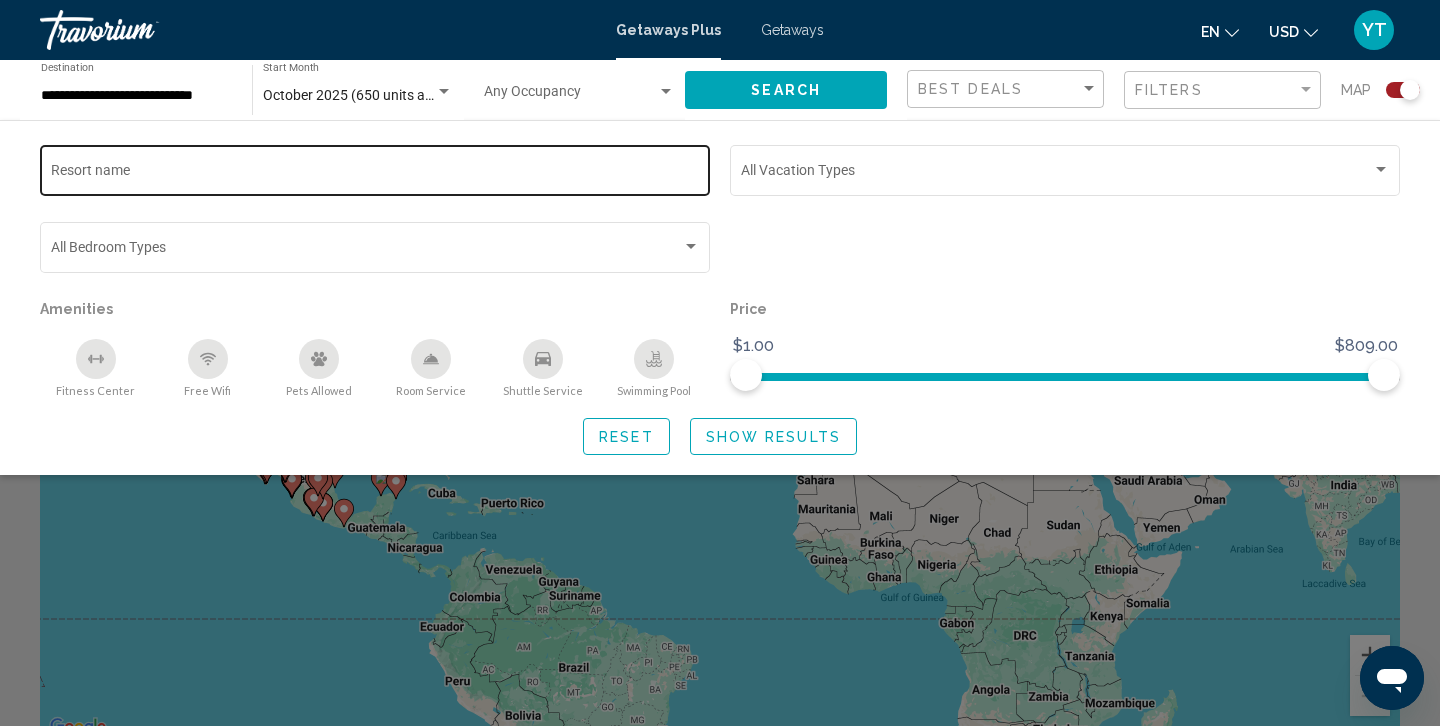 click on "Resort name" 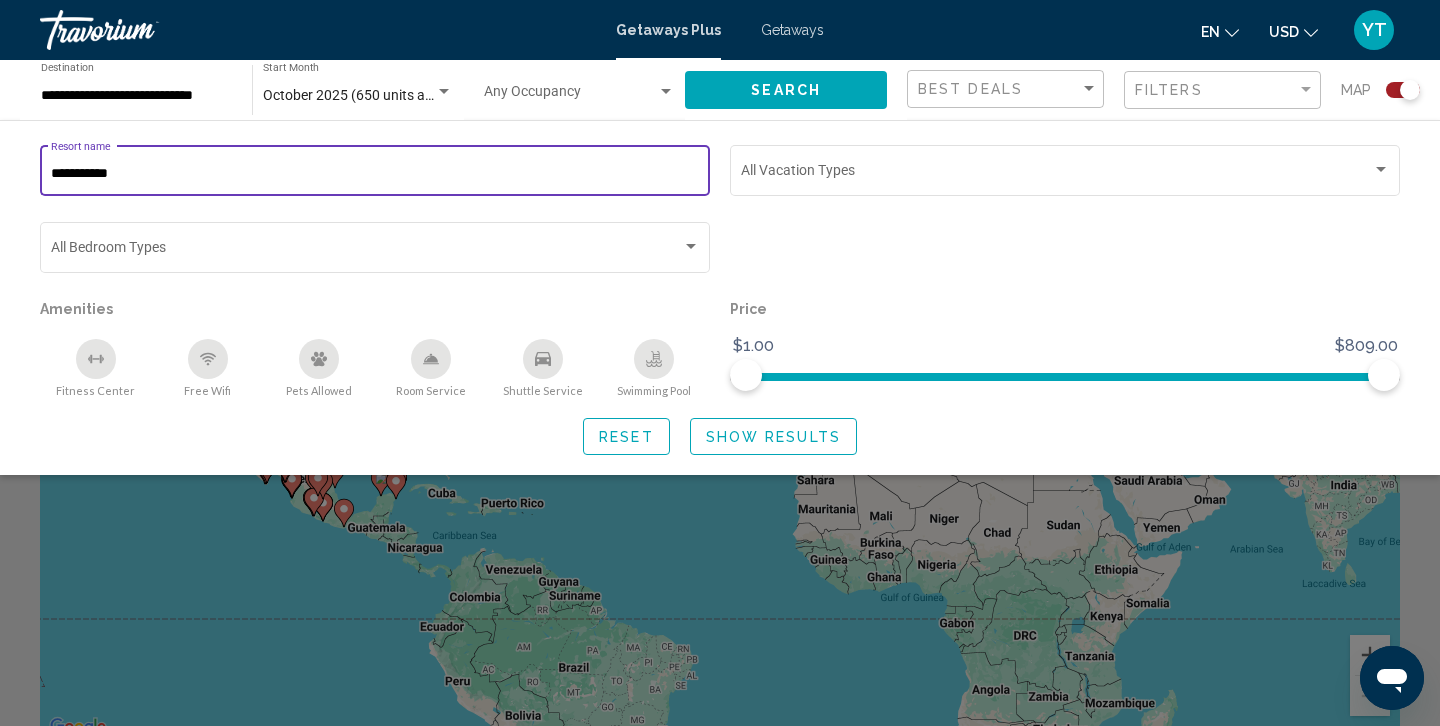 type on "**********" 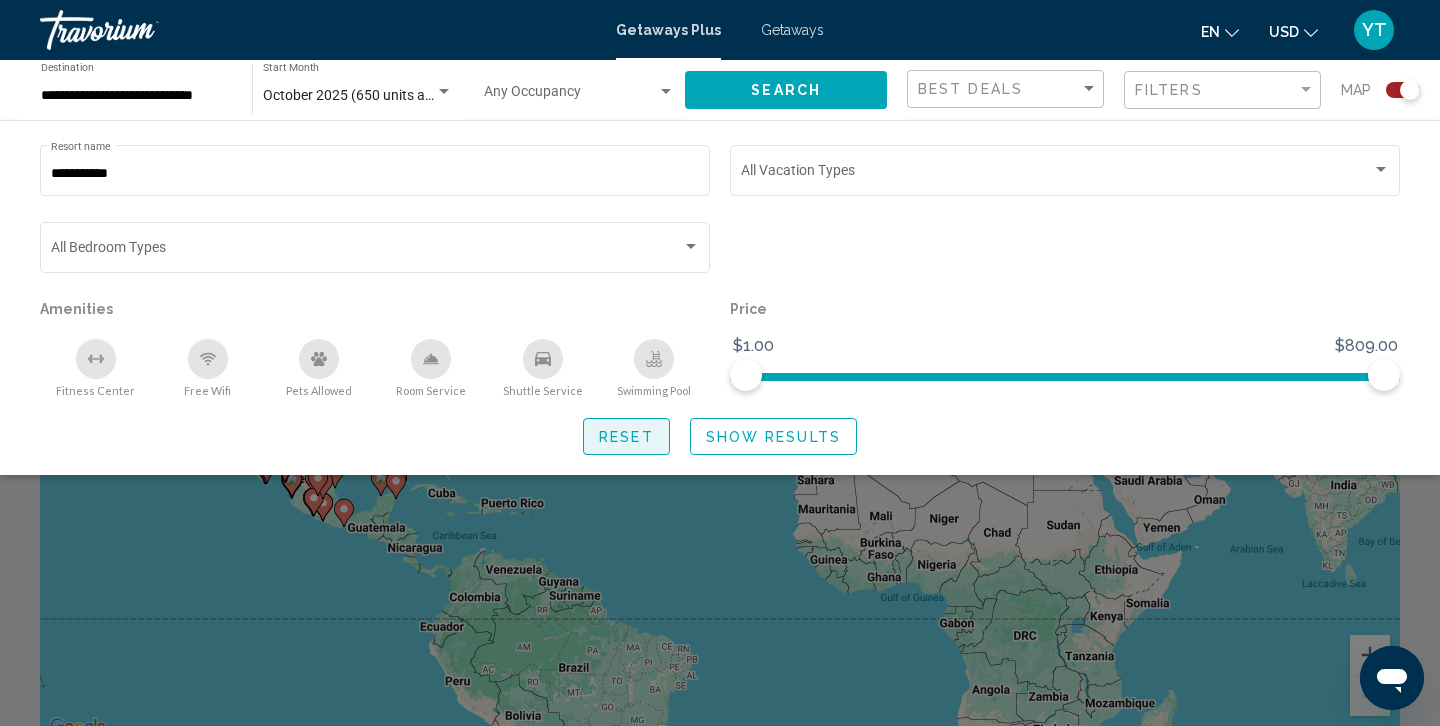 click on "Reset" 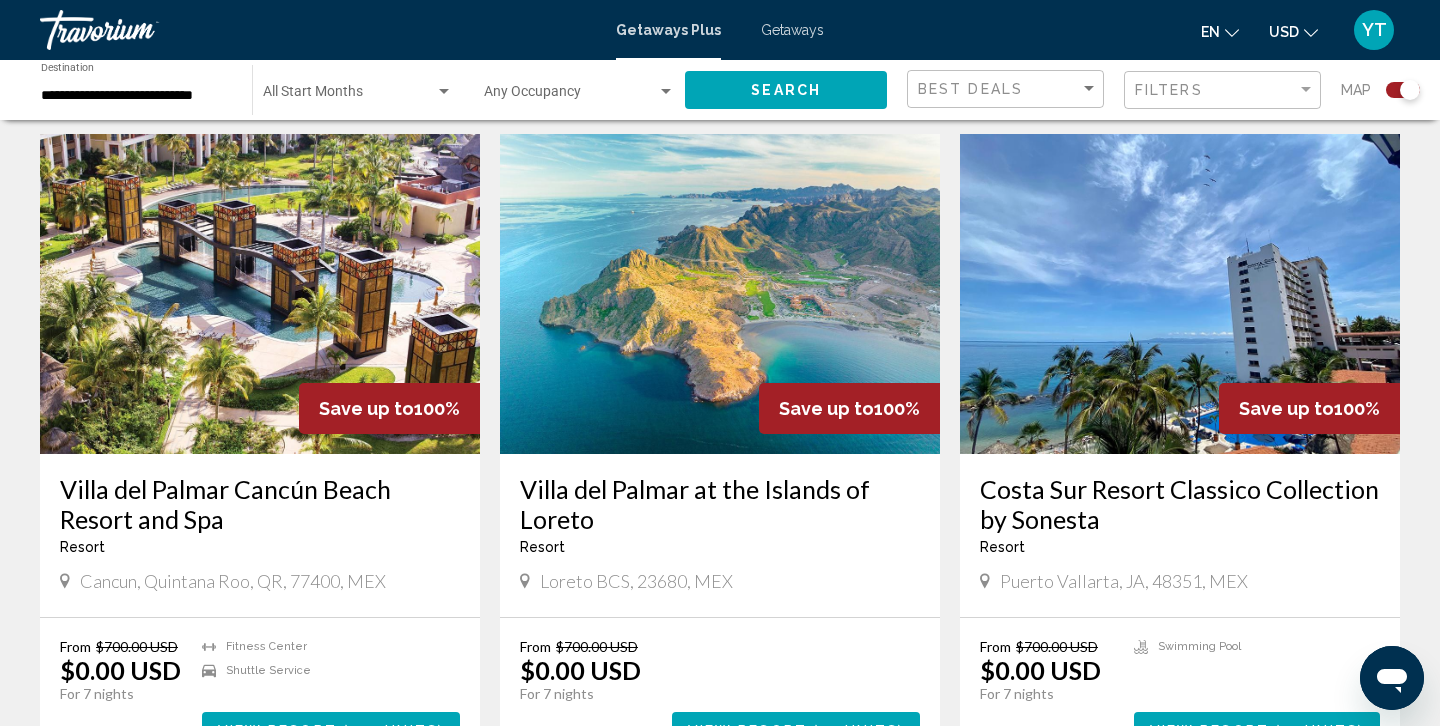 scroll, scrollTop: 1342, scrollLeft: 0, axis: vertical 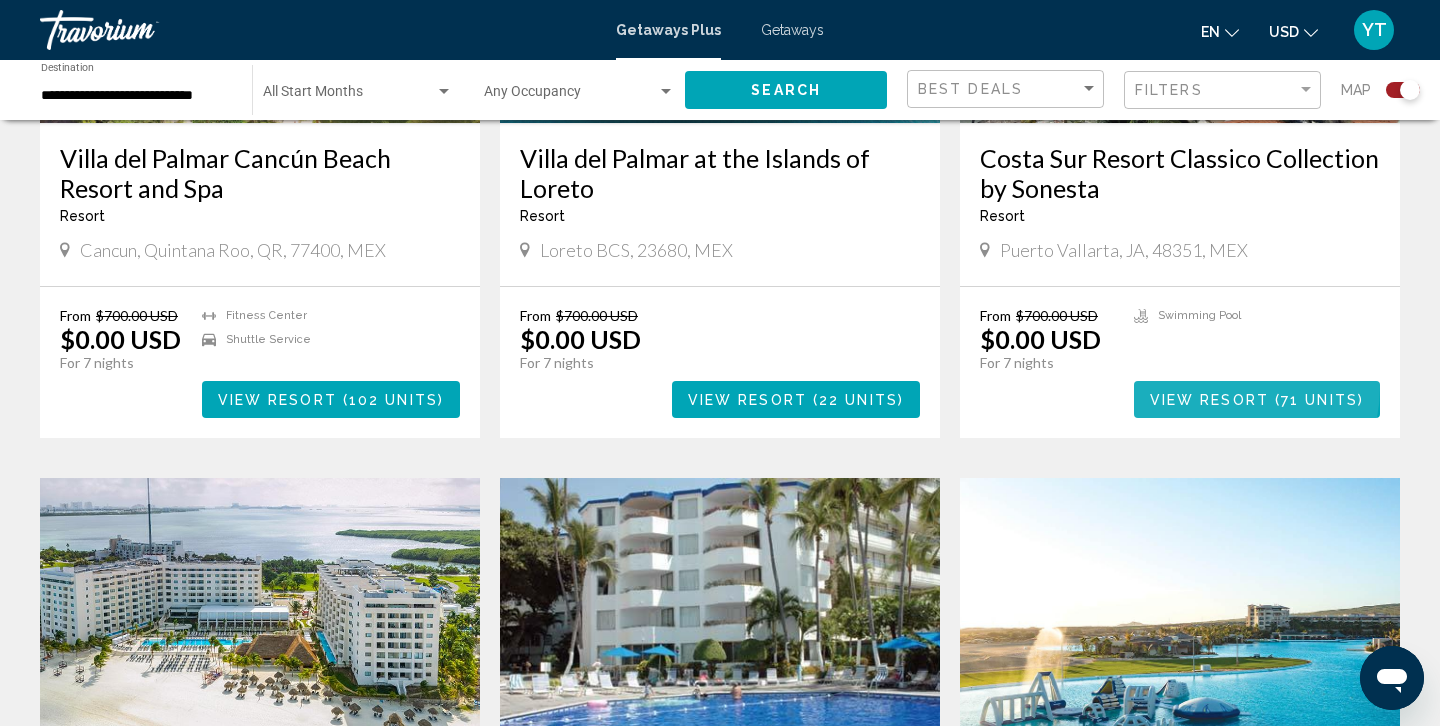 click on "View Resort    ( 71 units )" at bounding box center (1257, 399) 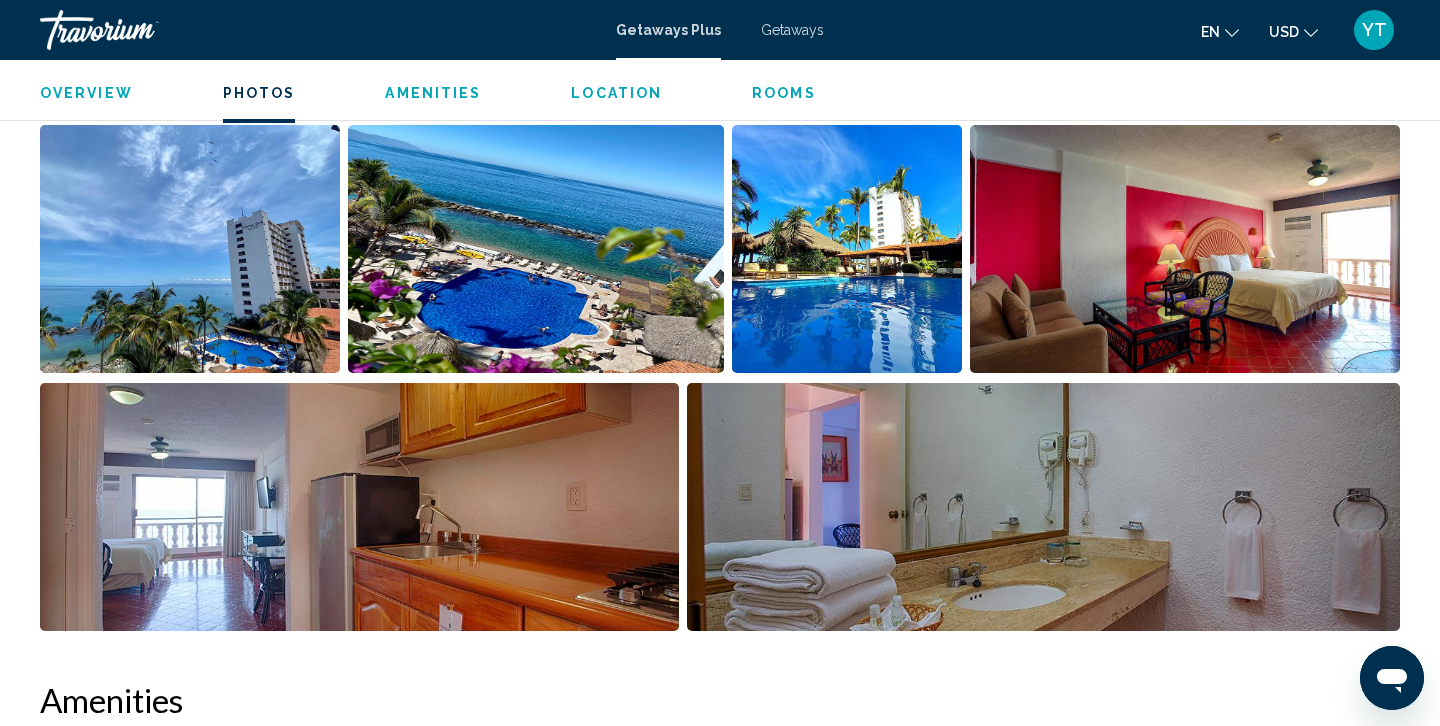 scroll, scrollTop: 981, scrollLeft: 0, axis: vertical 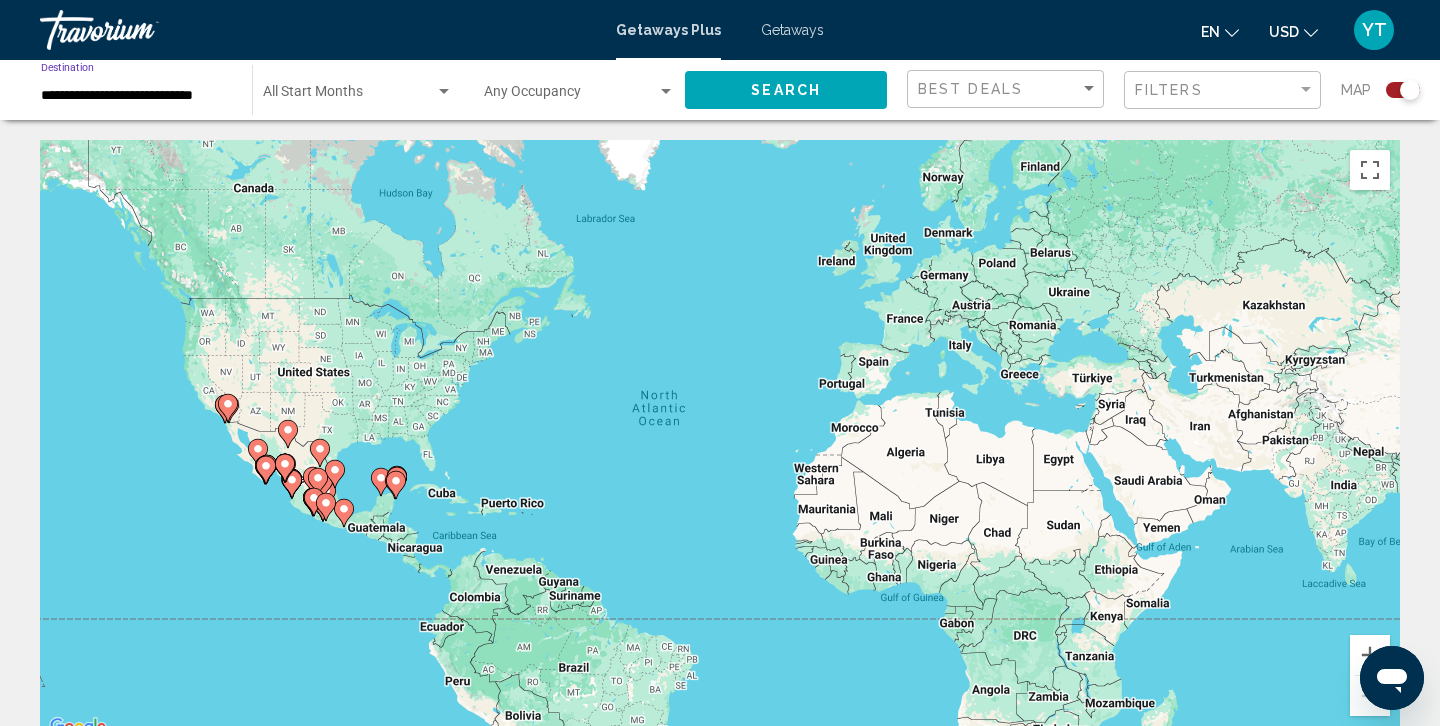 click on "**********" at bounding box center [136, 96] 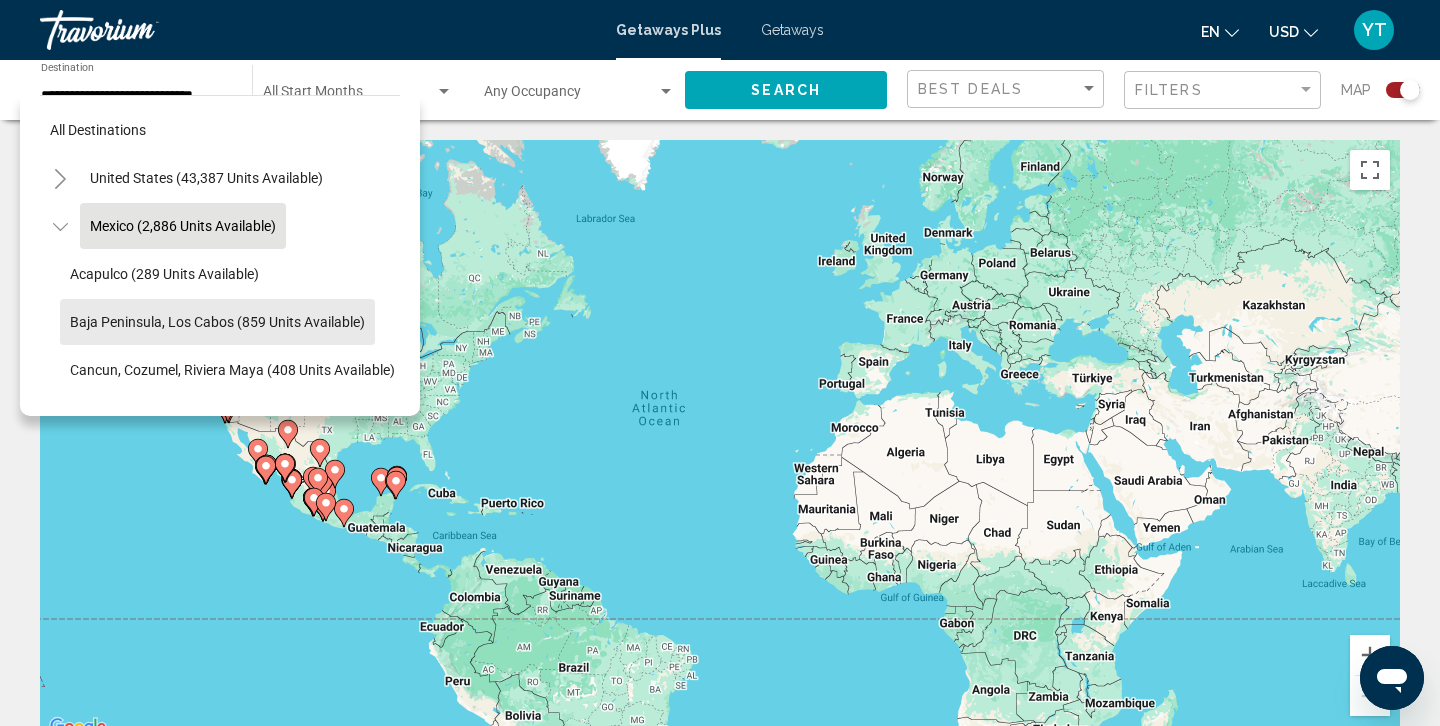 click on "Baja Peninsula, Los Cabos (859 units available)" 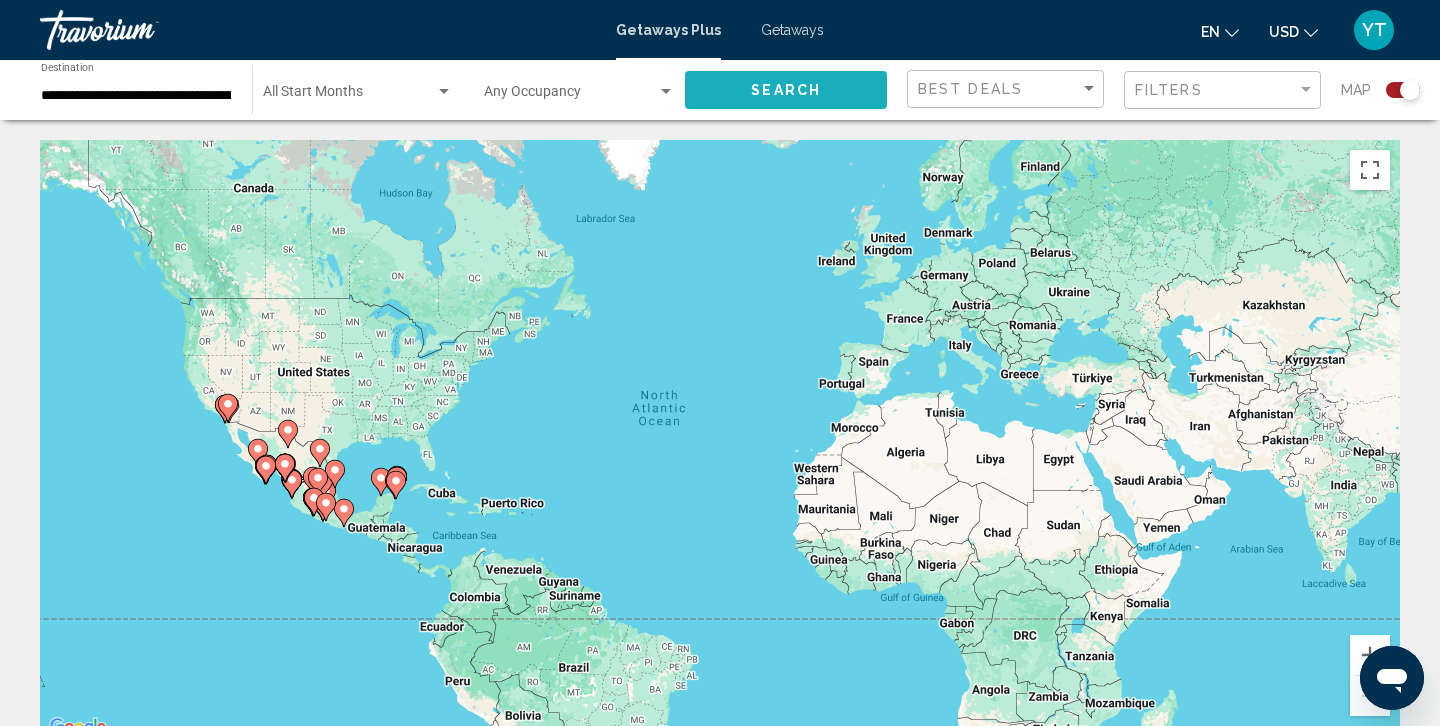 click on "Search" 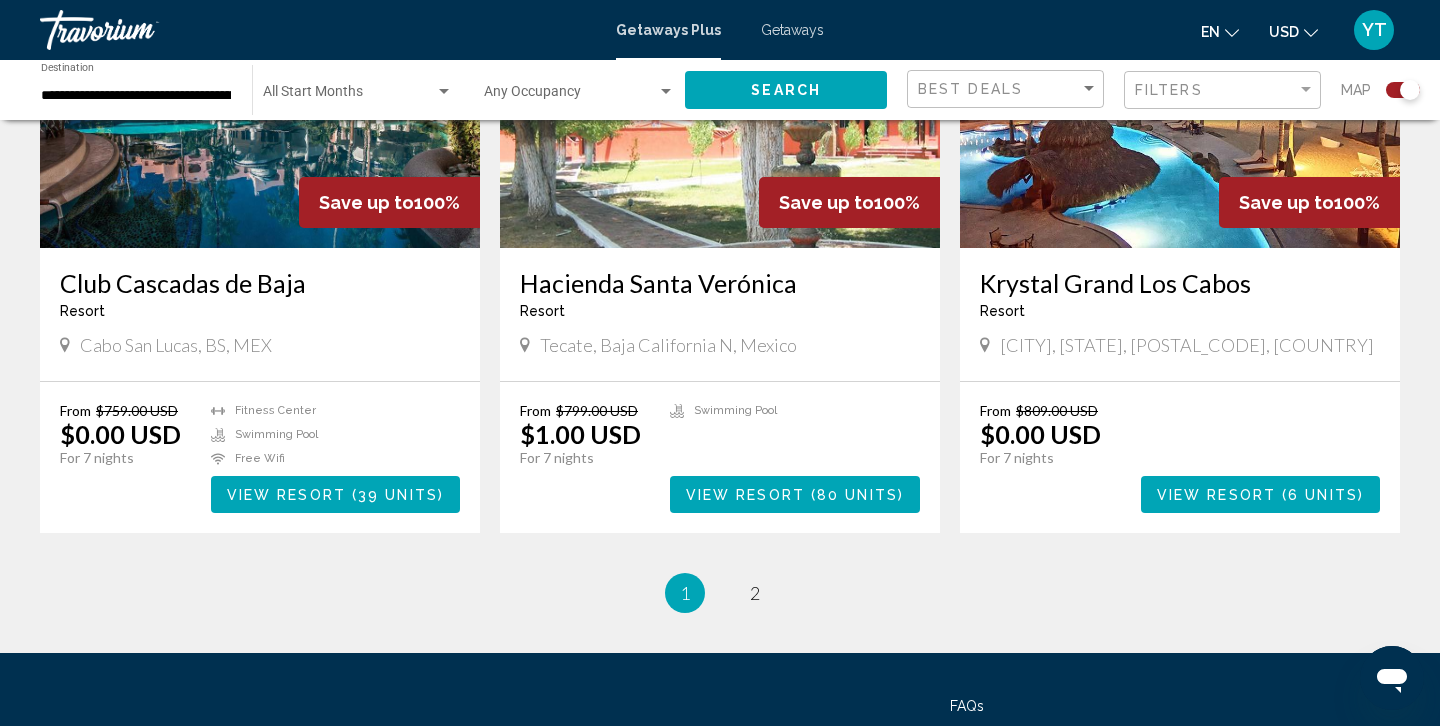 scroll, scrollTop: 2928, scrollLeft: 0, axis: vertical 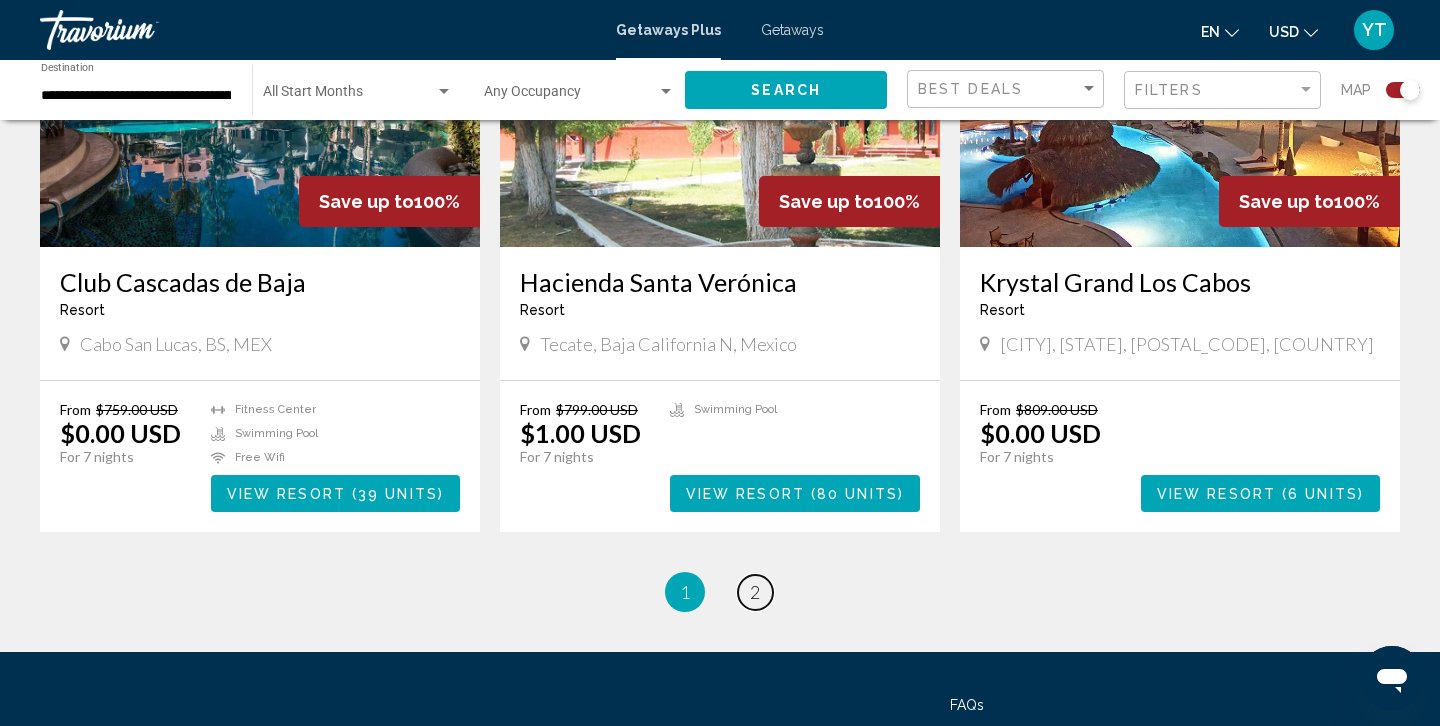 click on "2" at bounding box center [755, 592] 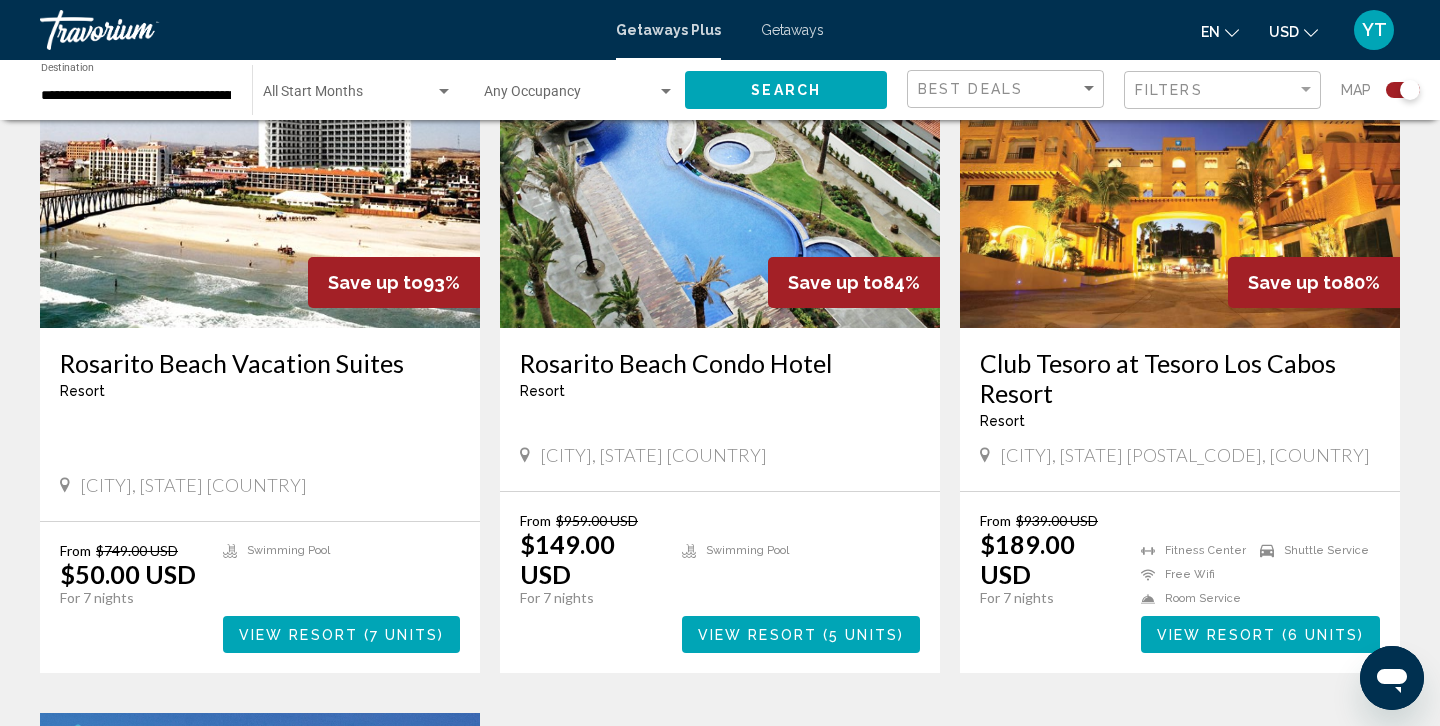 scroll, scrollTop: 834, scrollLeft: 0, axis: vertical 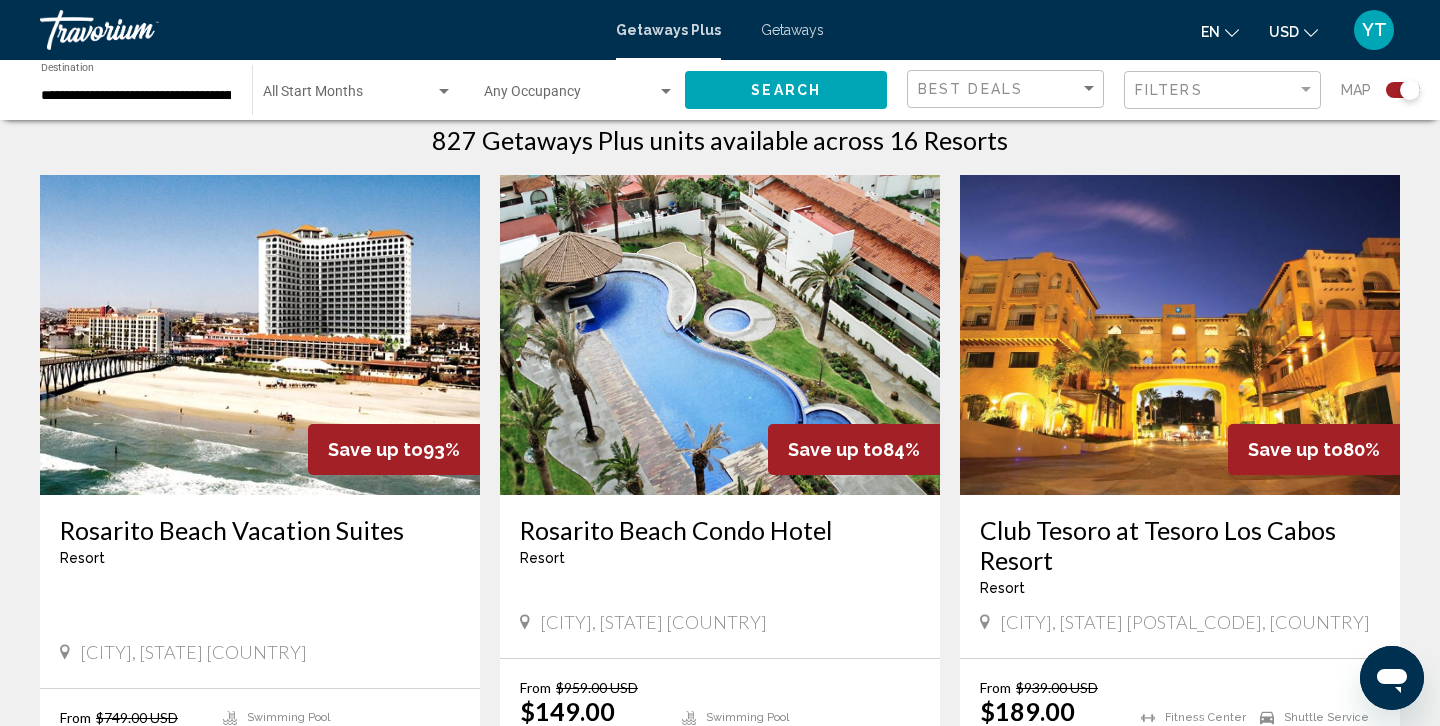 click at bounding box center (720, 335) 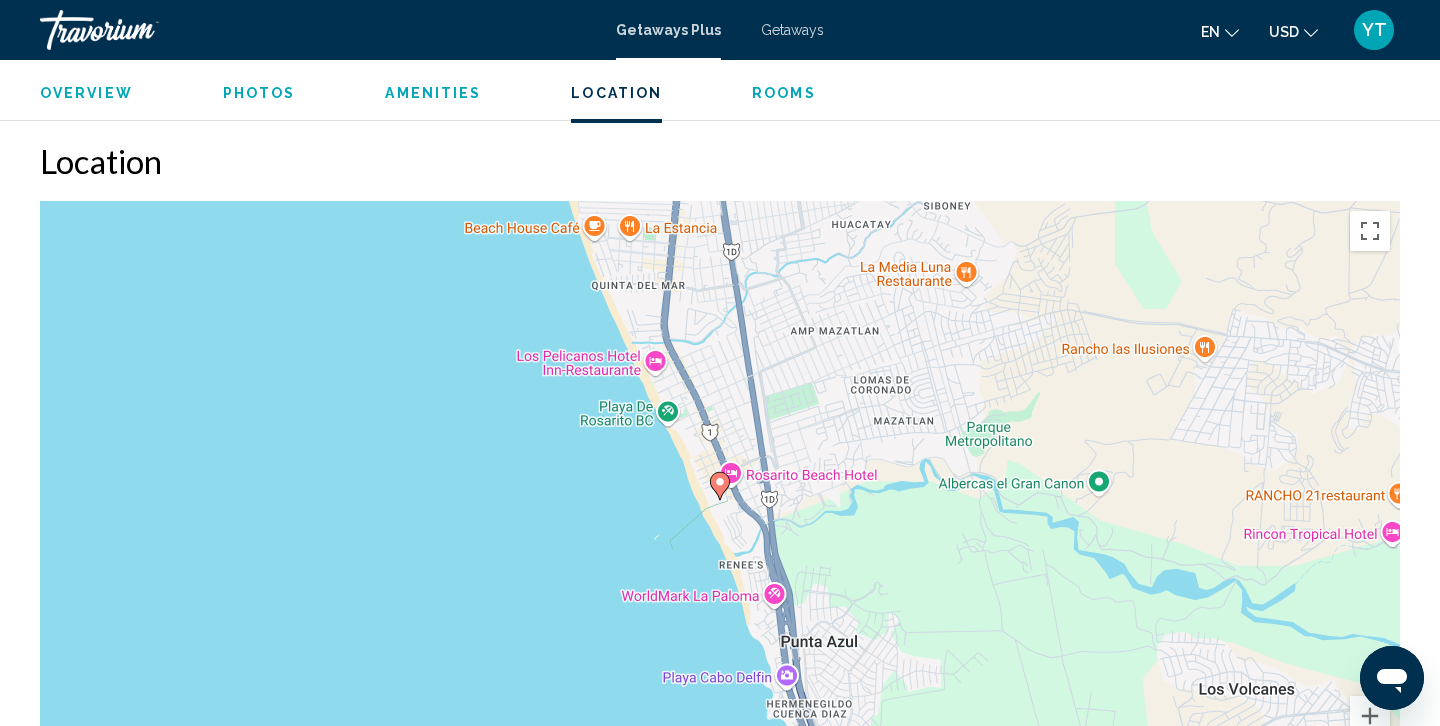 scroll, scrollTop: 2158, scrollLeft: 0, axis: vertical 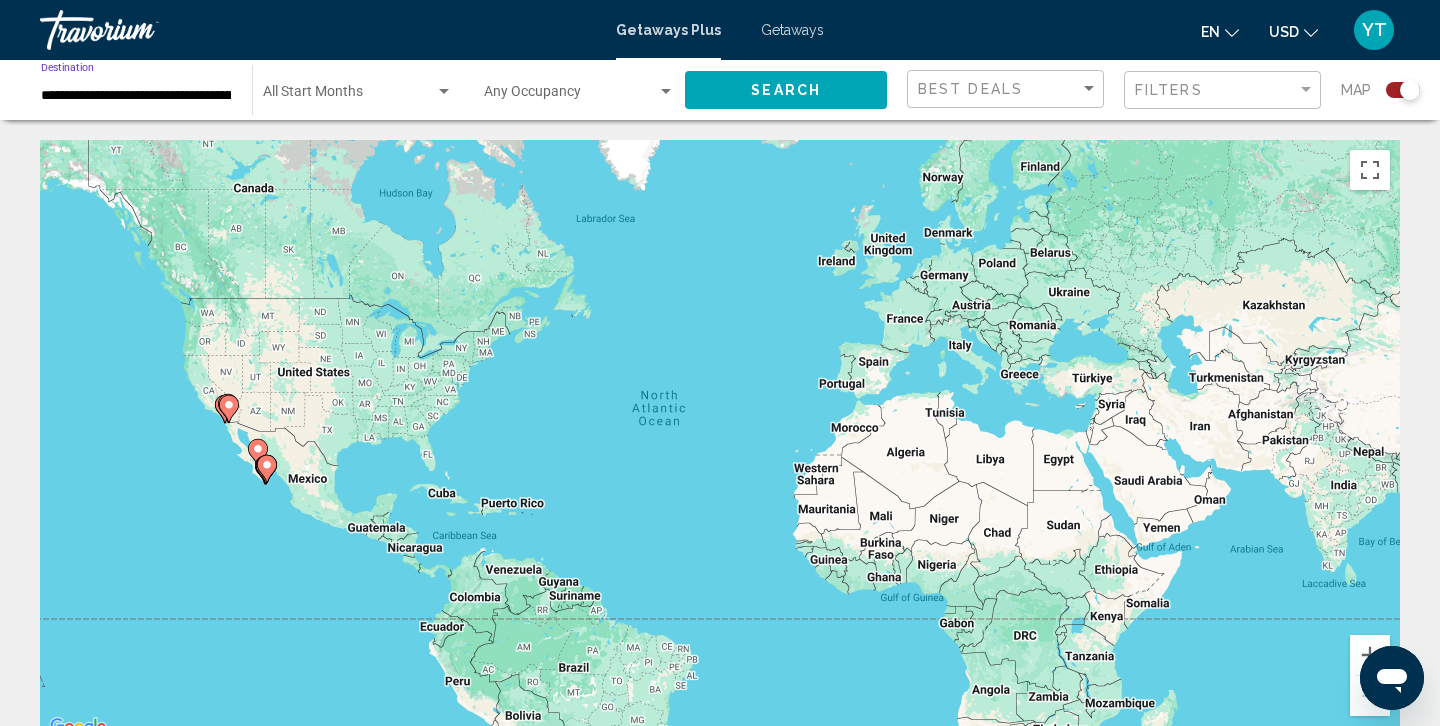 click on "**********" at bounding box center (136, 96) 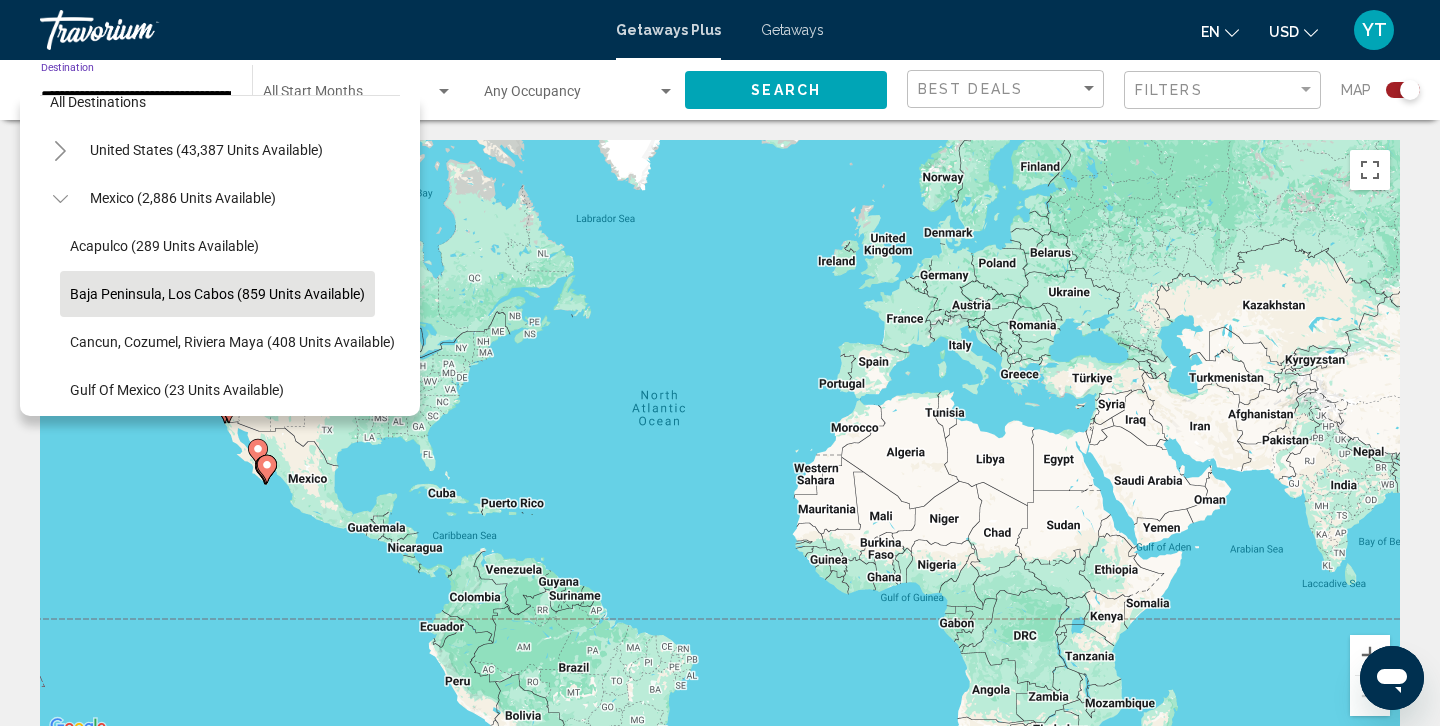 scroll, scrollTop: 27, scrollLeft: 0, axis: vertical 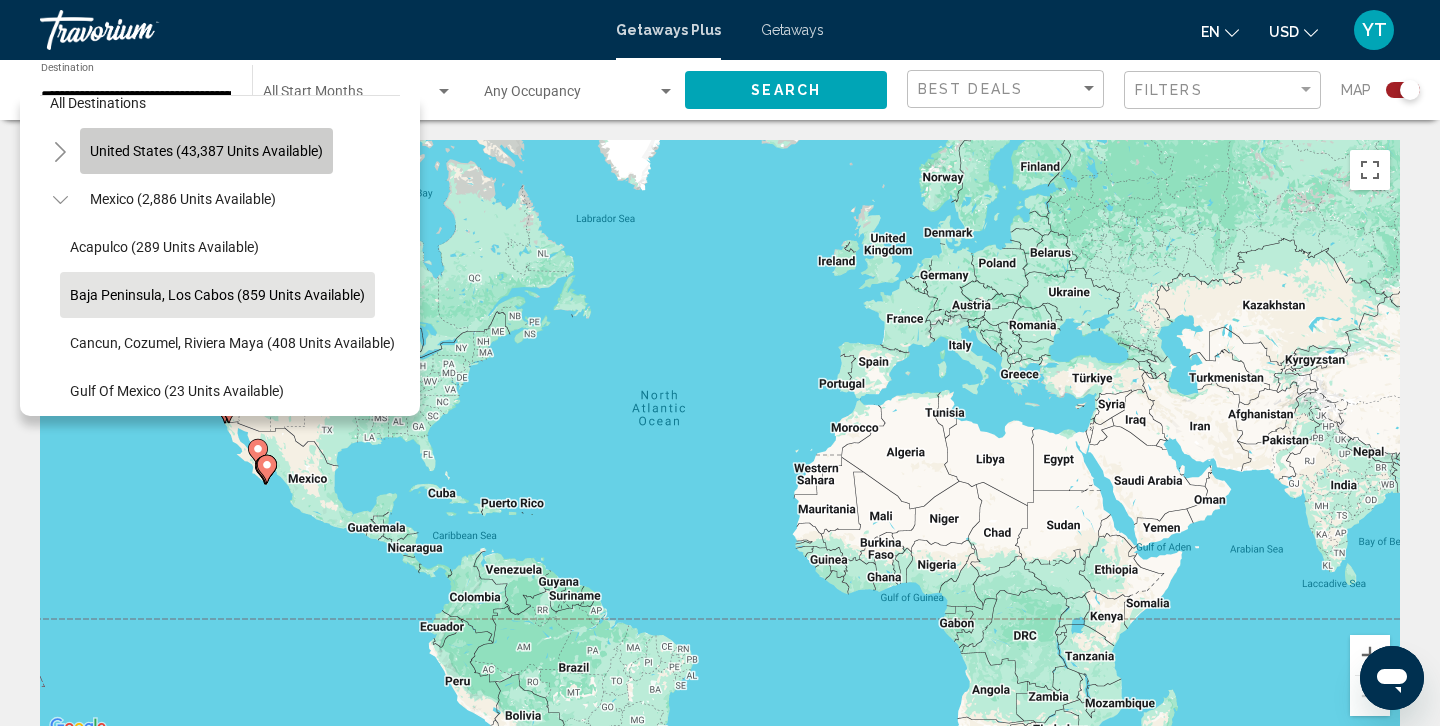drag, startPoint x: 139, startPoint y: 145, endPoint x: 124, endPoint y: 143, distance: 15.132746 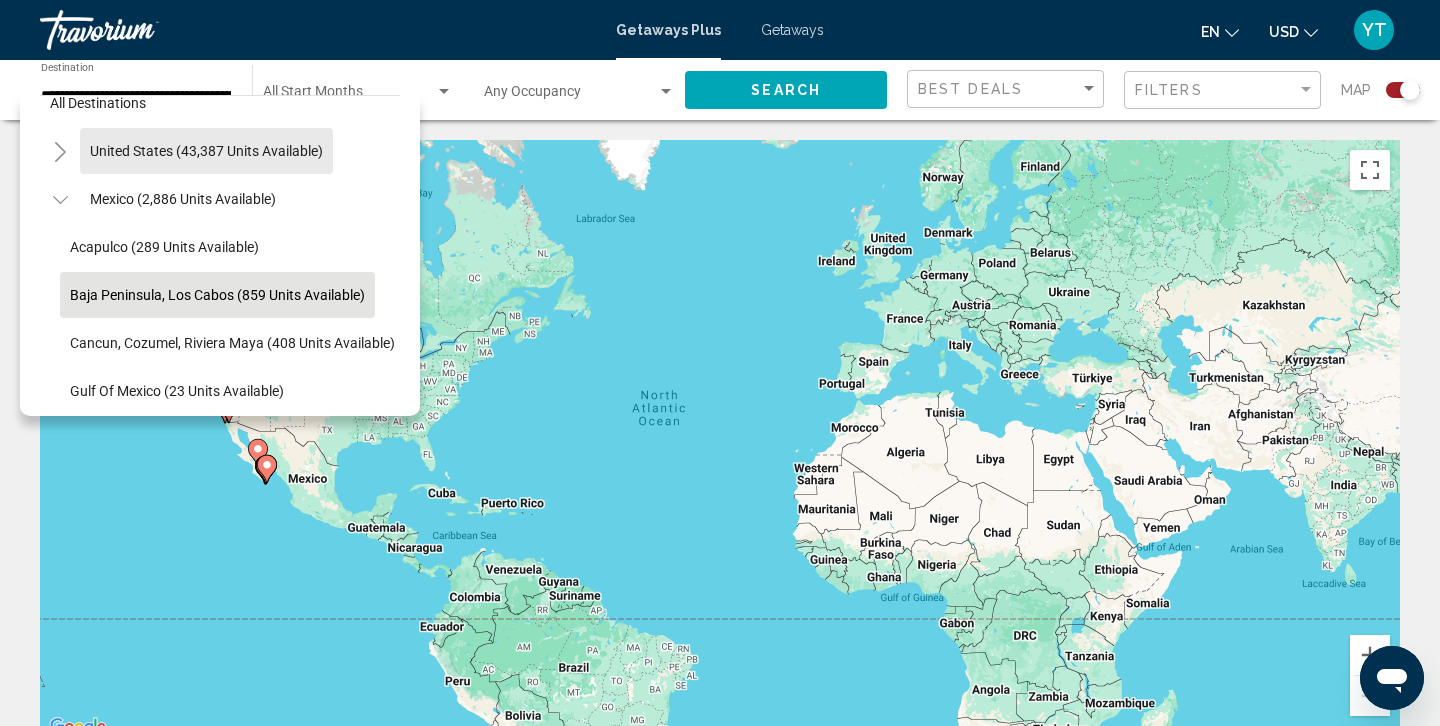 type on "**********" 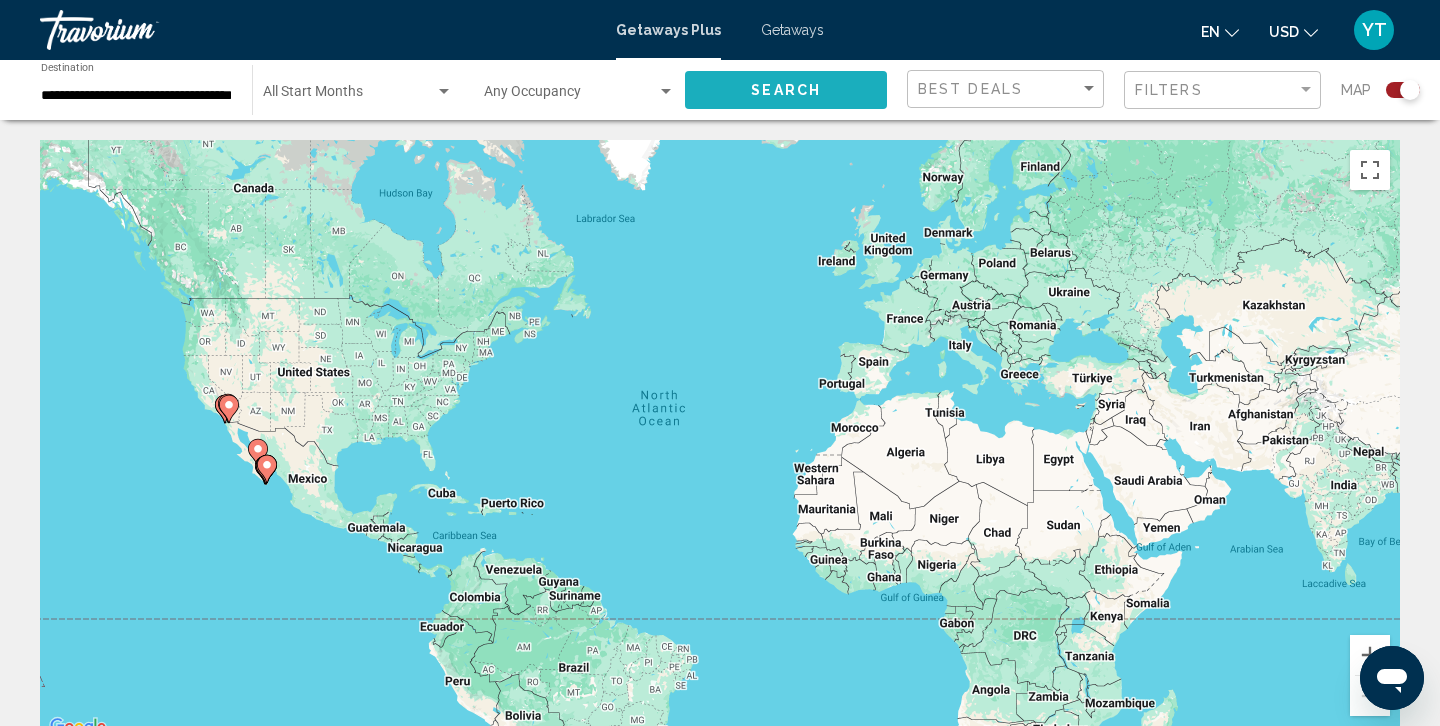 click on "Search" 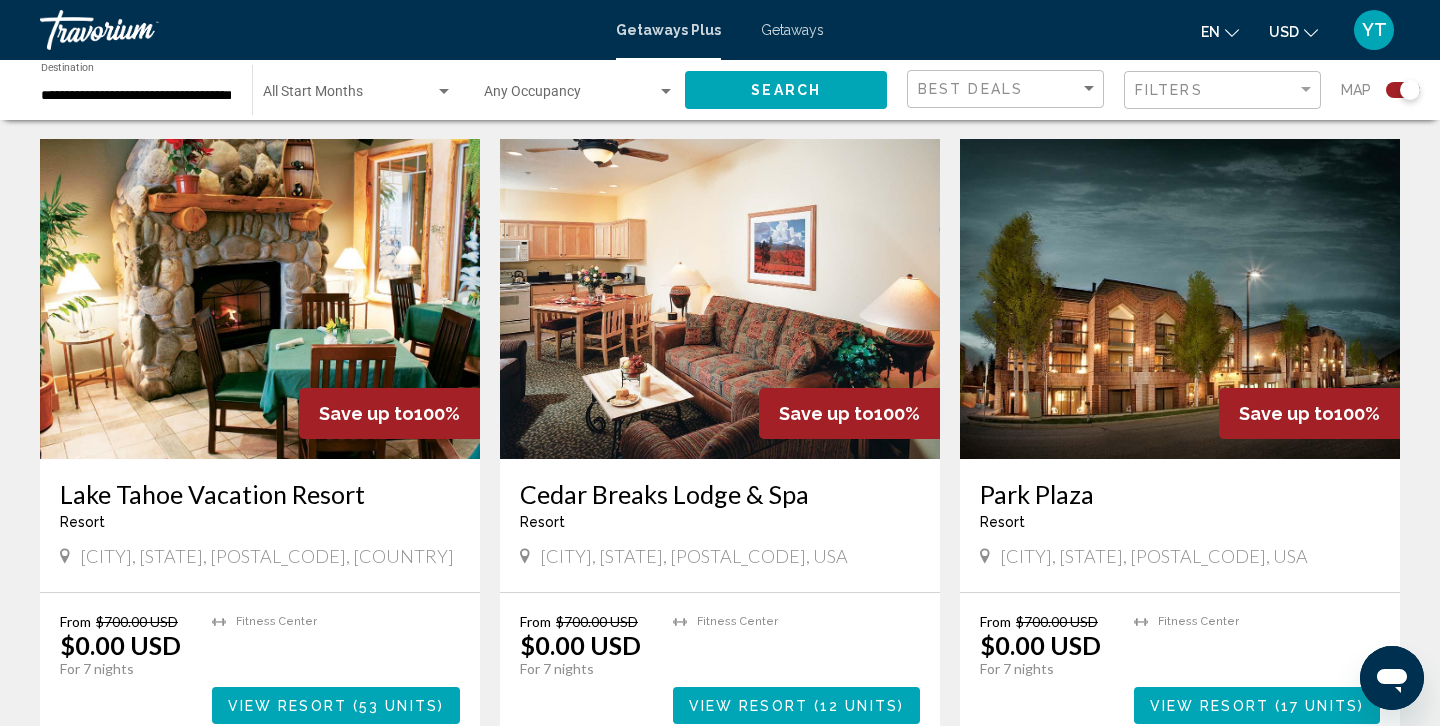 scroll, scrollTop: 1393, scrollLeft: 0, axis: vertical 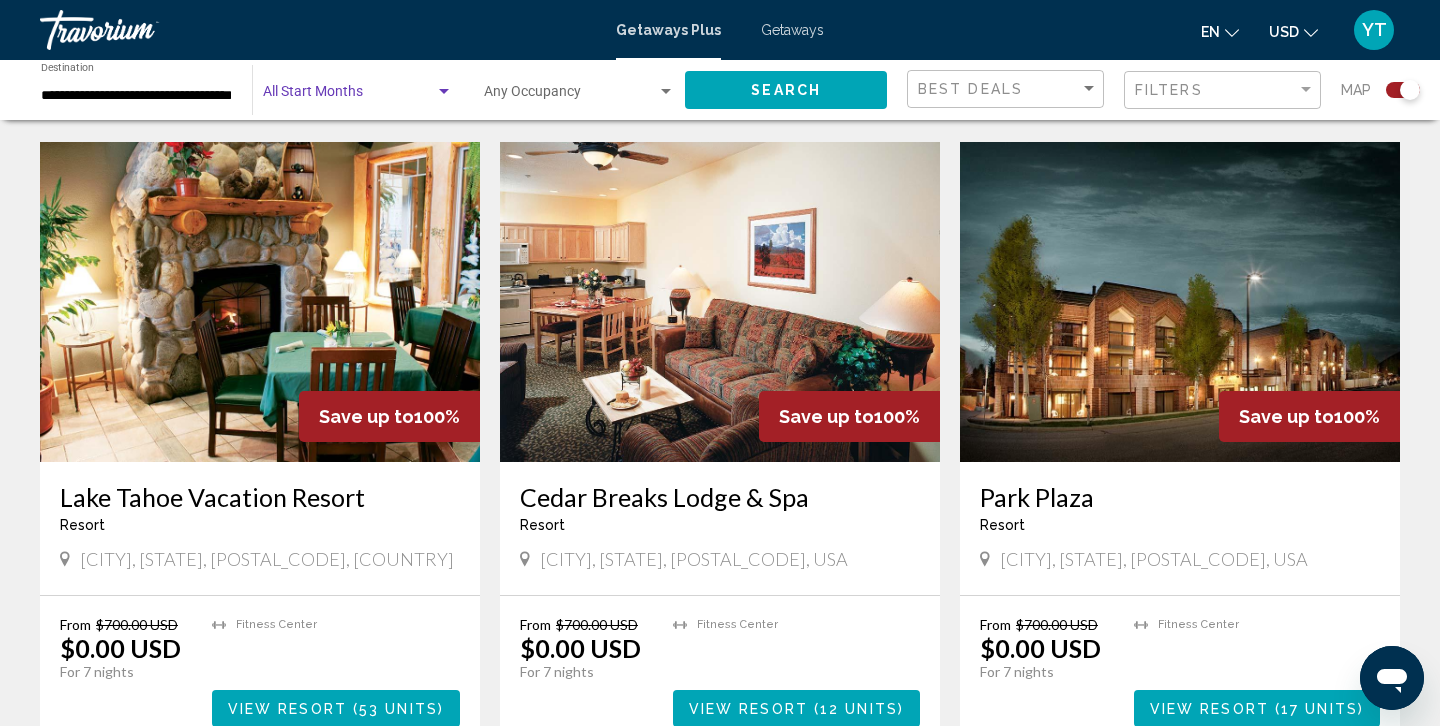 click at bounding box center [444, 92] 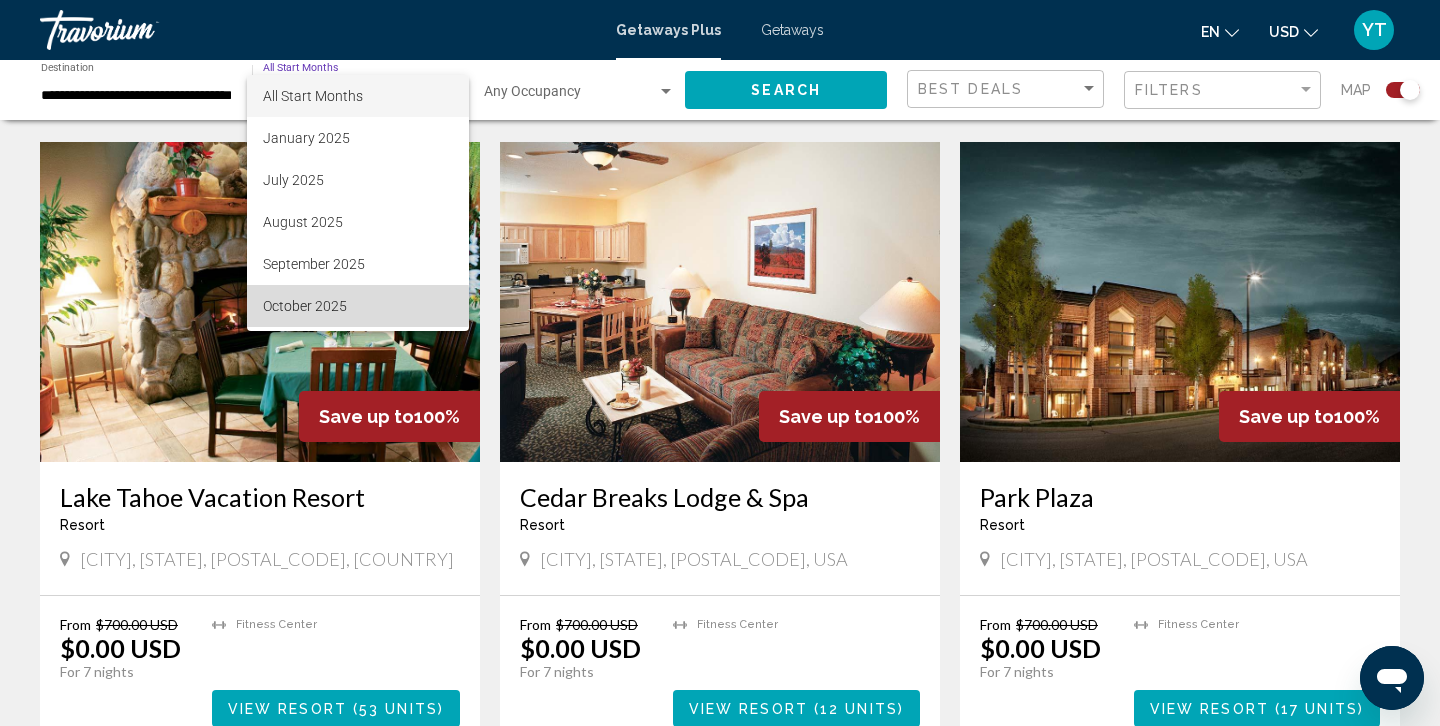 click on "October 2025" at bounding box center (358, 306) 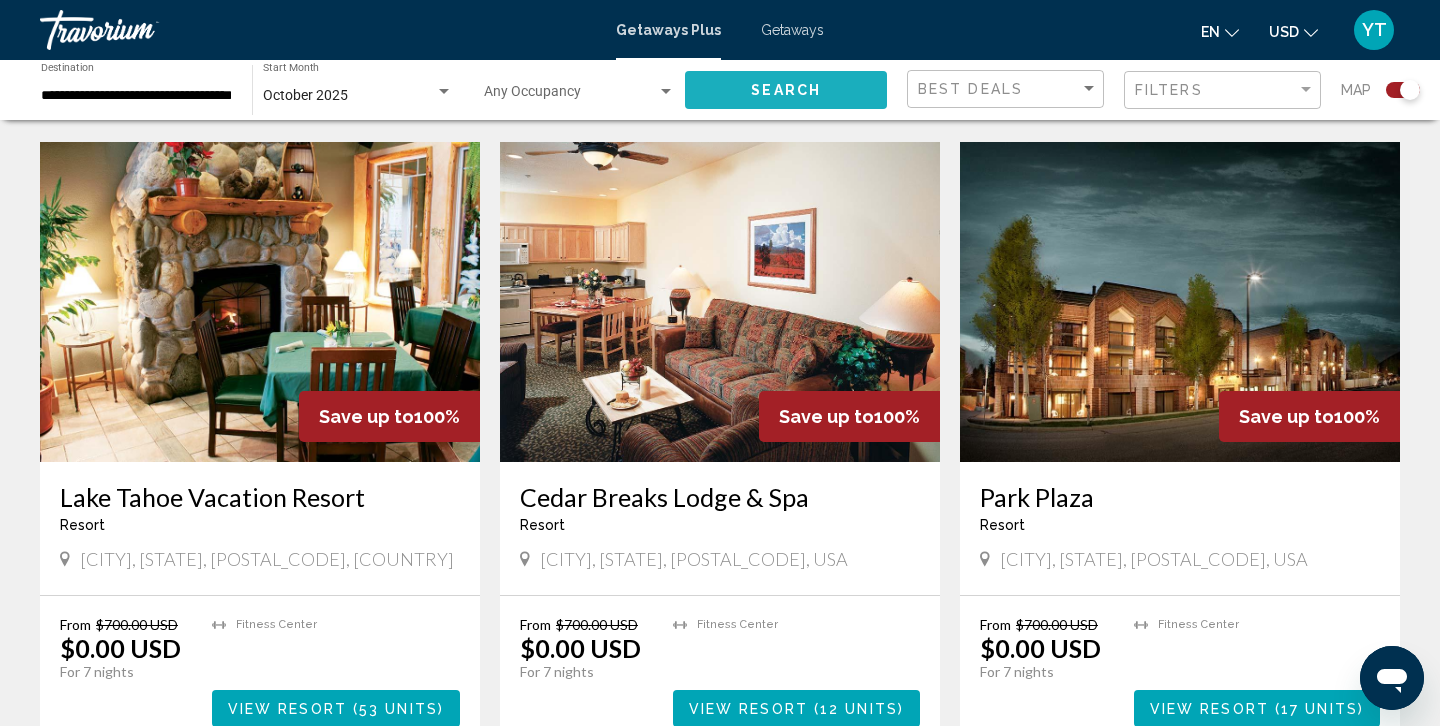click on "Search" 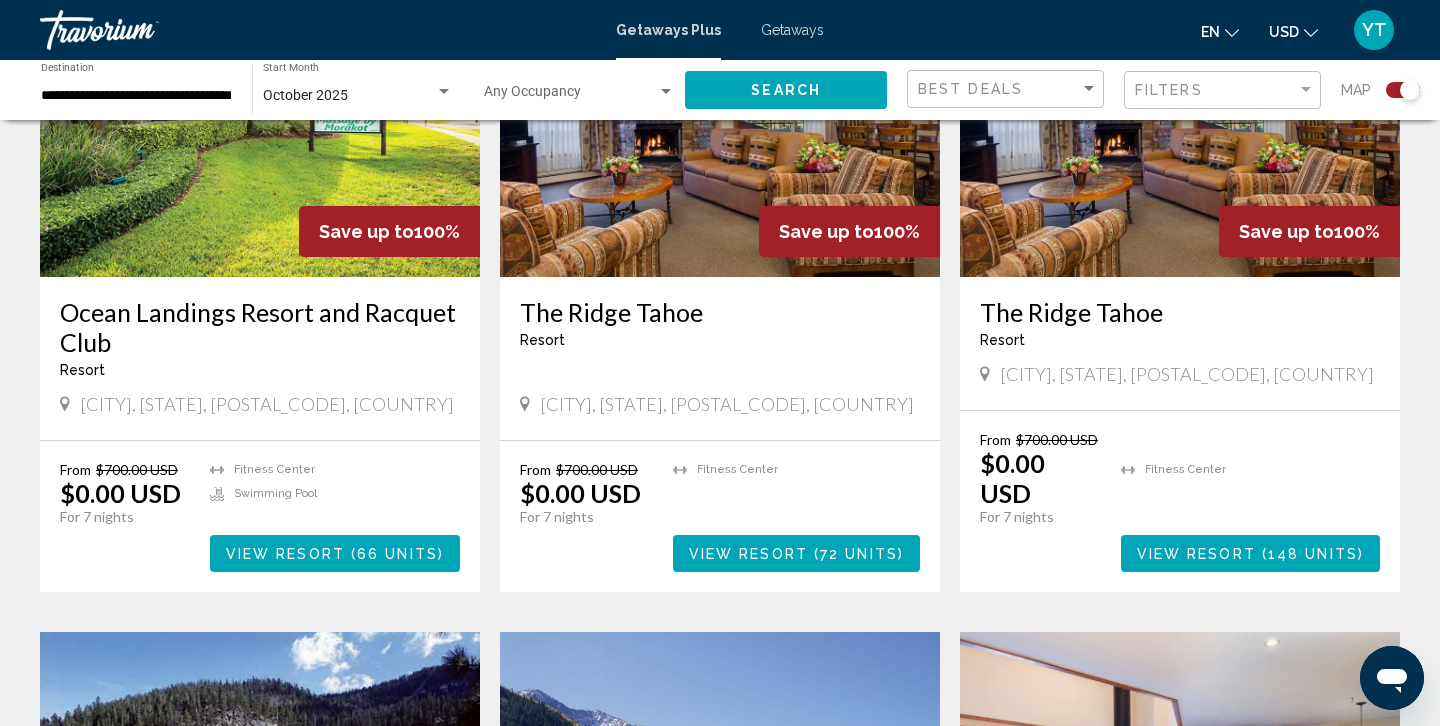 scroll, scrollTop: 880, scrollLeft: 0, axis: vertical 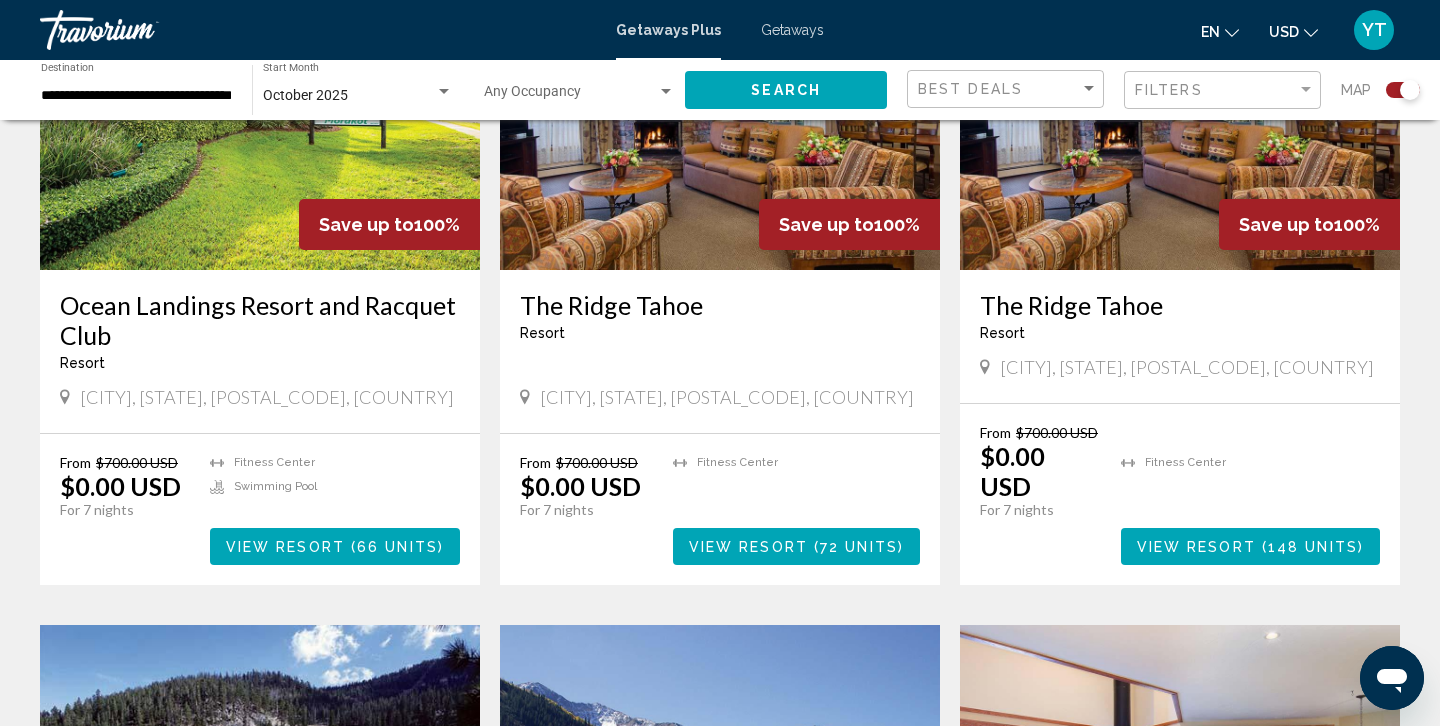 click on "Save up to  100%" at bounding box center (389, 224) 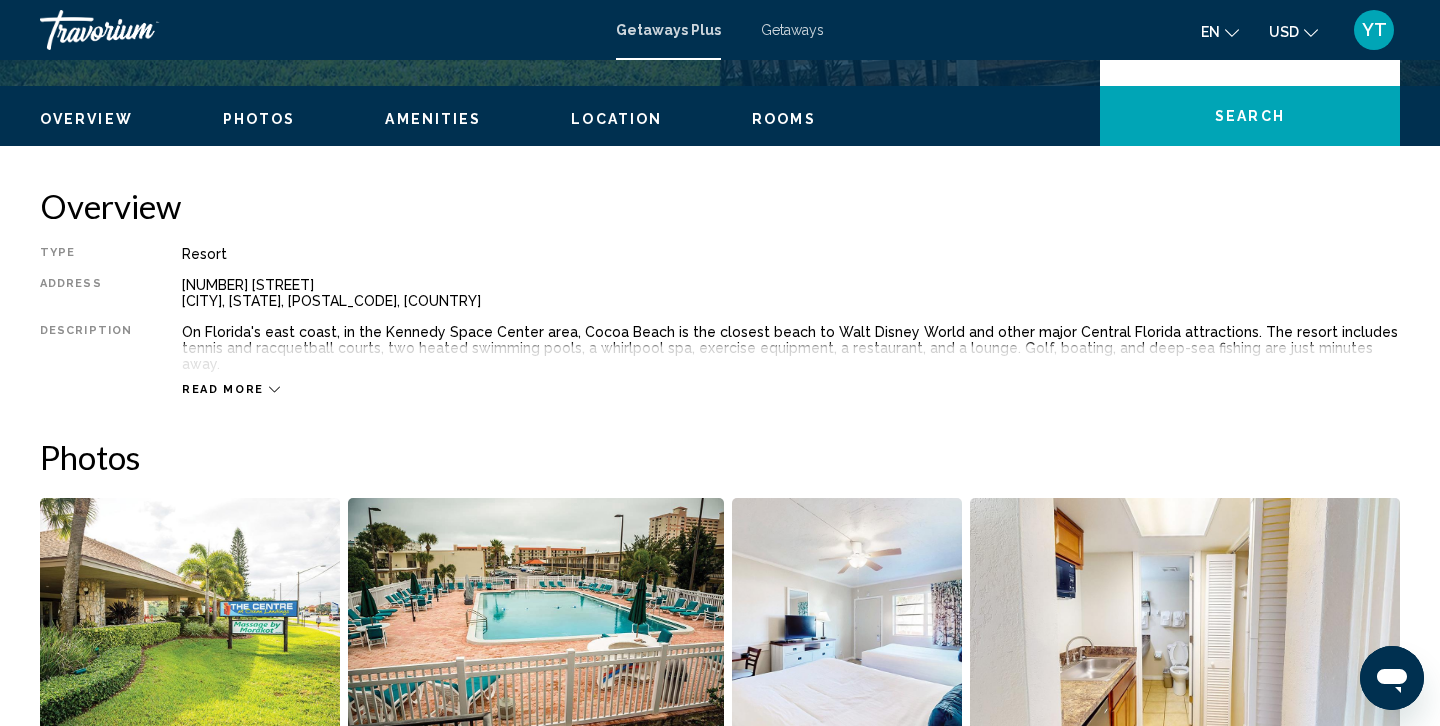 scroll, scrollTop: 578, scrollLeft: 0, axis: vertical 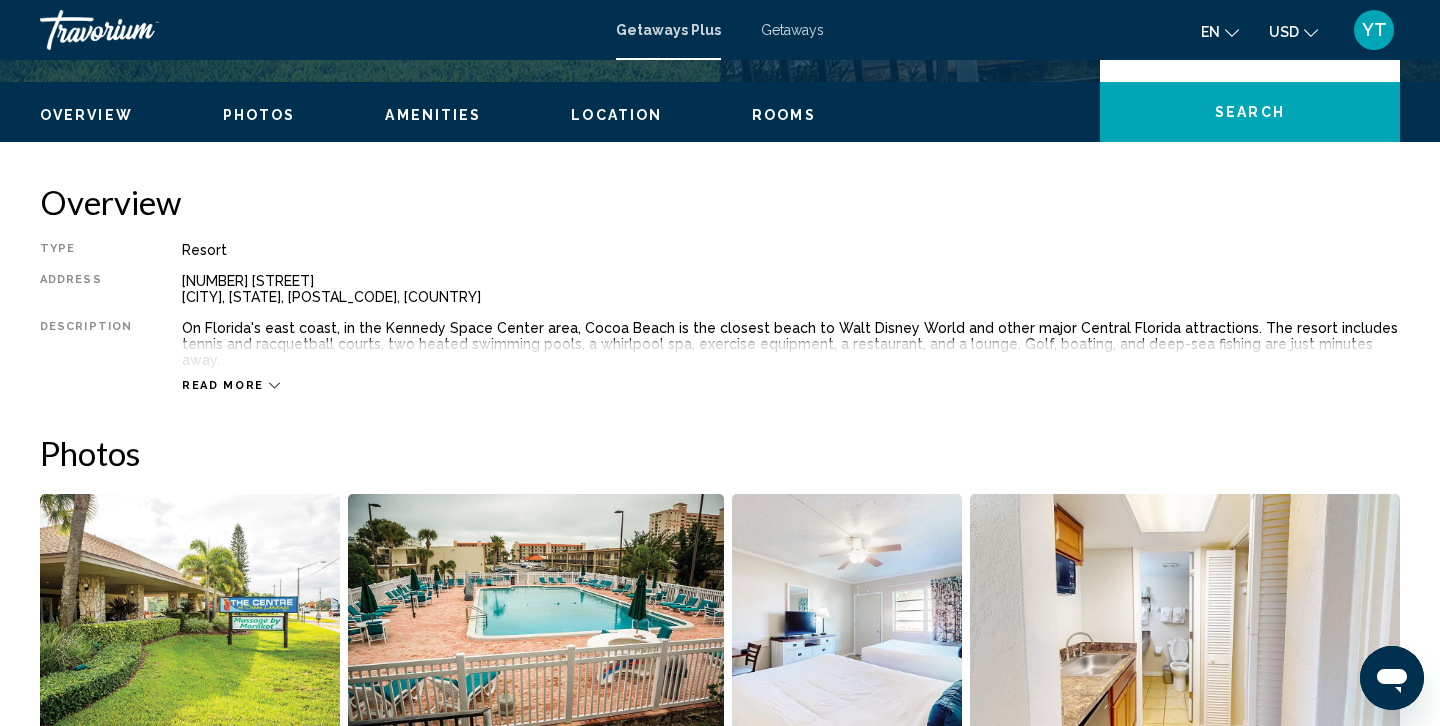 click 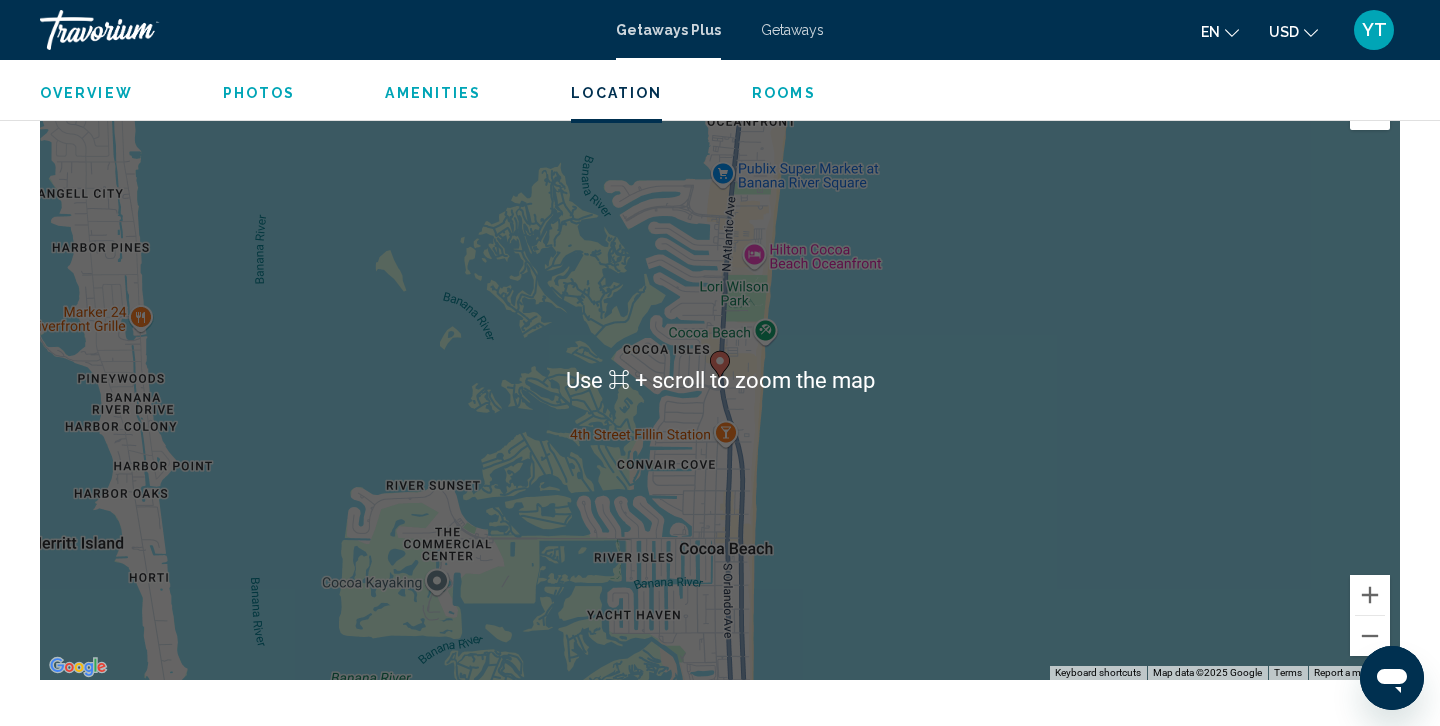 scroll, scrollTop: 2226, scrollLeft: 0, axis: vertical 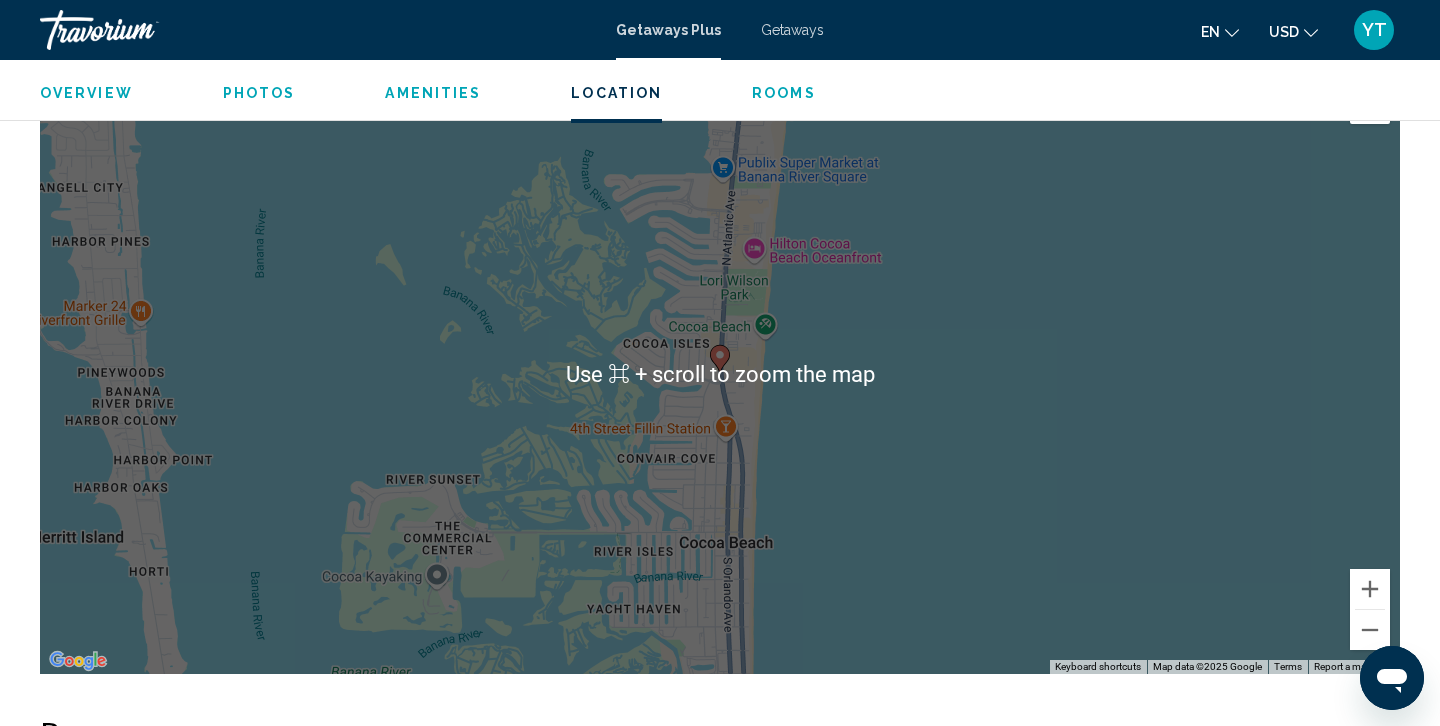 click on "To activate drag with keyboard, press Alt + Enter. Once in keyboard drag state, use the arrow keys to move the marker. To complete the drag, press the Enter key. To cancel, press Escape." at bounding box center (720, 374) 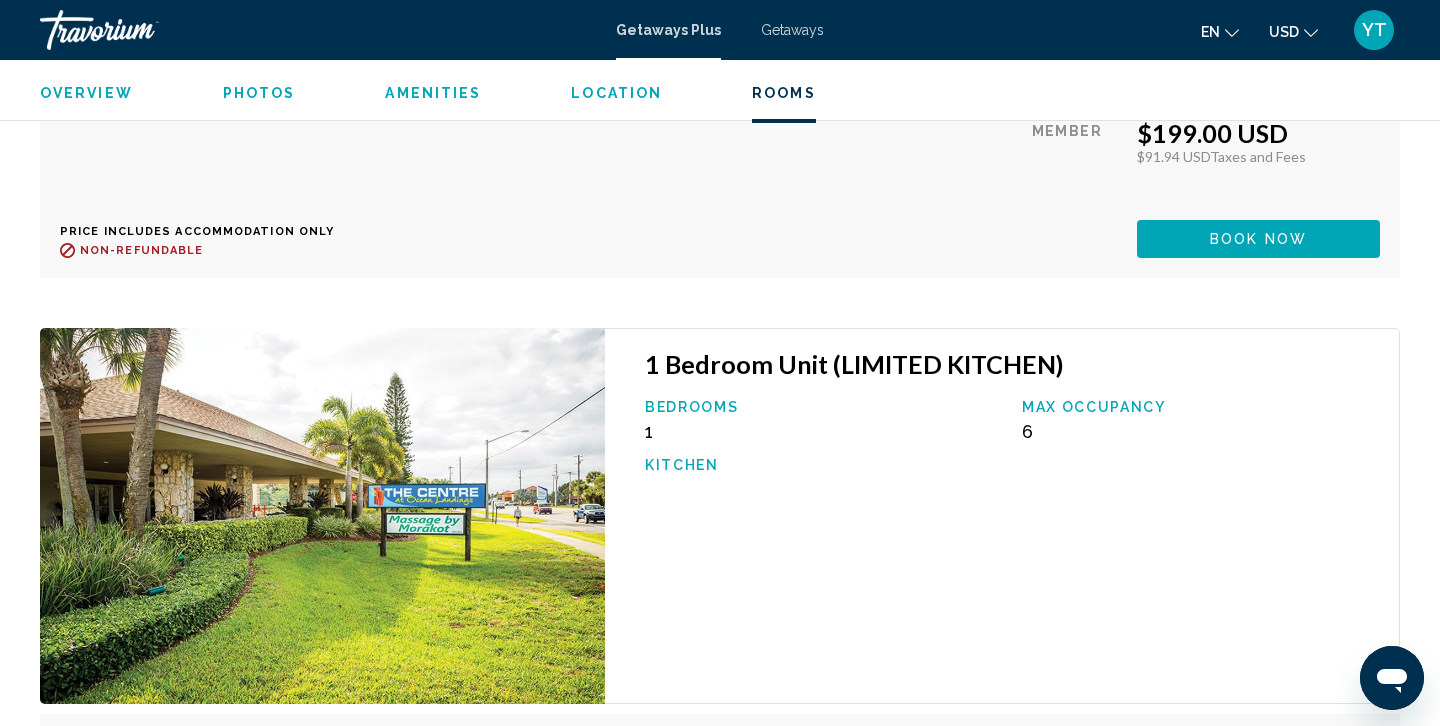scroll, scrollTop: 5104, scrollLeft: 0, axis: vertical 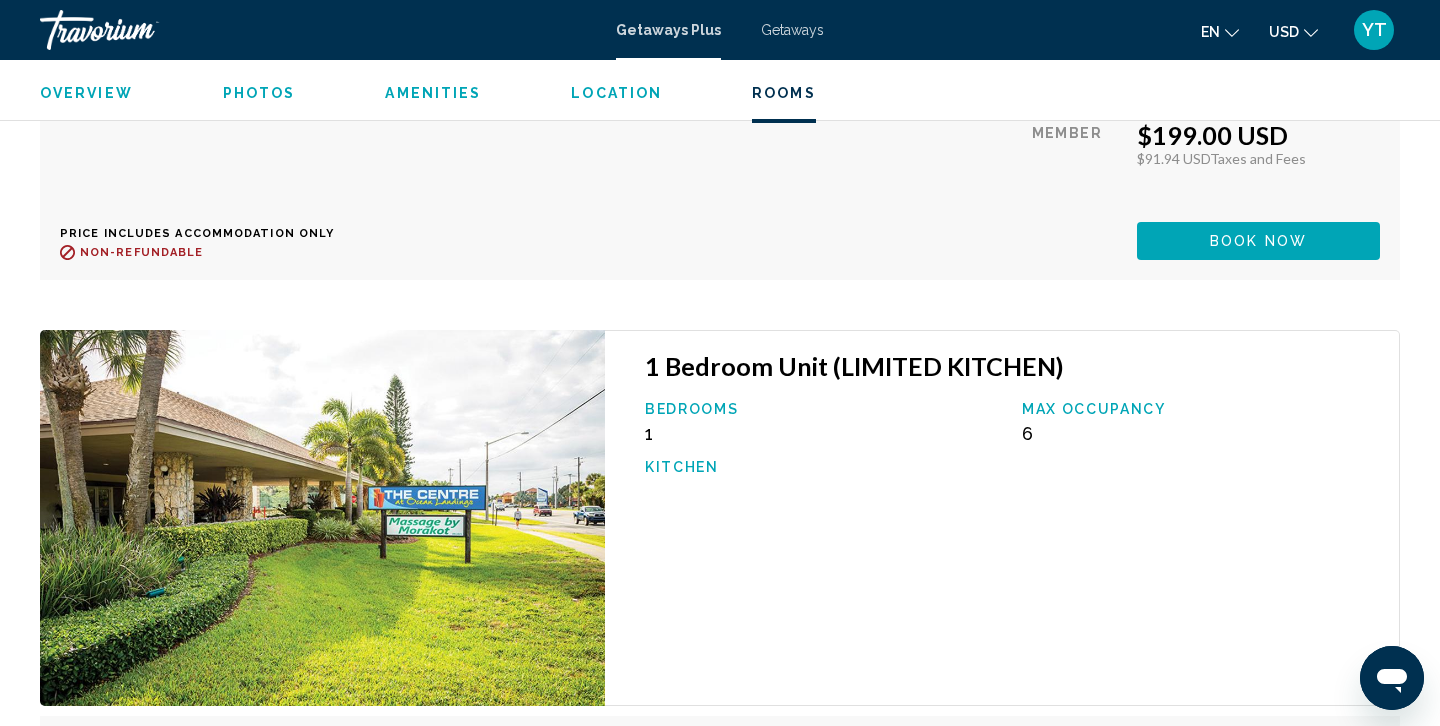 click at bounding box center (322, -1713) 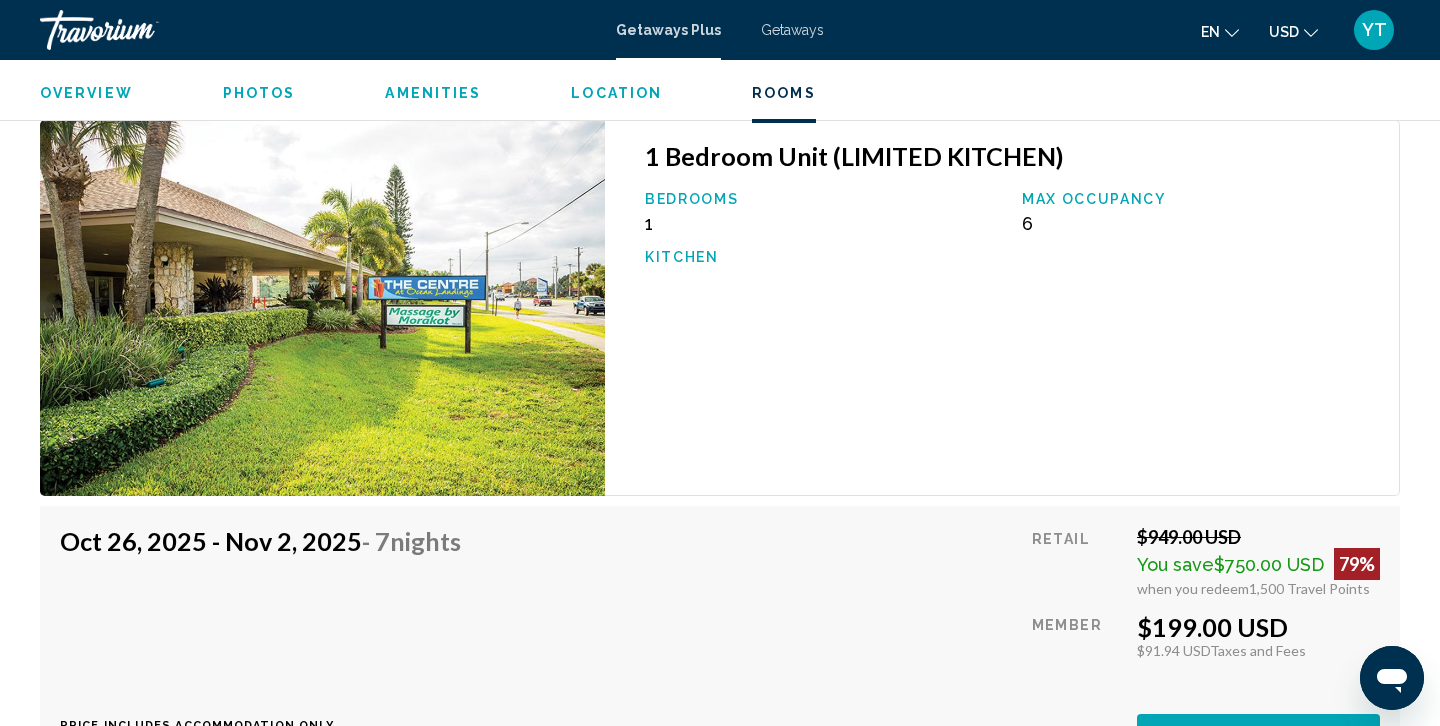 scroll, scrollTop: 5312, scrollLeft: 0, axis: vertical 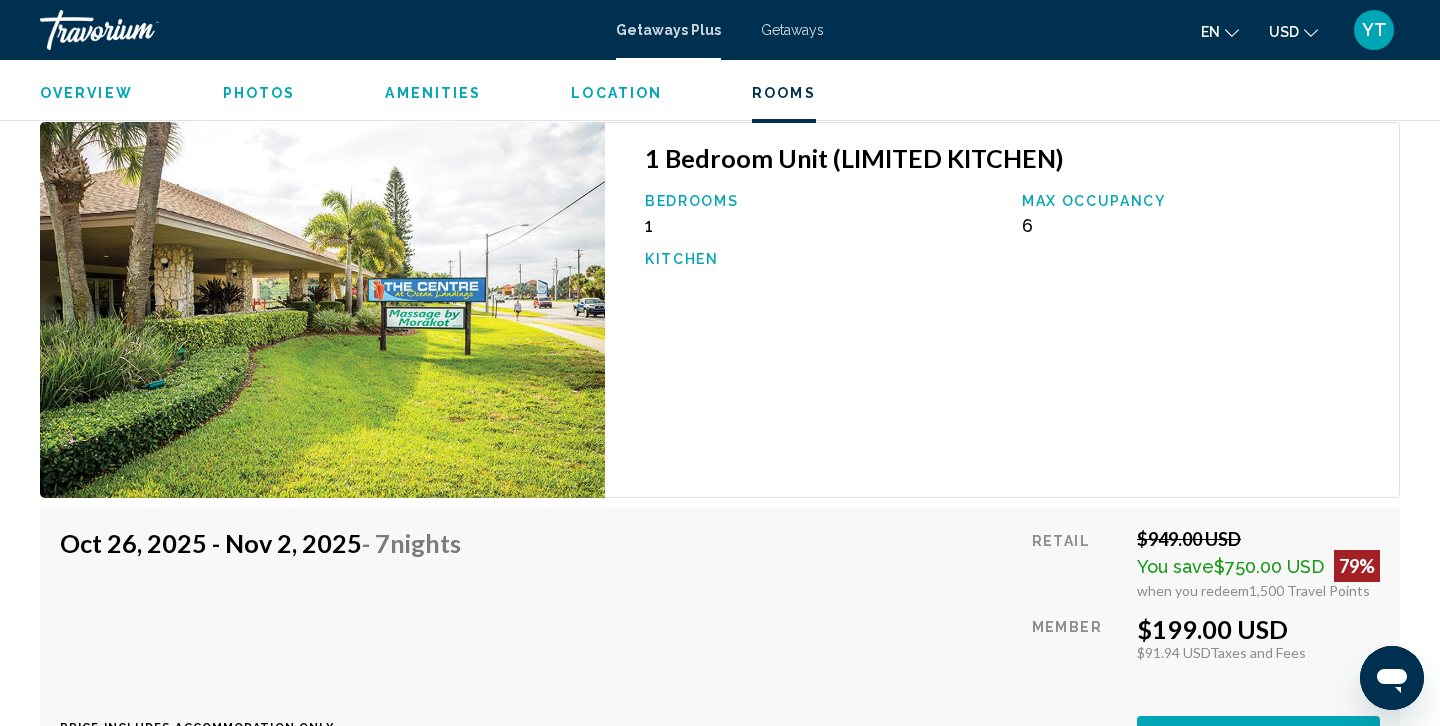 click on "Photos" at bounding box center [259, 93] 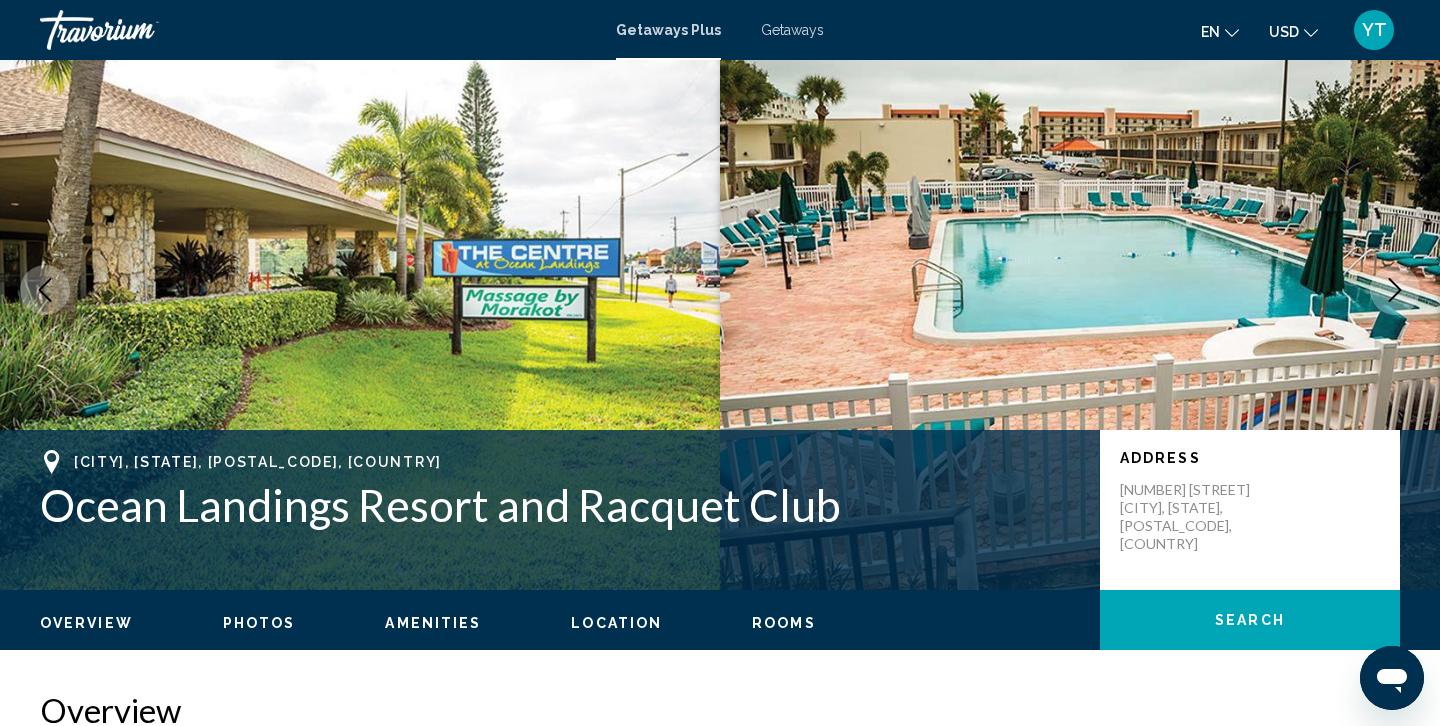 scroll, scrollTop: 0, scrollLeft: 0, axis: both 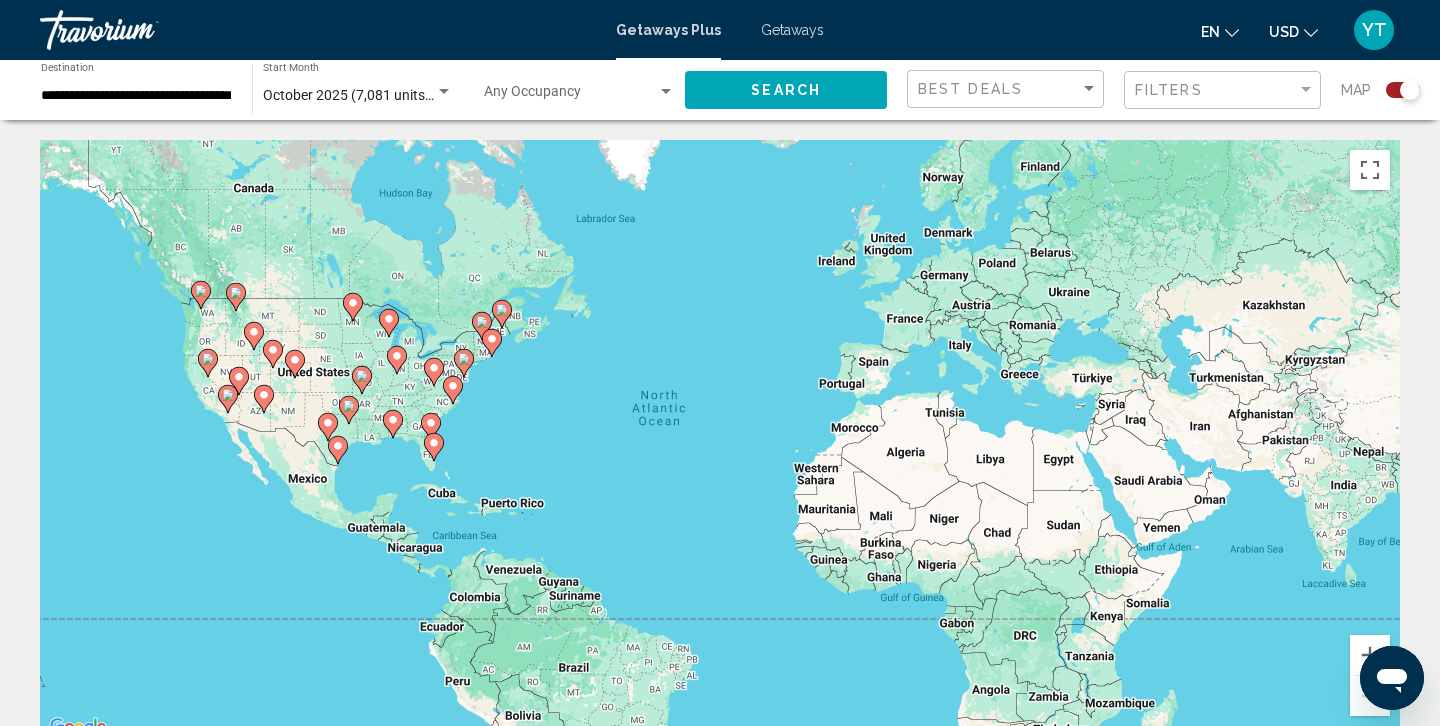 click 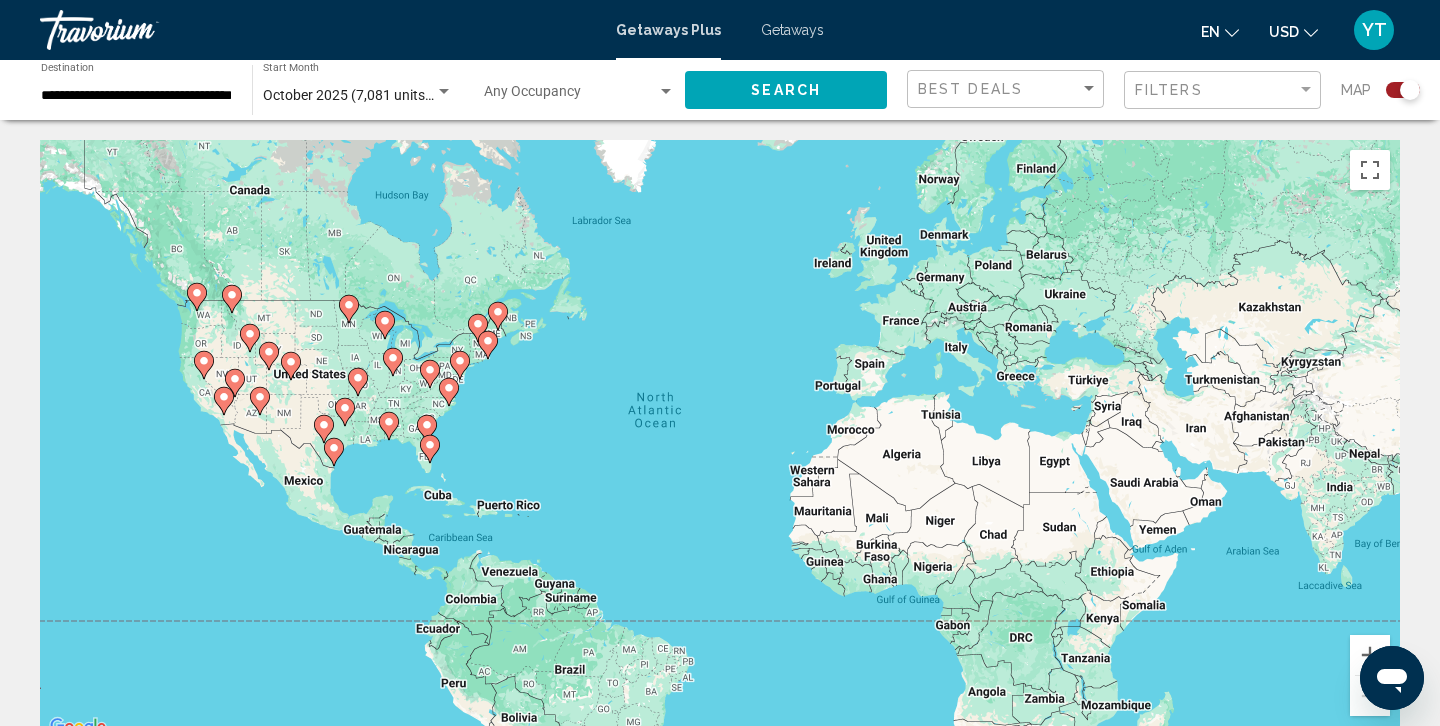click 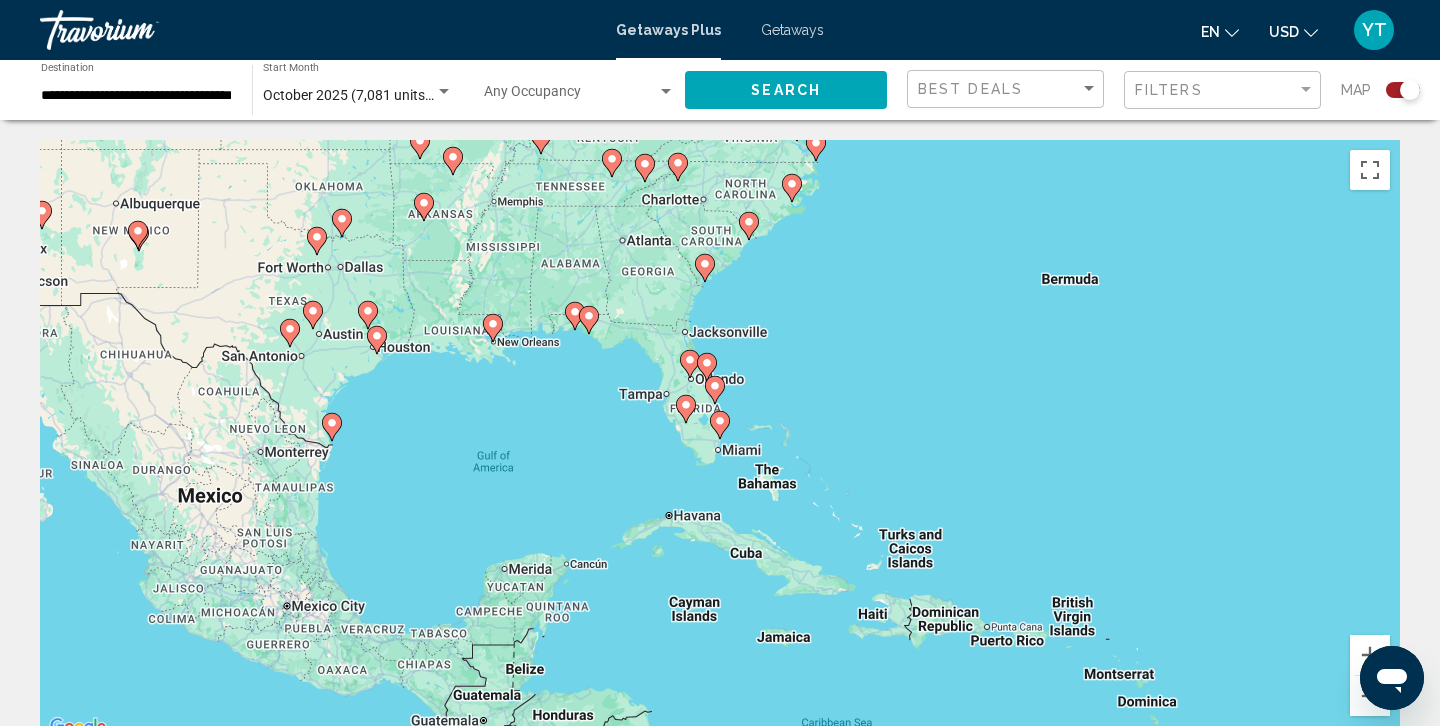 click 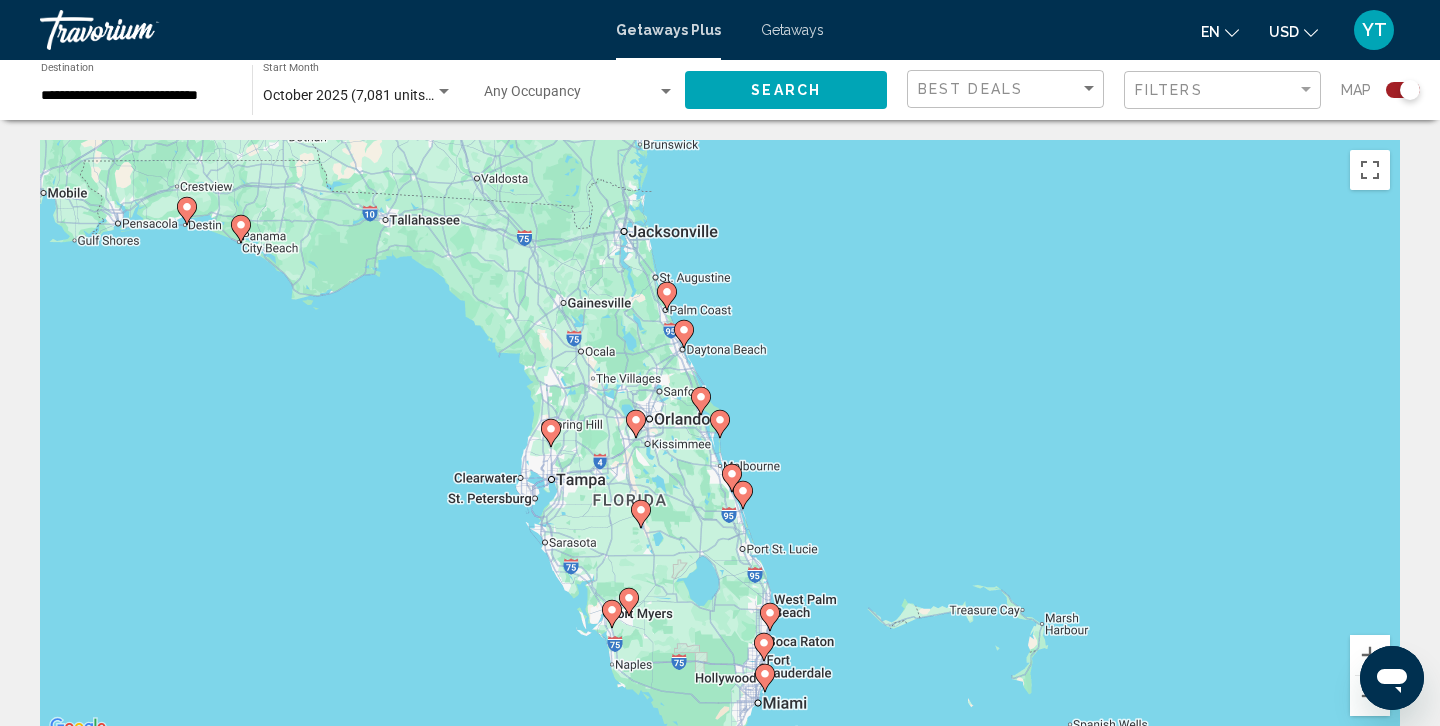 click 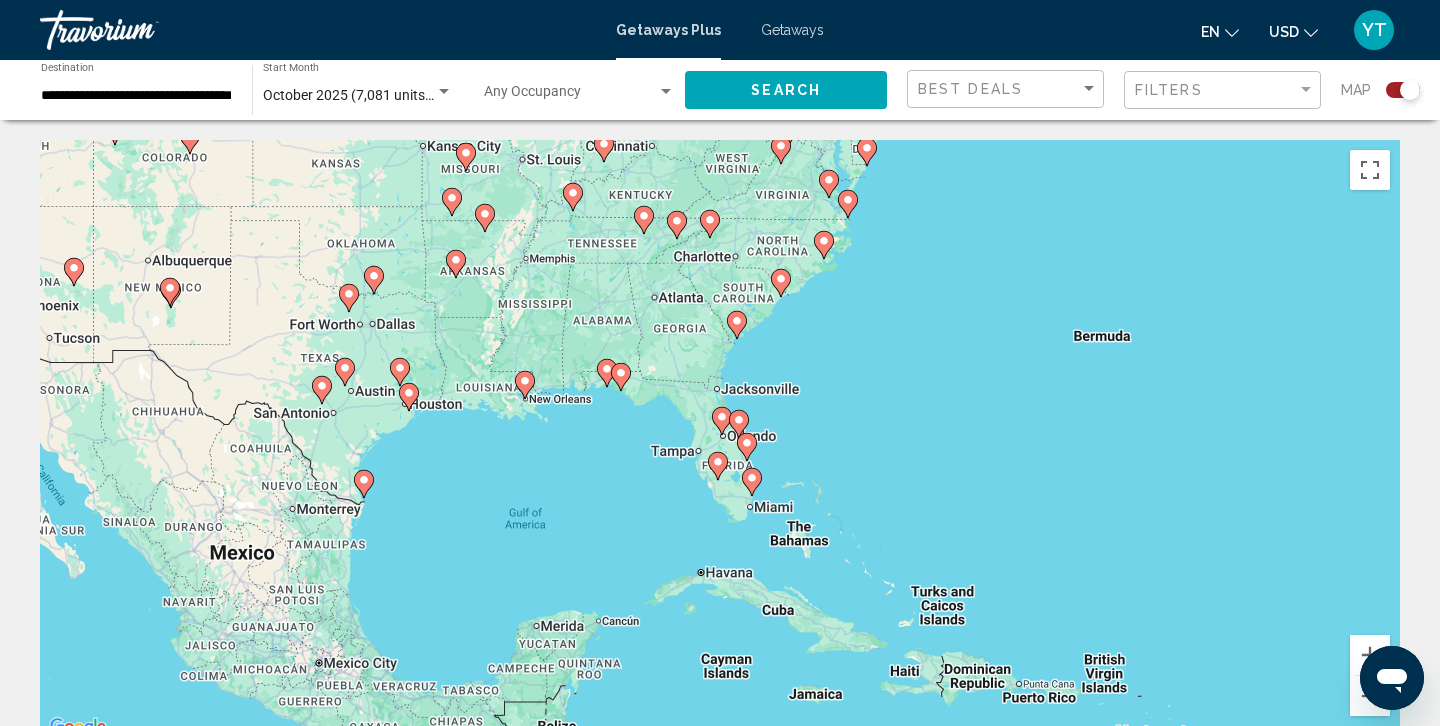 click 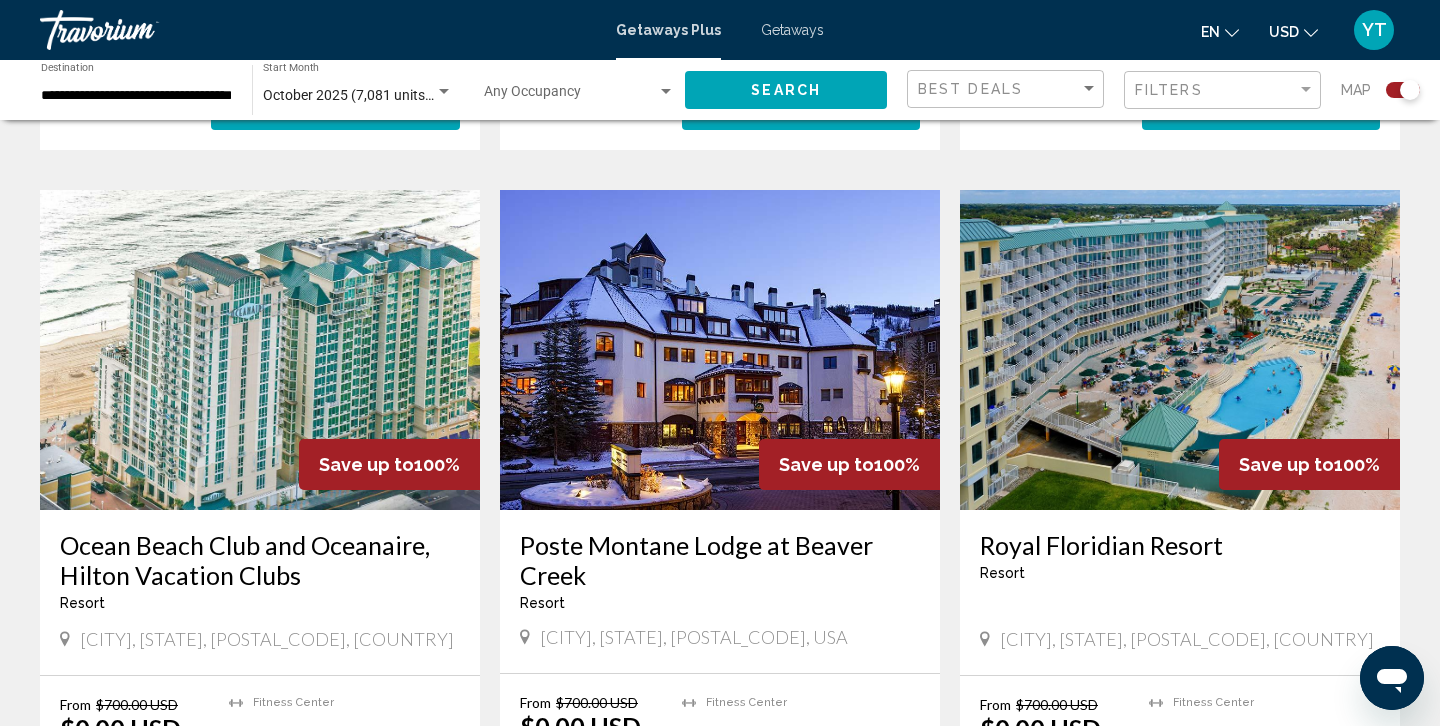 scroll, scrollTop: 2630, scrollLeft: 0, axis: vertical 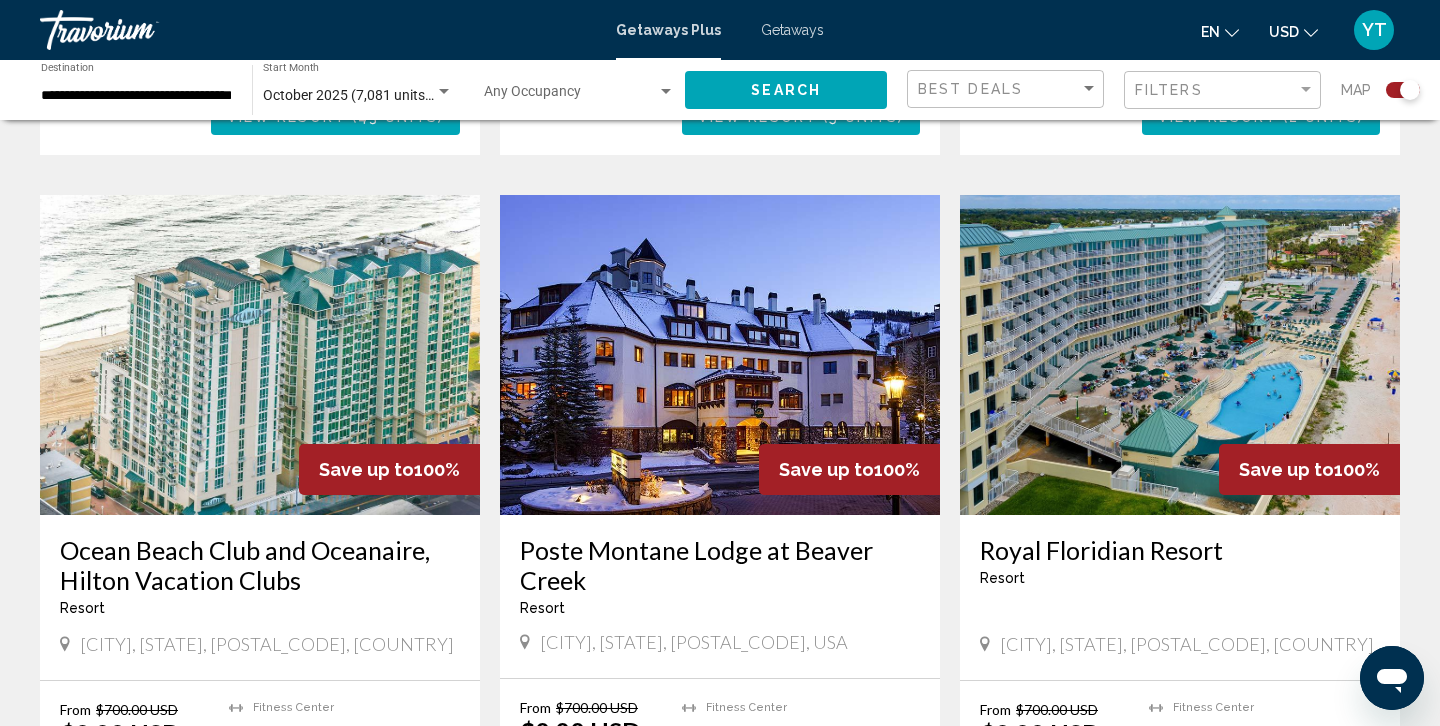 click at bounding box center [1180, 355] 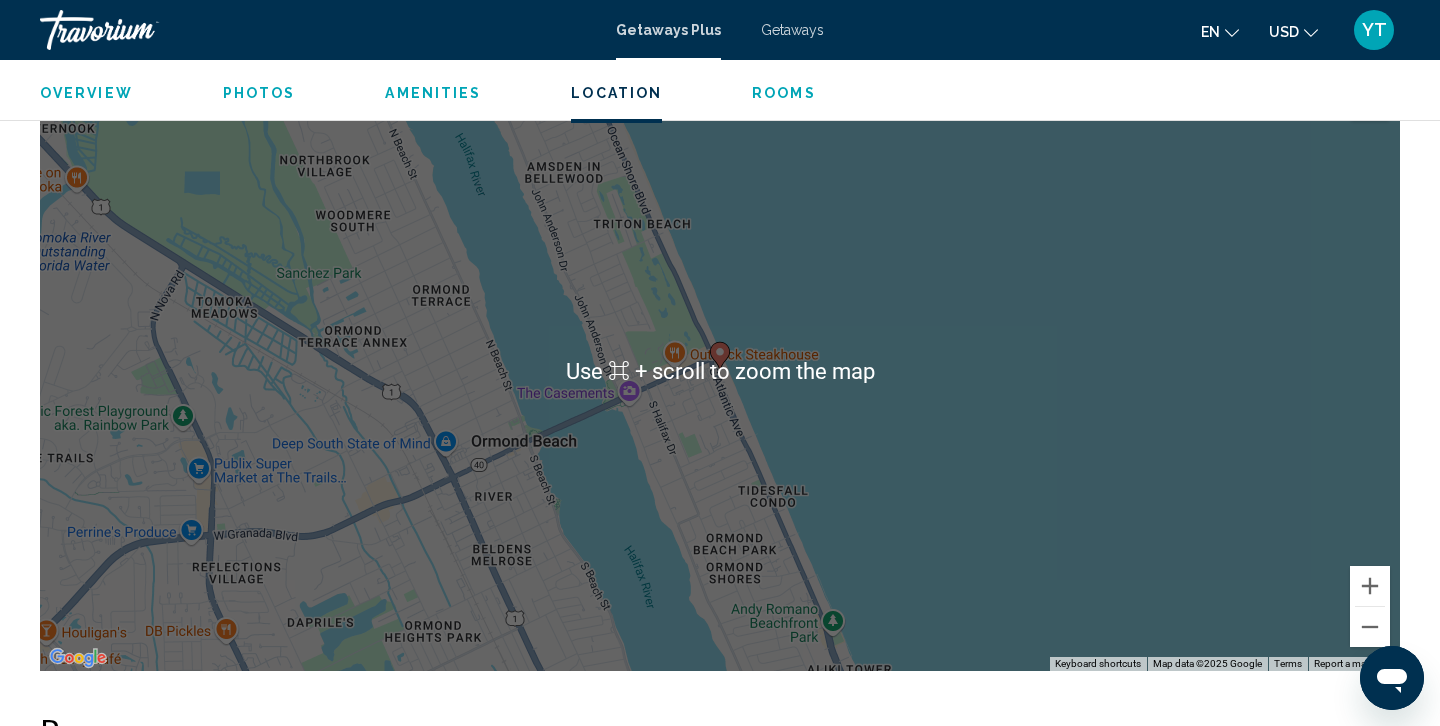scroll, scrollTop: 2237, scrollLeft: 0, axis: vertical 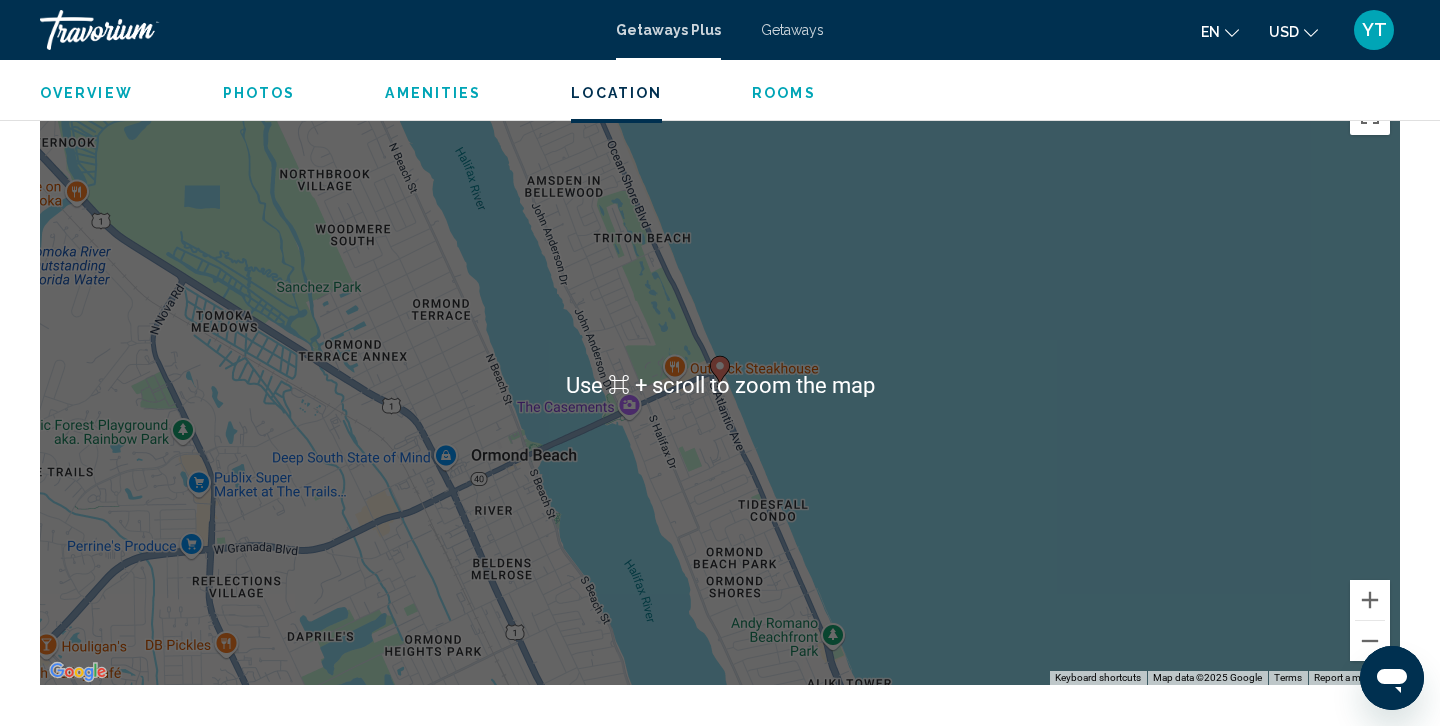 click on "To activate drag with keyboard, press Alt + Enter. Once in keyboard drag state, use the arrow keys to move the marker. To complete the drag, press the Enter key. To cancel, press Escape." at bounding box center (720, 385) 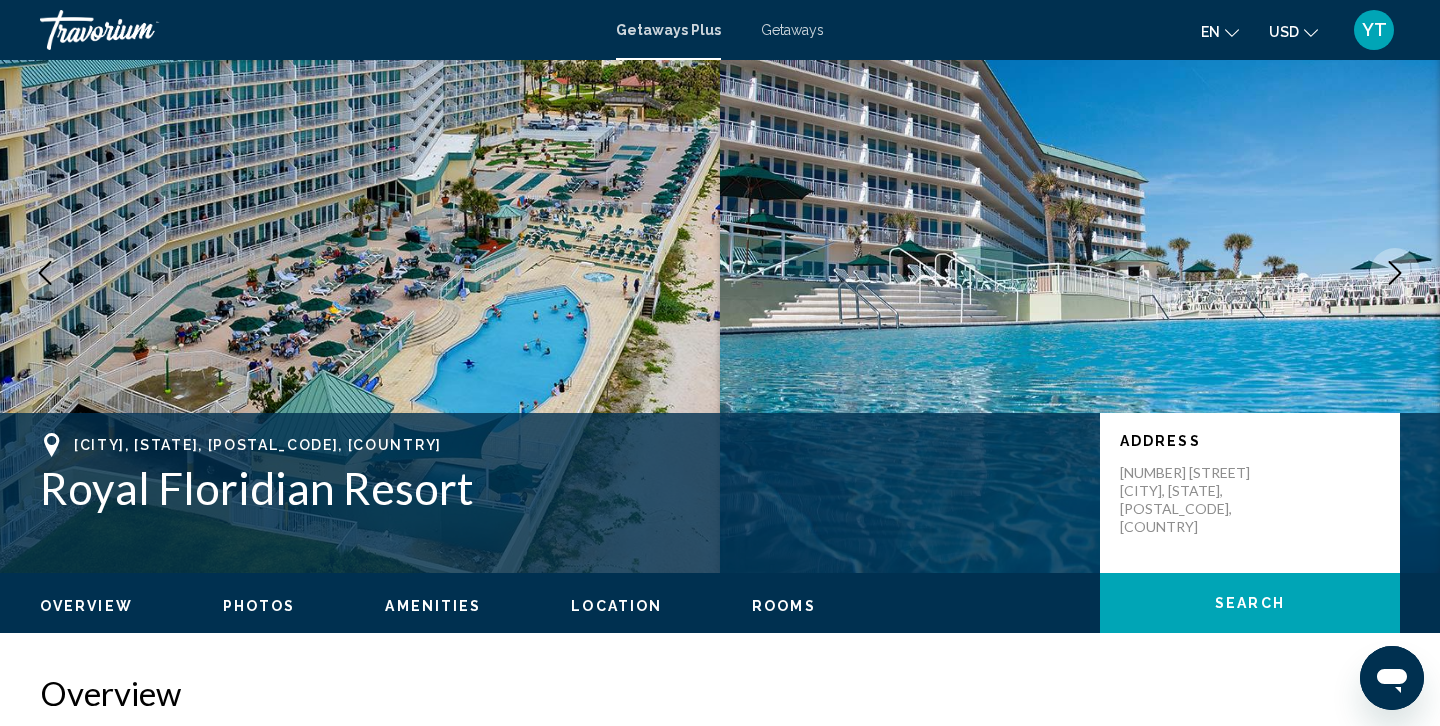 scroll, scrollTop: 0, scrollLeft: 0, axis: both 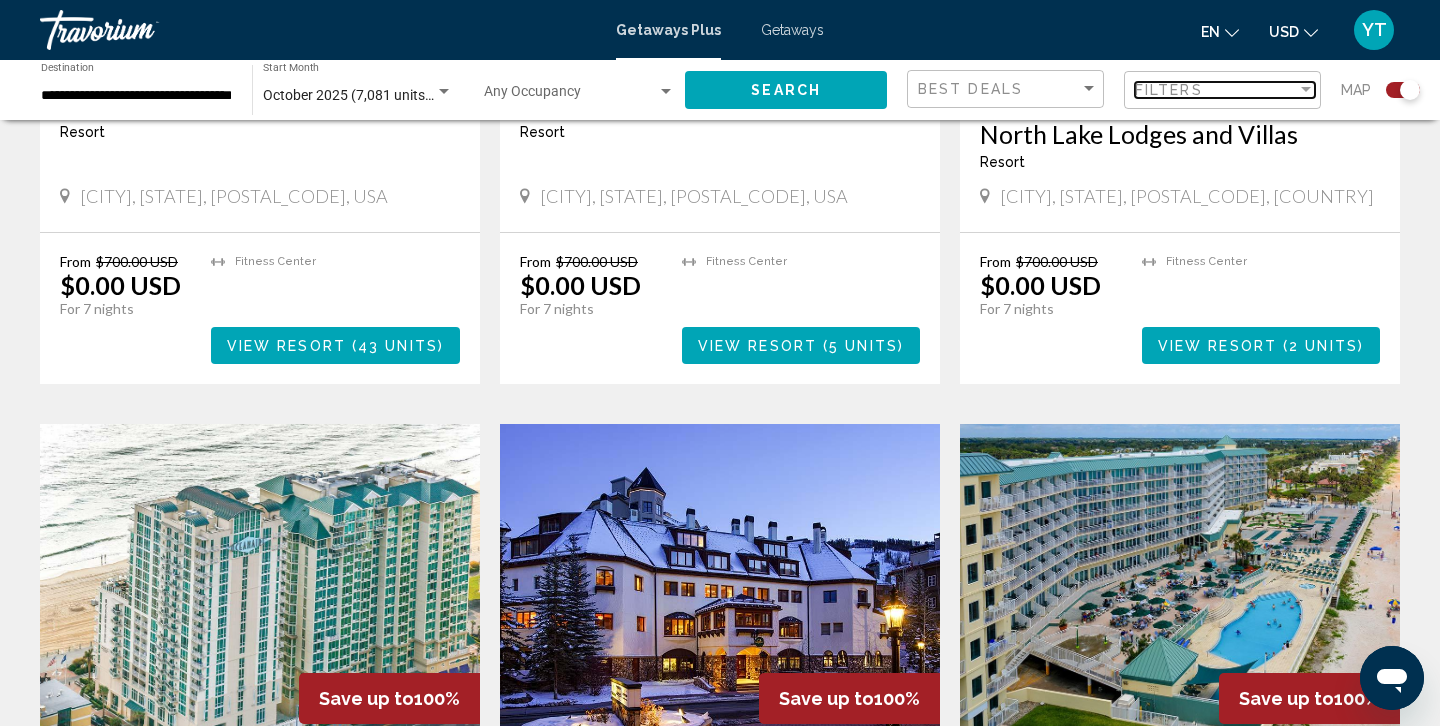 click at bounding box center (1306, 89) 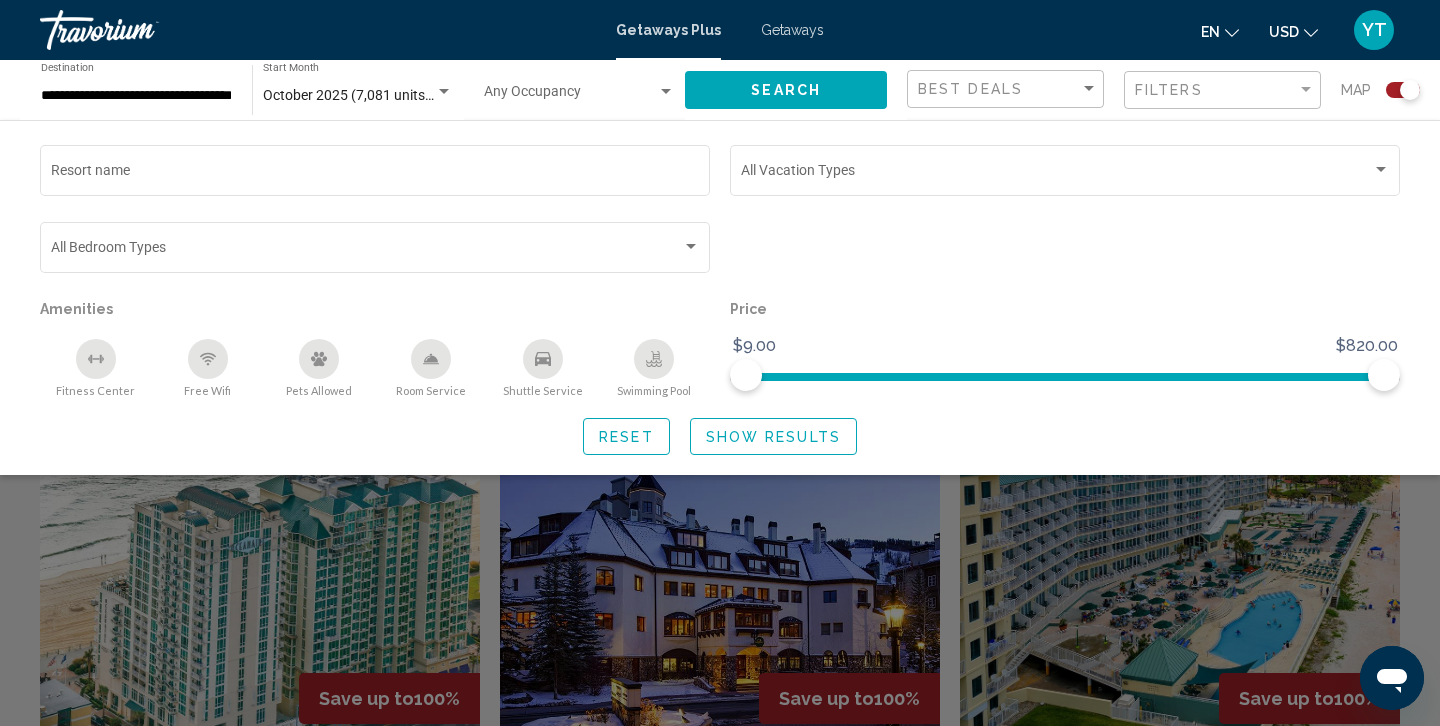 click on "Price $[NUMBER] $[NUMBER] $[NUMBER] $[NUMBER]" 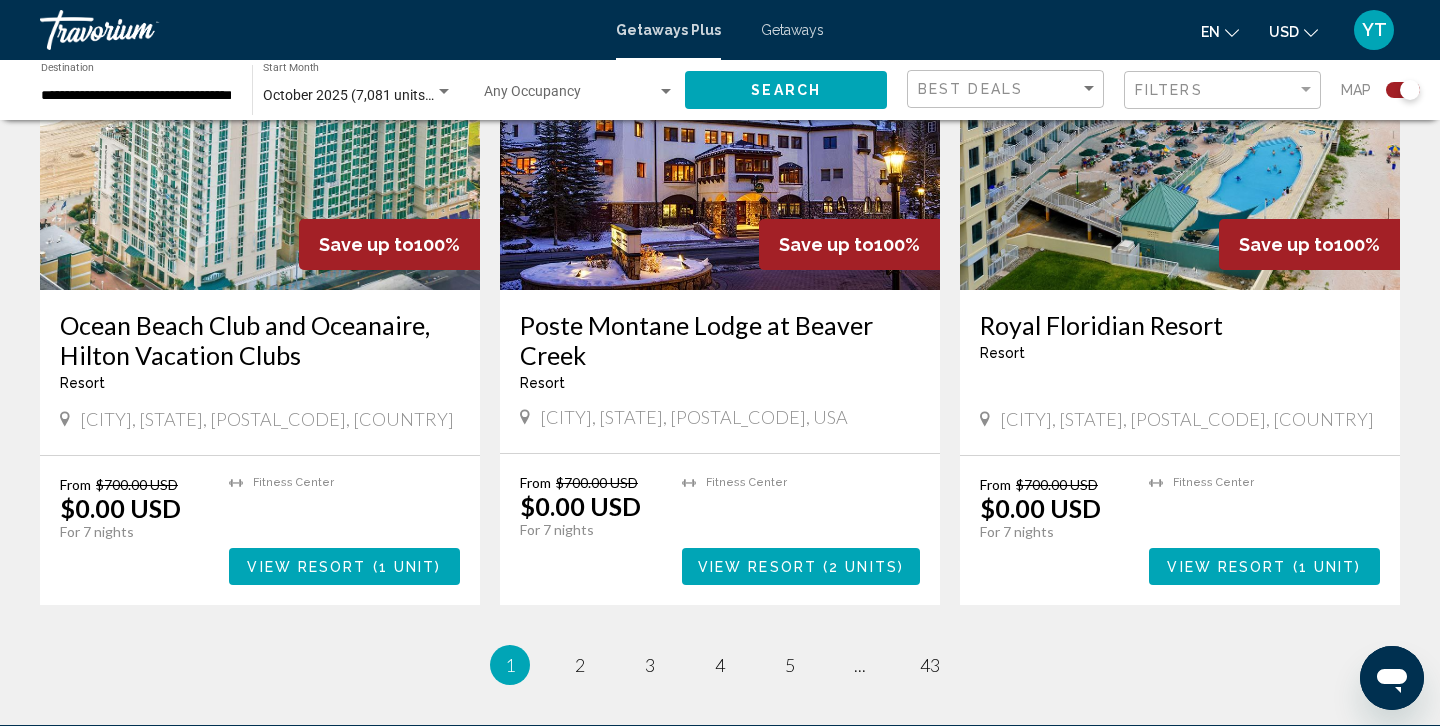 scroll, scrollTop: 2976, scrollLeft: 0, axis: vertical 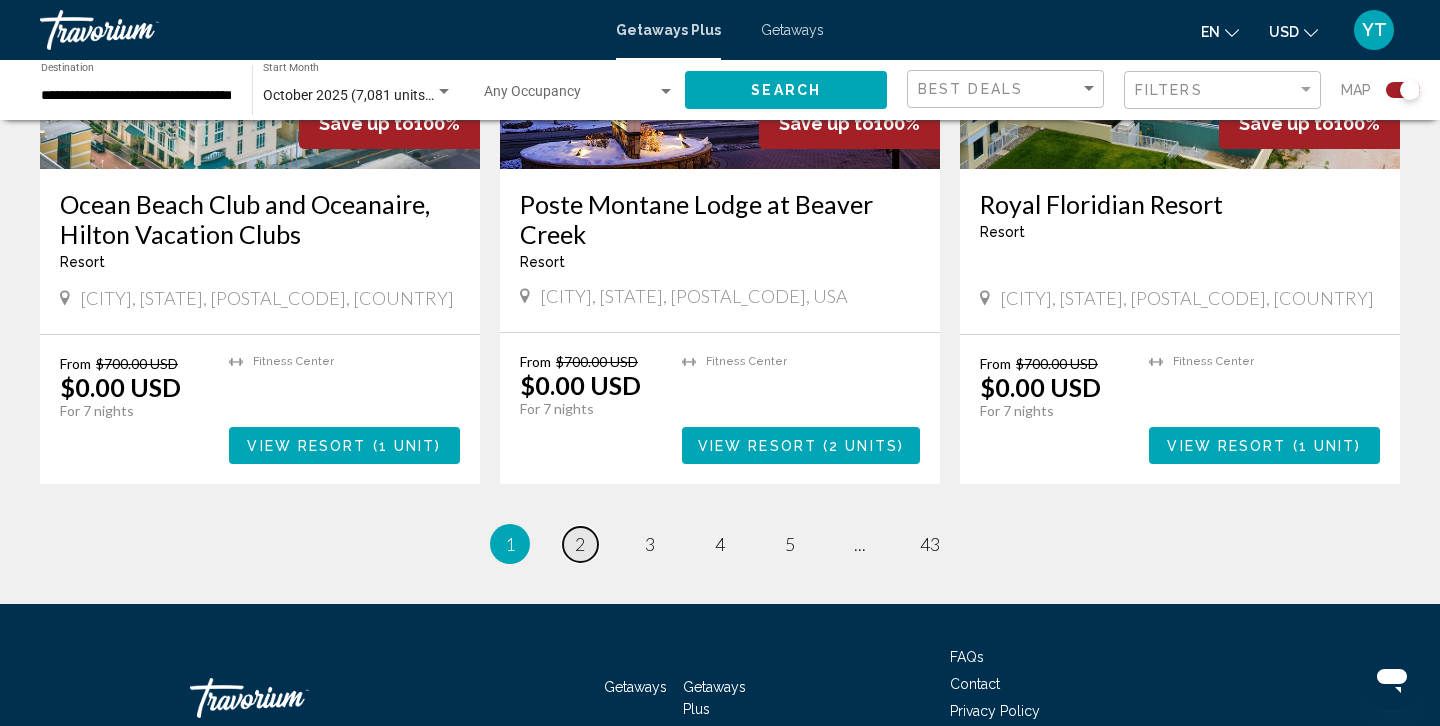 click on "2" at bounding box center [580, 544] 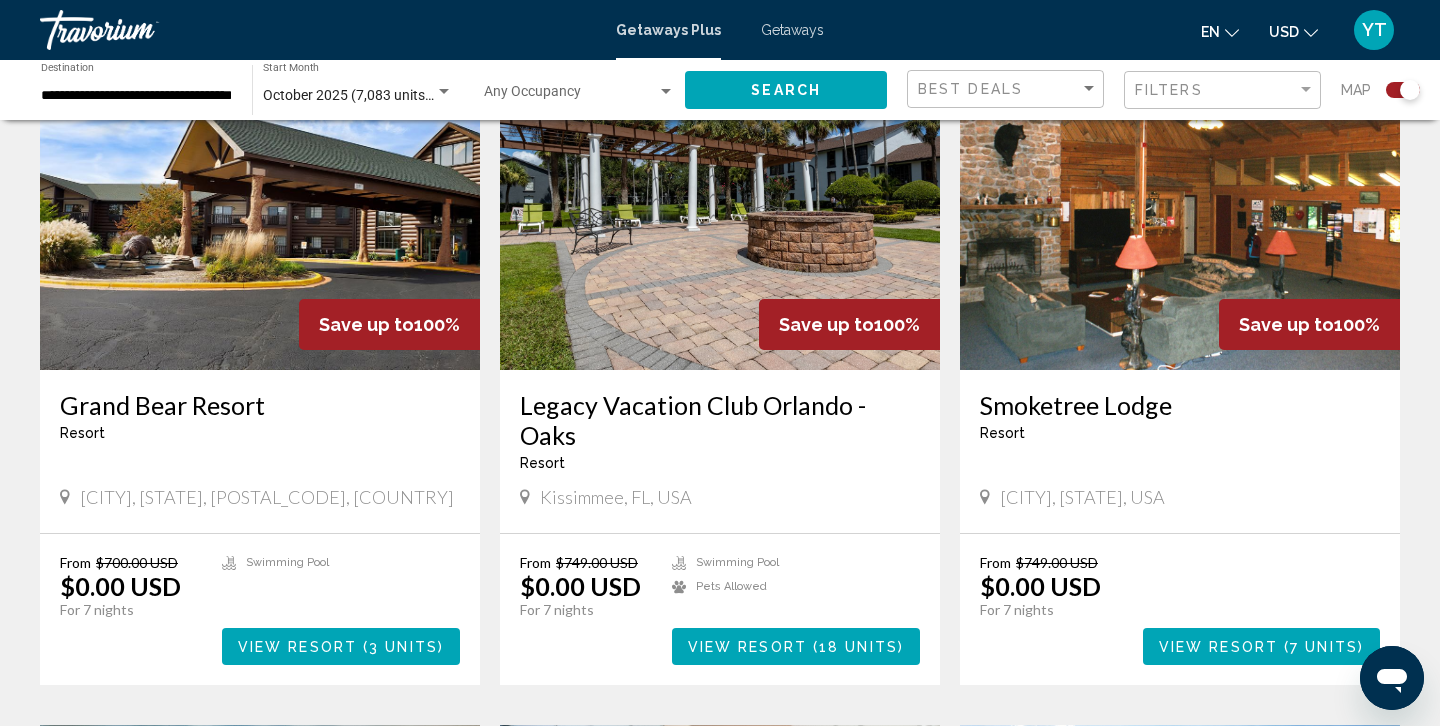 scroll, scrollTop: 1438, scrollLeft: 0, axis: vertical 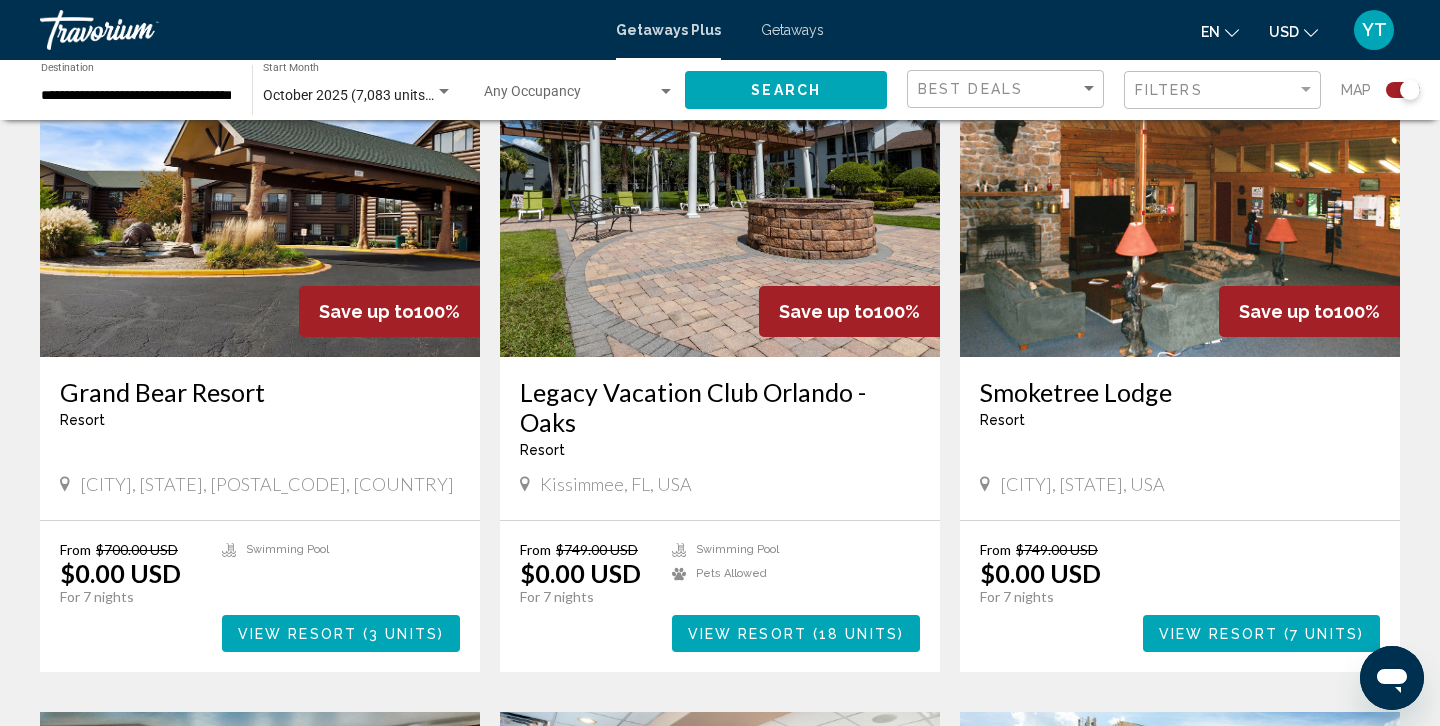 click at bounding box center [1180, 197] 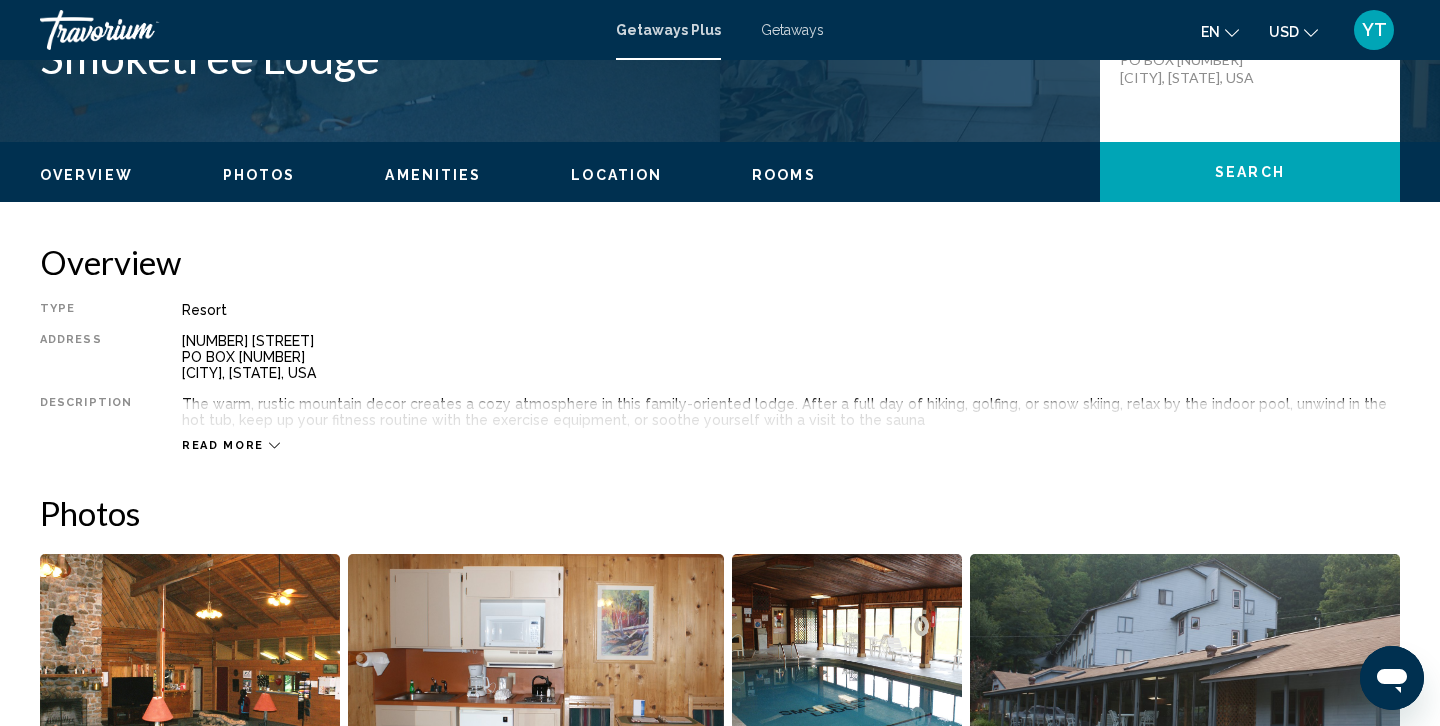 scroll, scrollTop: 511, scrollLeft: 0, axis: vertical 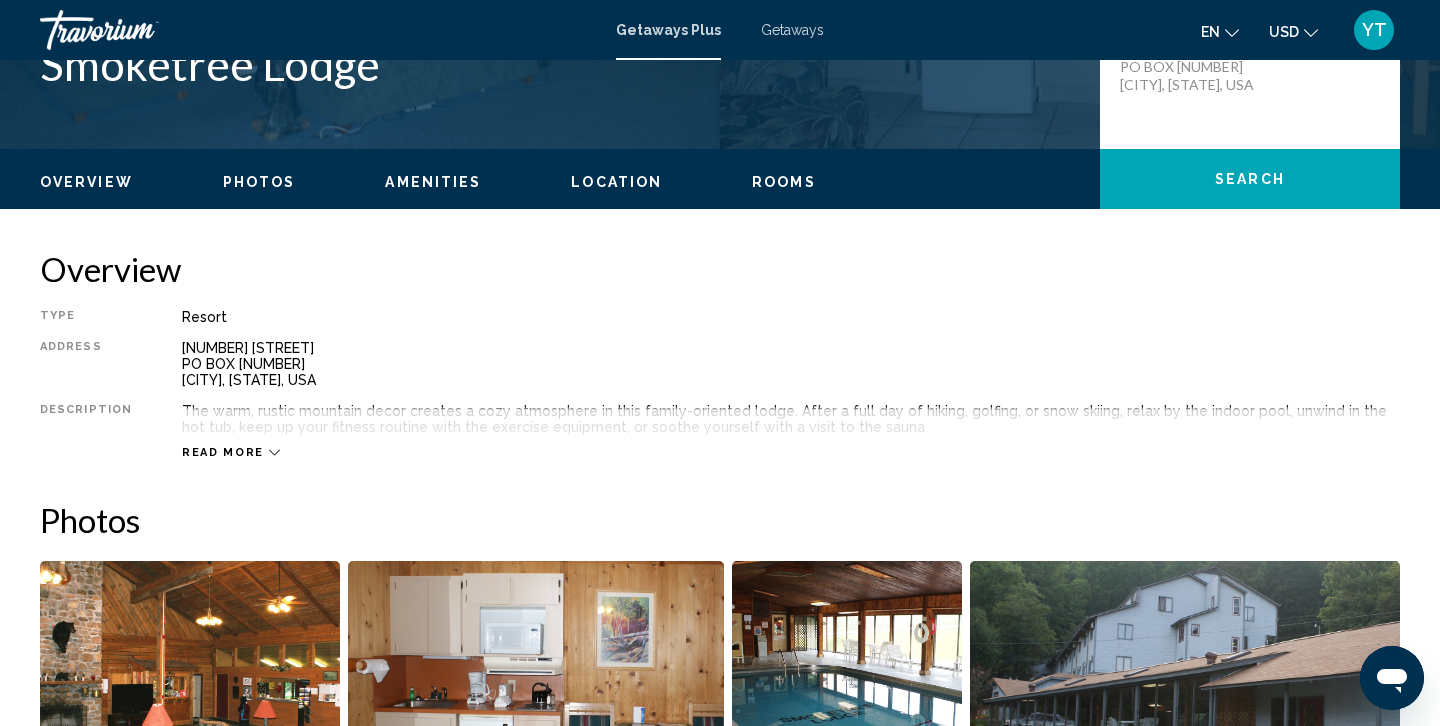 click 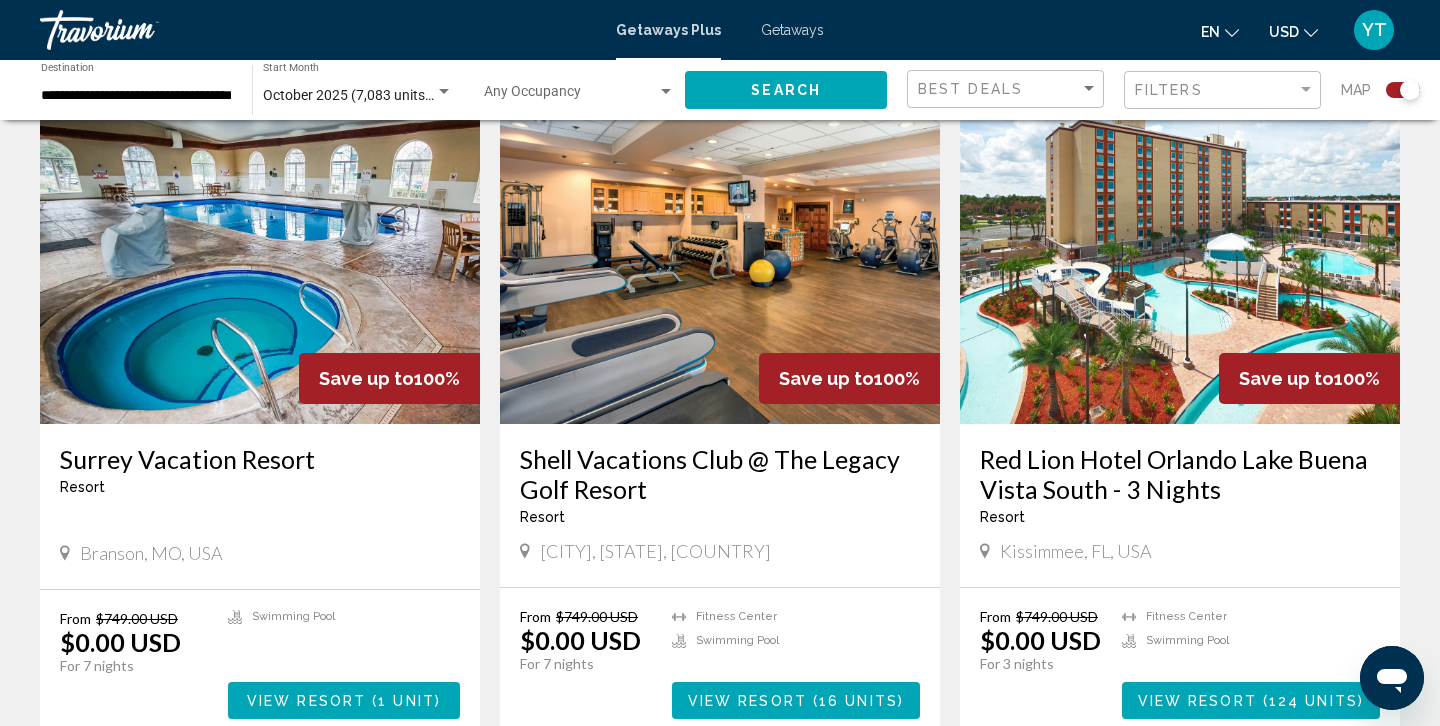 scroll, scrollTop: 2054, scrollLeft: 0, axis: vertical 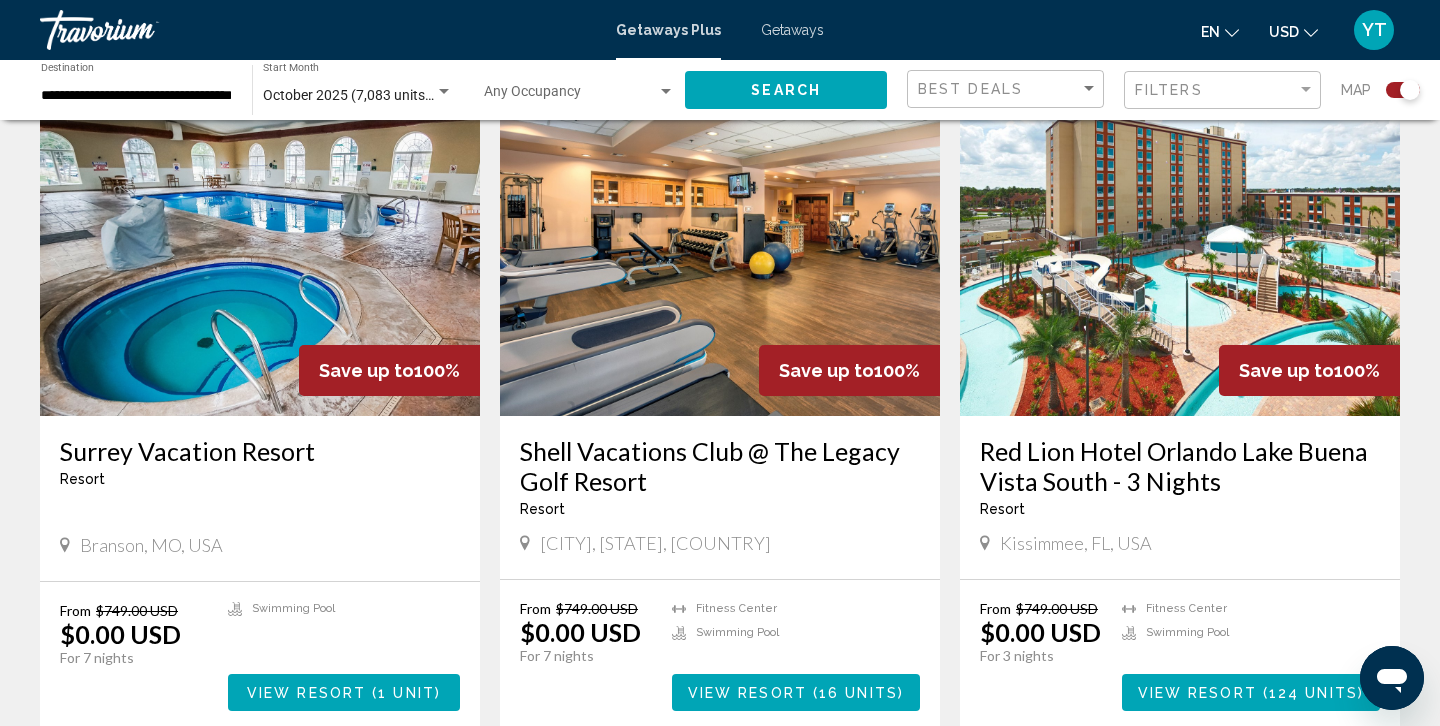 click at bounding box center [1180, 256] 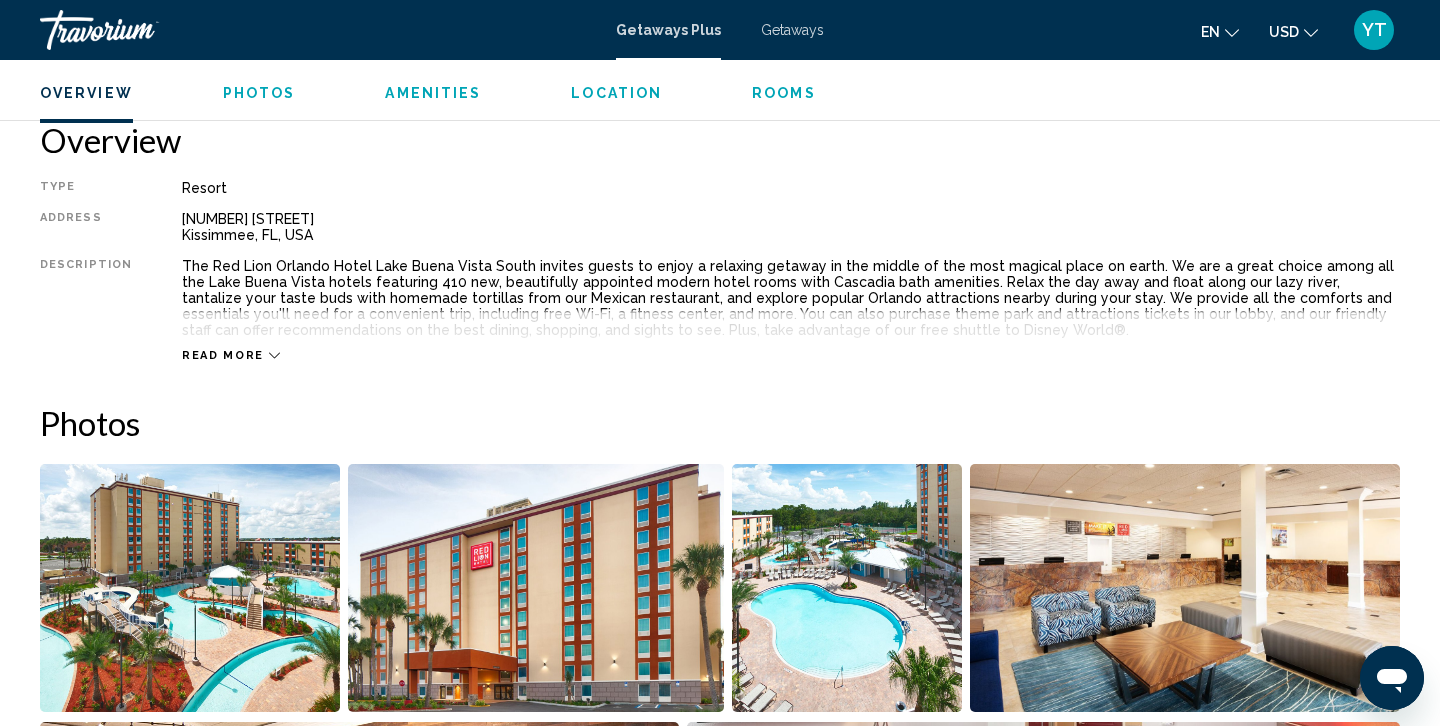 scroll, scrollTop: 639, scrollLeft: 0, axis: vertical 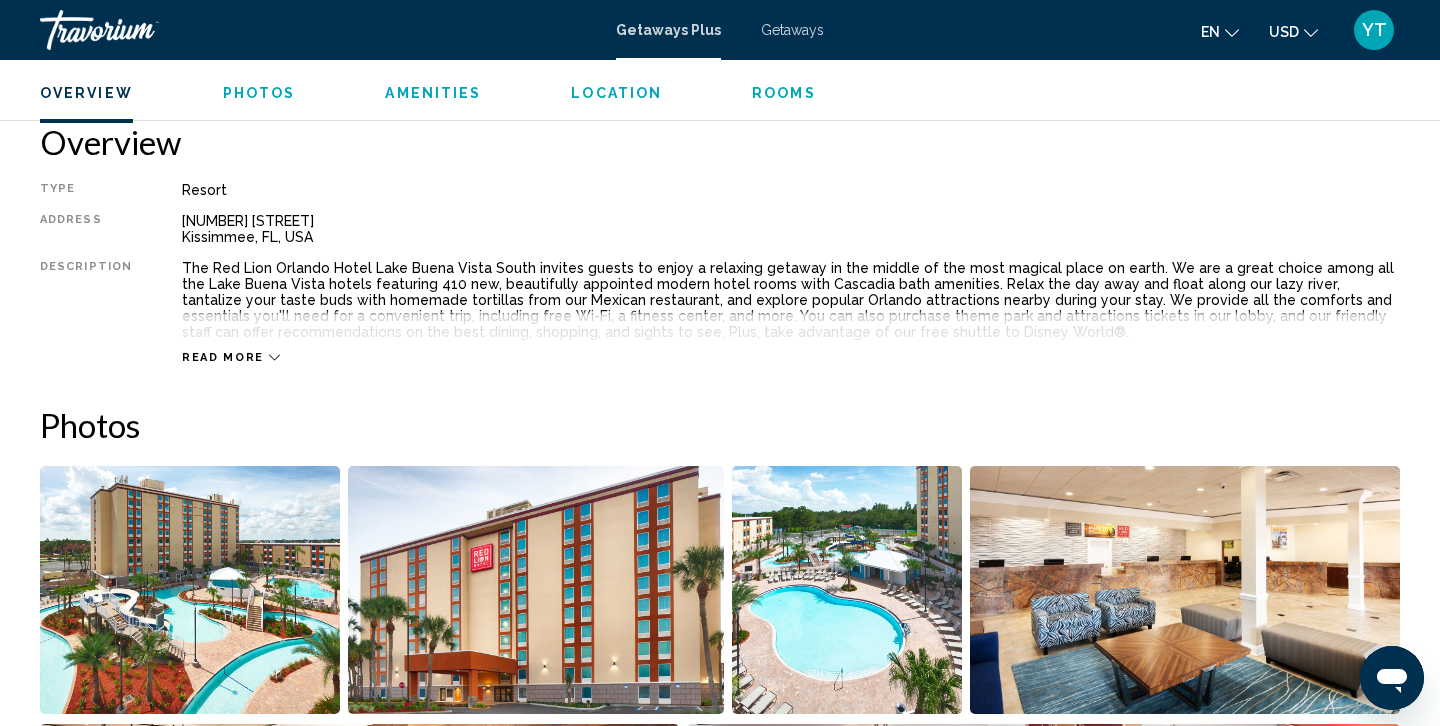 click 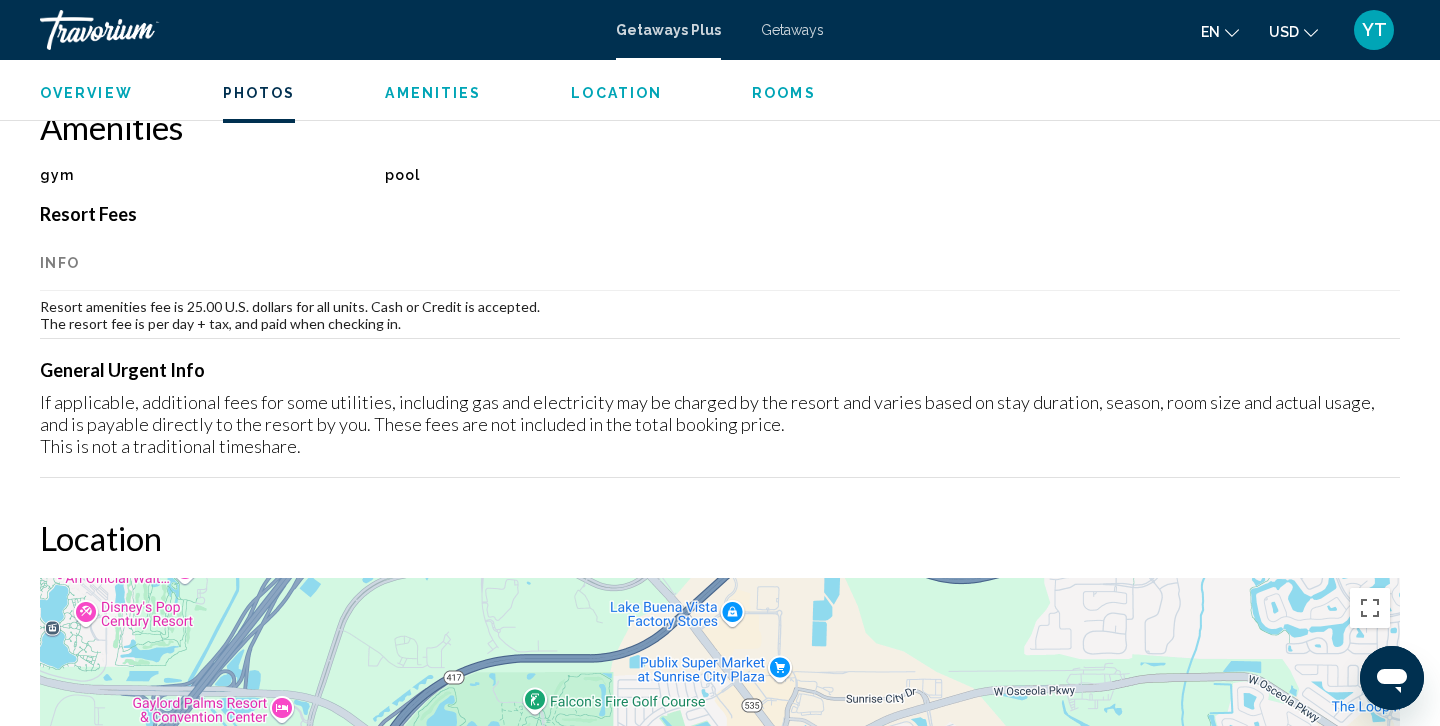 scroll, scrollTop: 1469, scrollLeft: 0, axis: vertical 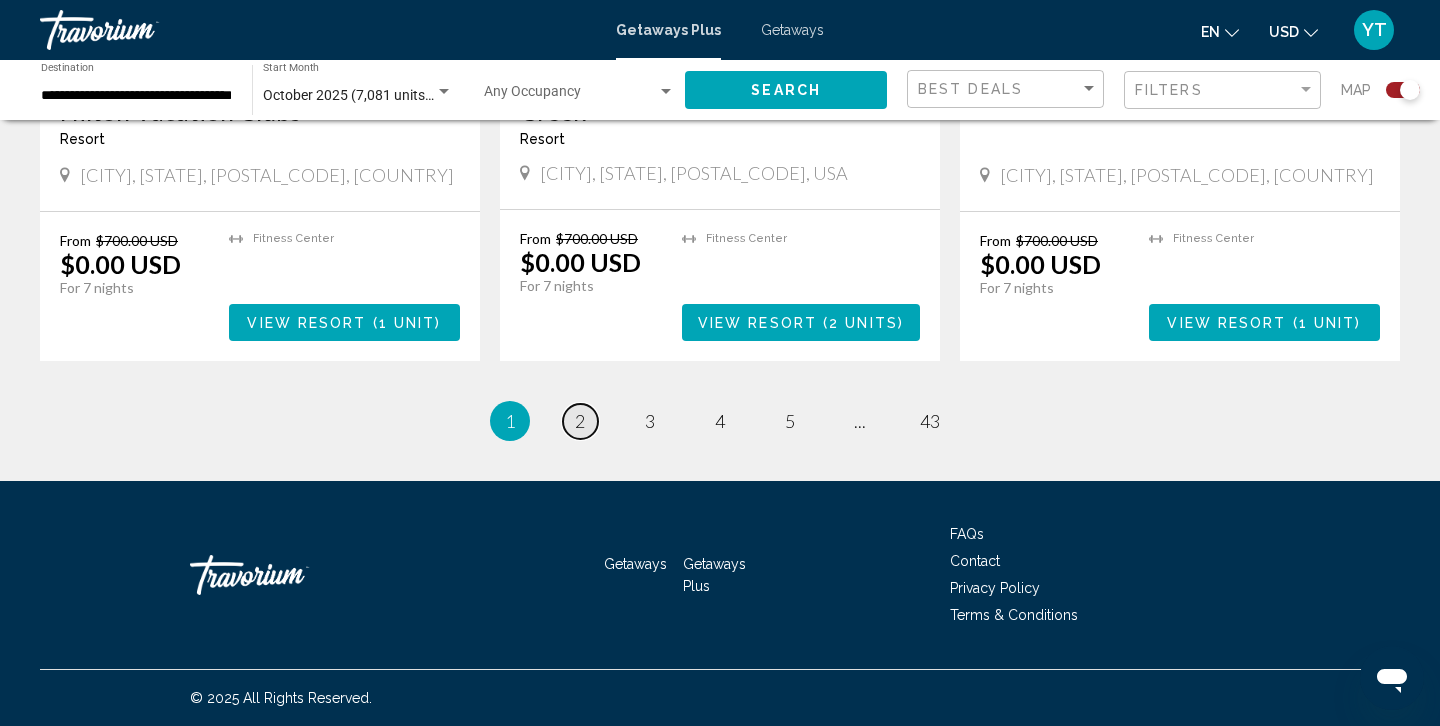click on "page  2" at bounding box center (580, 421) 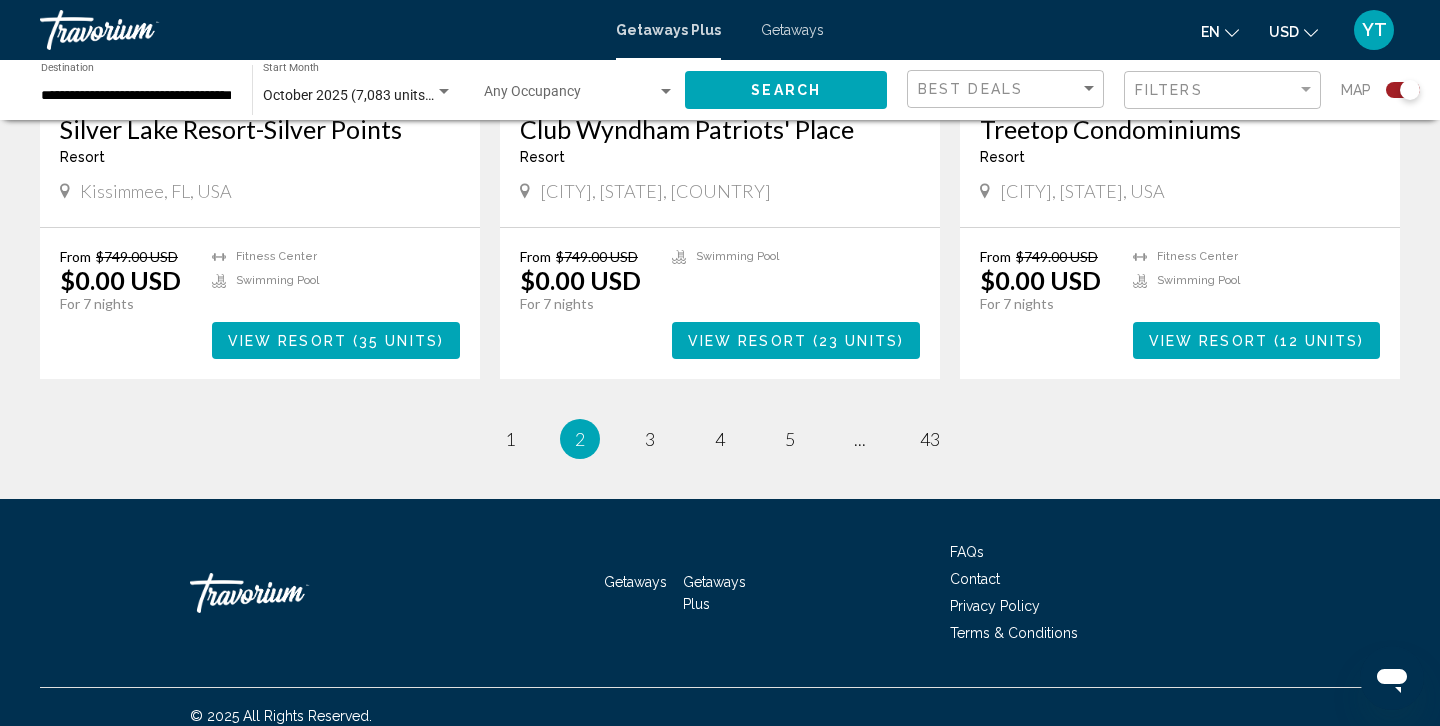 scroll, scrollTop: 3069, scrollLeft: 0, axis: vertical 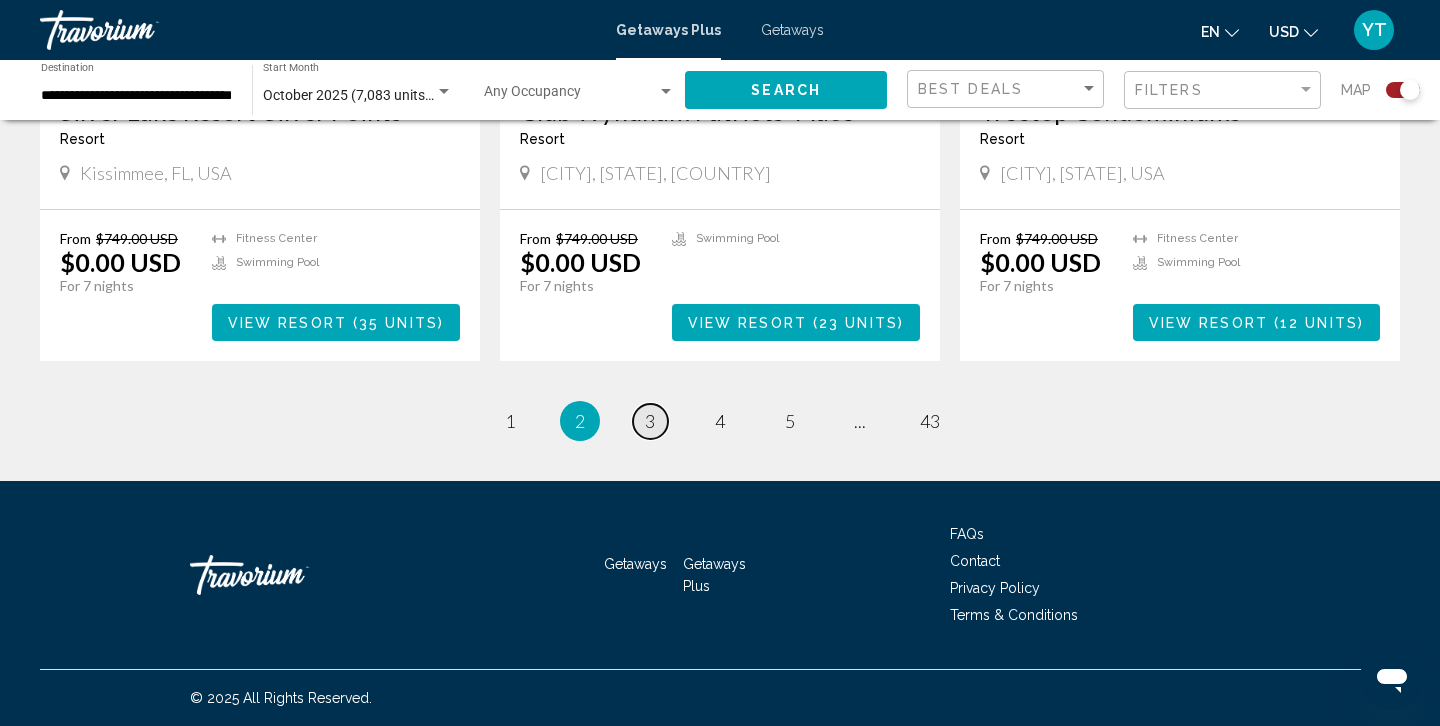 click on "page  3" at bounding box center [650, 421] 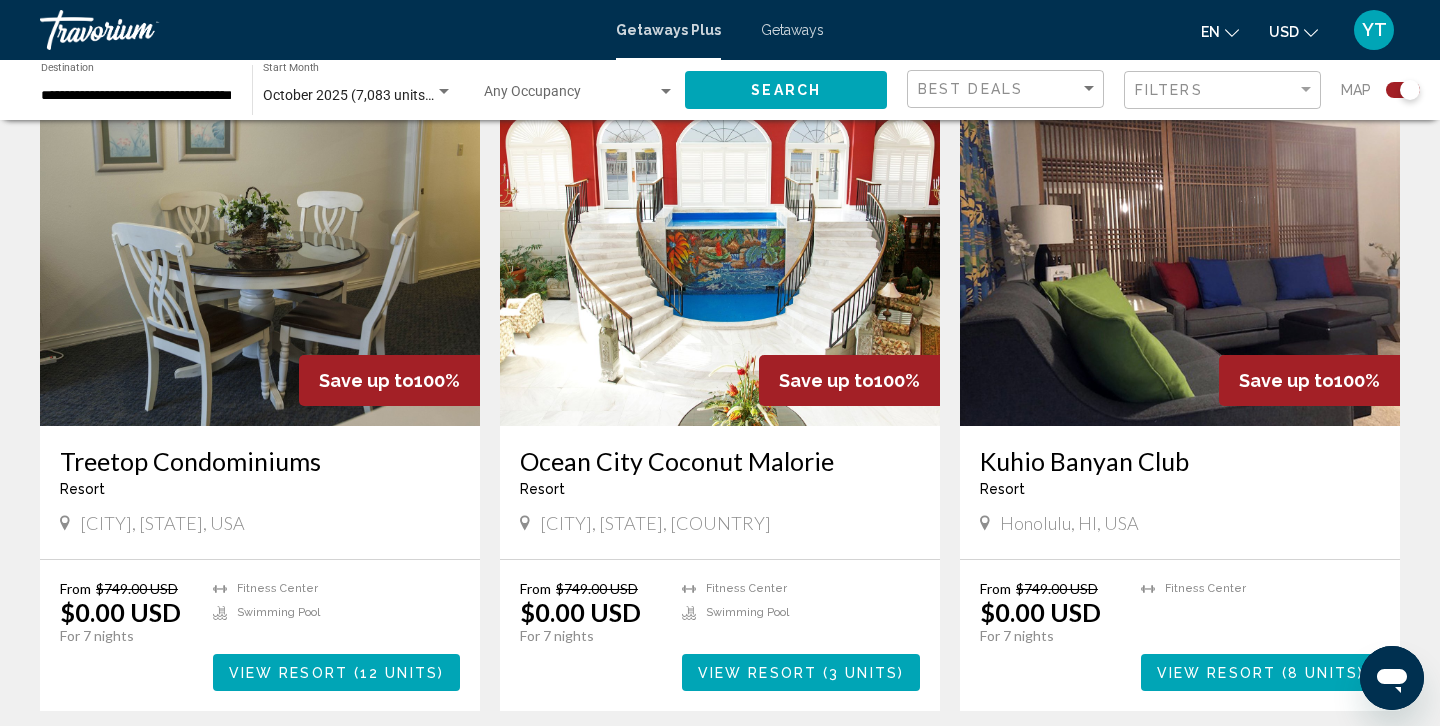 scroll, scrollTop: 718, scrollLeft: 0, axis: vertical 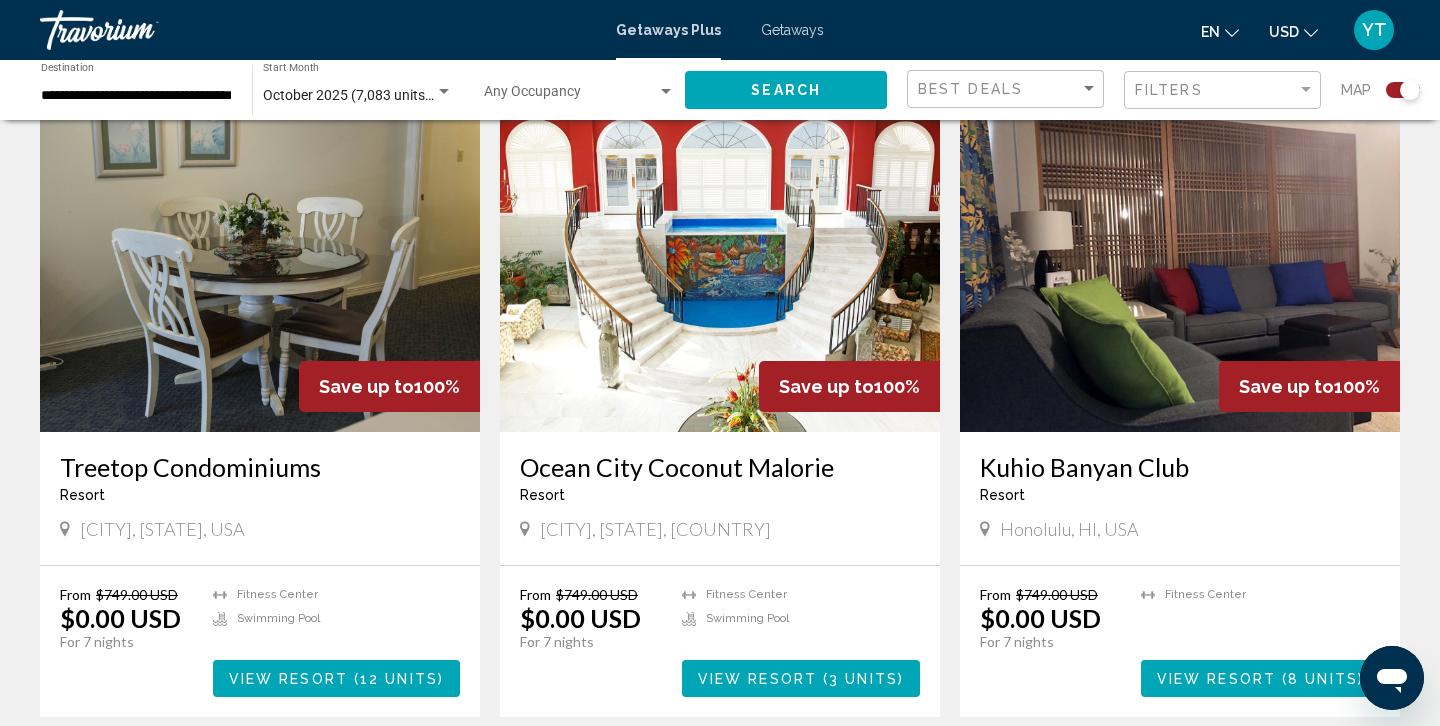 click on "Kuhio Banyan Club" at bounding box center (1180, 467) 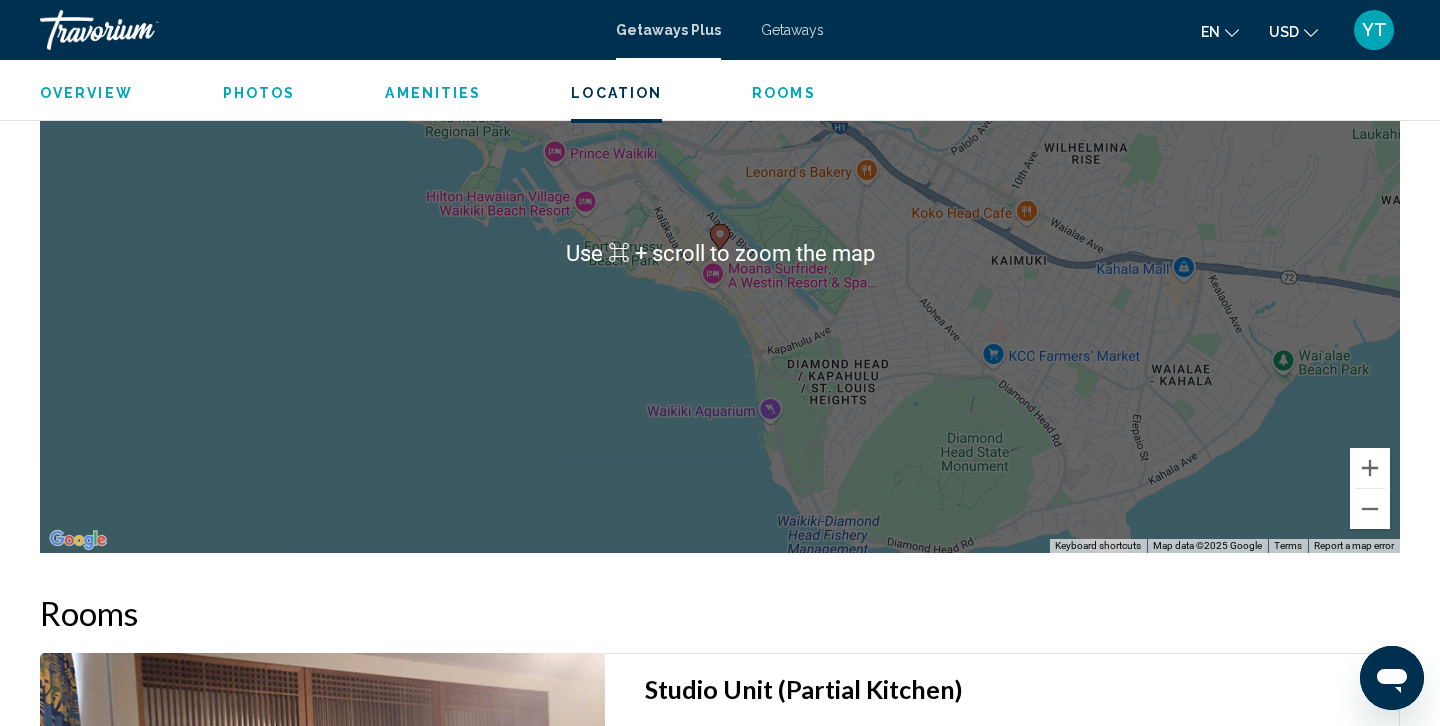 scroll, scrollTop: 2598, scrollLeft: 0, axis: vertical 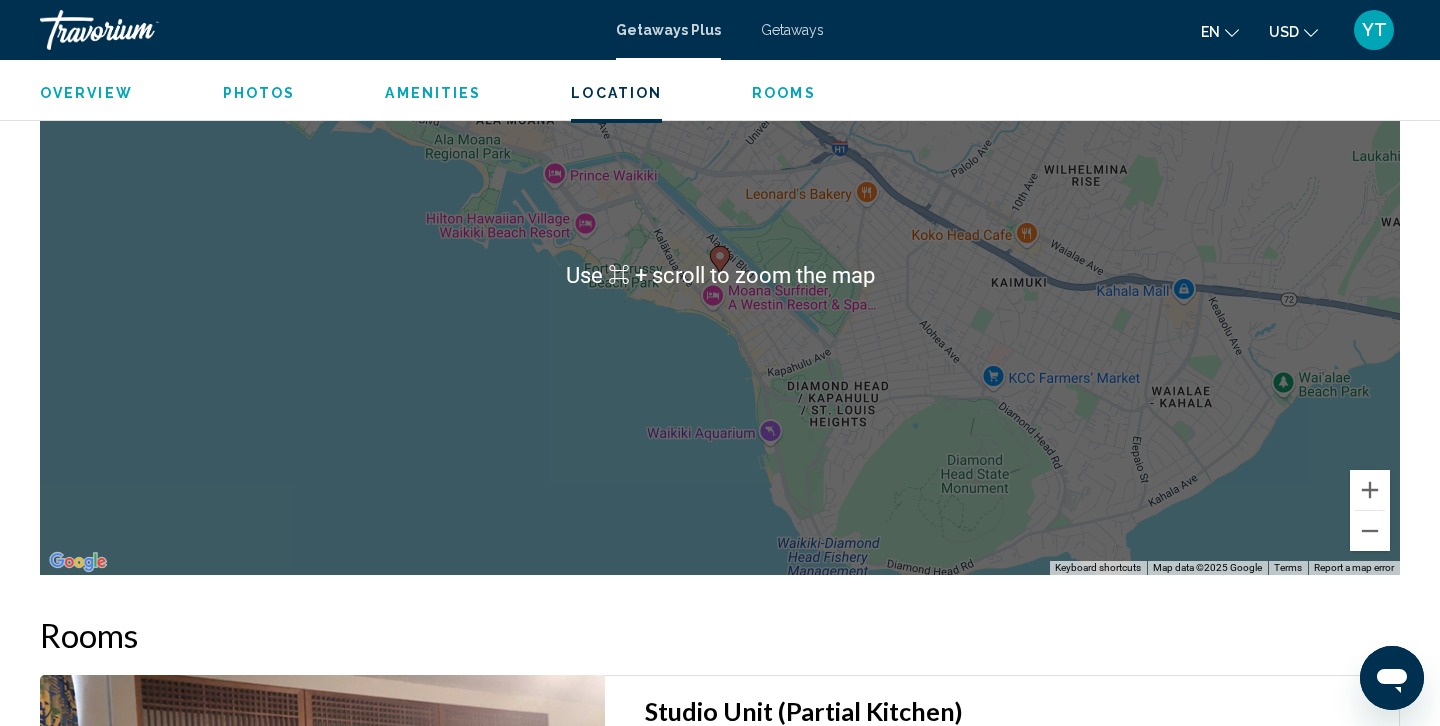 click on "To activate drag with keyboard, press Alt + Enter. Once in keyboard drag state, use the arrow keys to move the marker. To complete the drag, press the Enter key. To cancel, press Escape." at bounding box center [720, 275] 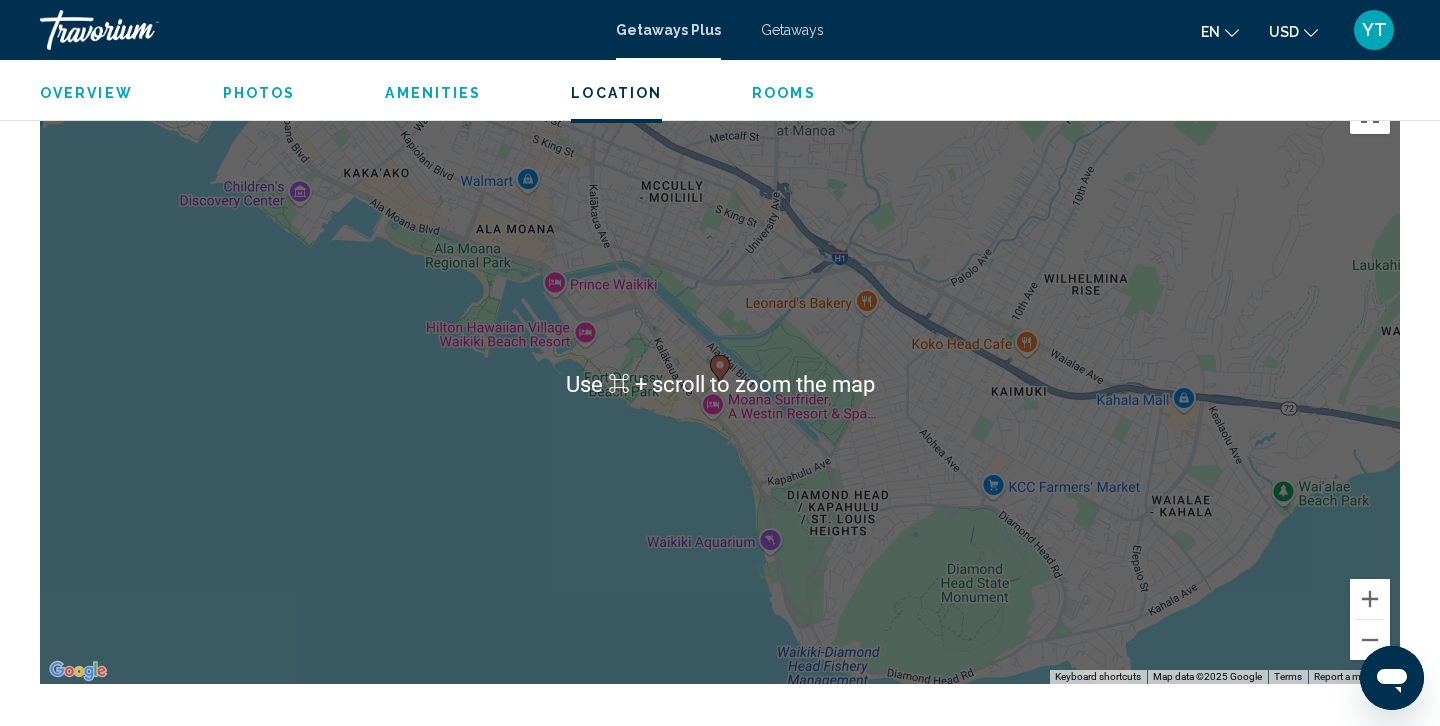 scroll, scrollTop: 2490, scrollLeft: 0, axis: vertical 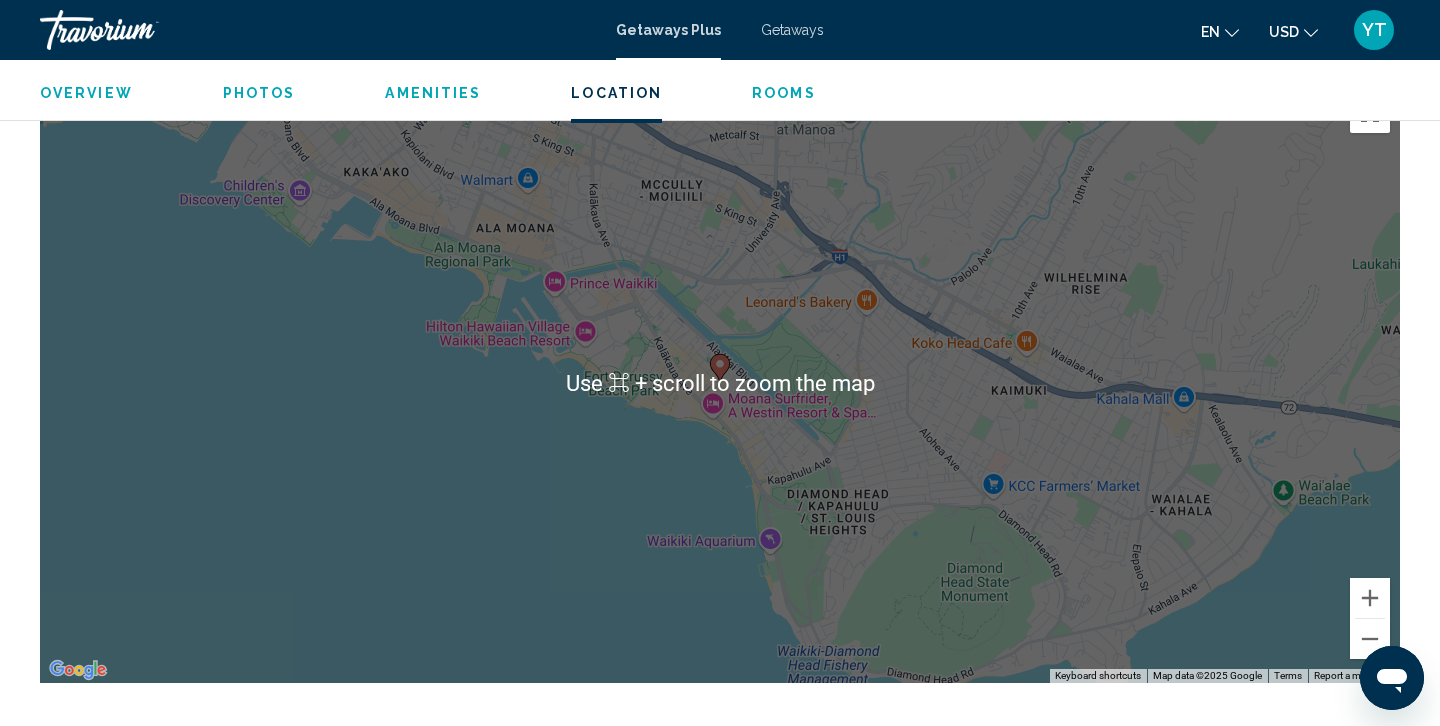 click on "To activate drag with keyboard, press Alt + Enter. Once in keyboard drag state, use the arrow keys to move the marker. To complete the drag, press the Enter key. To cancel, press Escape." at bounding box center (720, 383) 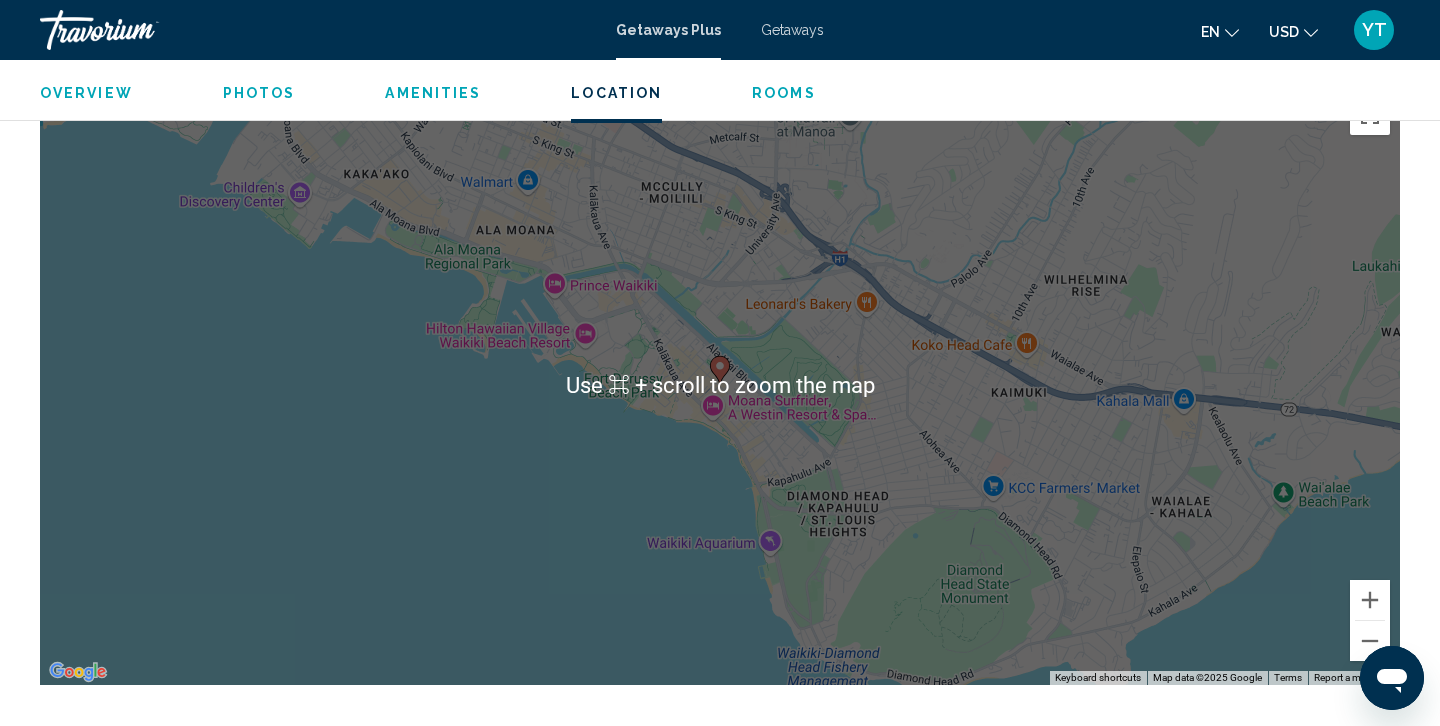 scroll, scrollTop: 2484, scrollLeft: 0, axis: vertical 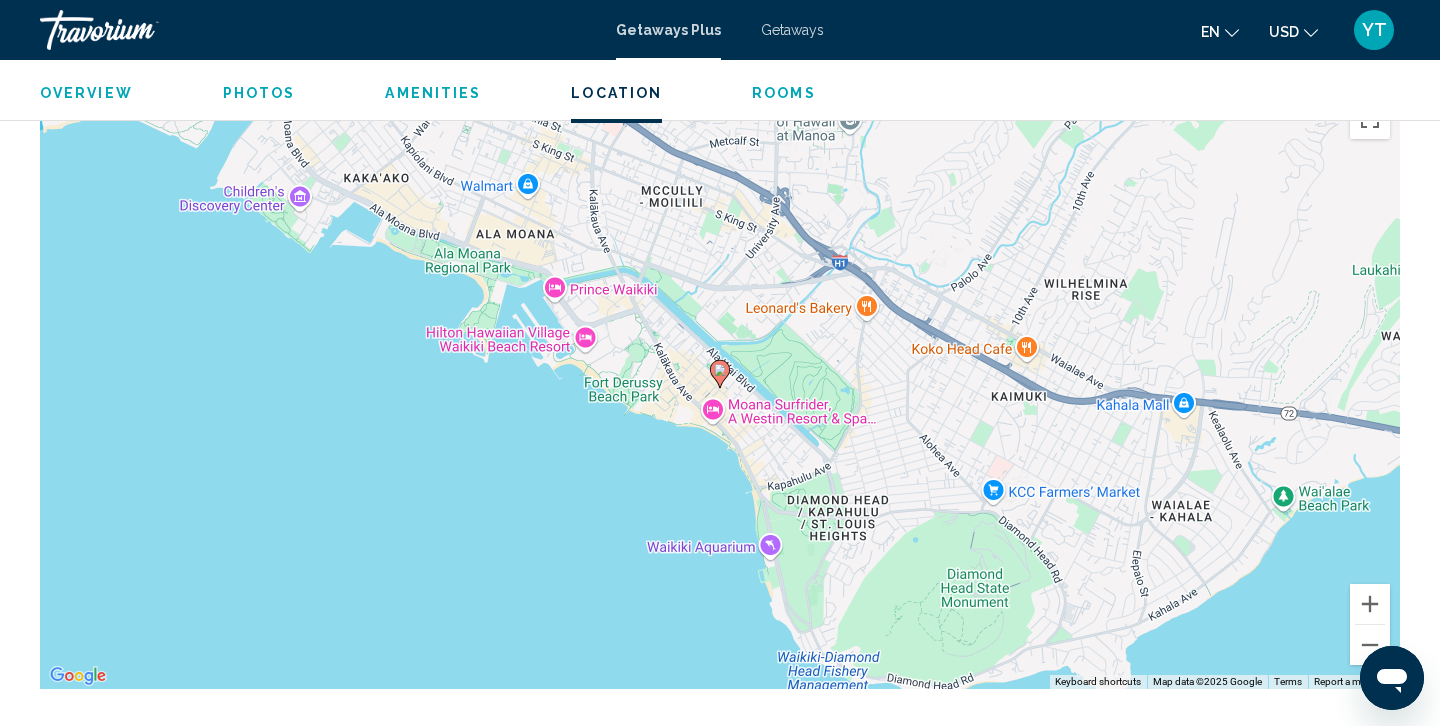 click on "Photos" at bounding box center (259, 93) 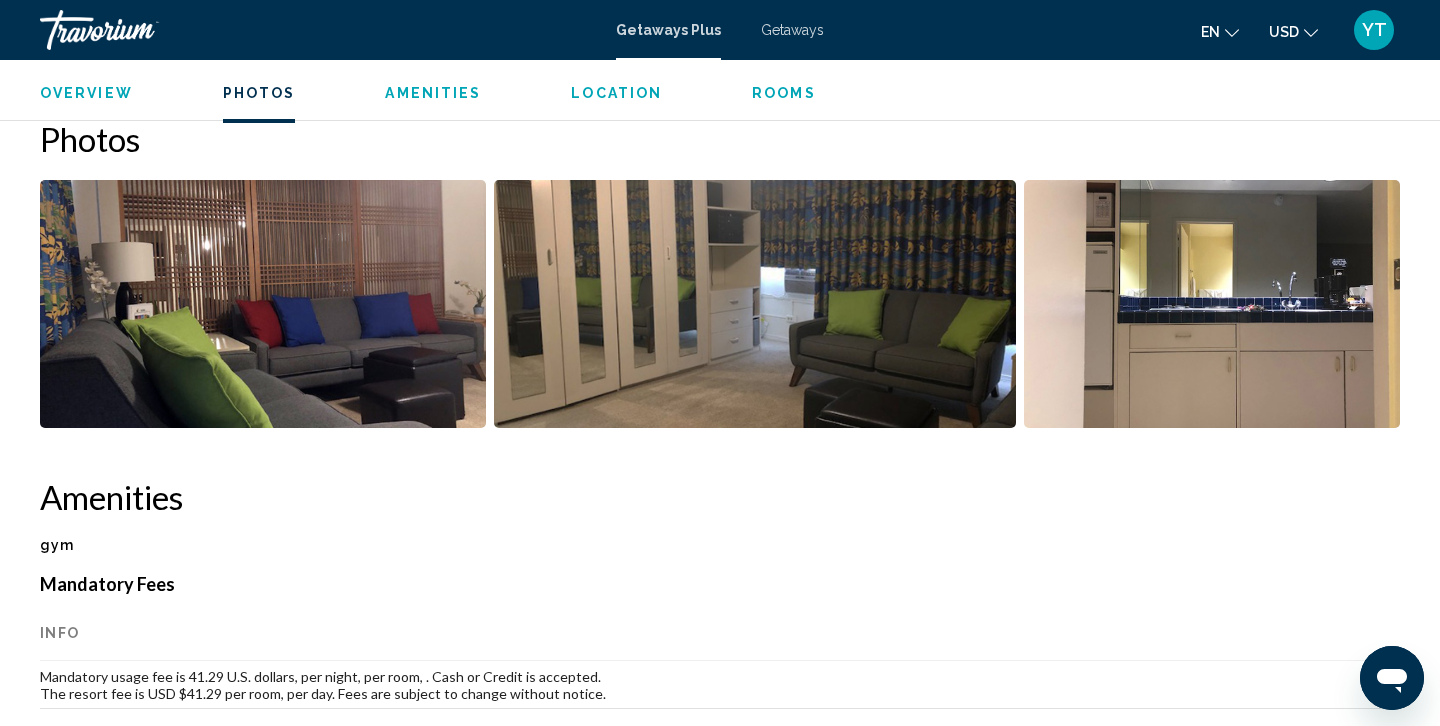 scroll, scrollTop: 924, scrollLeft: 0, axis: vertical 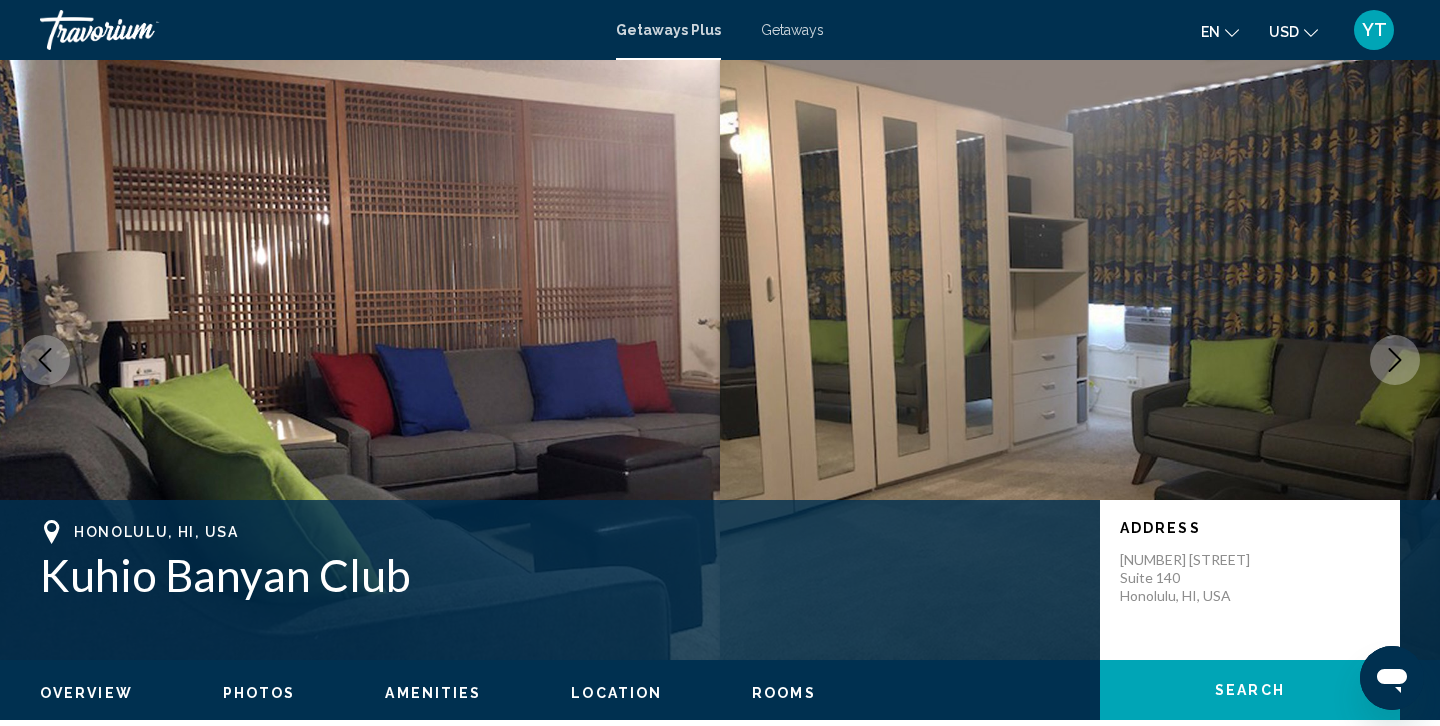click 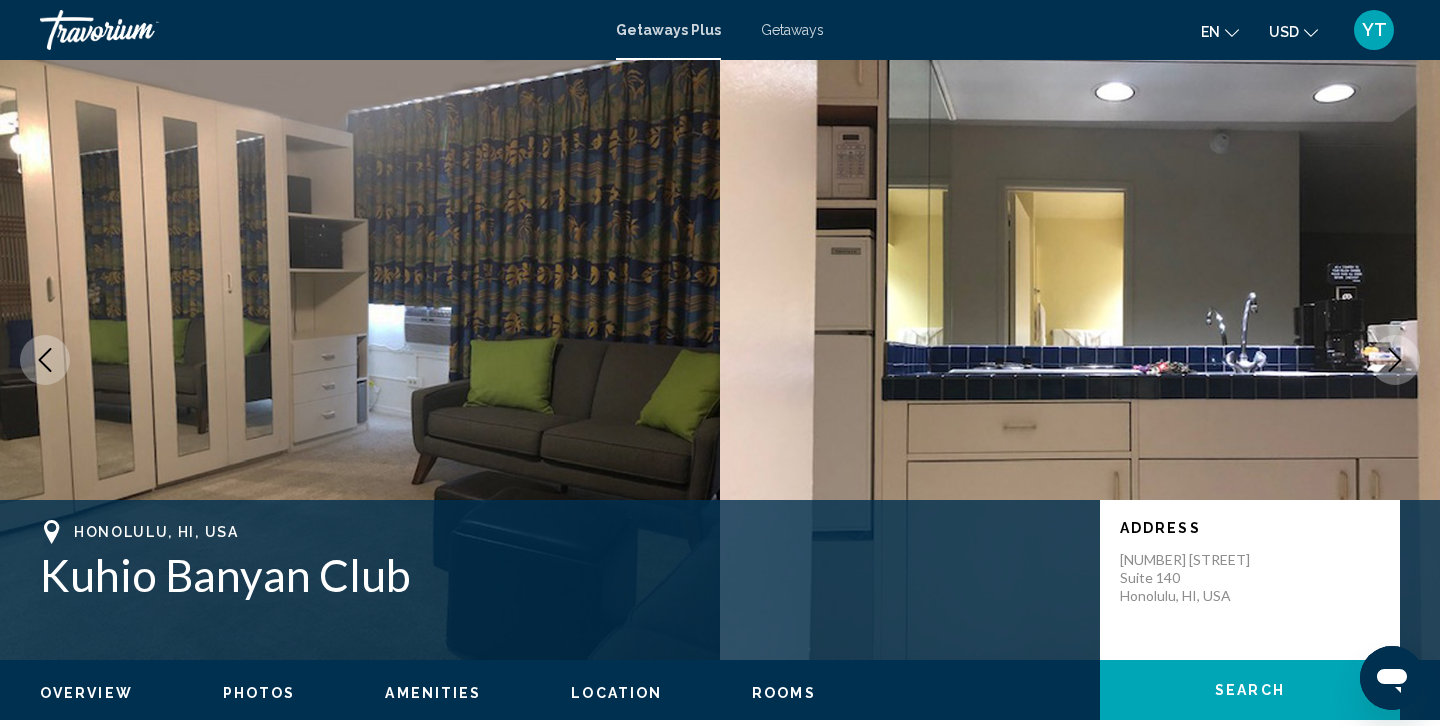 click 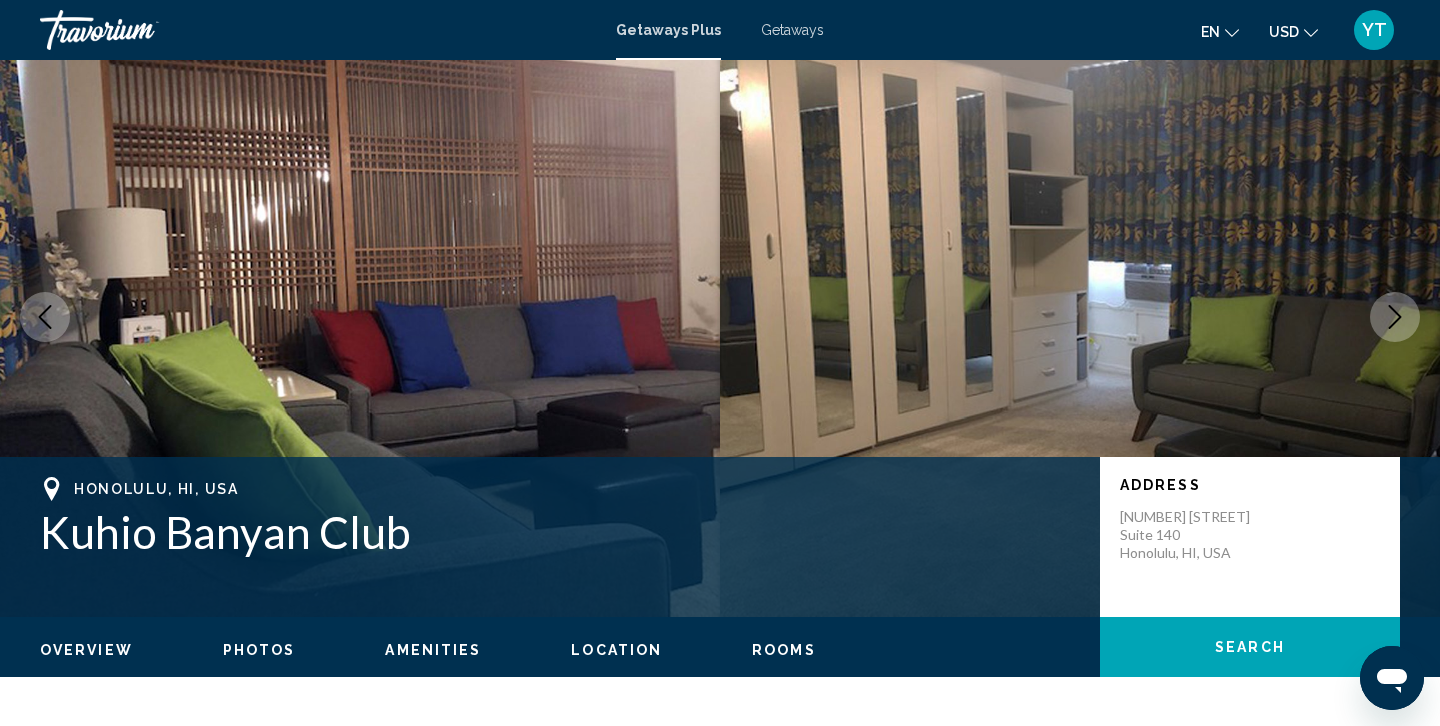 scroll, scrollTop: 0, scrollLeft: 0, axis: both 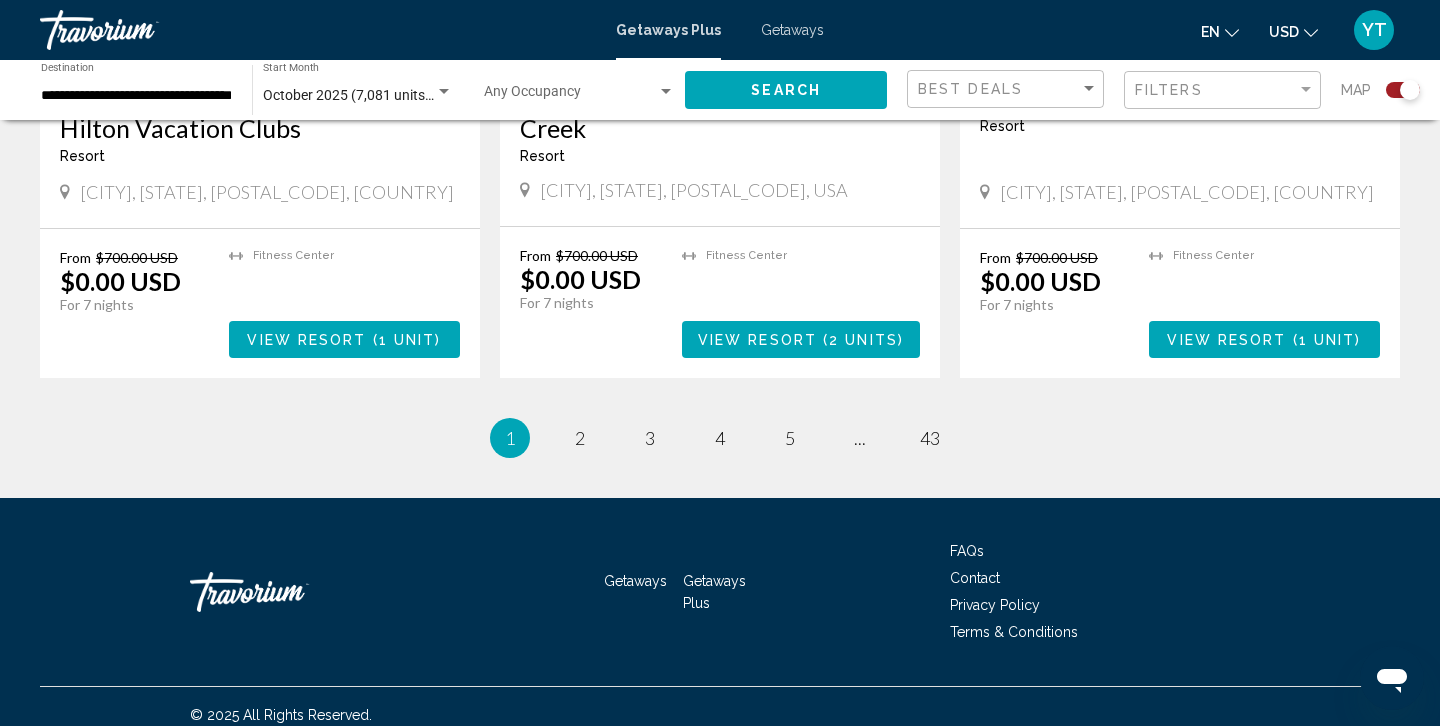 click 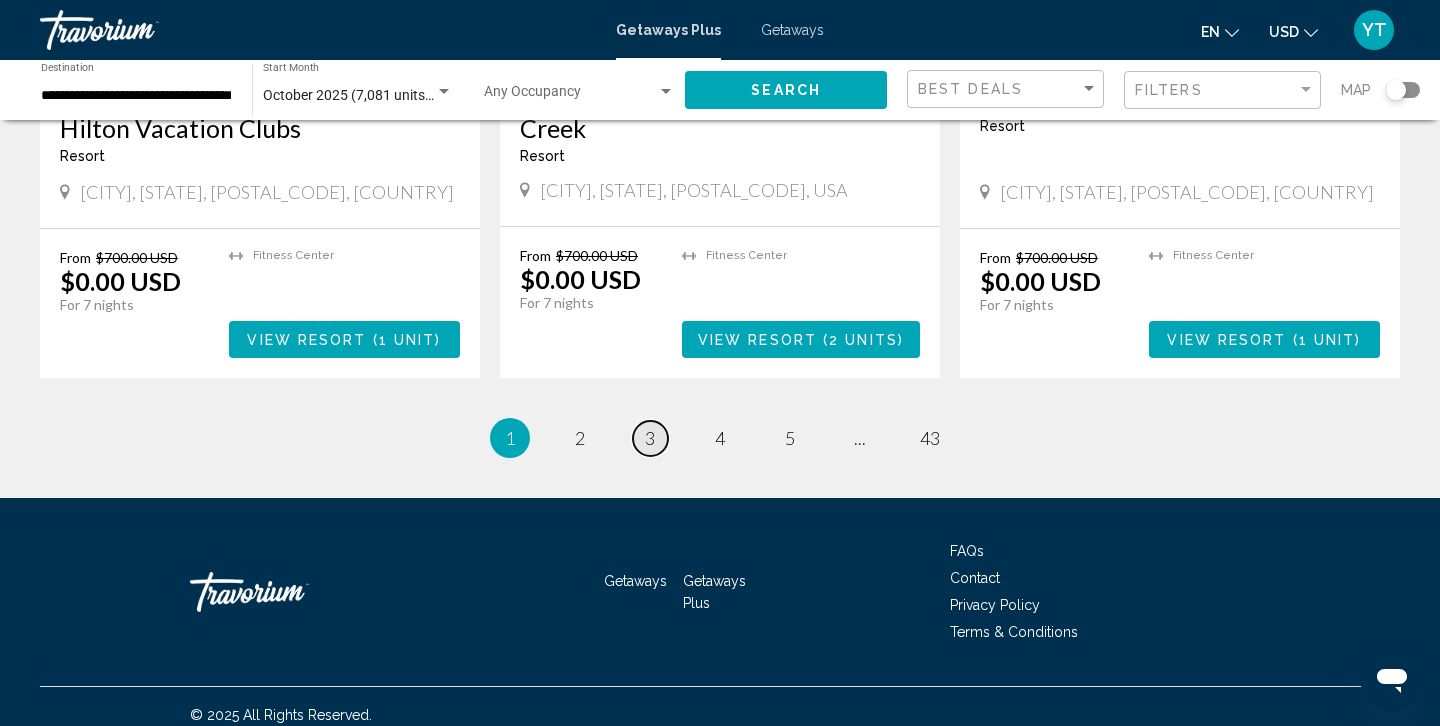 click on "3" at bounding box center [650, 438] 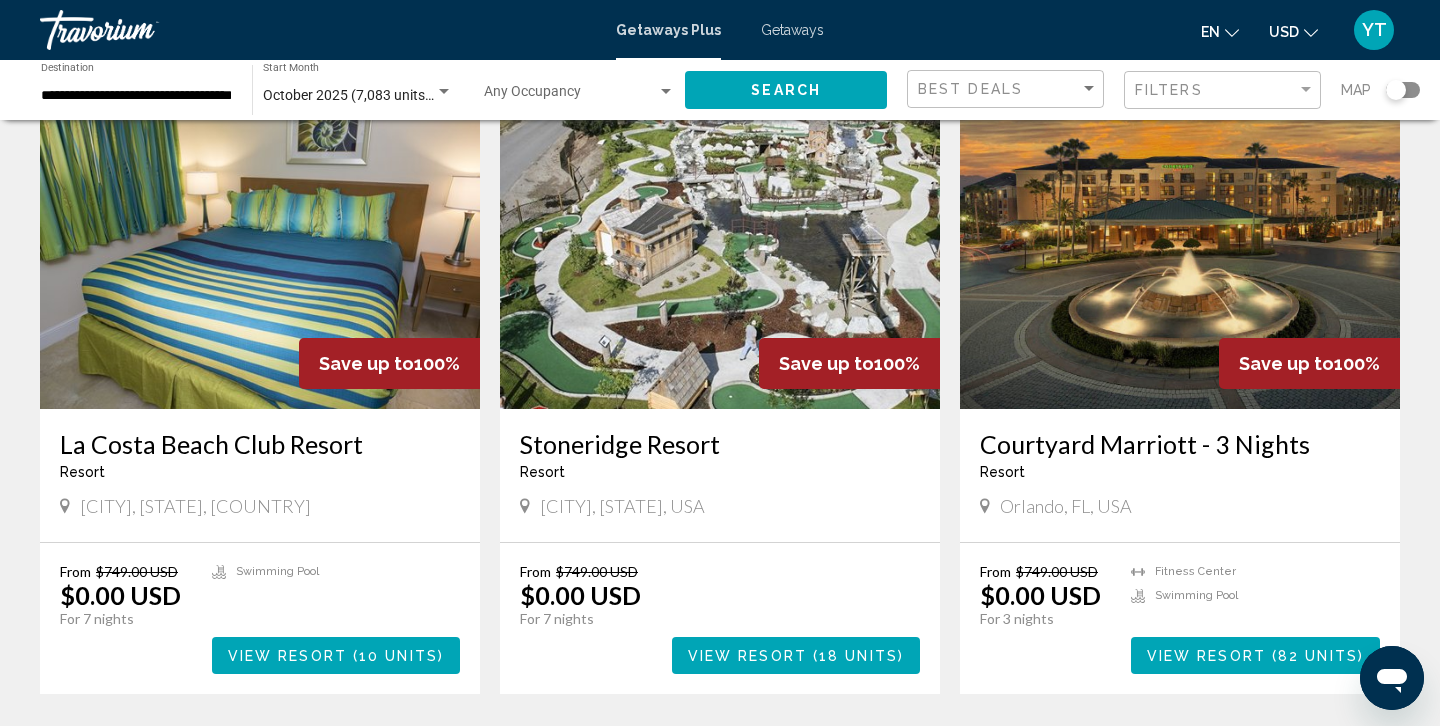 scroll, scrollTop: 1445, scrollLeft: 0, axis: vertical 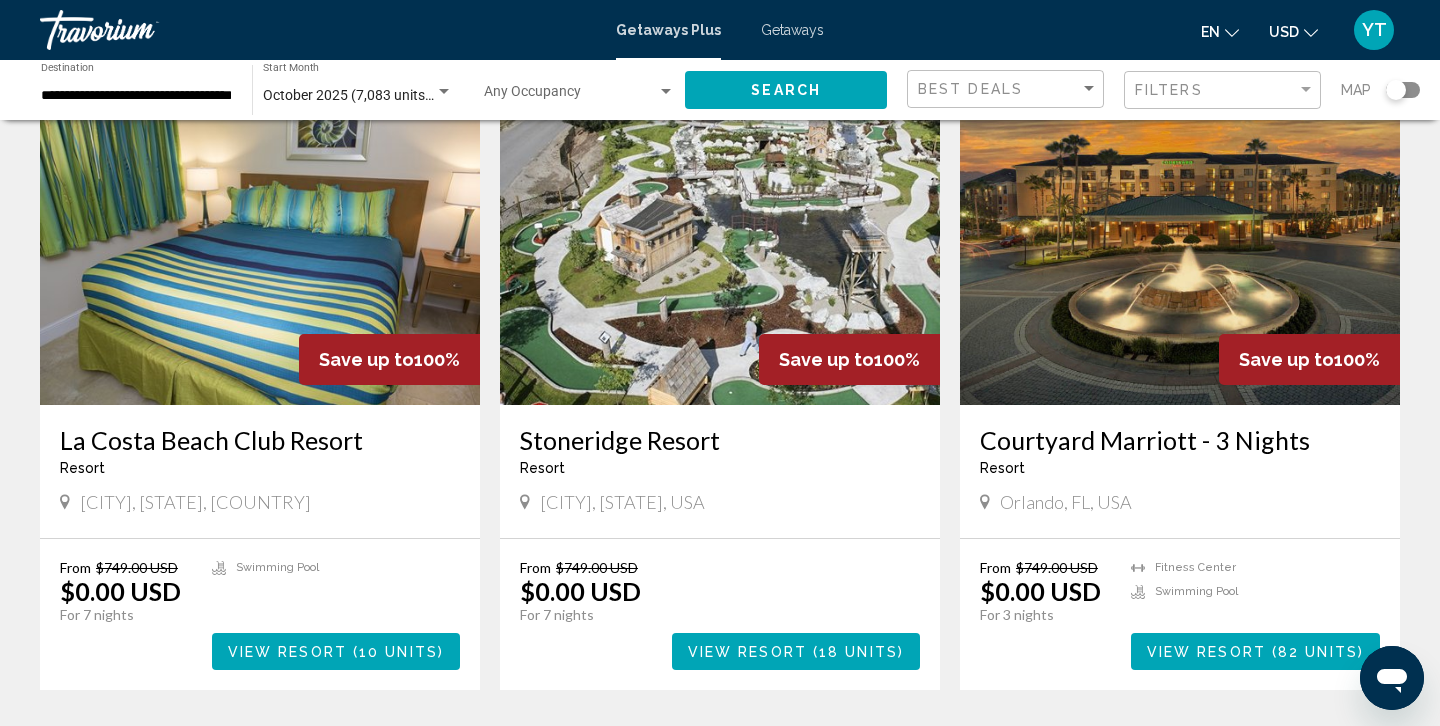 click at bounding box center (1180, 245) 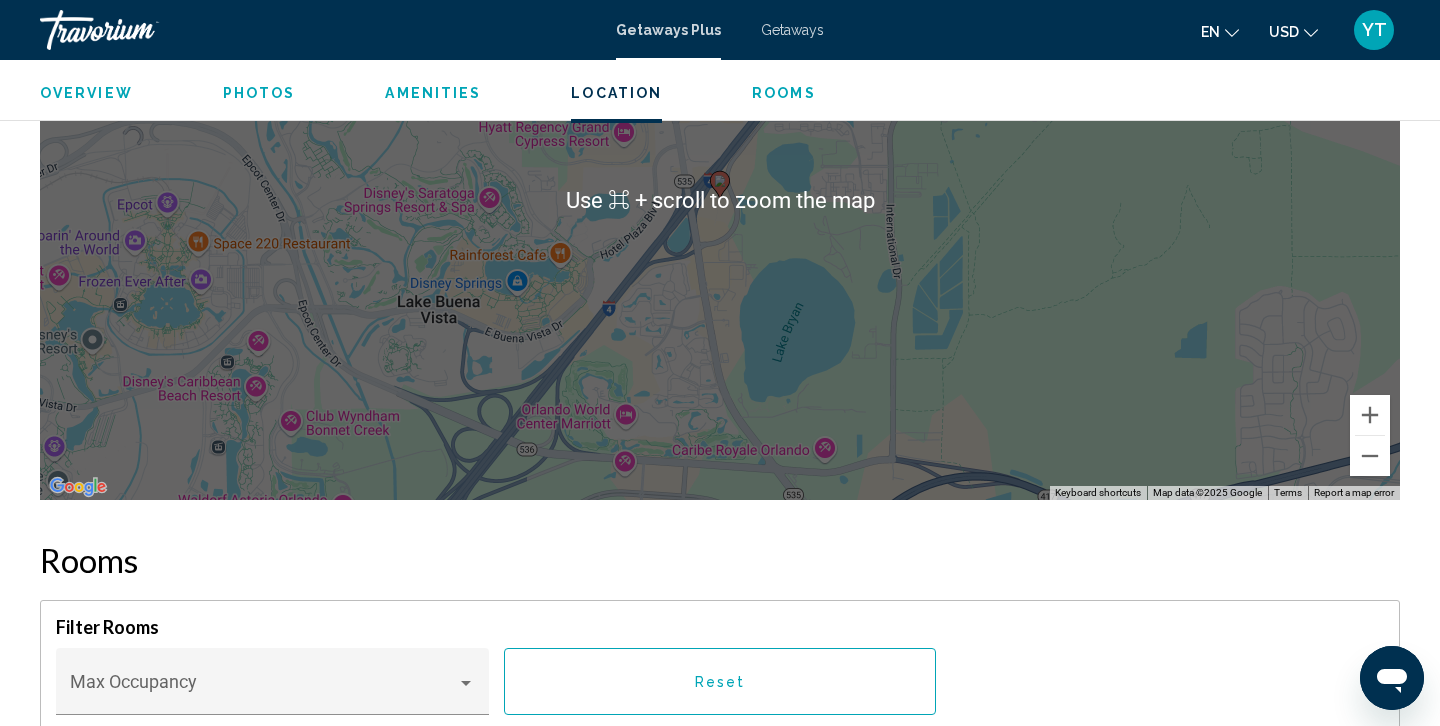 scroll, scrollTop: 2173, scrollLeft: 0, axis: vertical 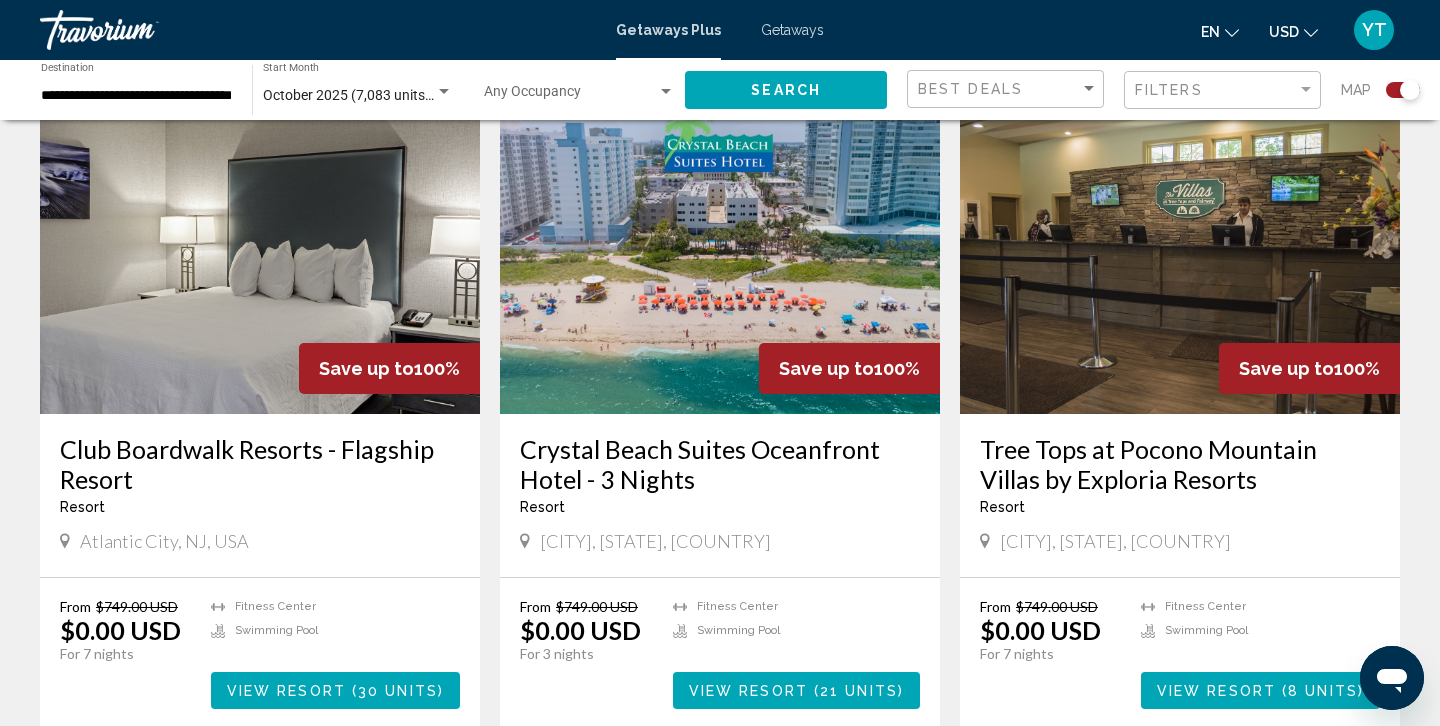 click on "Crystal Beach Suites Oceanfront Hotel - 3 Nights" at bounding box center (720, 464) 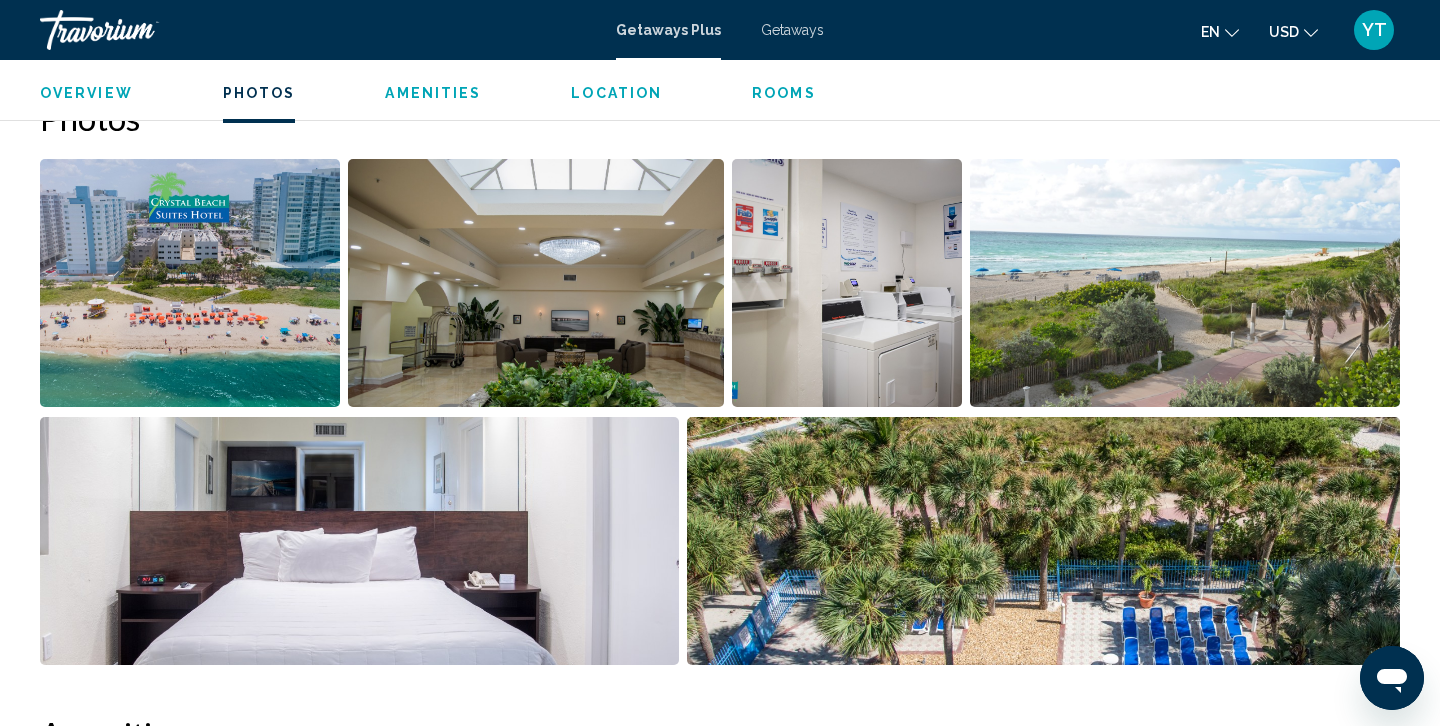 scroll, scrollTop: 0, scrollLeft: 0, axis: both 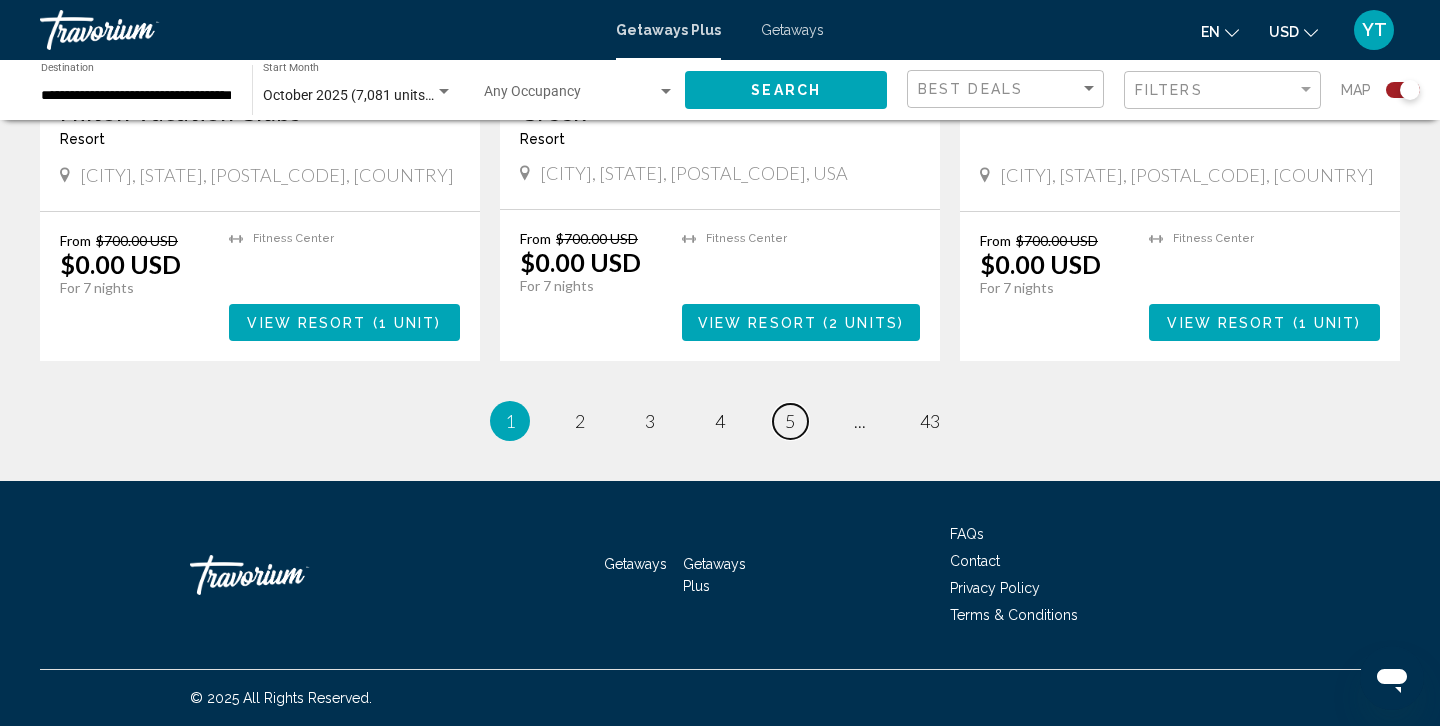 click on "5" at bounding box center (790, 421) 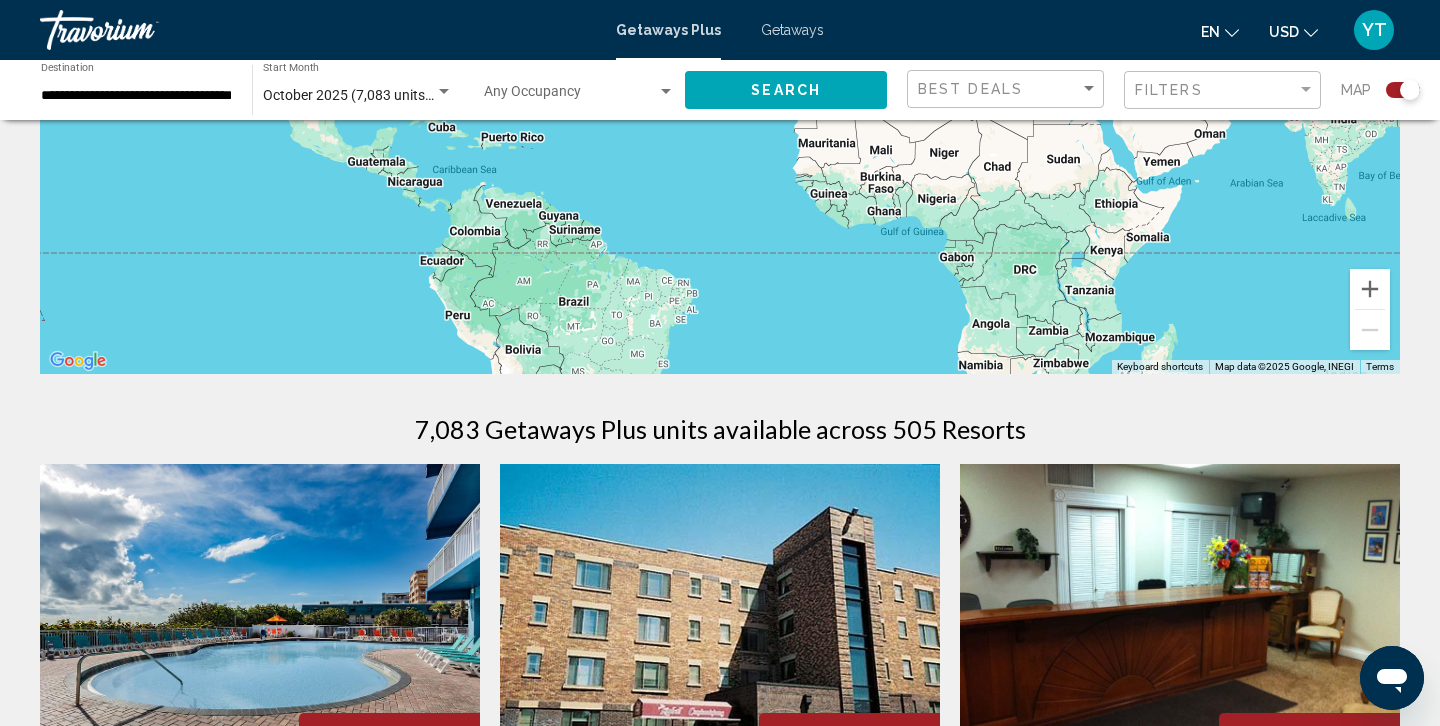 scroll, scrollTop: 0, scrollLeft: 0, axis: both 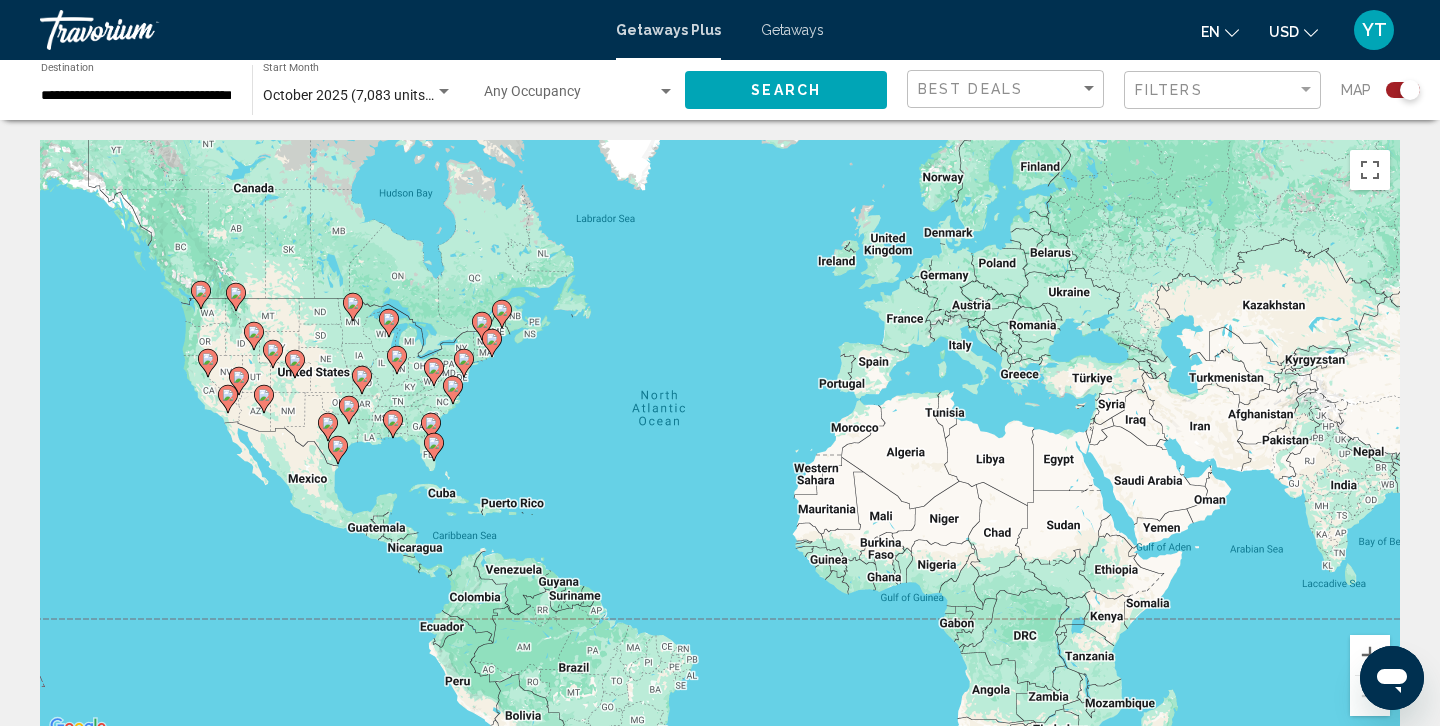 click 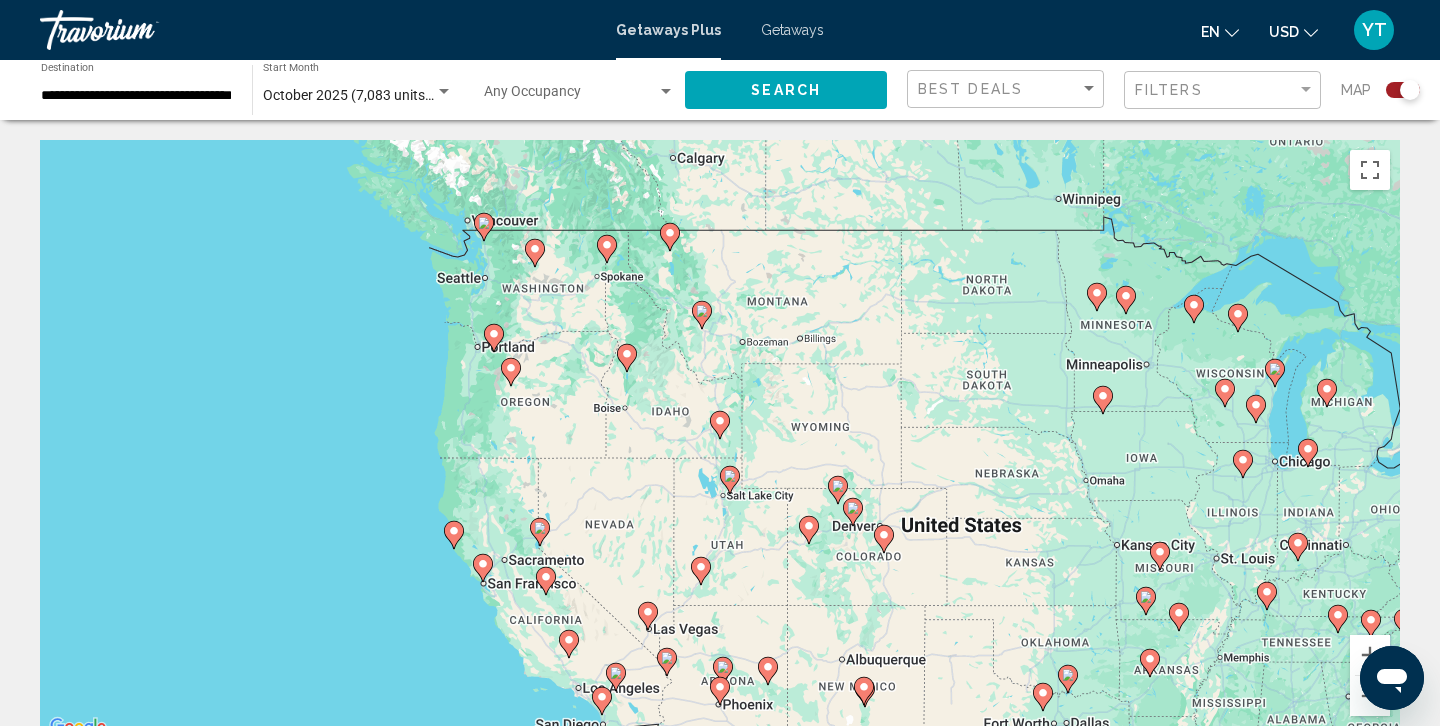 click 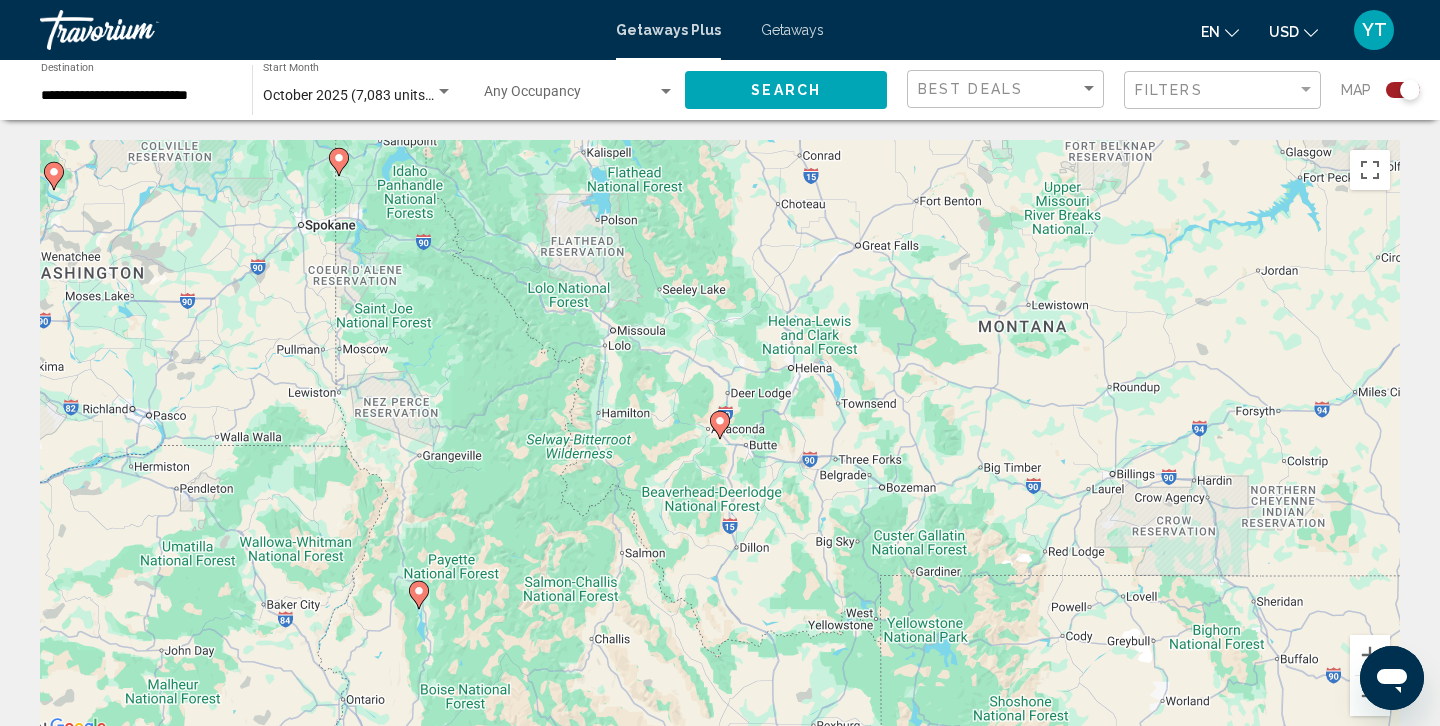 click at bounding box center (720, 425) 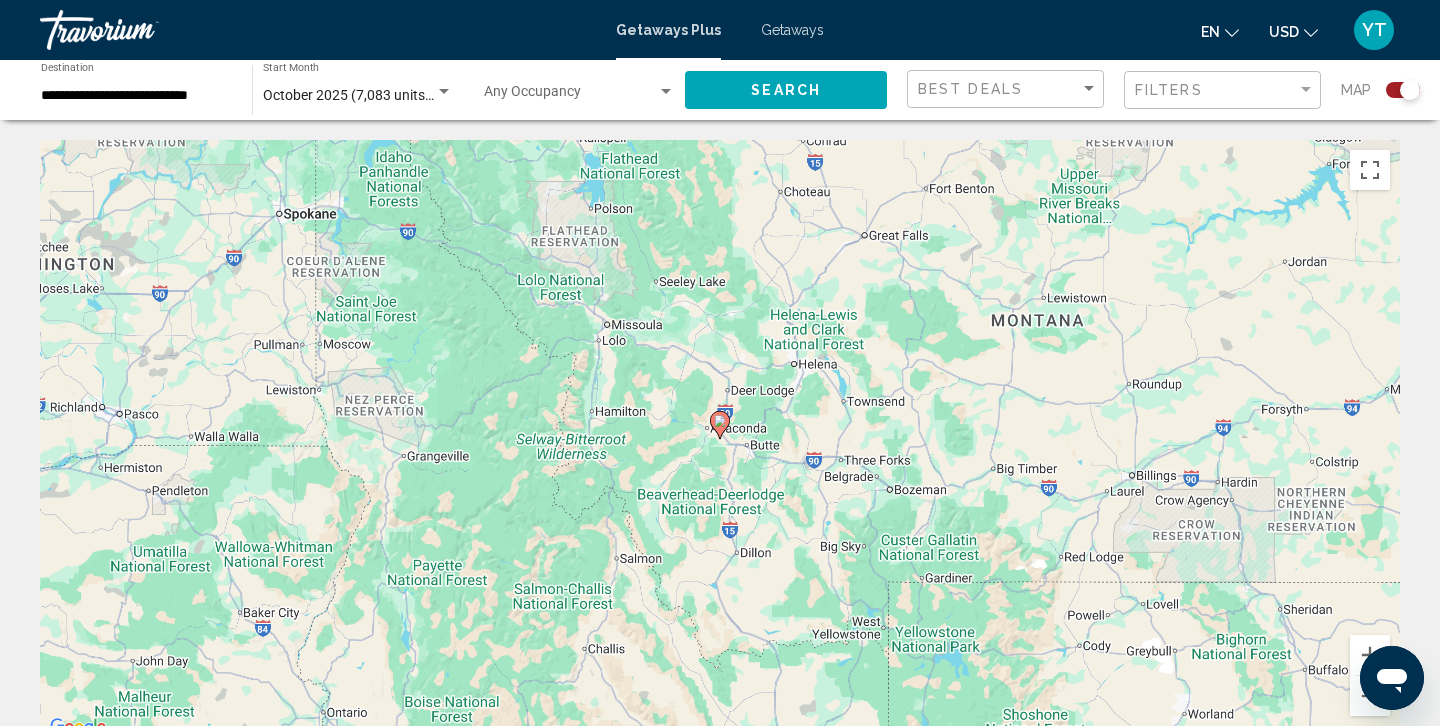 click at bounding box center [720, 425] 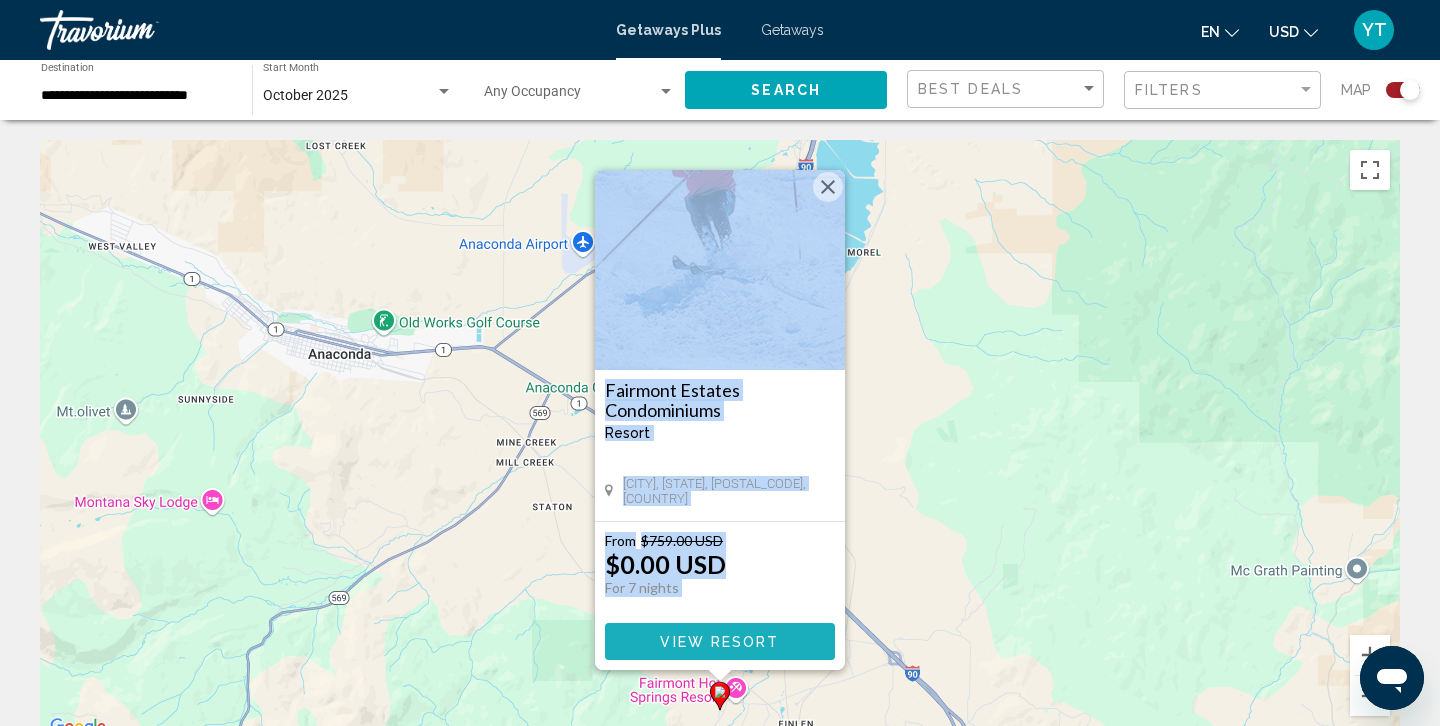 click on "View Resort" at bounding box center [719, 642] 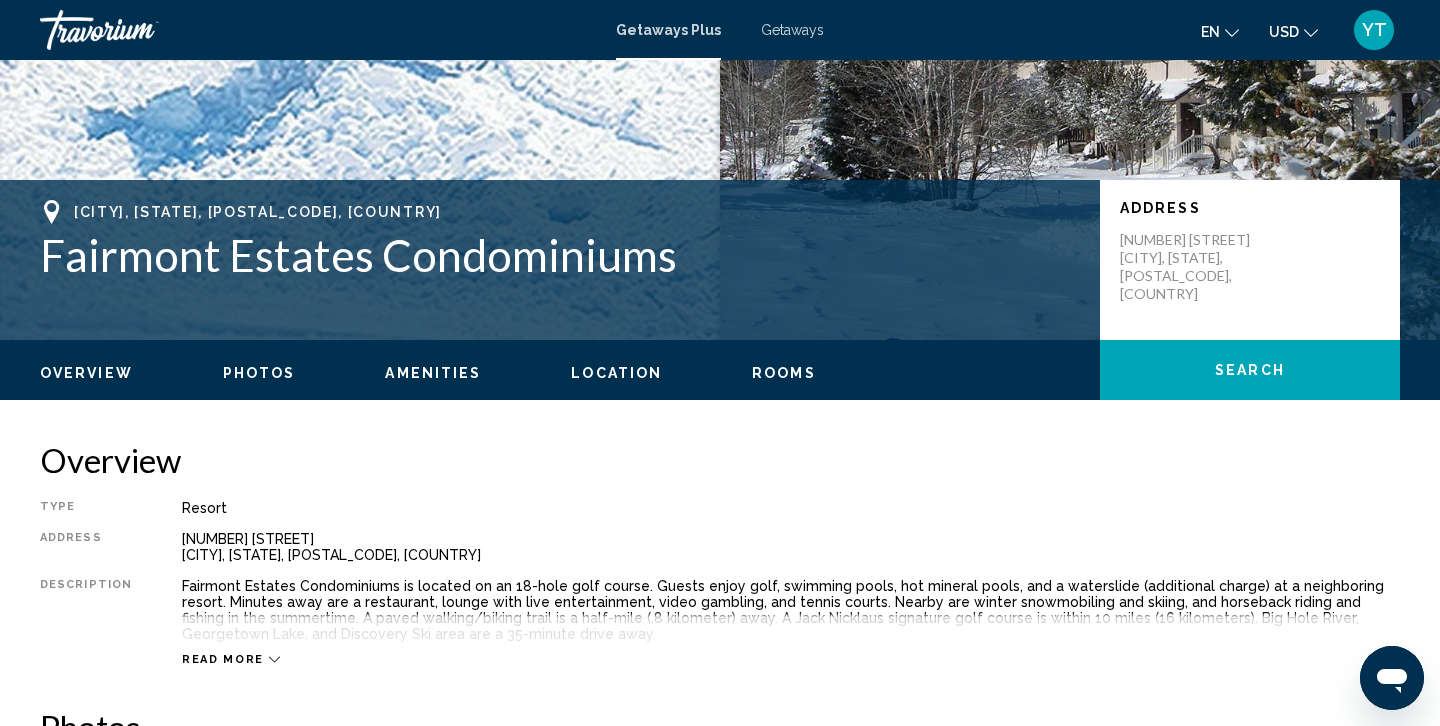 scroll, scrollTop: 322, scrollLeft: 0, axis: vertical 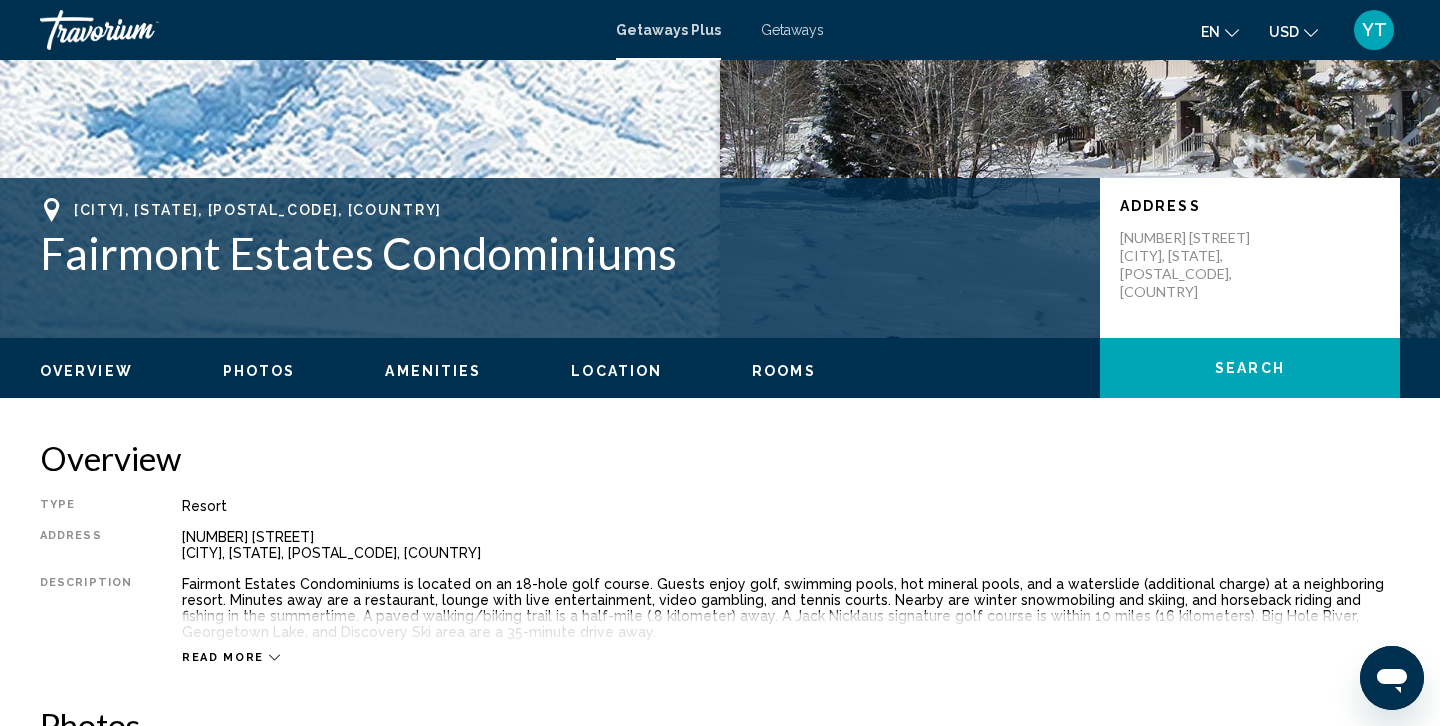 click on "Location" at bounding box center (616, 371) 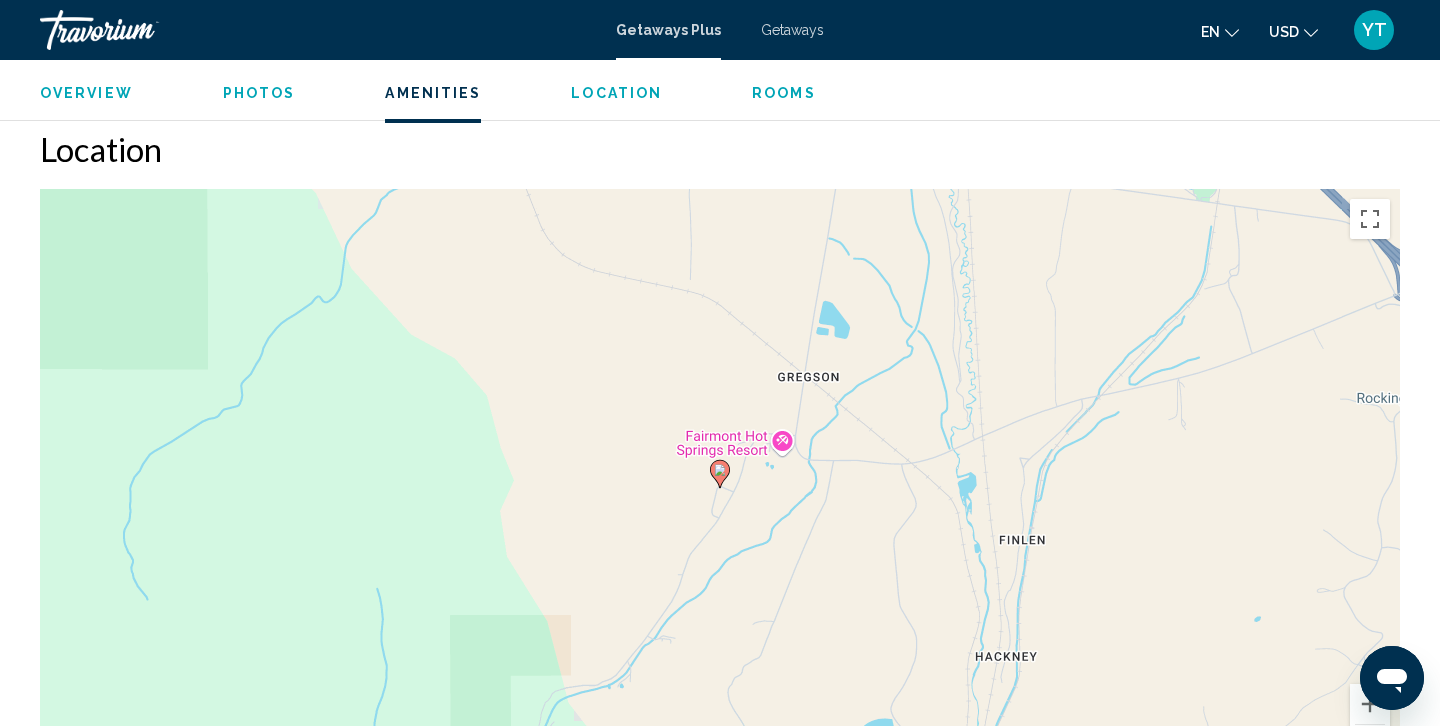 scroll, scrollTop: 2179, scrollLeft: 0, axis: vertical 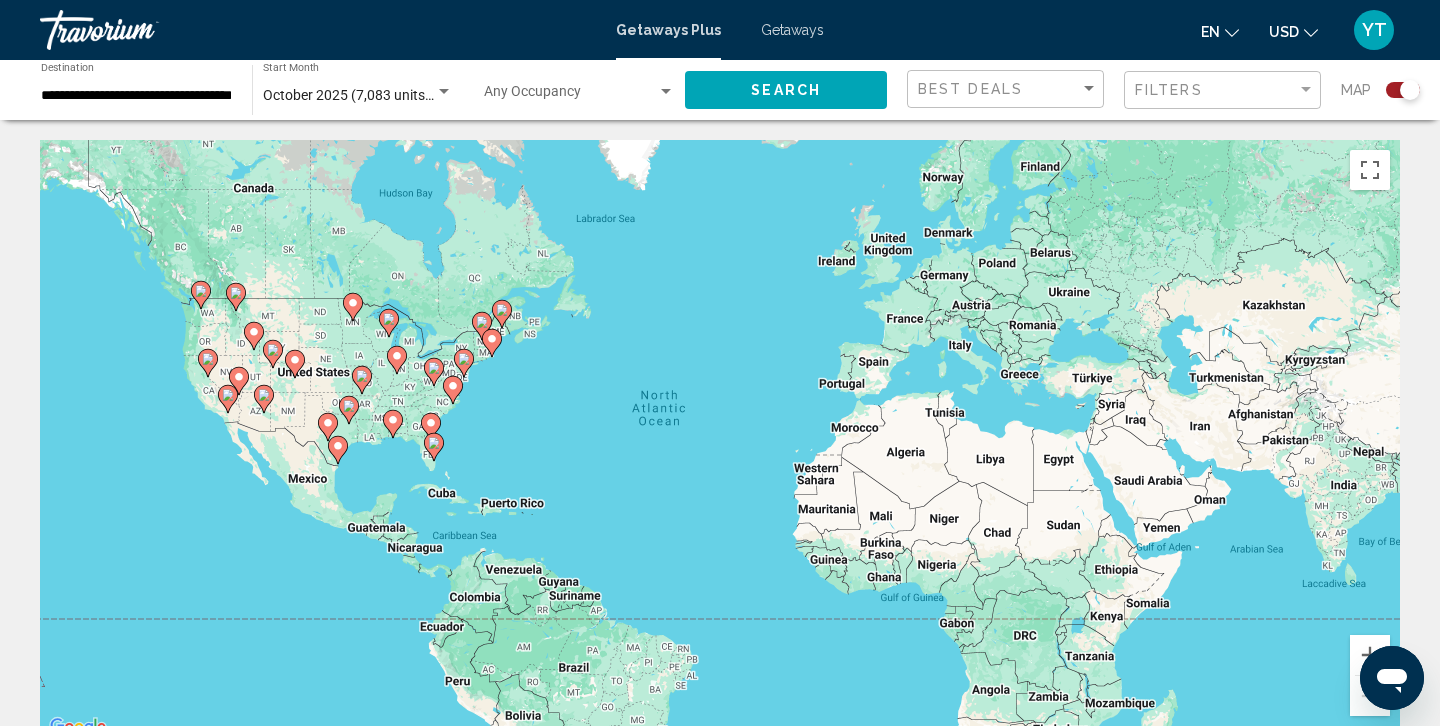 click on "To activate drag with keyboard, press Alt + Enter. Once in keyboard drag state, use the arrow keys to move the marker. To complete the drag, press the Enter key. To cancel, press Escape." at bounding box center [720, 440] 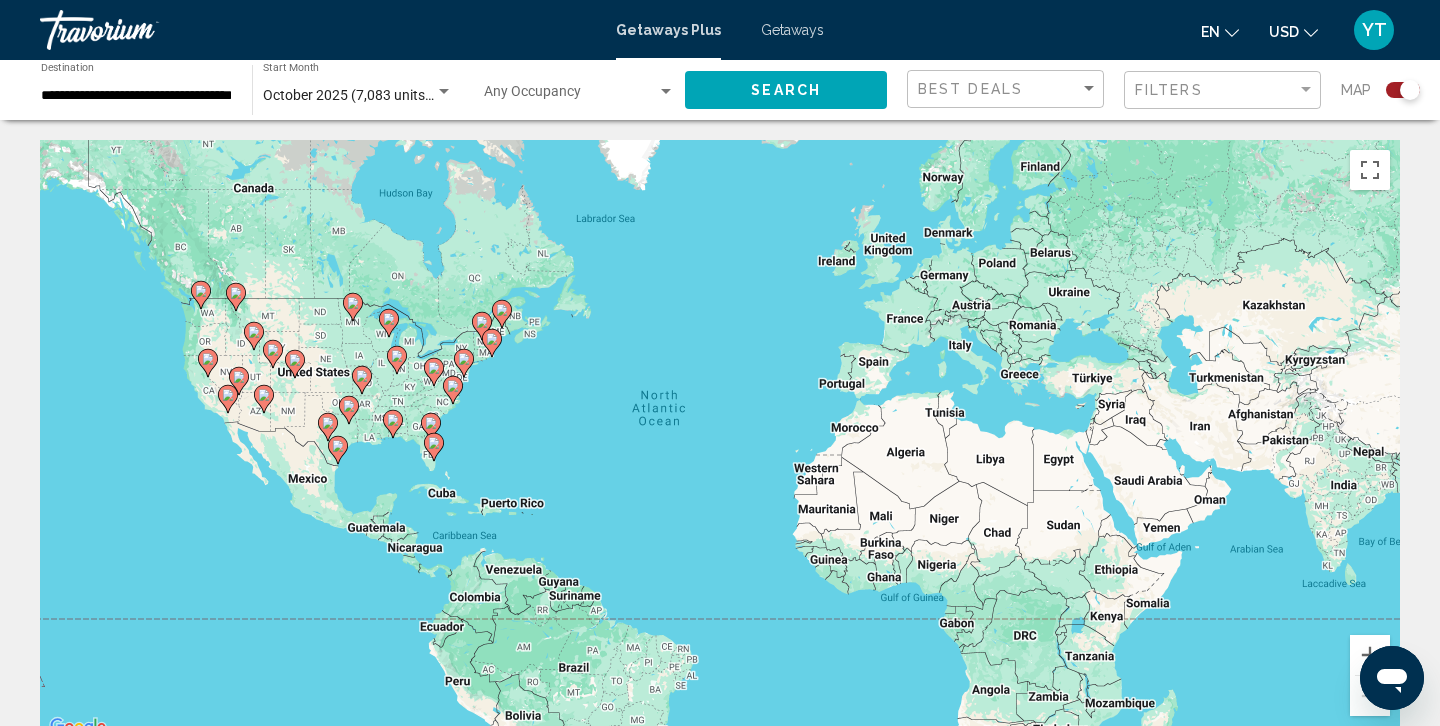 click on "To activate drag with keyboard, press Alt + Enter. Once in keyboard drag state, use the arrow keys to move the marker. To complete the drag, press the Enter key. To cancel, press Escape." at bounding box center [720, 440] 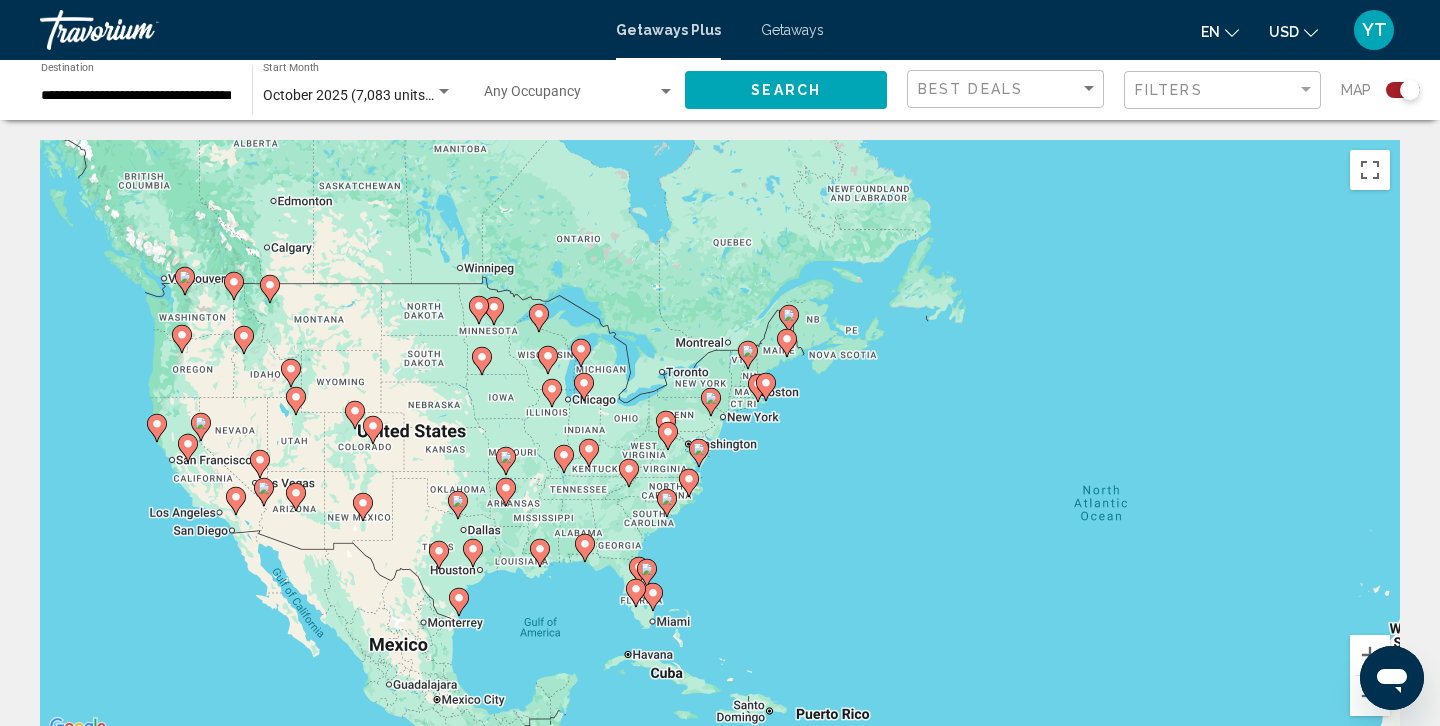 click 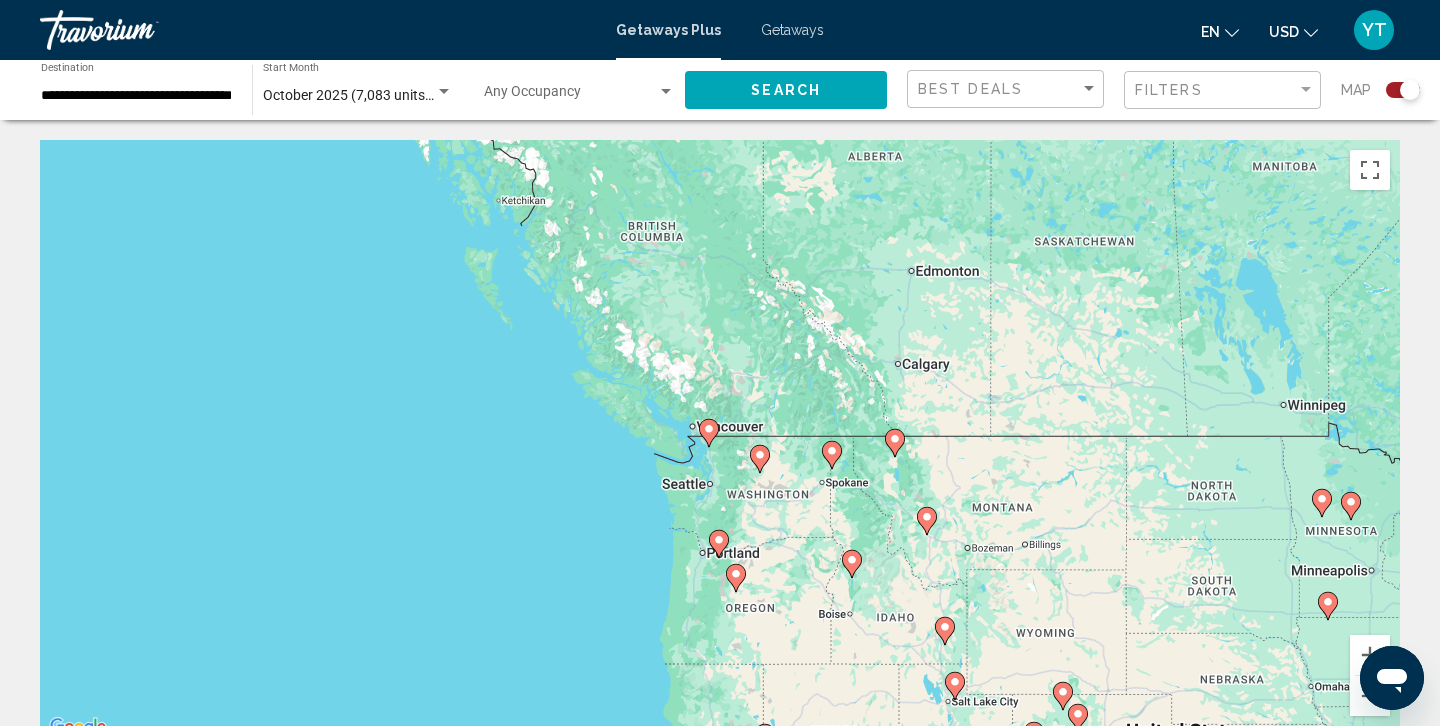 click at bounding box center [760, 459] 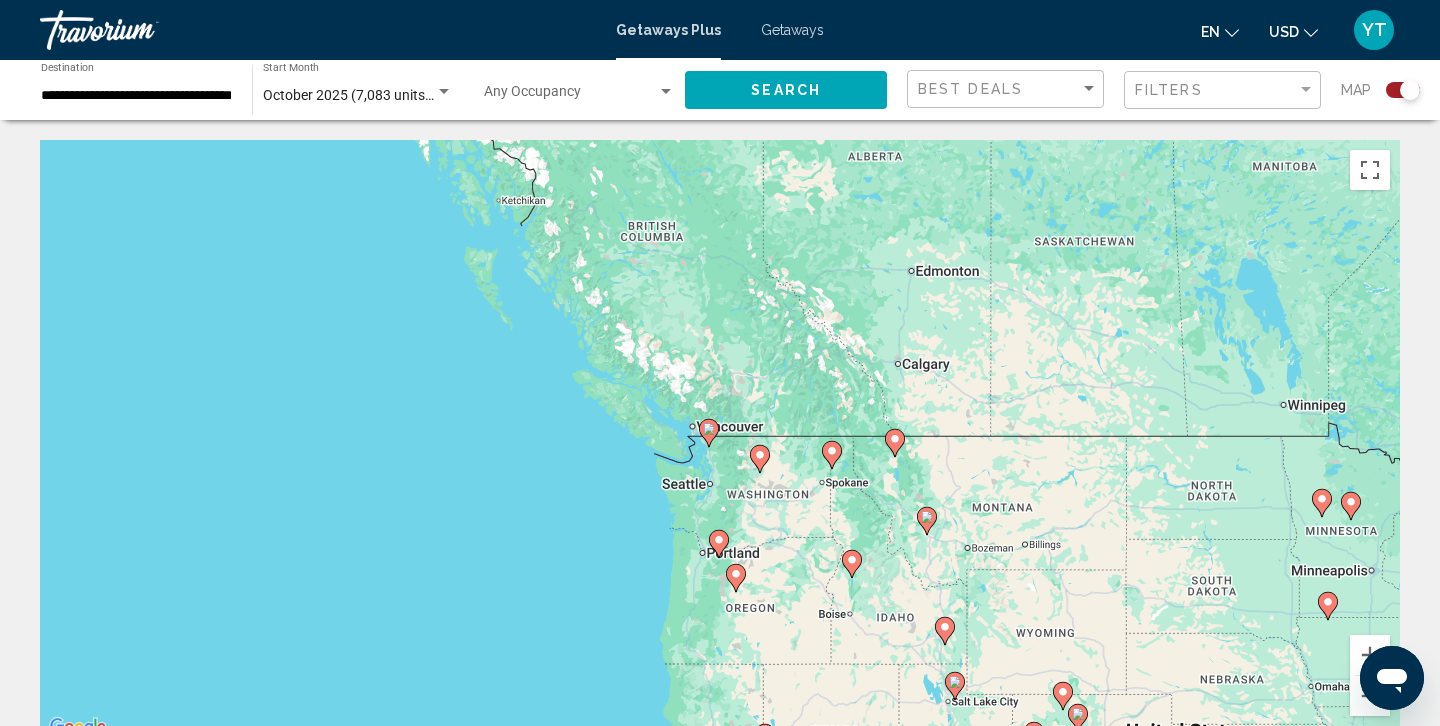 type on "**********" 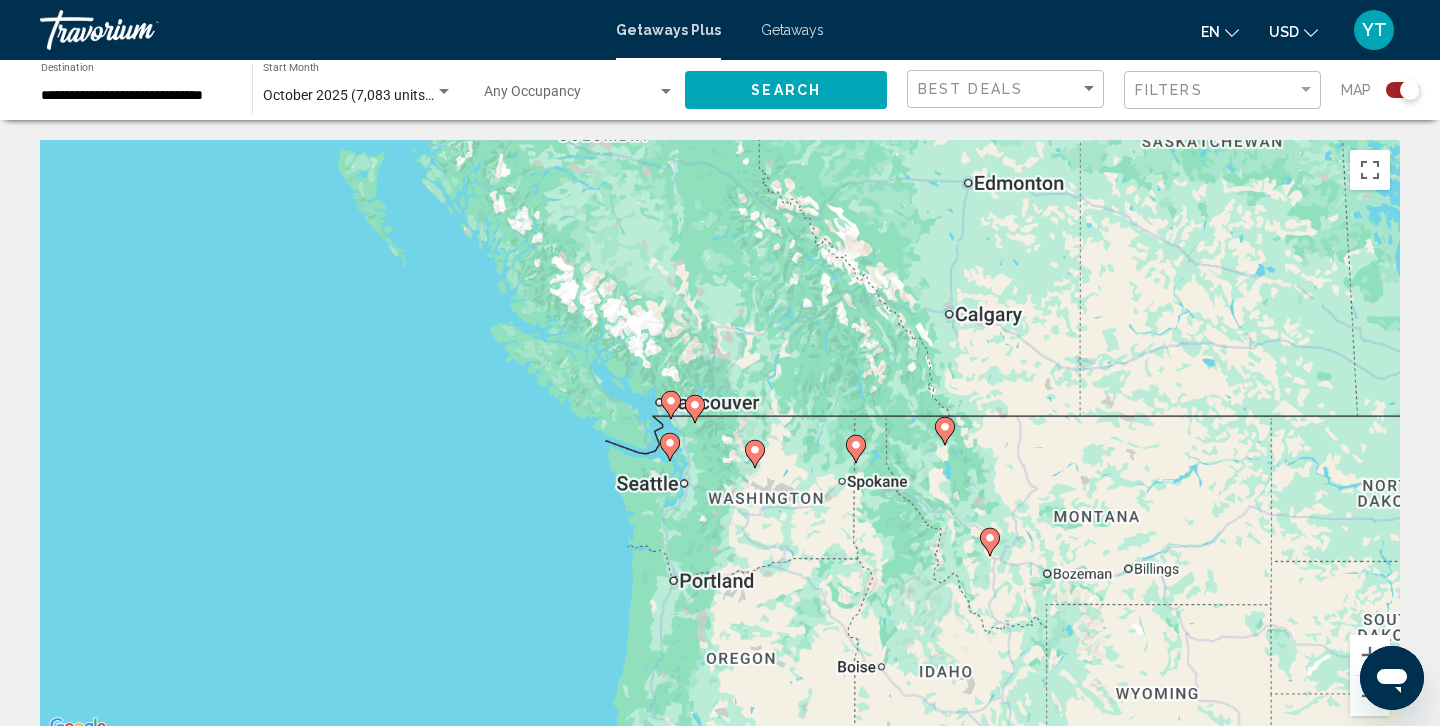 click on "To navigate, press the arrow keys. To activate drag with keyboard, press Alt + Enter. Once in keyboard drag state, use the arrow keys to move the marker. To complete the drag, press the Enter key. To cancel, press Escape." at bounding box center (720, 440) 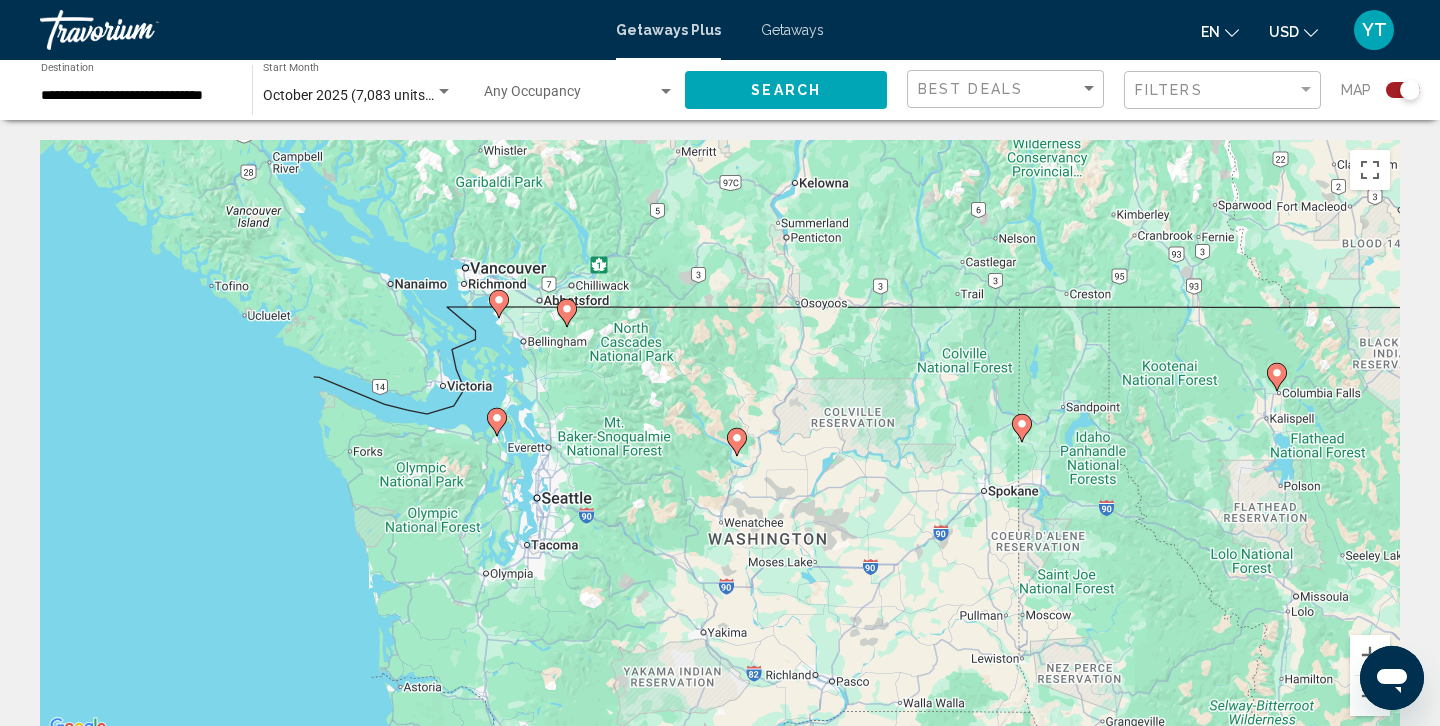 click 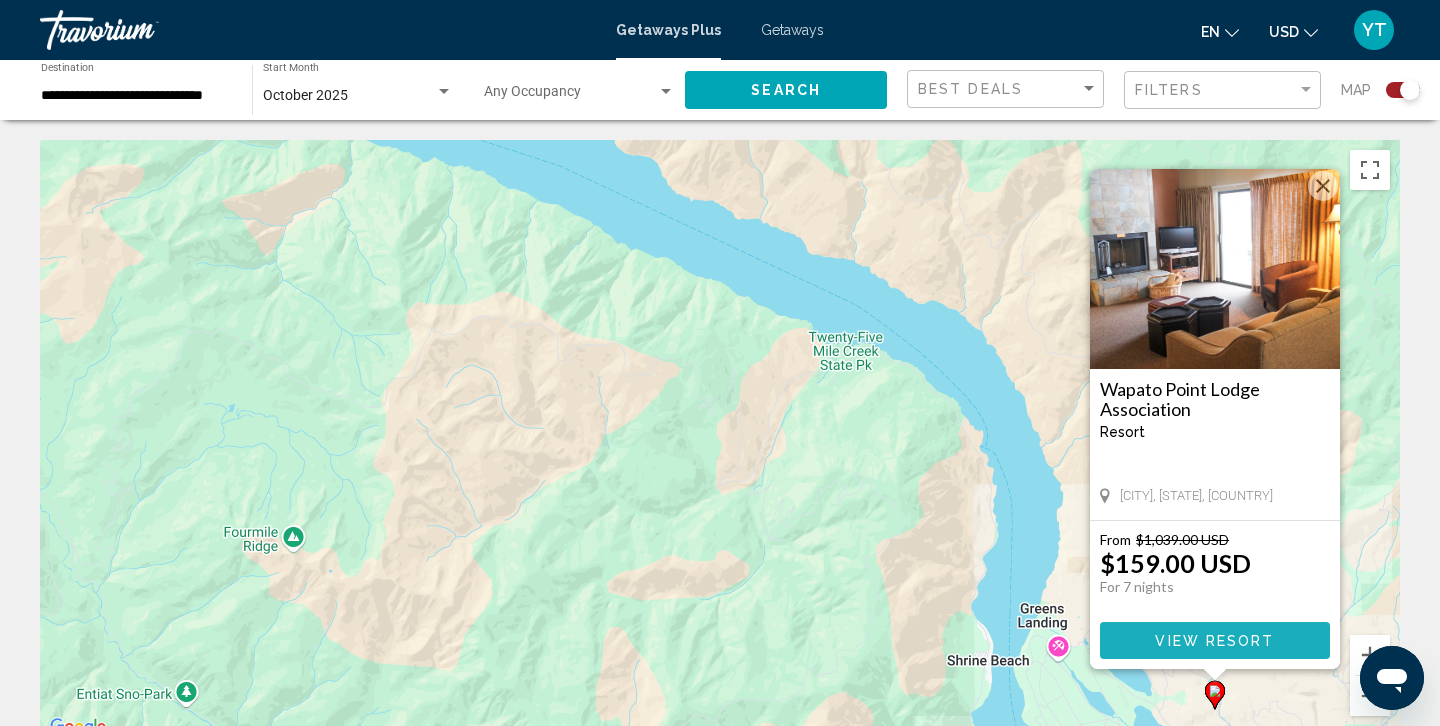 click on "View Resort" at bounding box center (1214, 641) 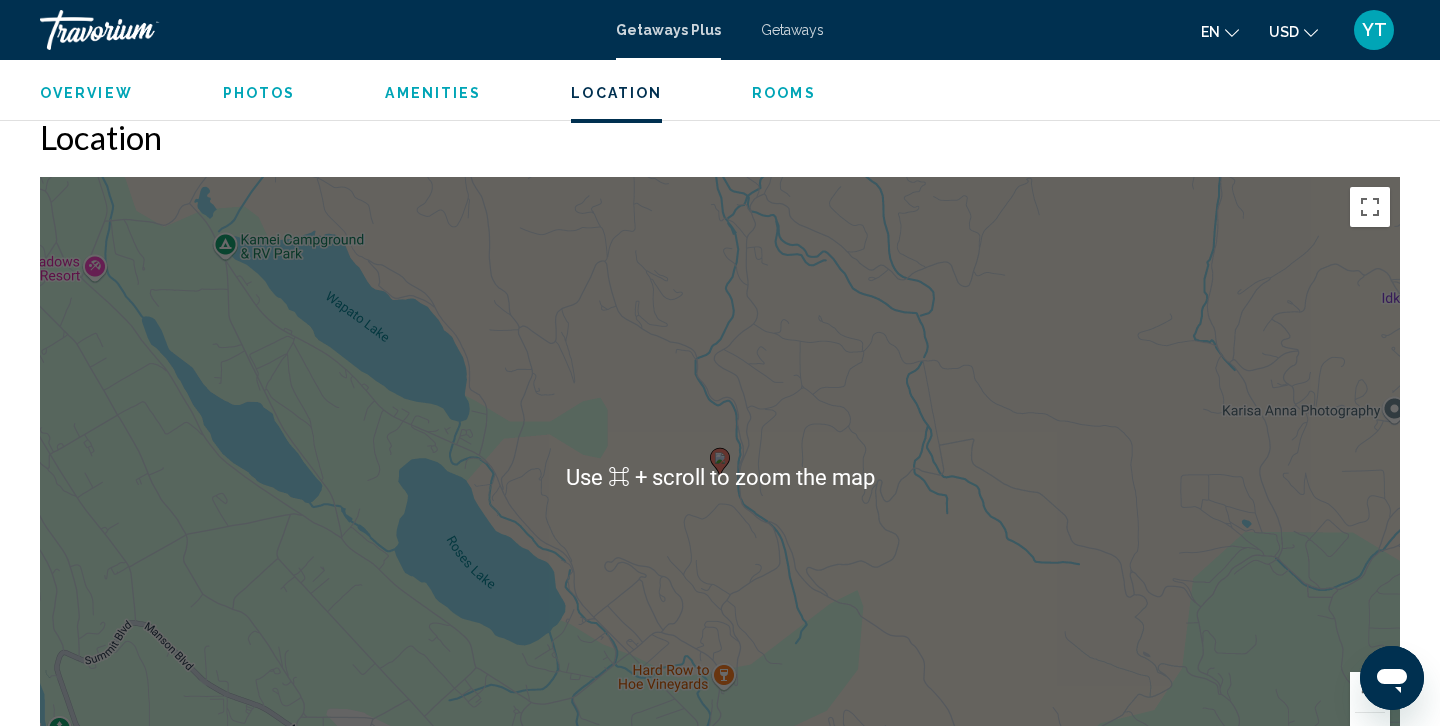 scroll, scrollTop: 2607, scrollLeft: 0, axis: vertical 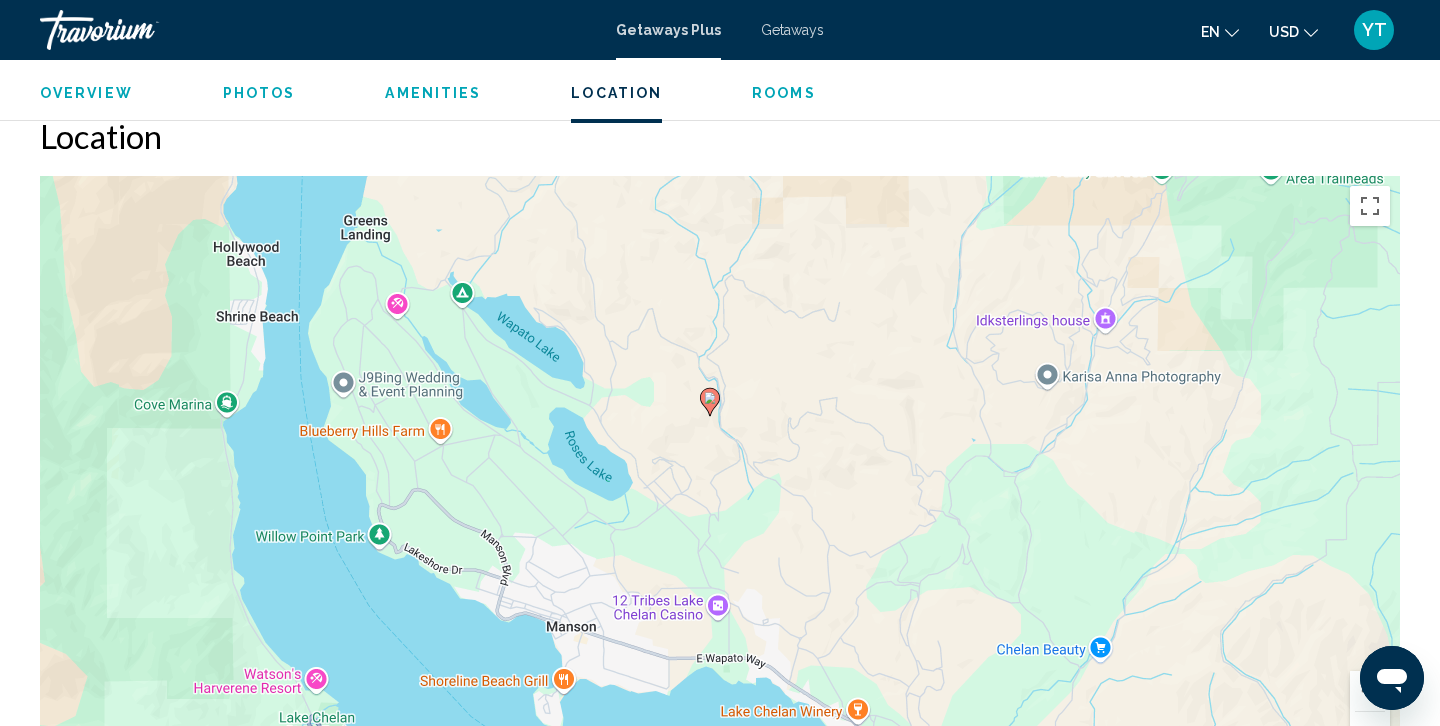 click on "Photos" at bounding box center (259, 93) 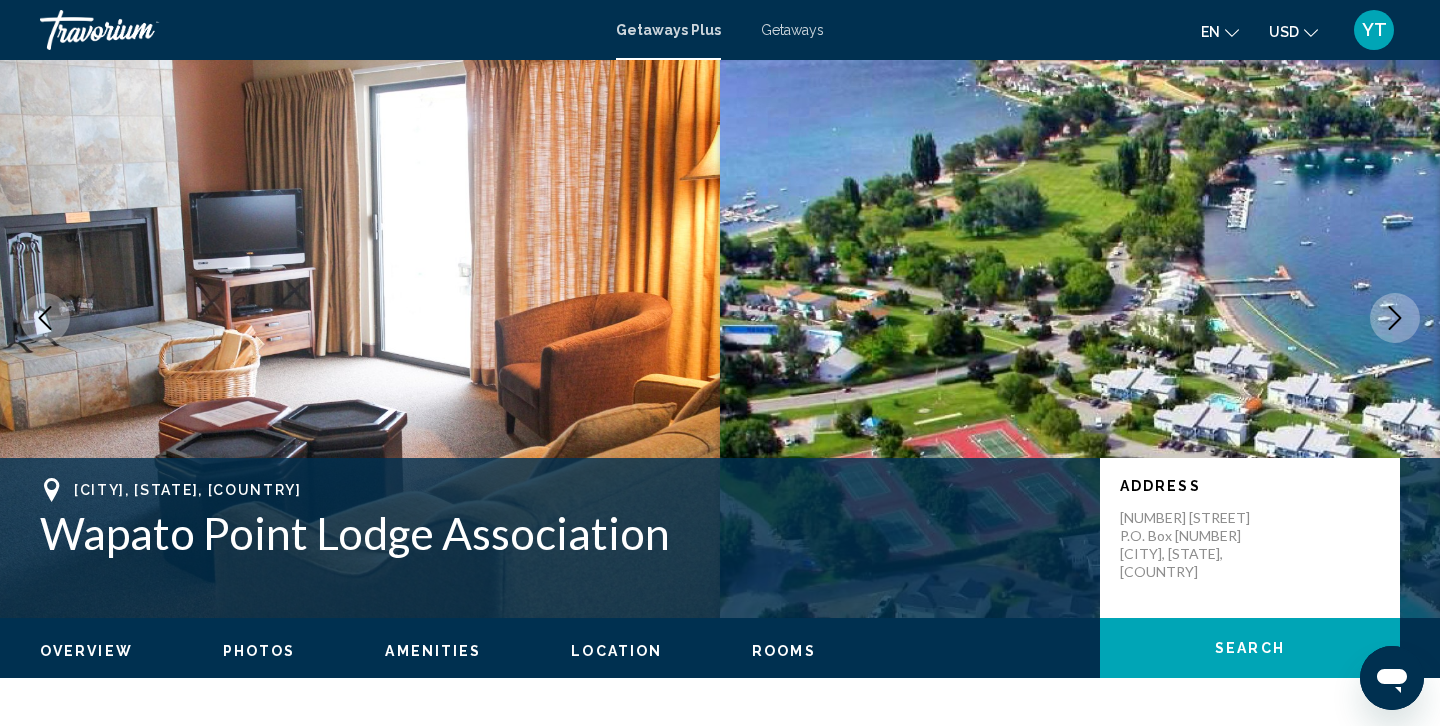 scroll, scrollTop: 0, scrollLeft: 0, axis: both 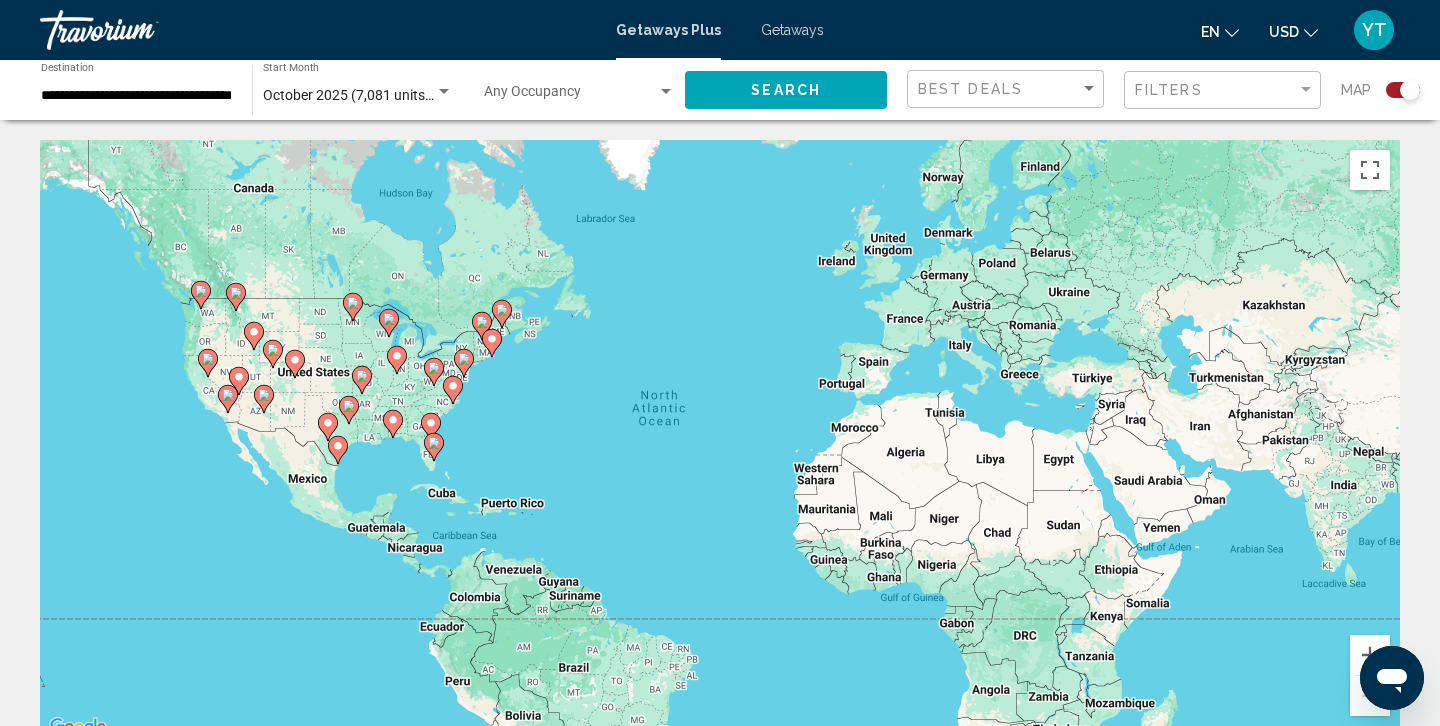 click 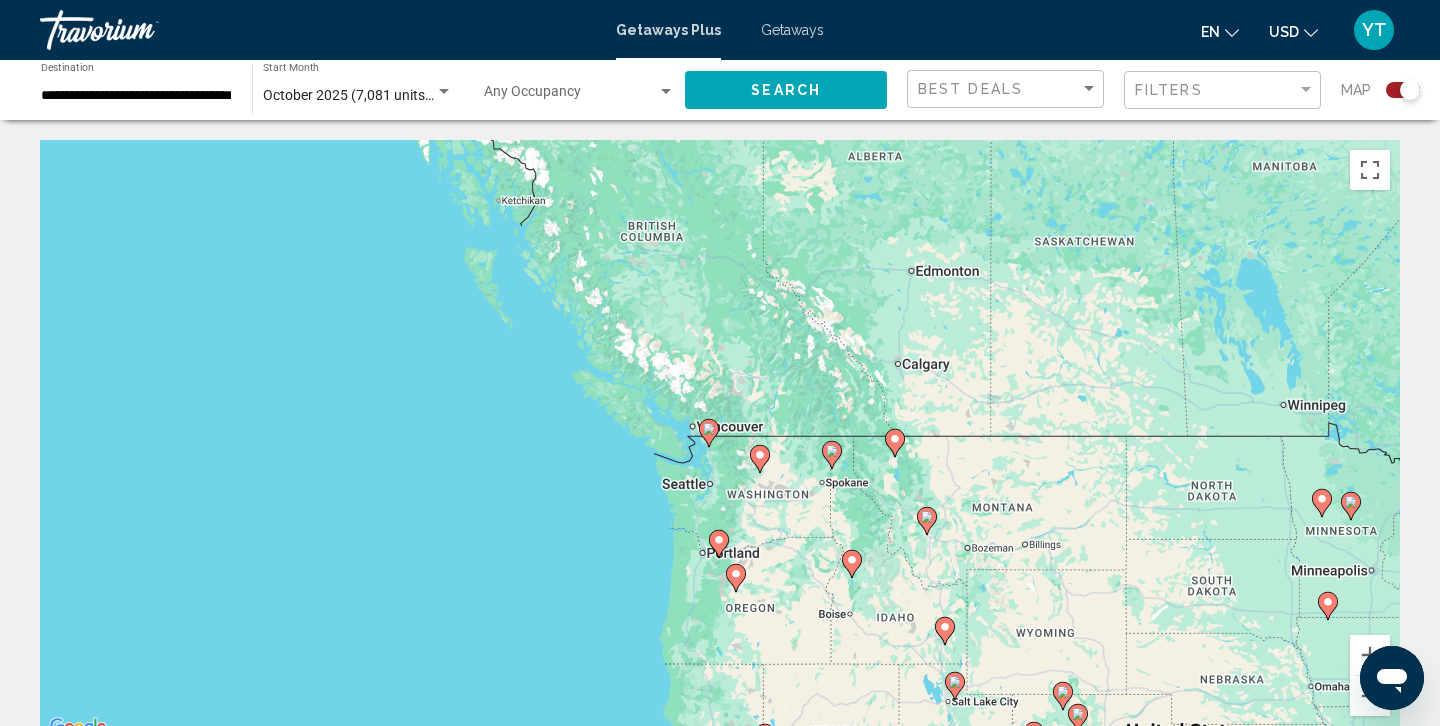 click 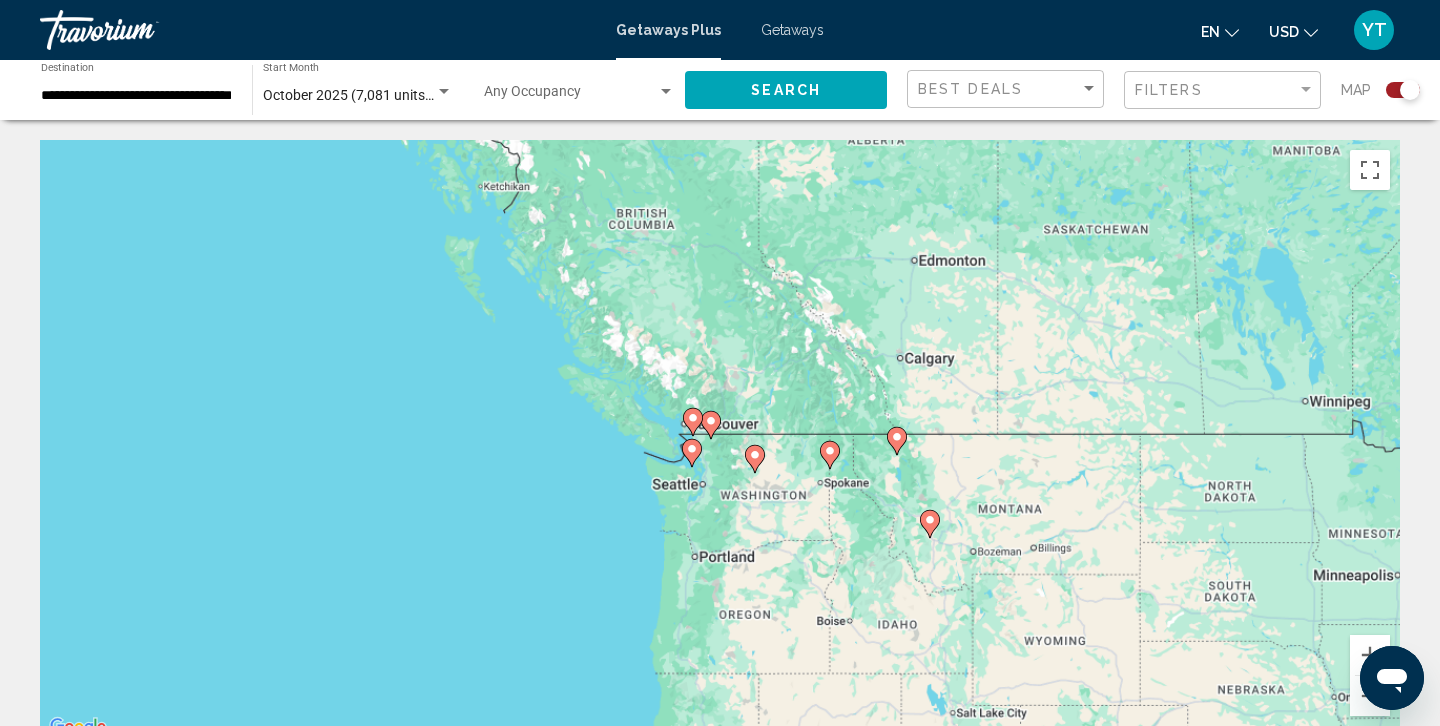 type on "**********" 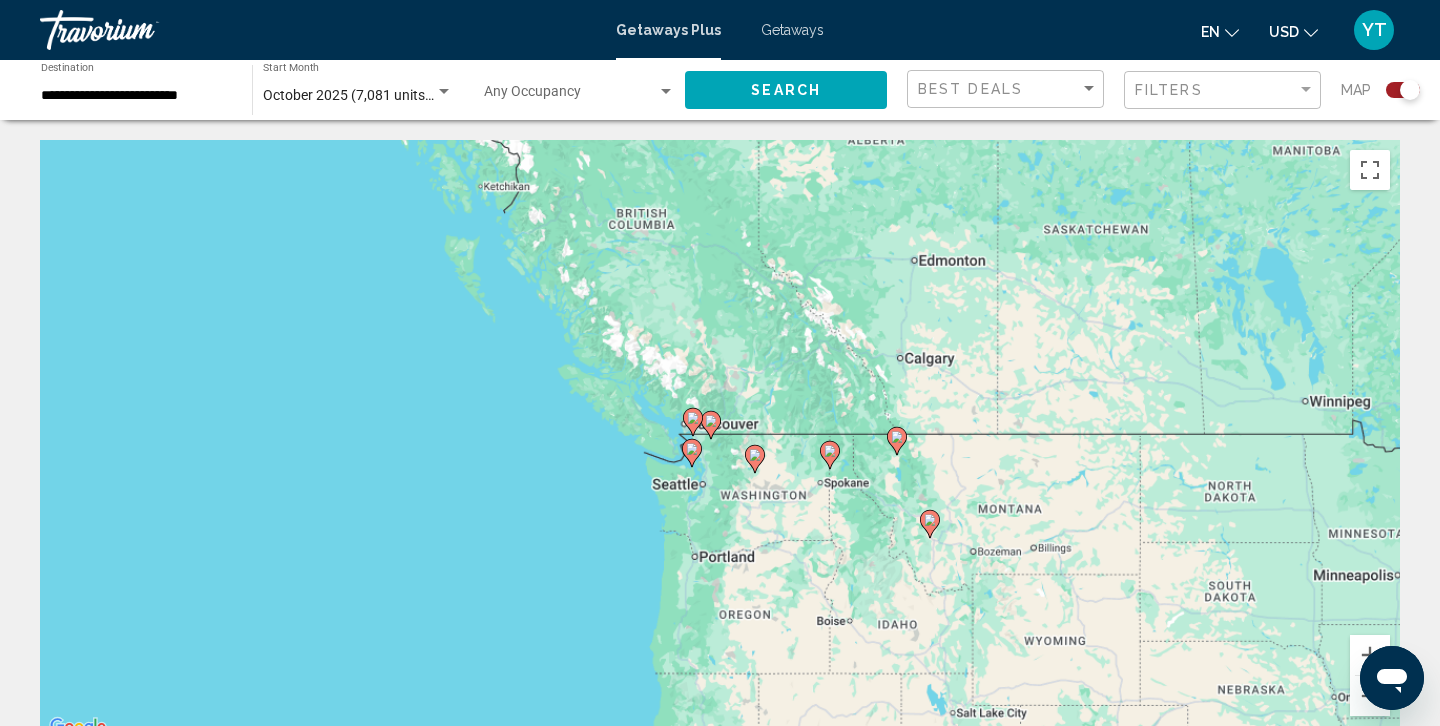 click on "To navigate, press the arrow keys. To activate drag with keyboard, press Alt + Enter. Once in keyboard drag state, use the arrow keys to move the marker. To complete the drag, press the Enter key. To cancel, press Escape." at bounding box center (720, 440) 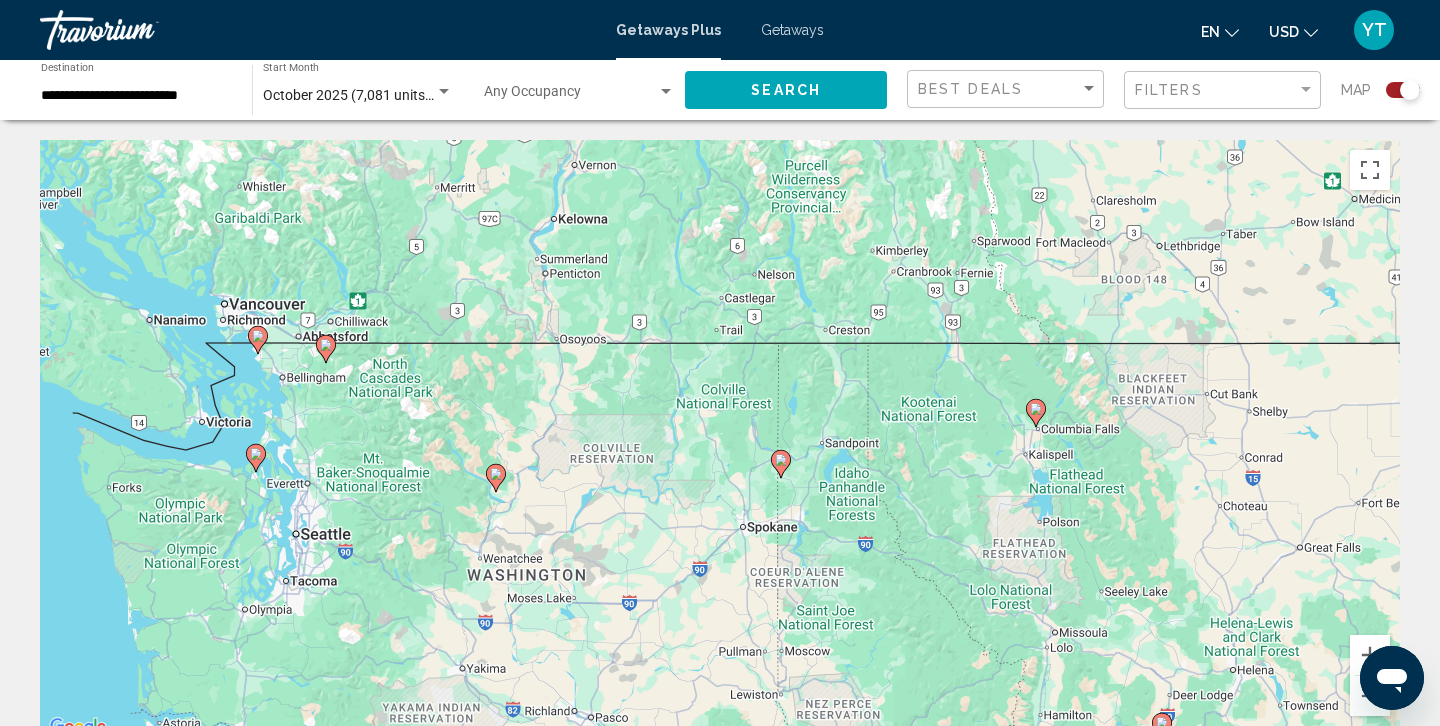 click 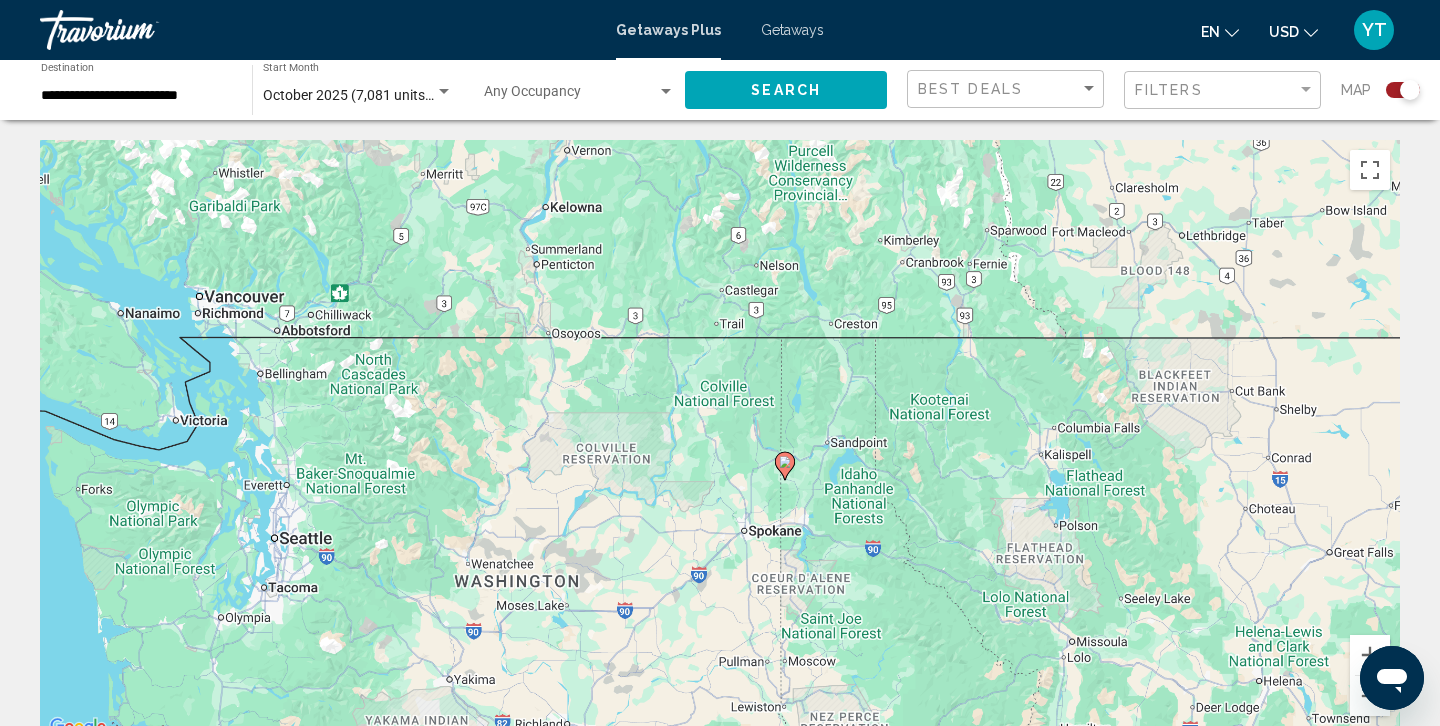 click on "To navigate, press the arrow keys.  To activate drag with keyboard, press Alt + Enter. Once in keyboard drag state, use the arrow keys to move the marker. To complete the drag, press the Enter key. To cancel, press Escape." at bounding box center (720, 440) 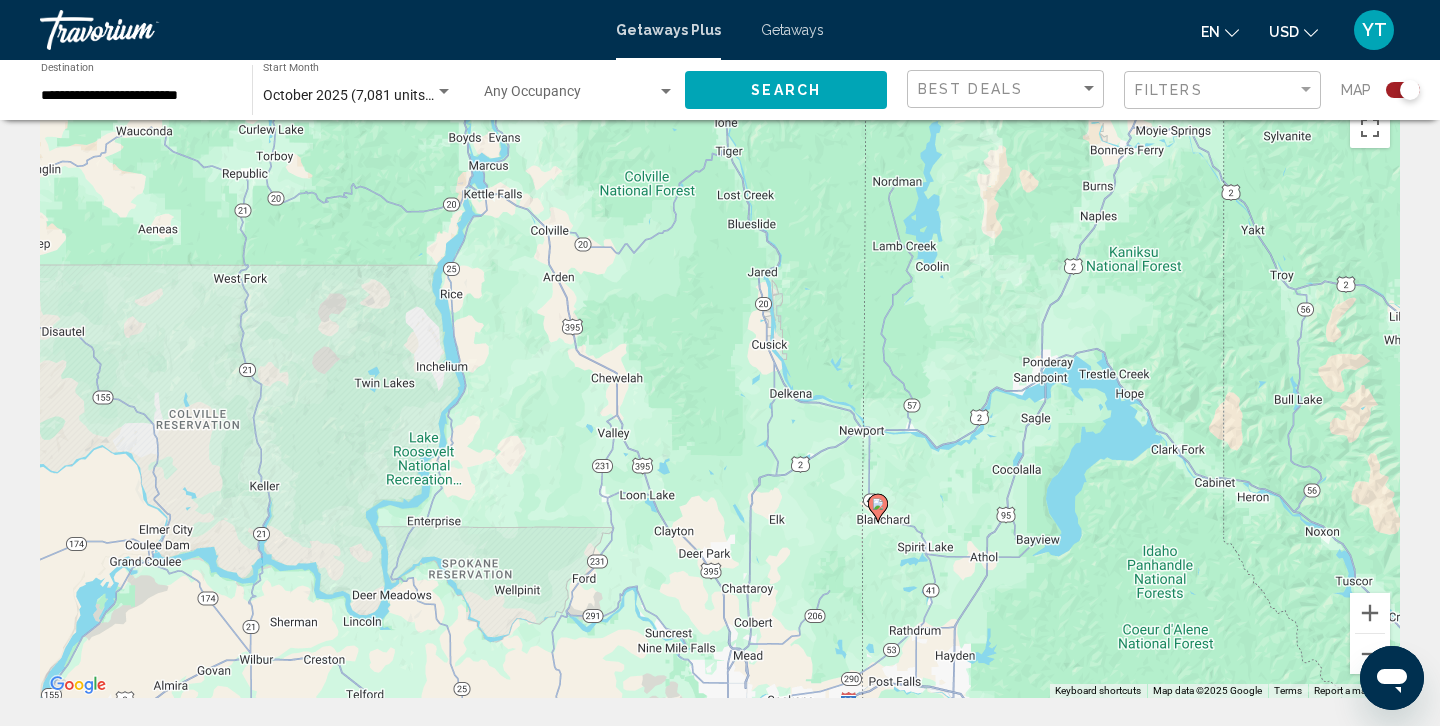 scroll, scrollTop: 0, scrollLeft: 0, axis: both 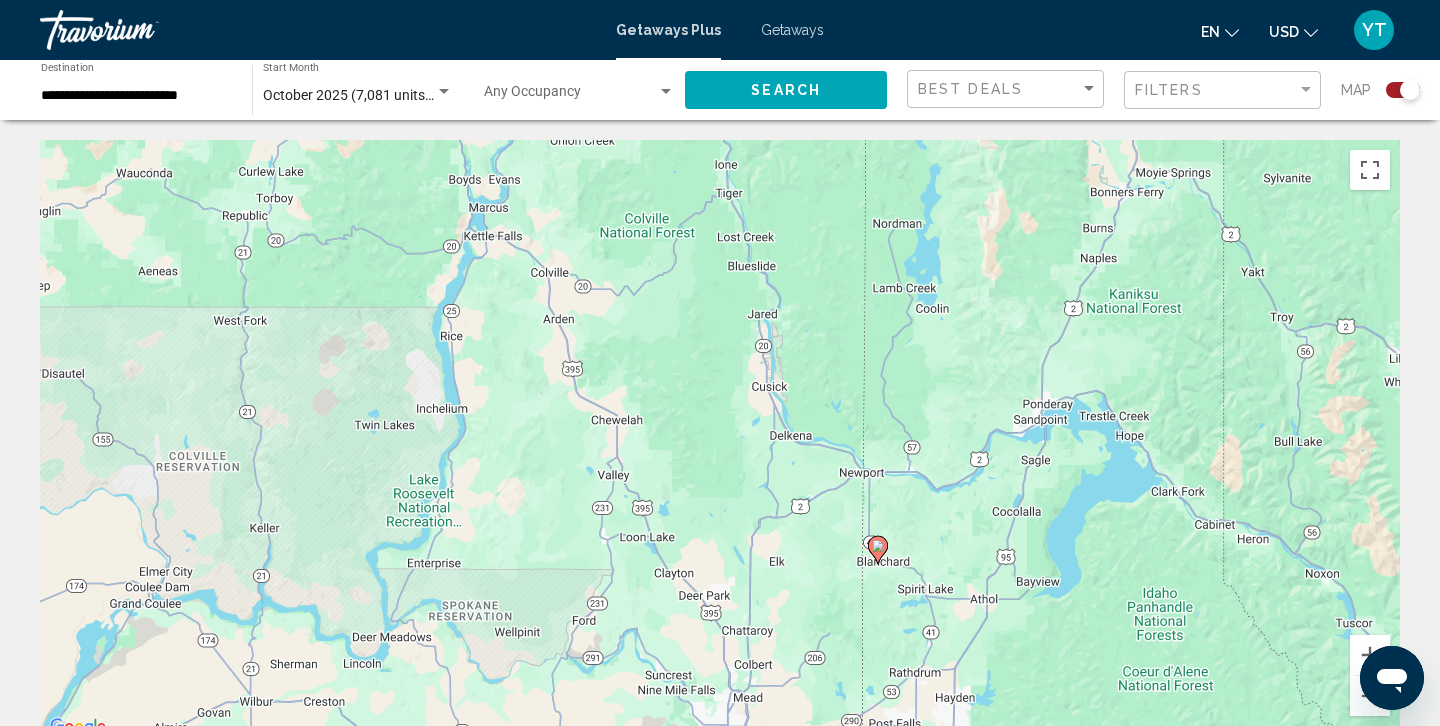 click 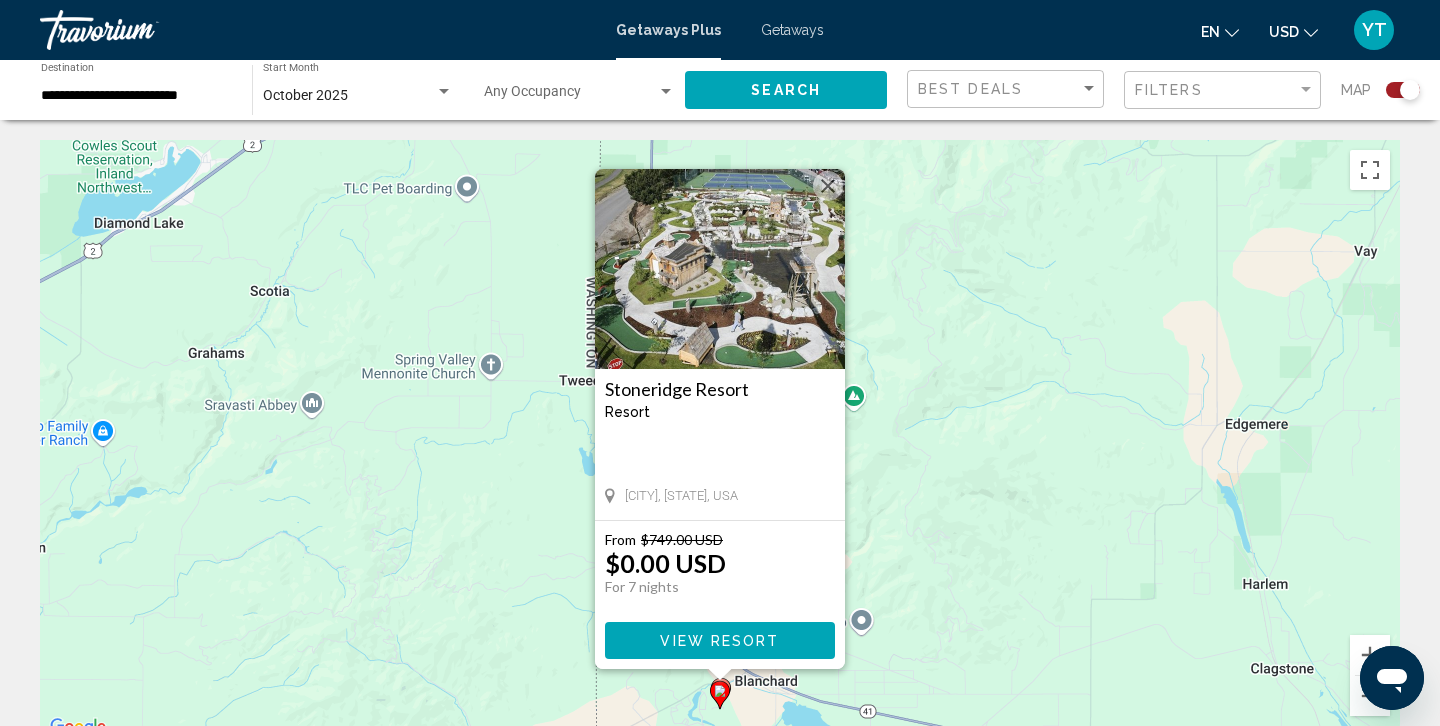 click on "View Resort" at bounding box center [719, 641] 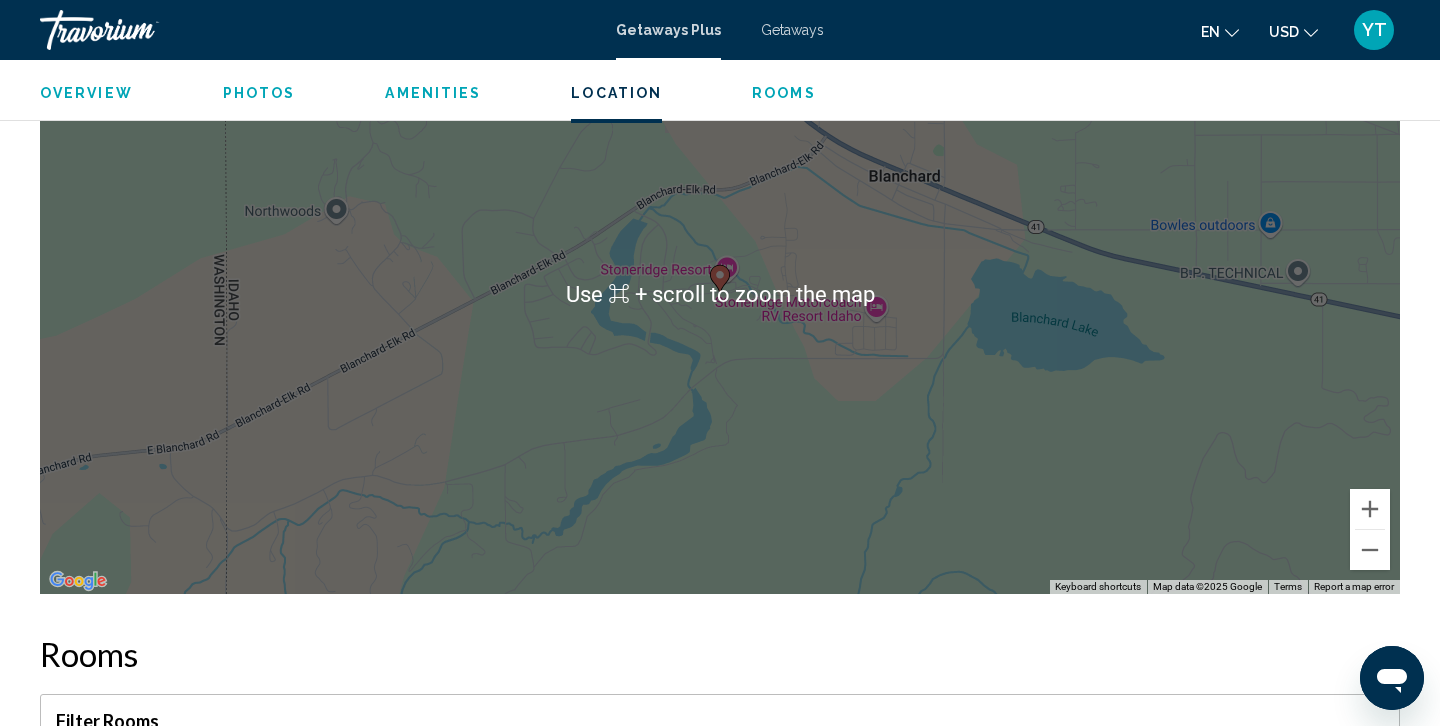 scroll, scrollTop: 2475, scrollLeft: 0, axis: vertical 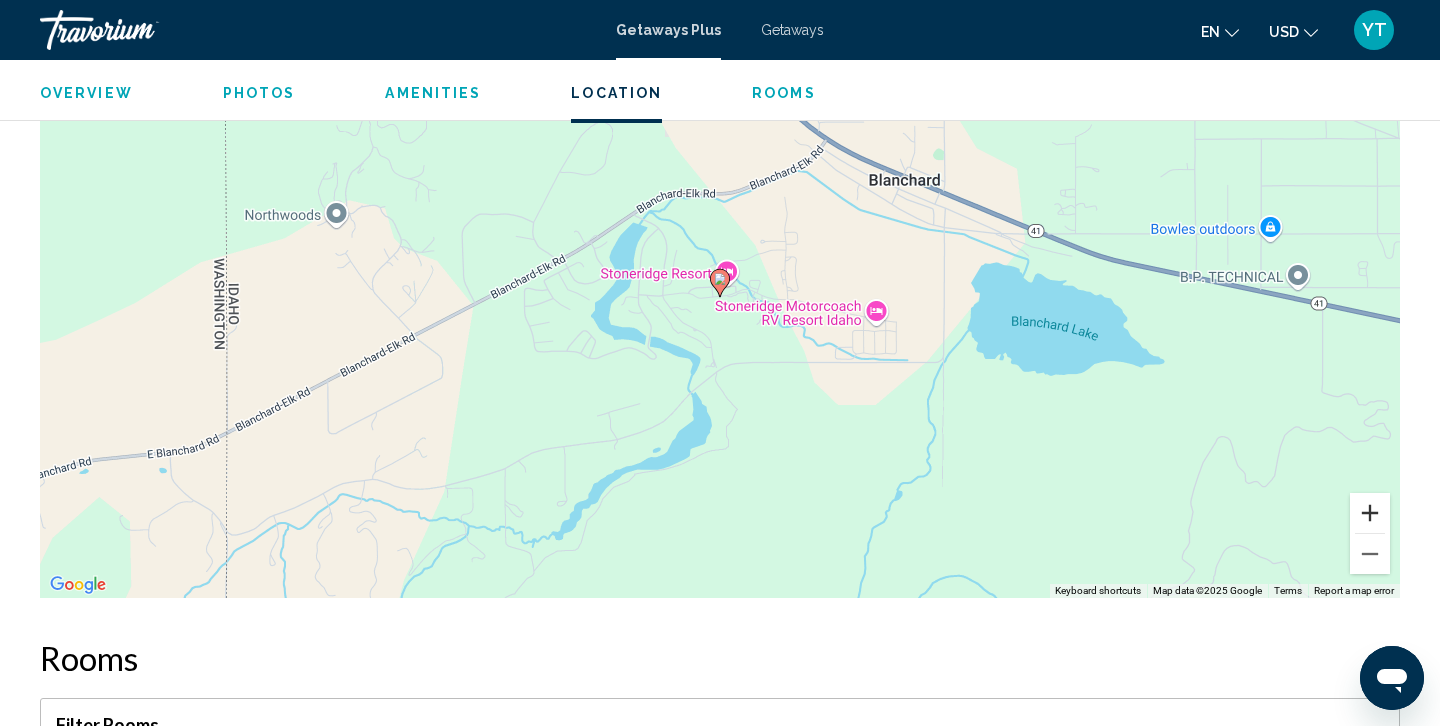 click at bounding box center (1370, 513) 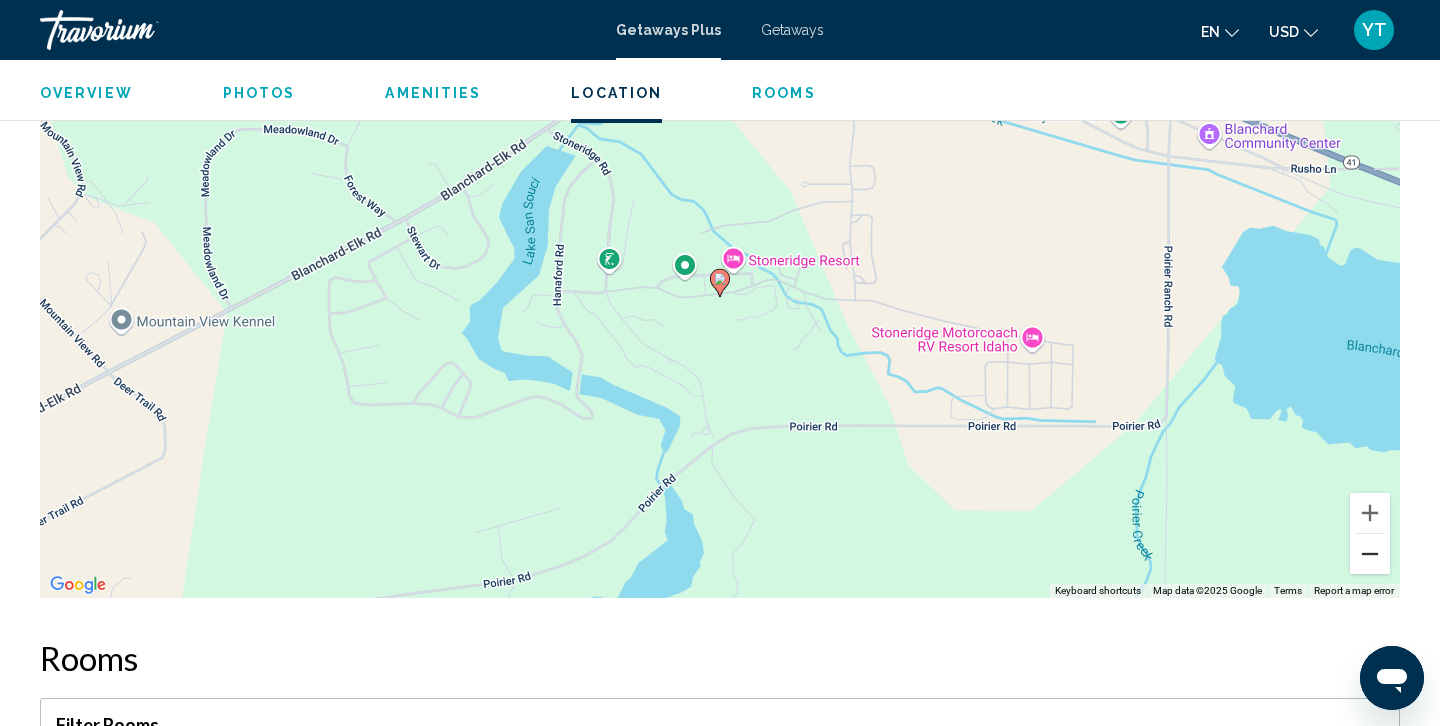 click at bounding box center (1370, 554) 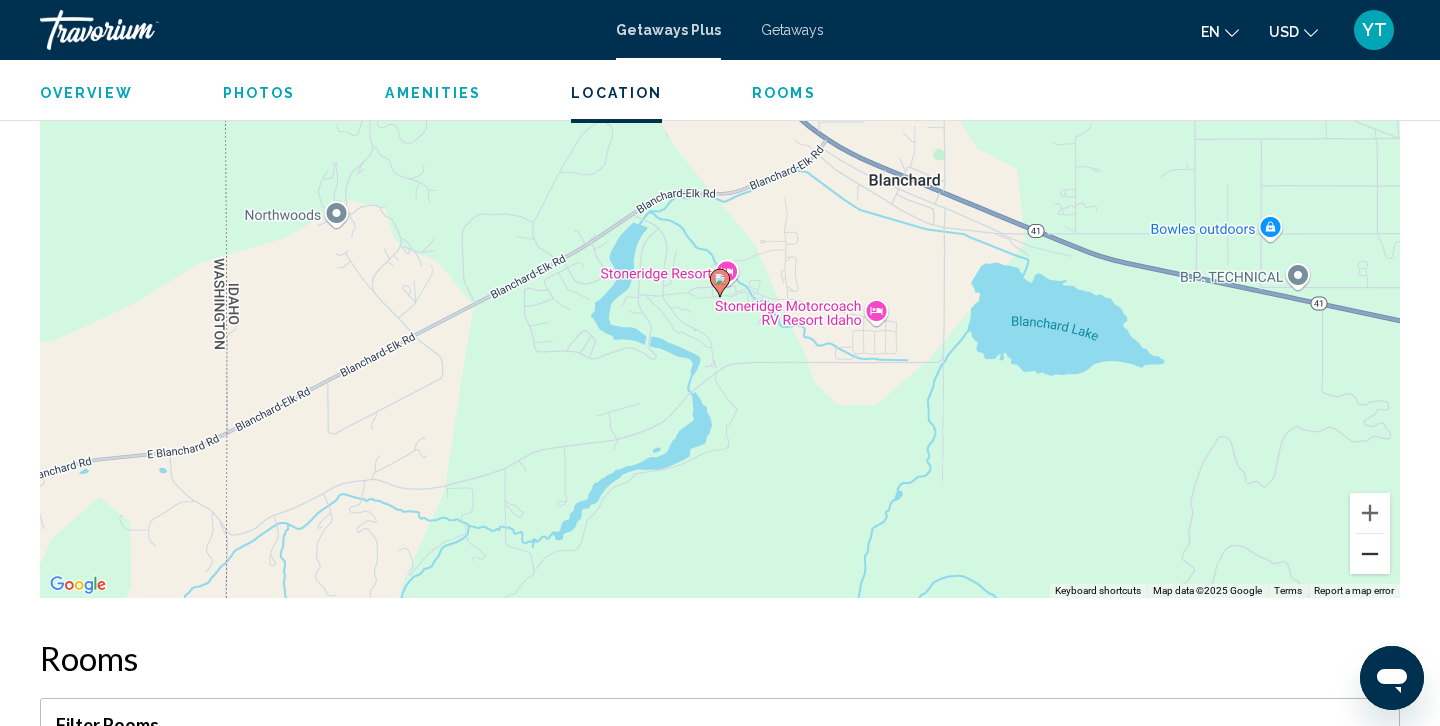 click at bounding box center (1370, 554) 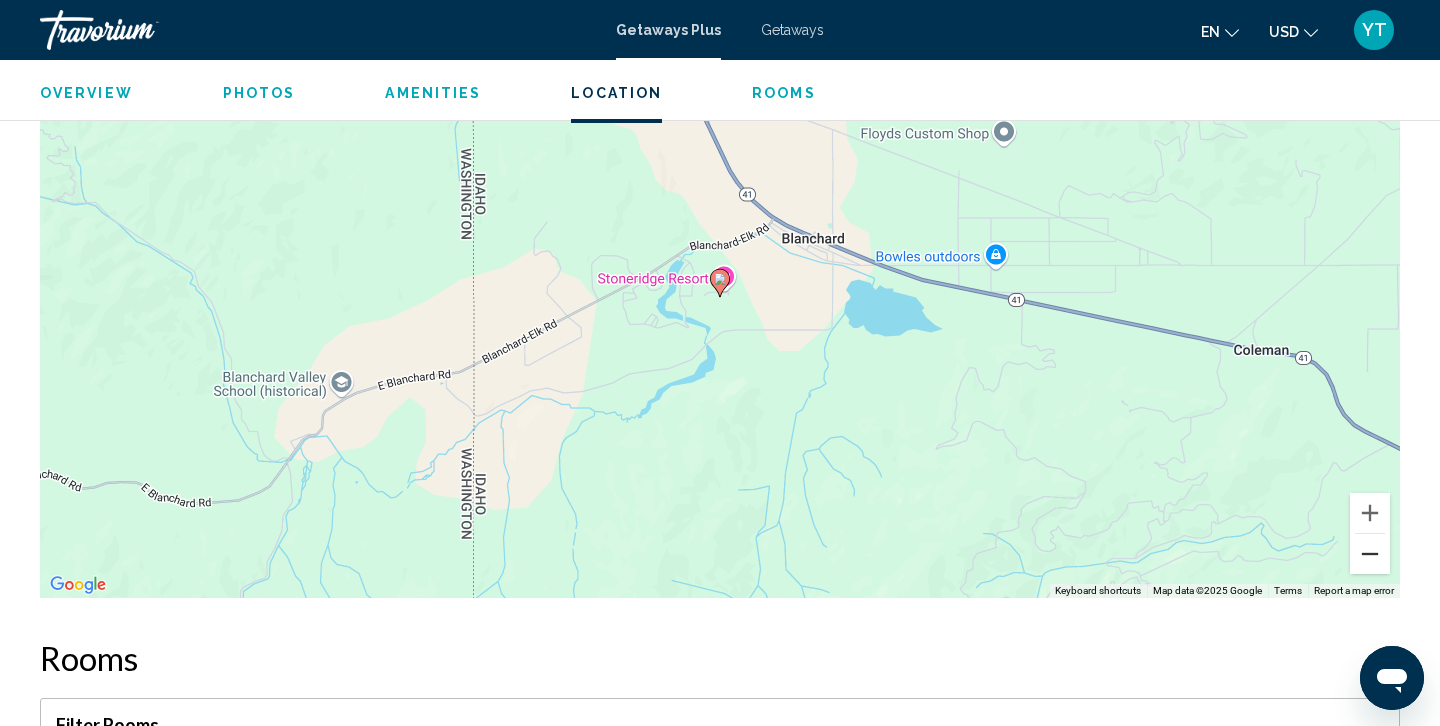 click at bounding box center [1370, 554] 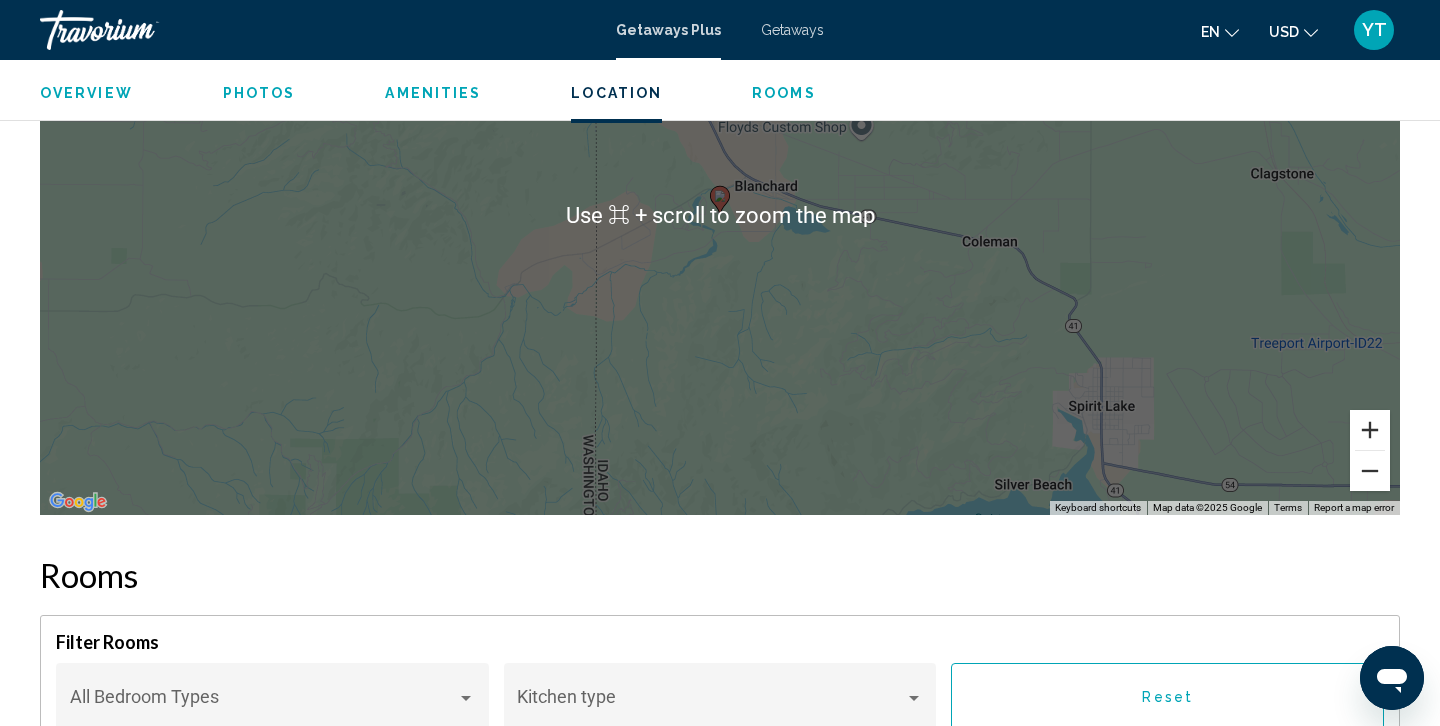 scroll, scrollTop: 2564, scrollLeft: 0, axis: vertical 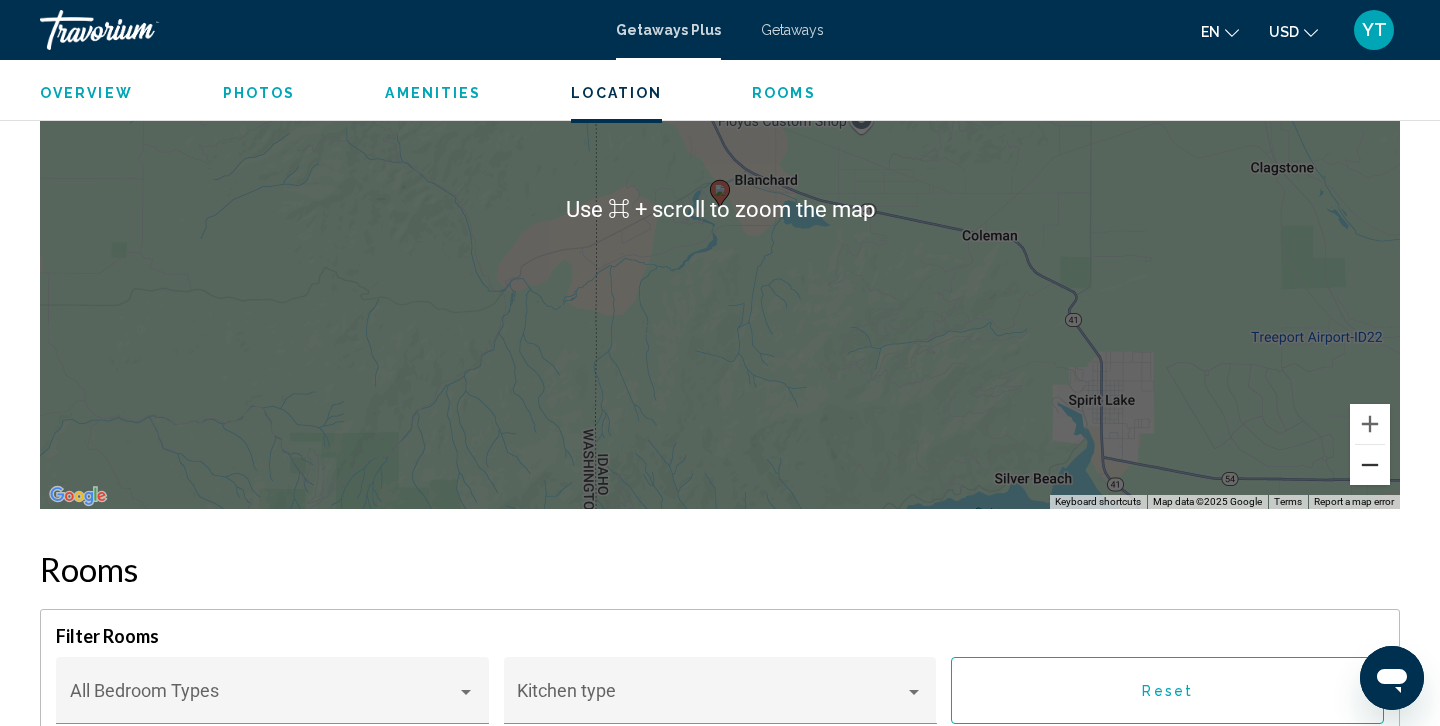 click at bounding box center (1370, 465) 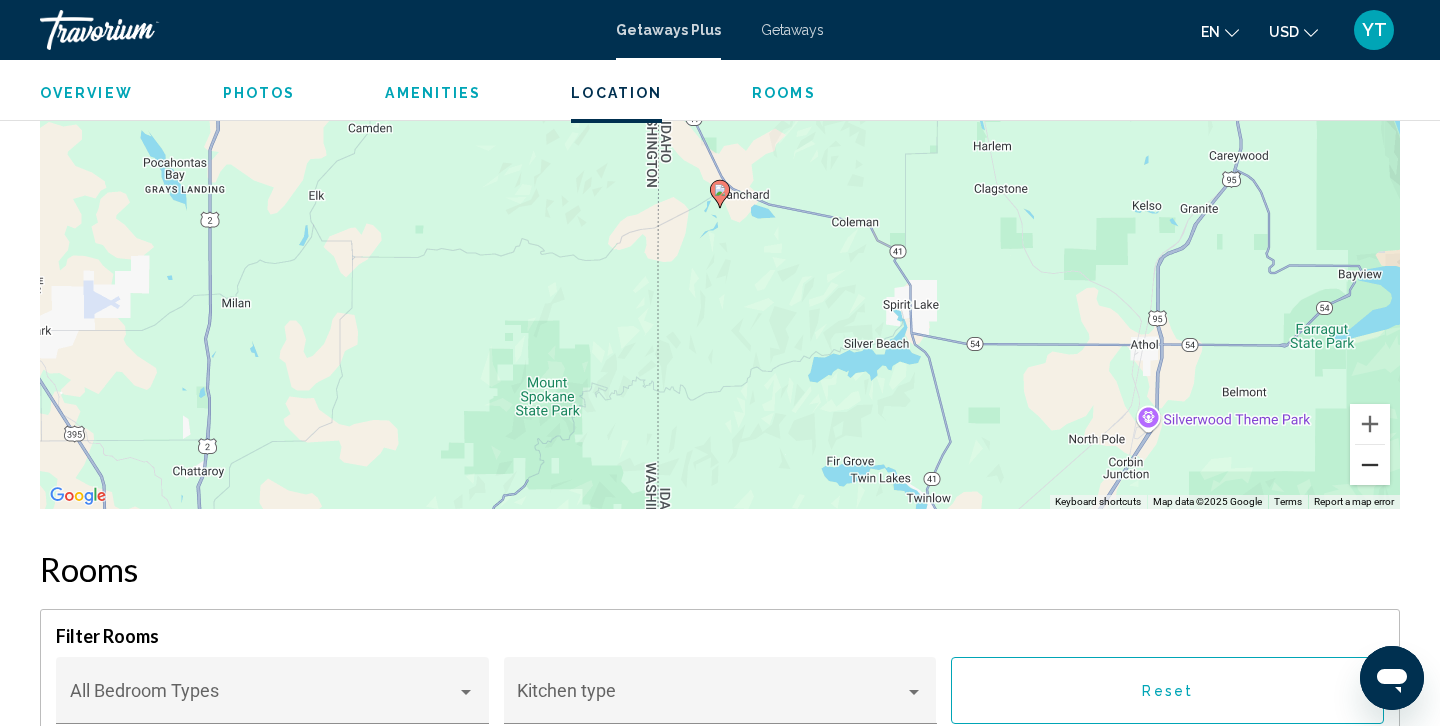 click at bounding box center (1370, 465) 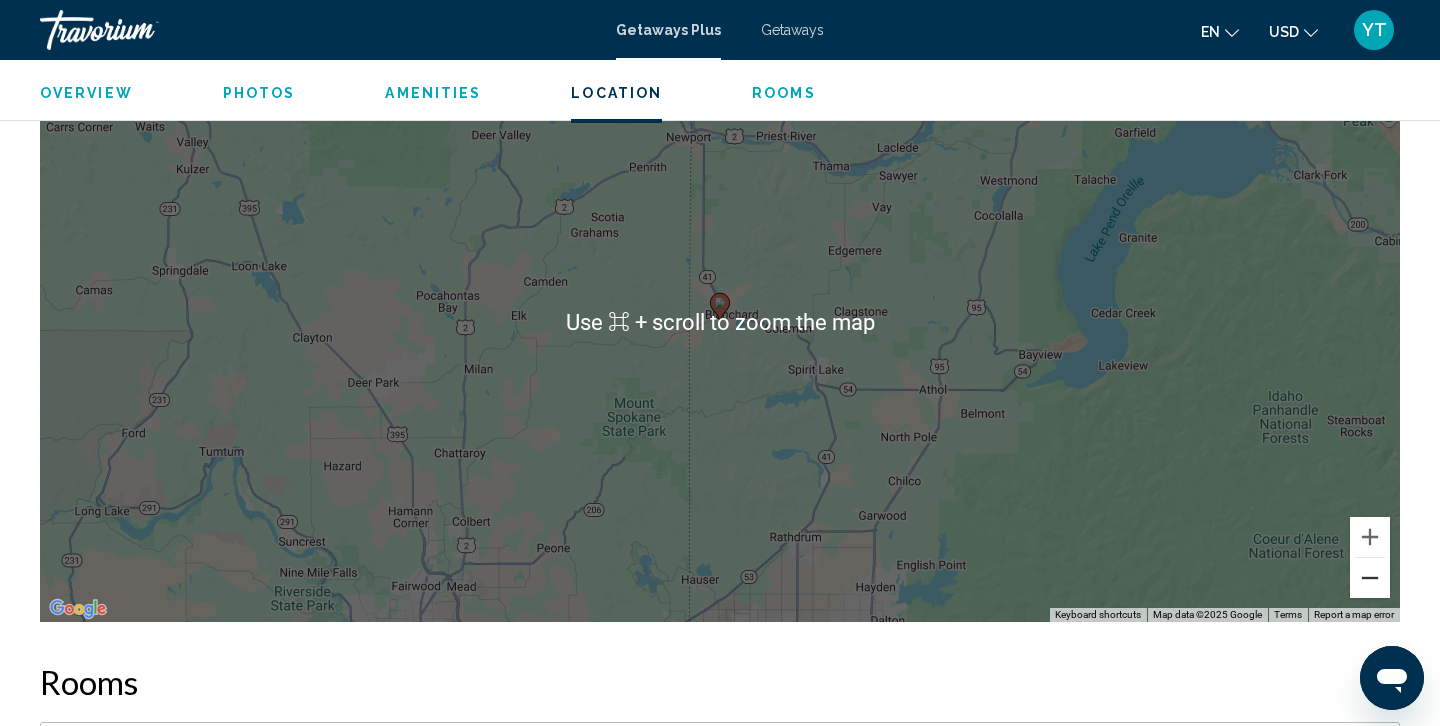 scroll, scrollTop: 2458, scrollLeft: 0, axis: vertical 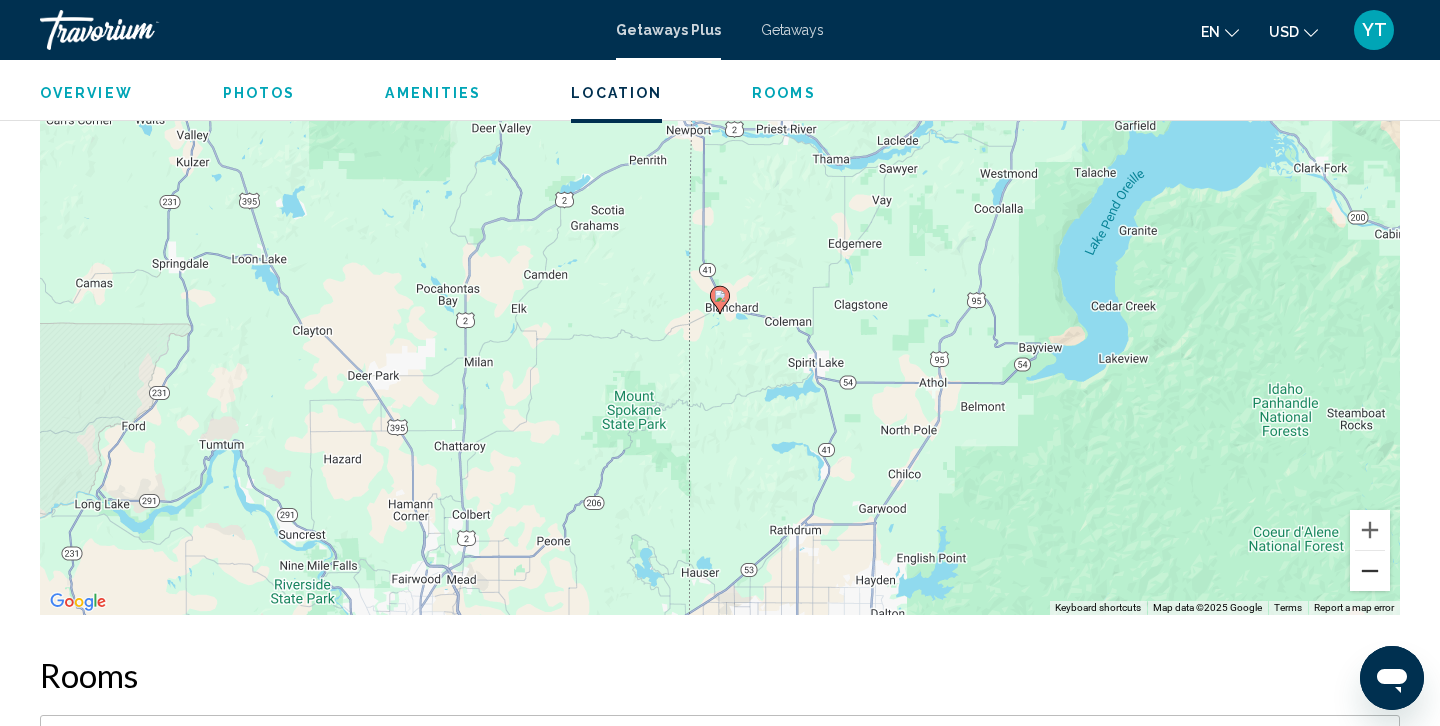click at bounding box center [1370, 571] 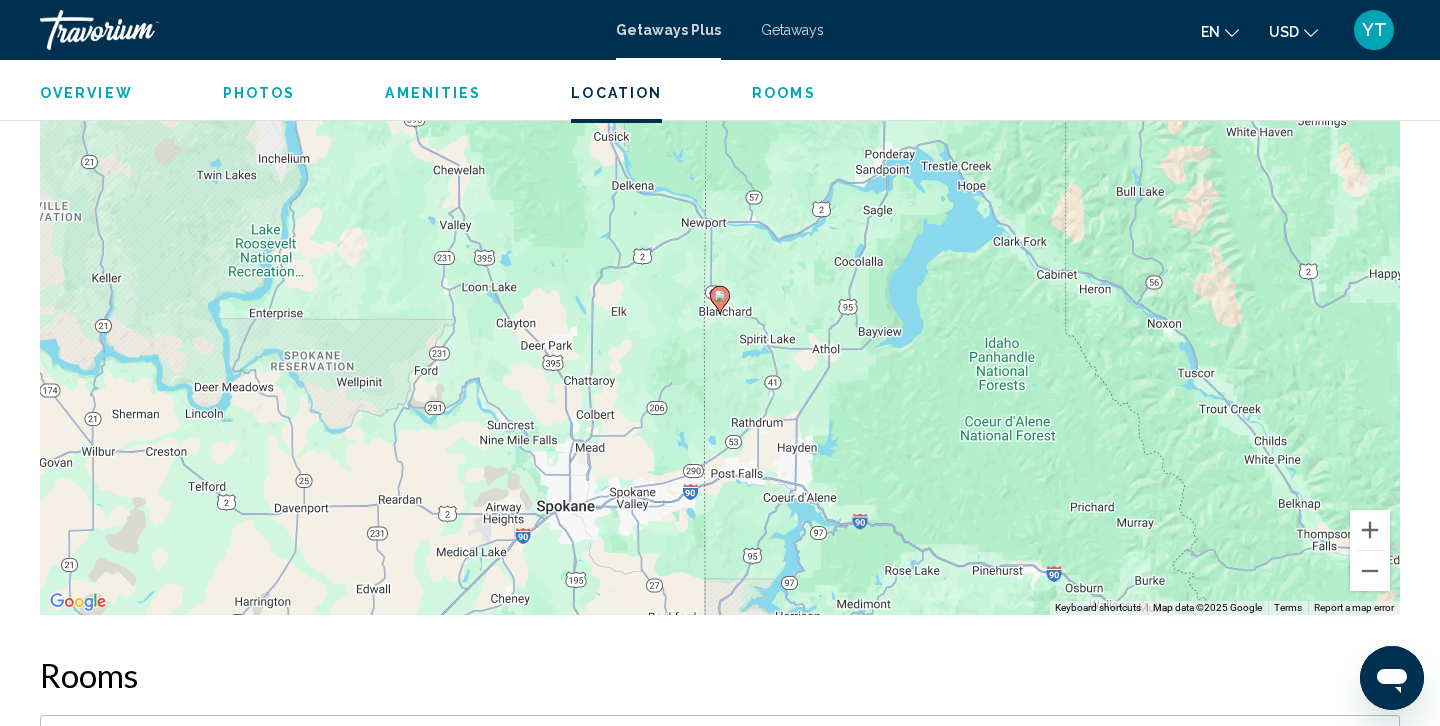 click on "Rooms" at bounding box center (784, 93) 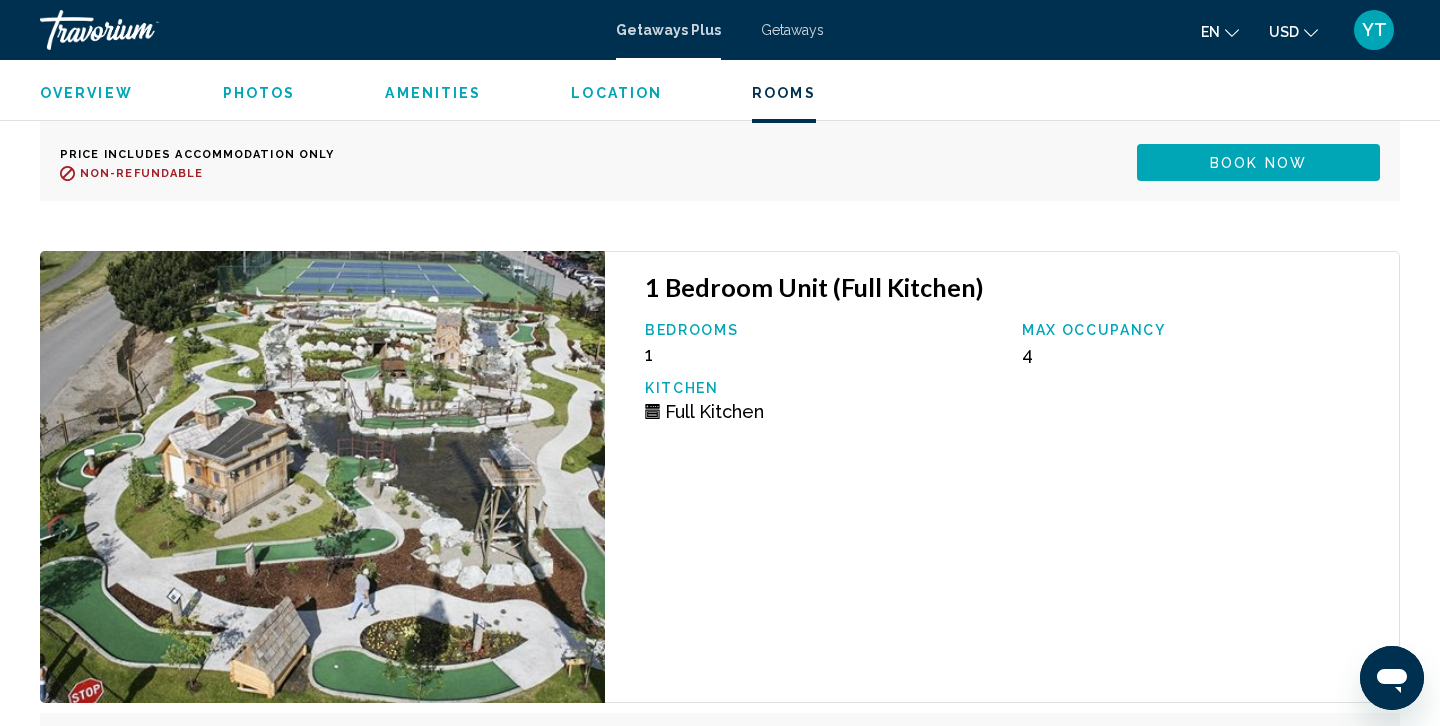 scroll, scrollTop: 4672, scrollLeft: 0, axis: vertical 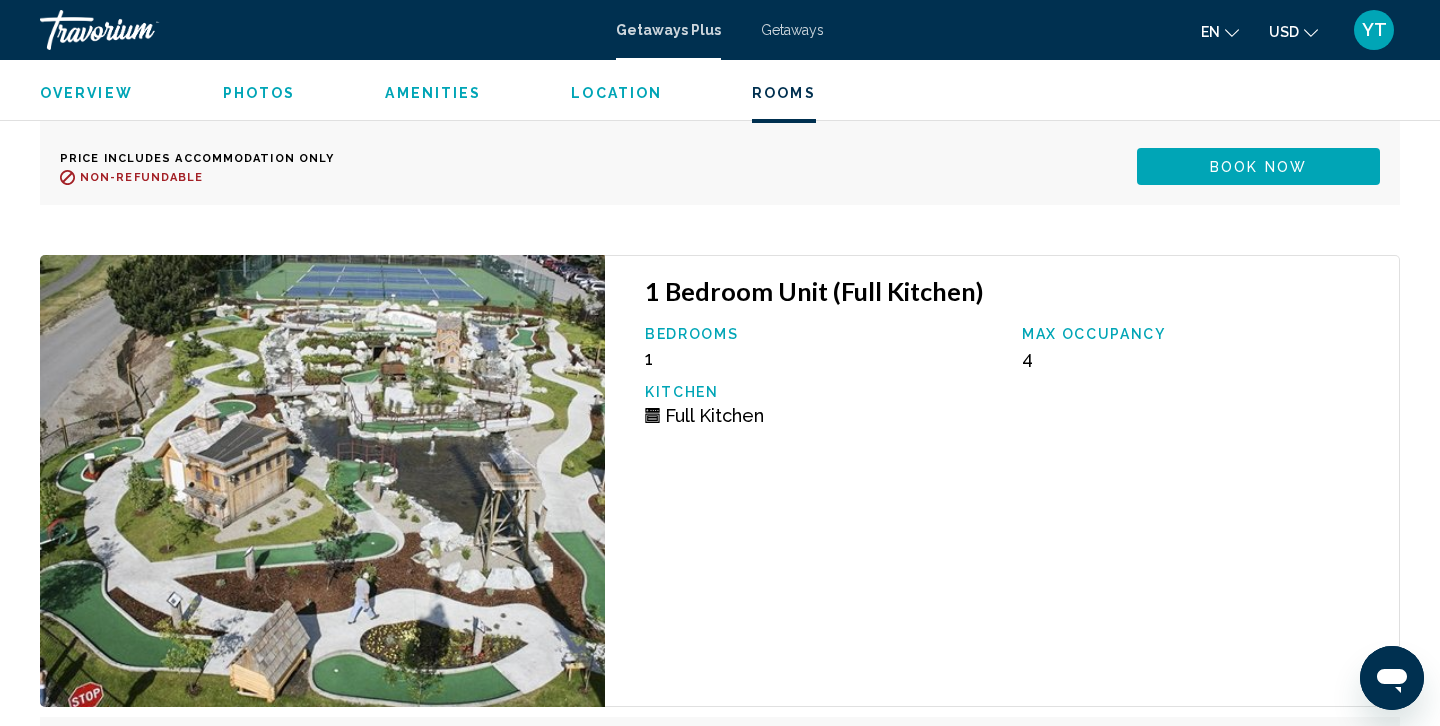 click on "Photos" at bounding box center (259, 93) 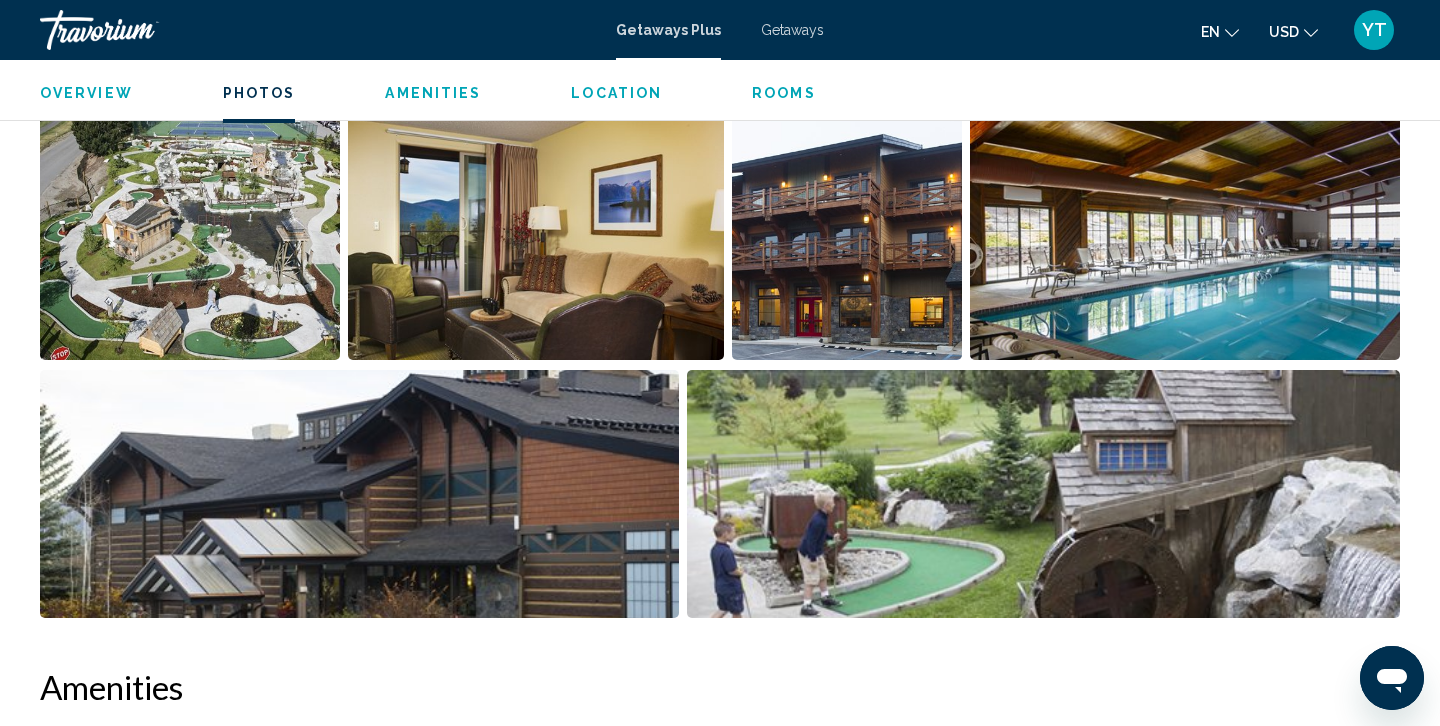 scroll, scrollTop: 979, scrollLeft: 0, axis: vertical 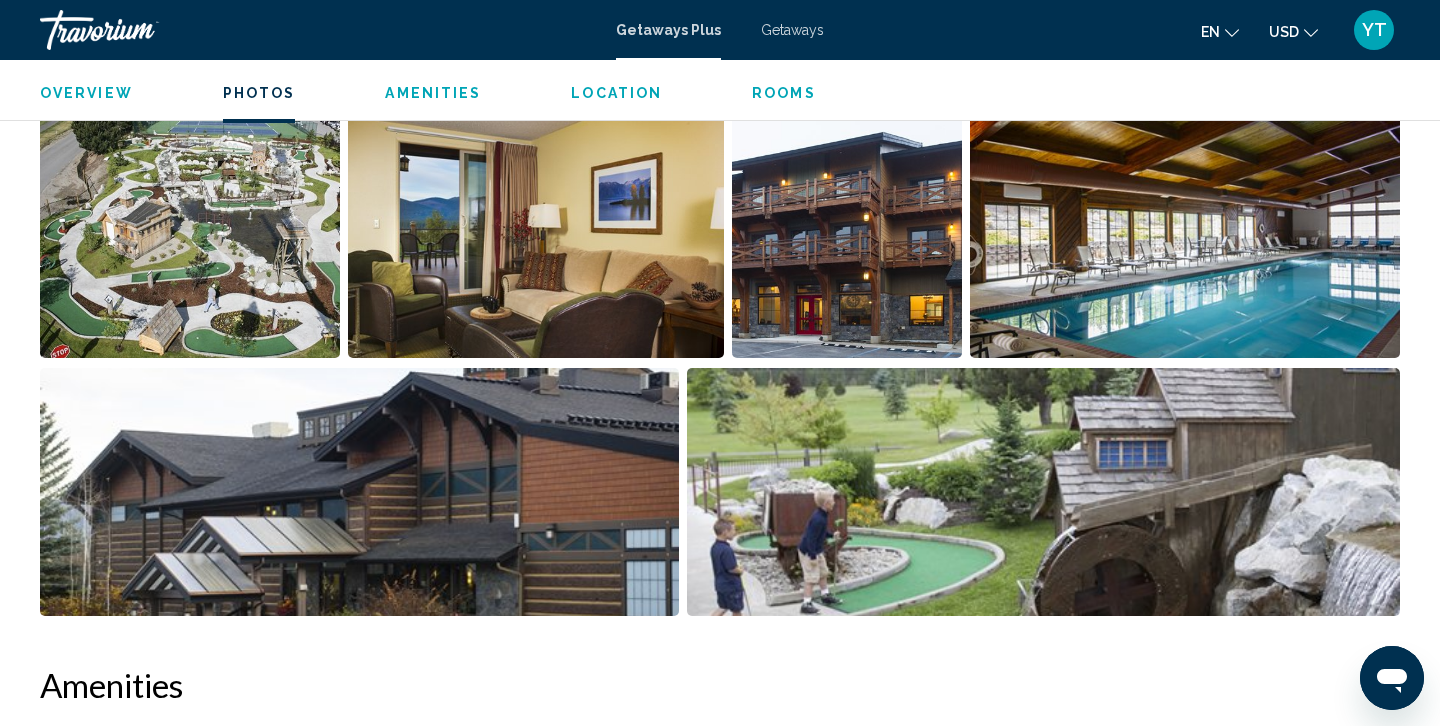 click at bounding box center (1185, 234) 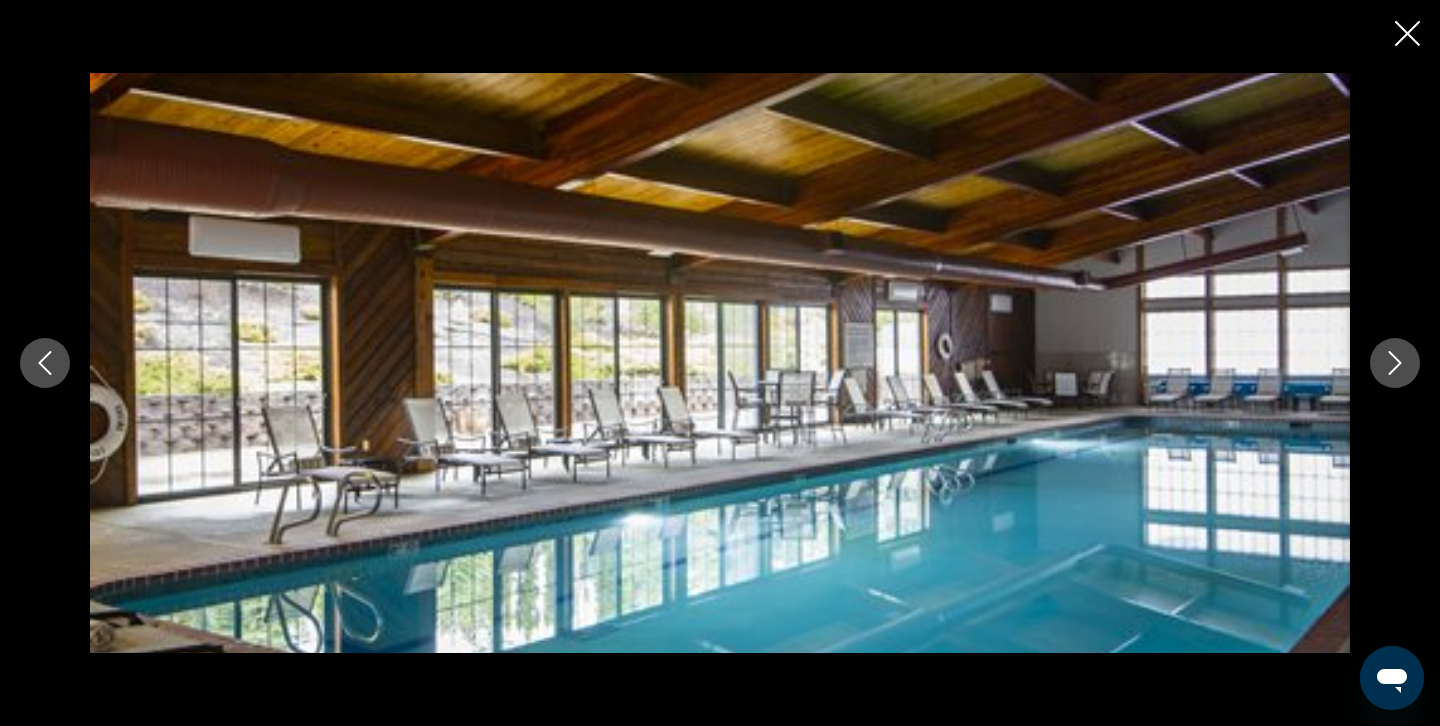 click 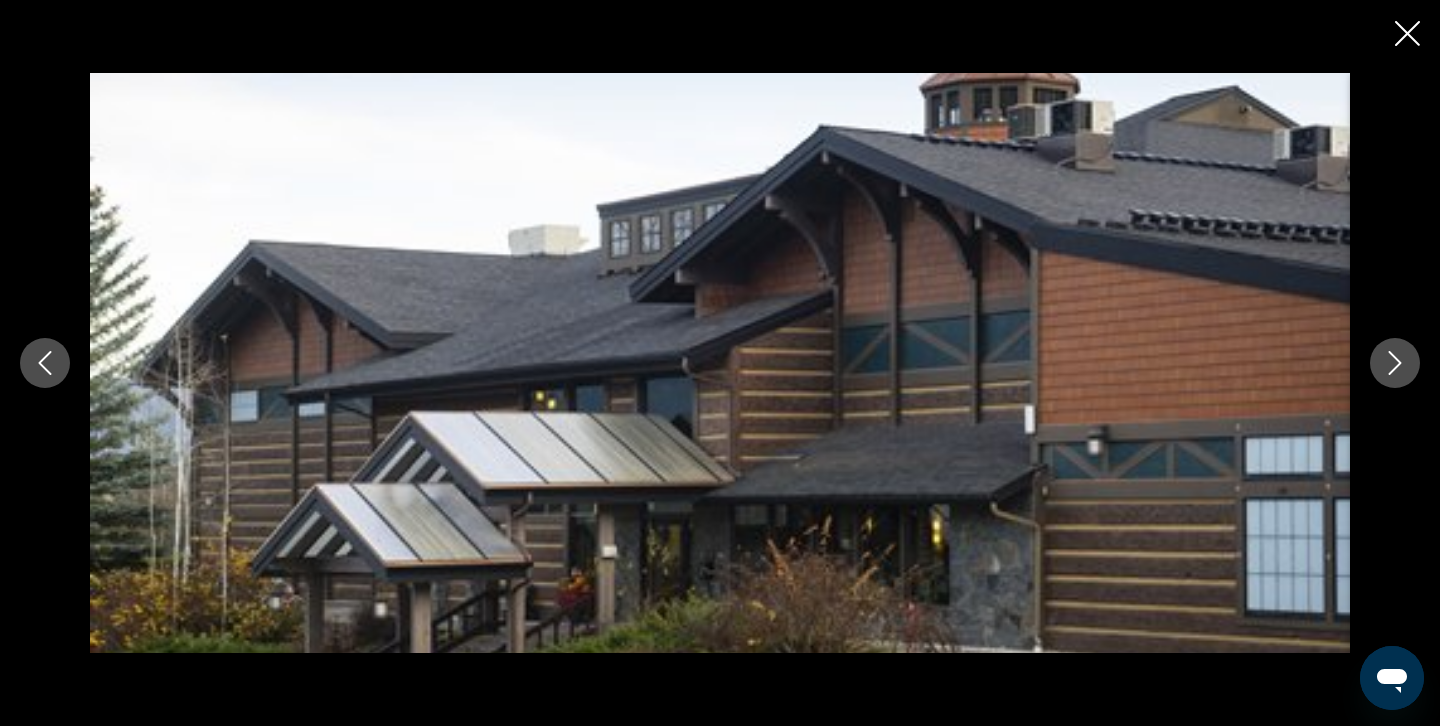 click 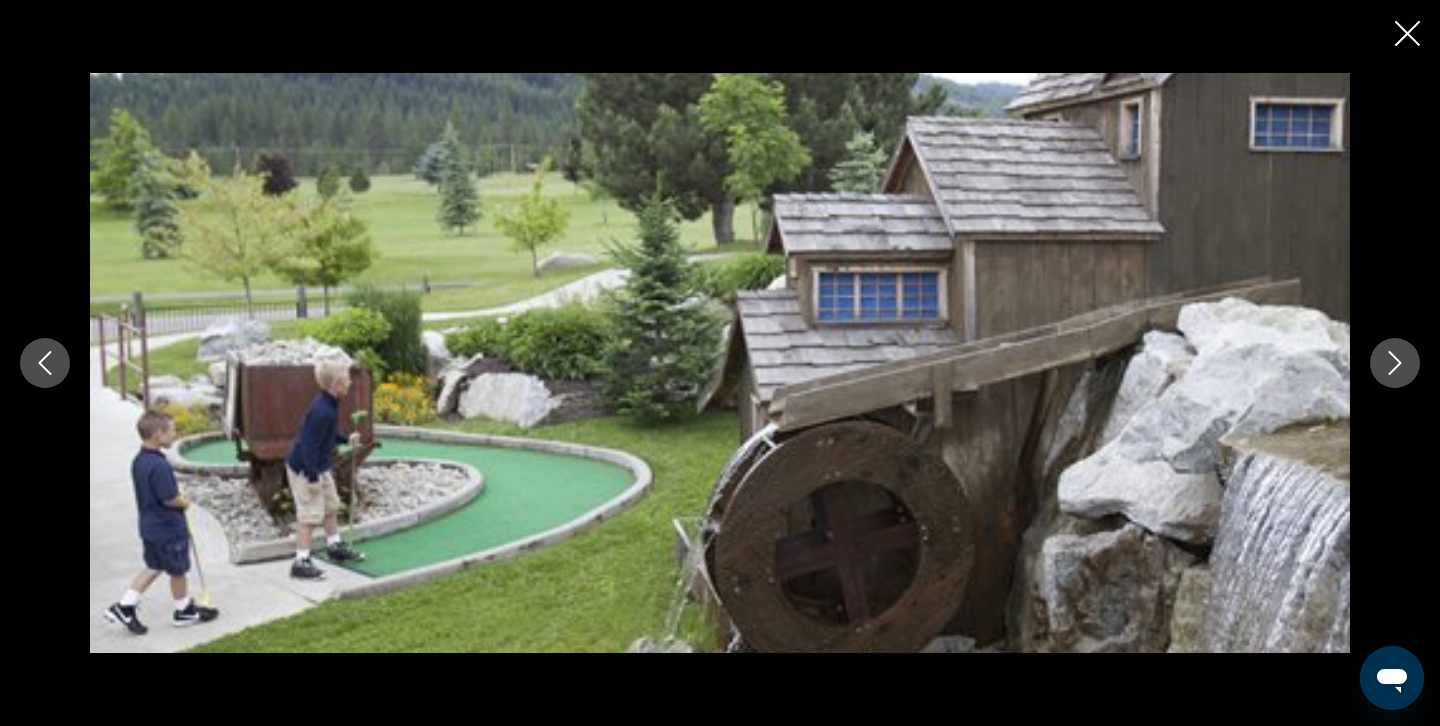 click 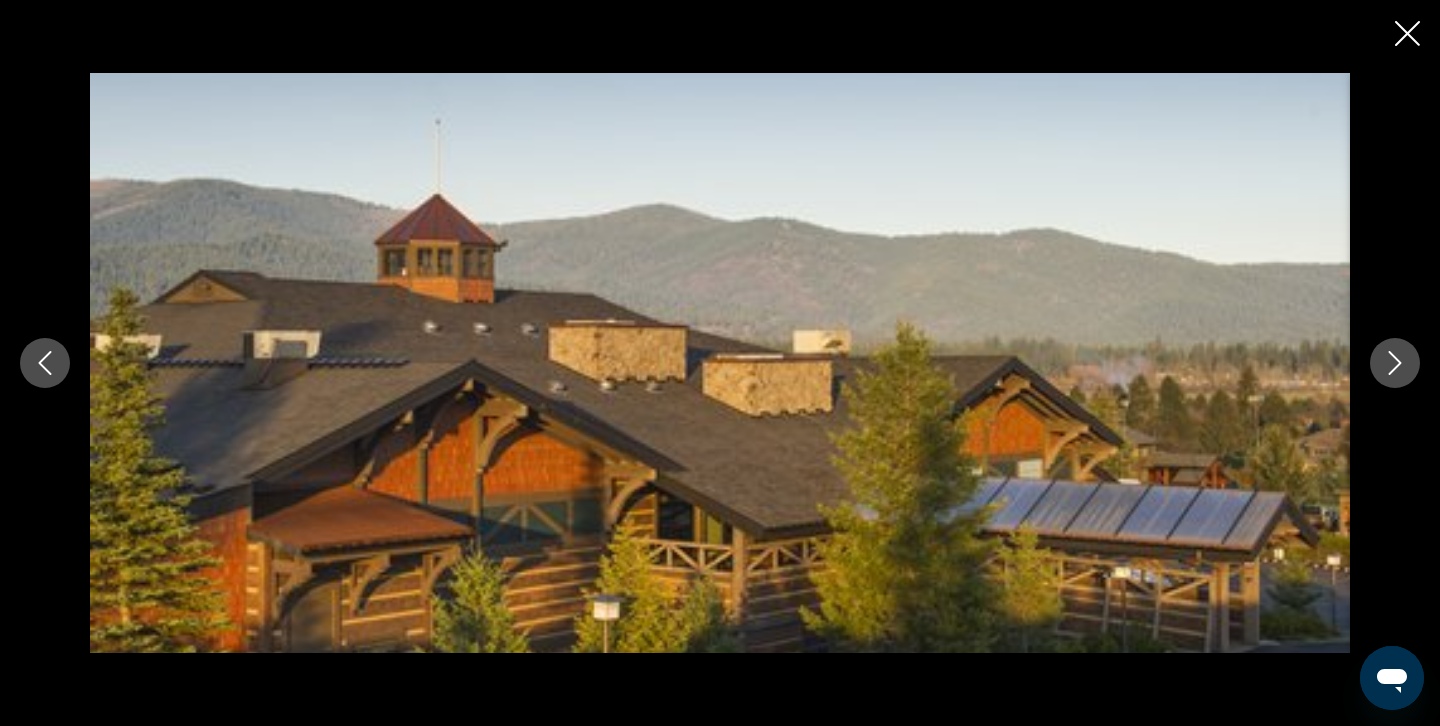 click 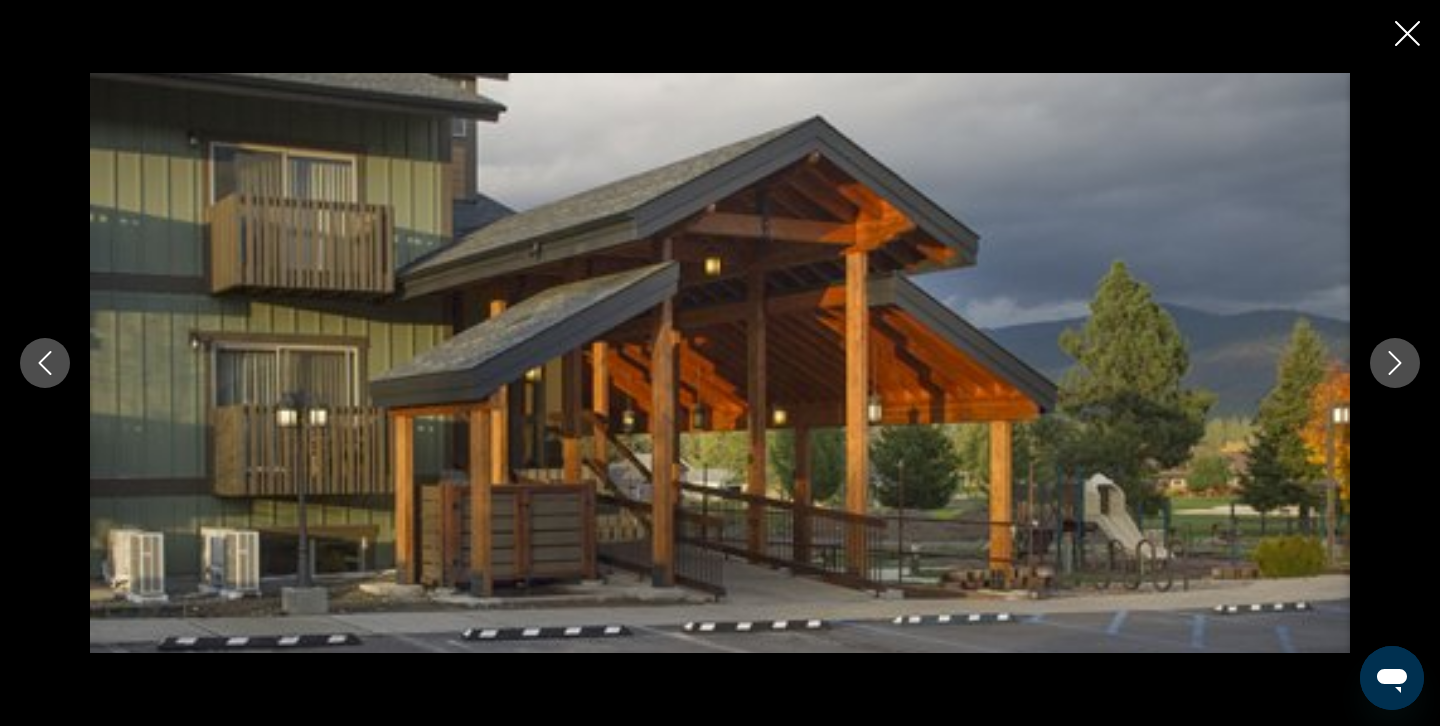 click 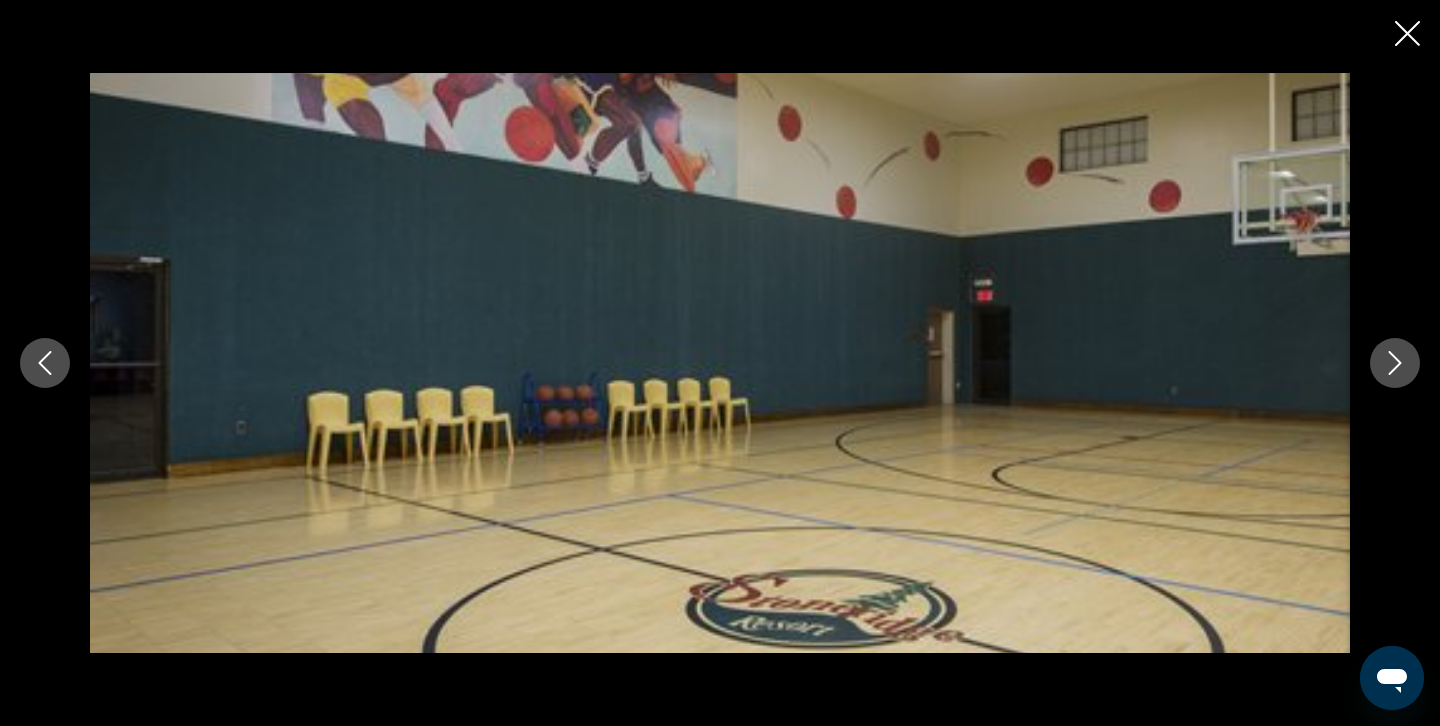 click 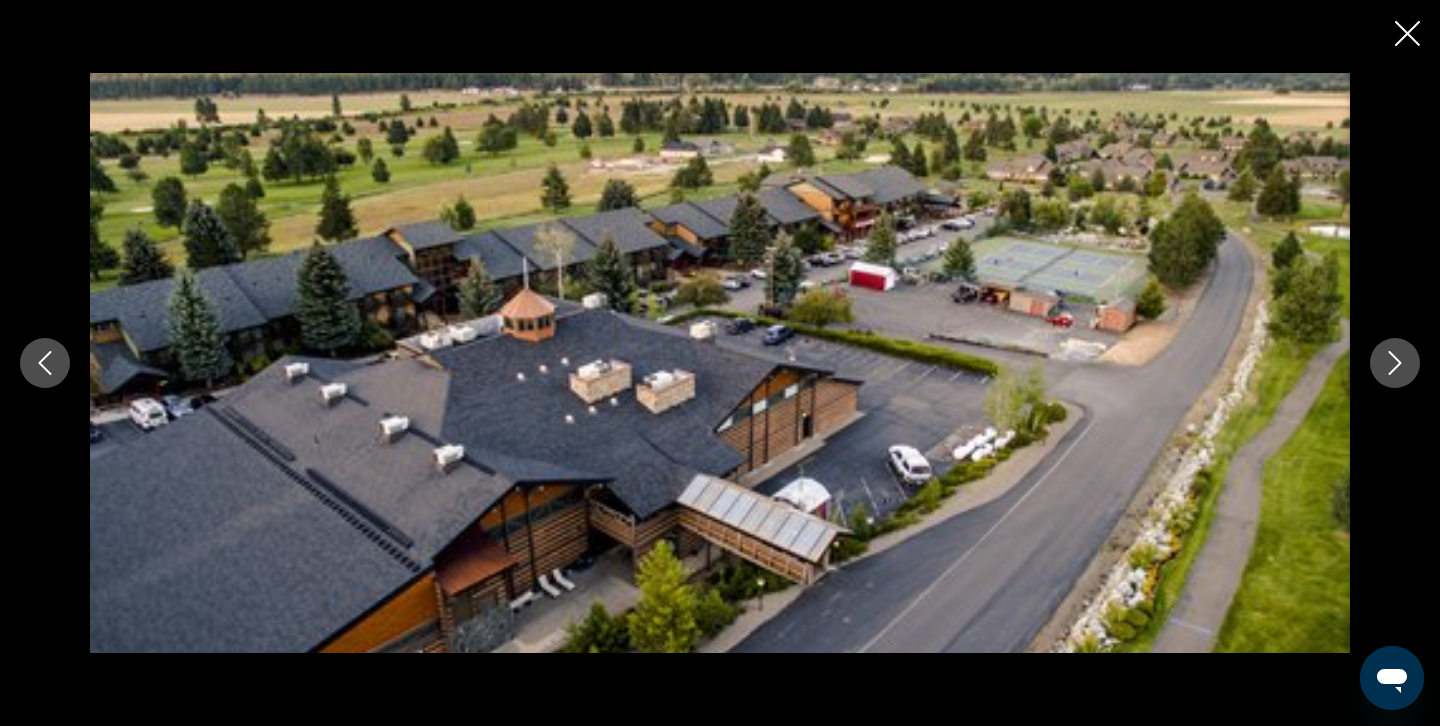 click 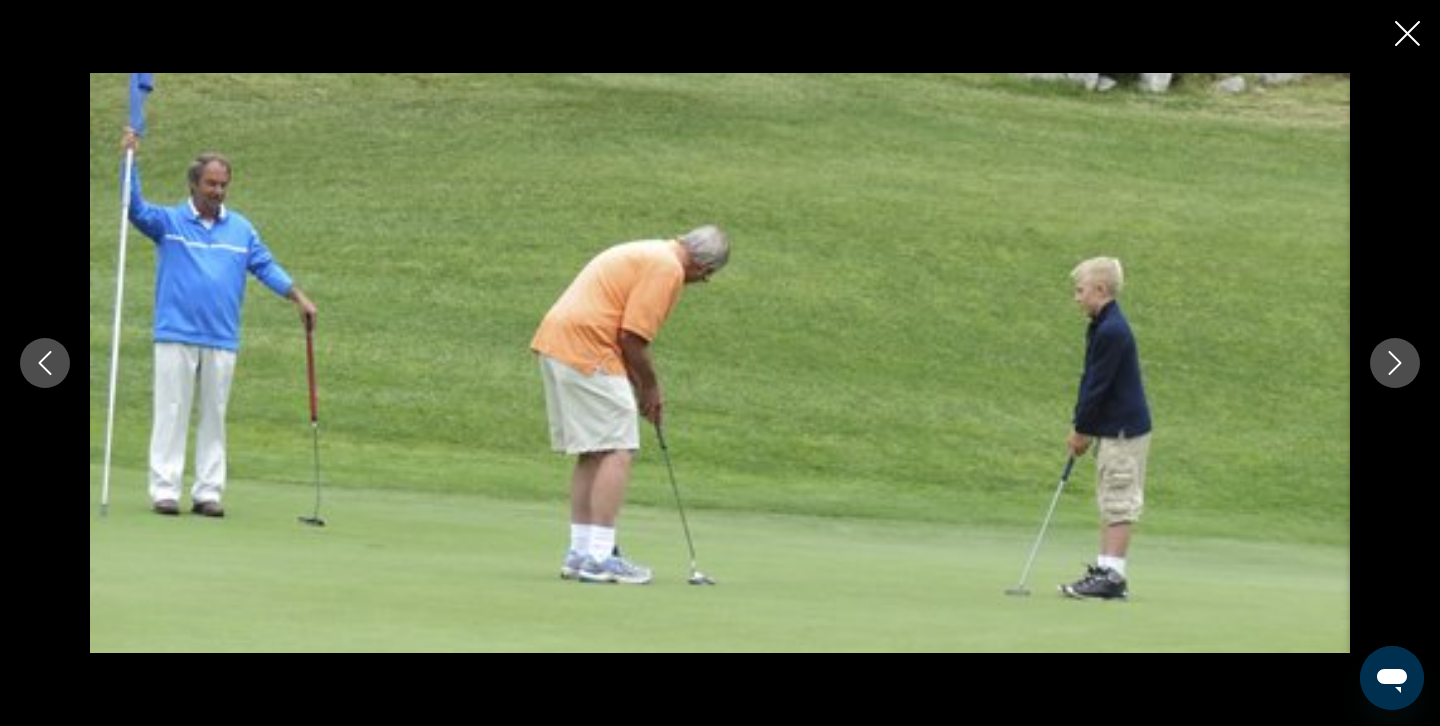 click 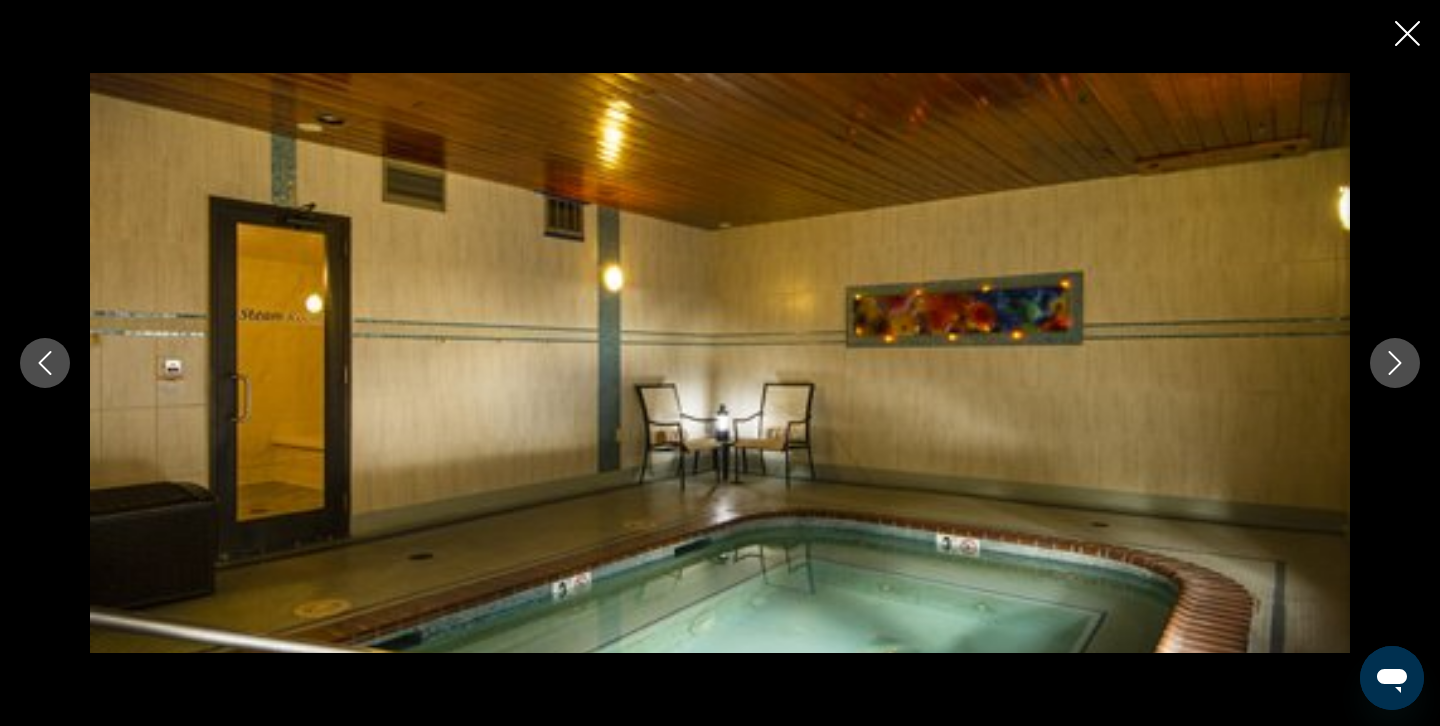 click 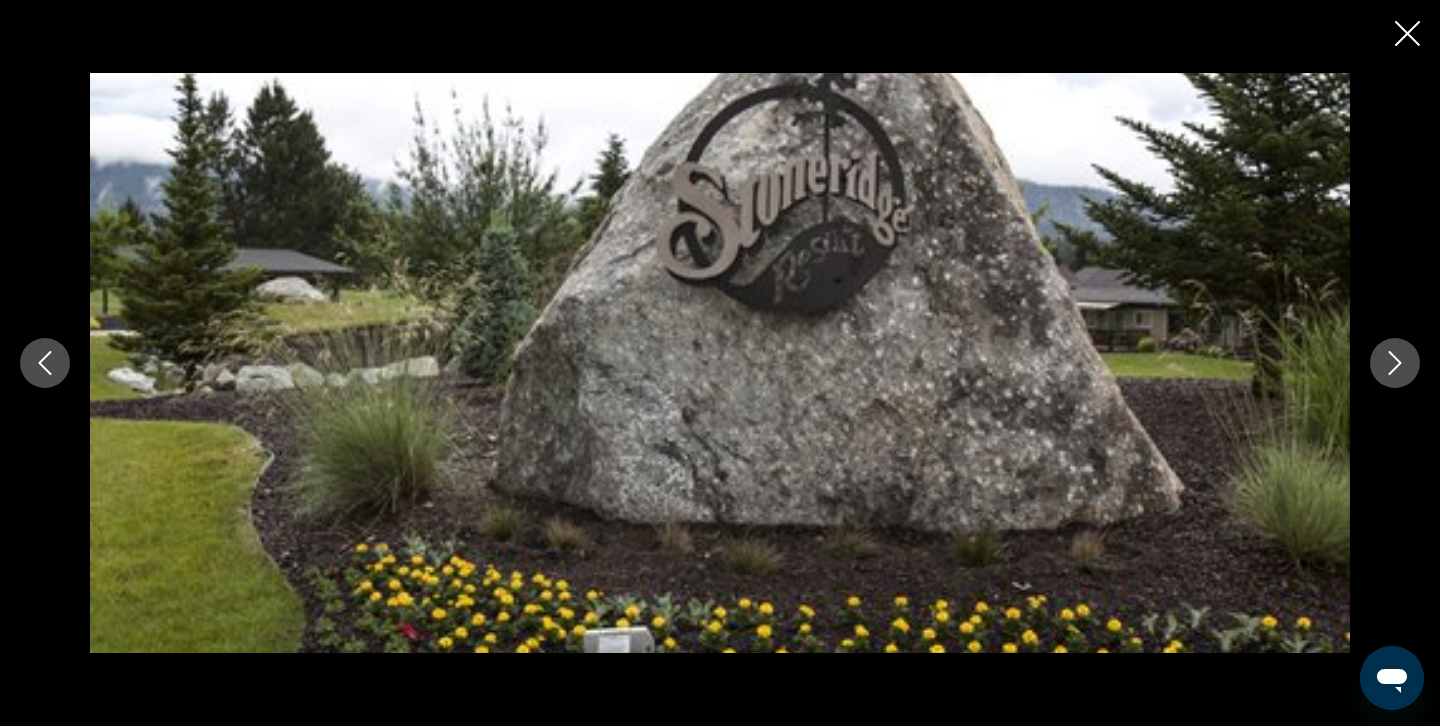 click 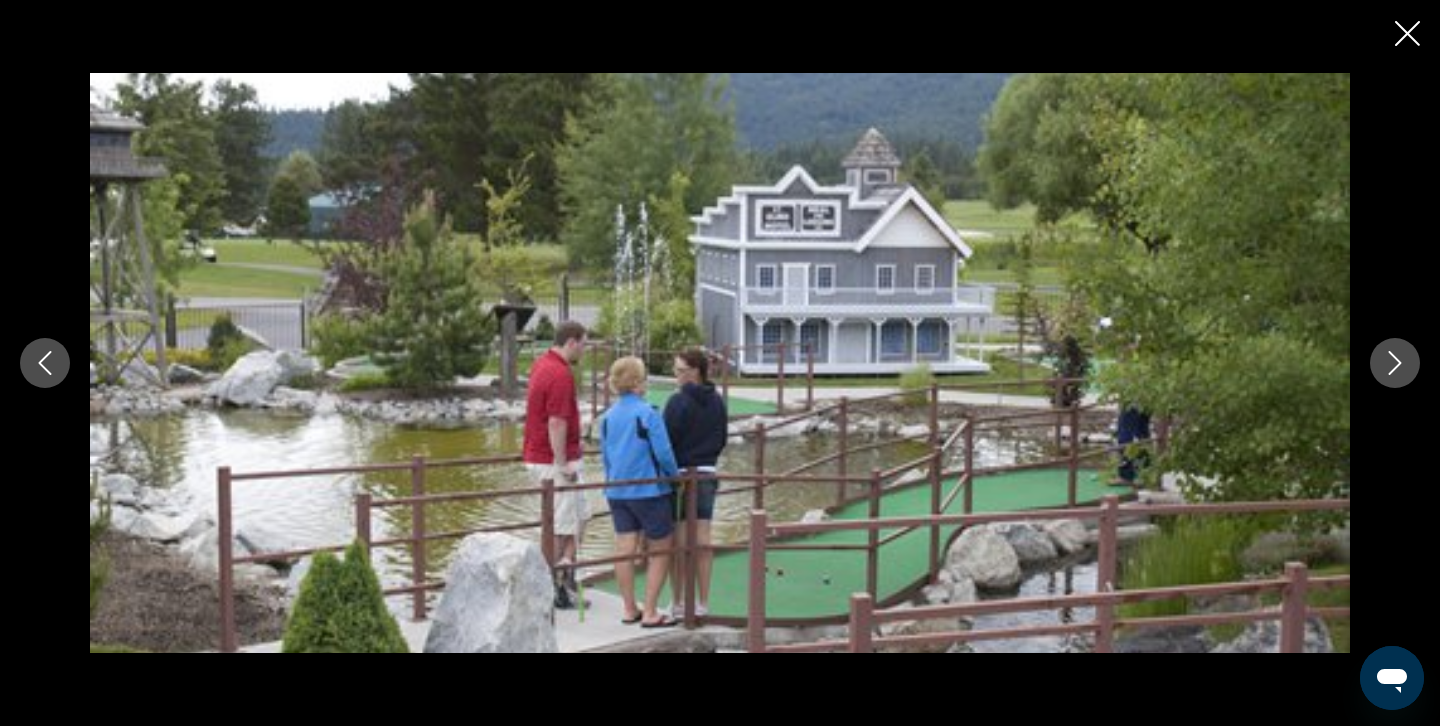 click 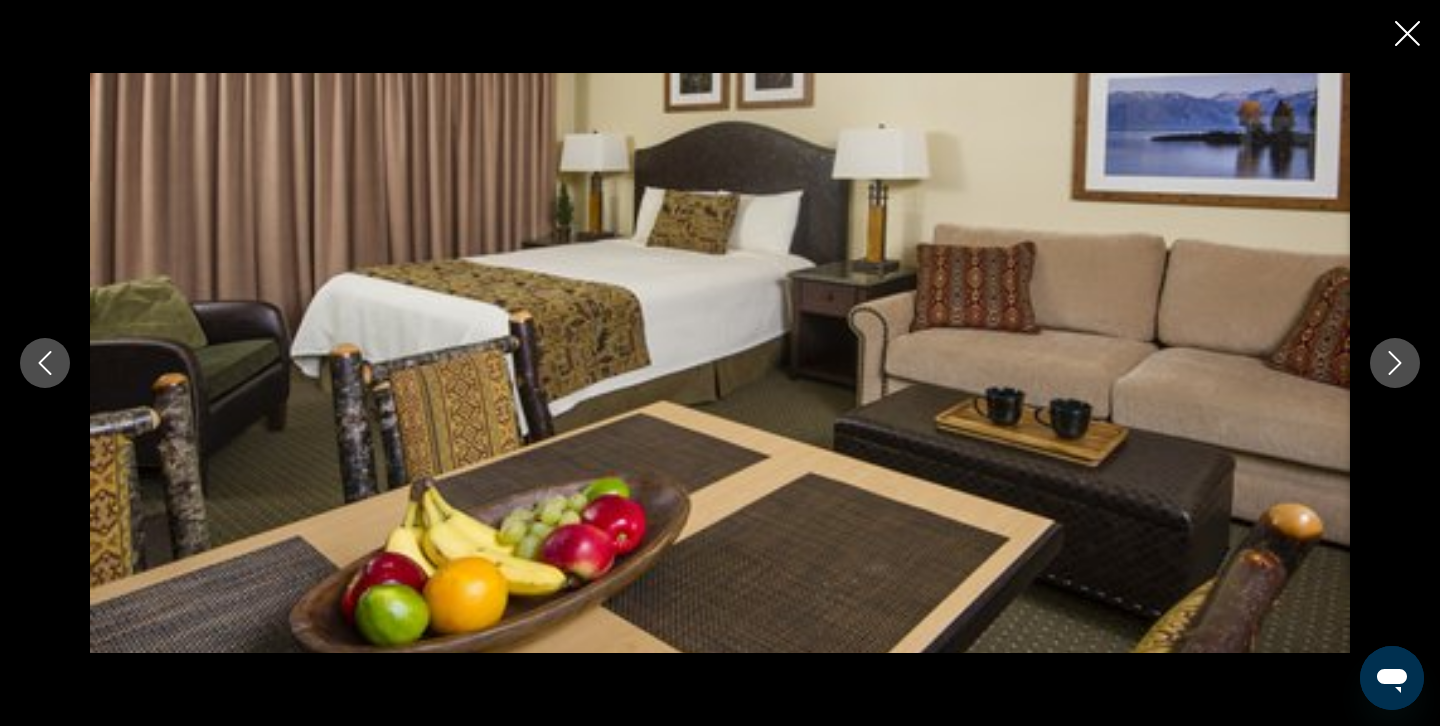 click 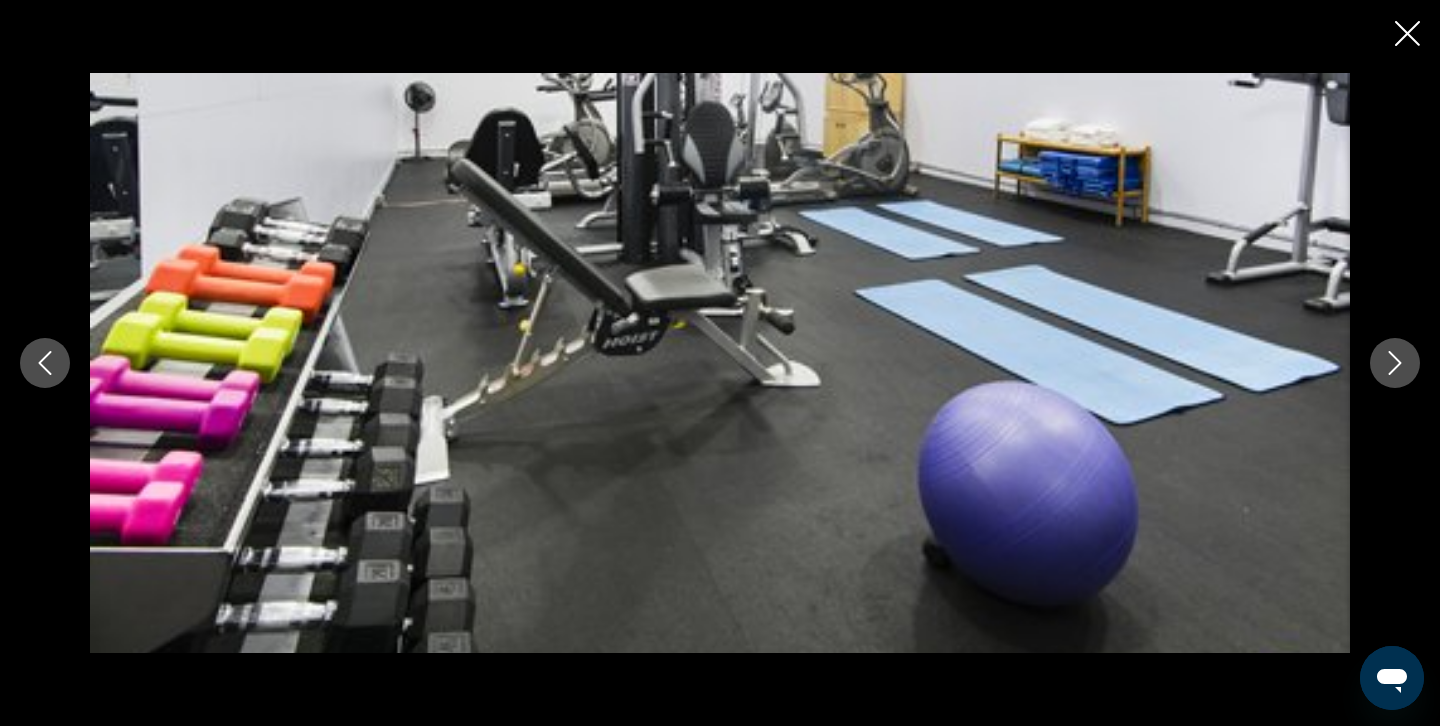 click 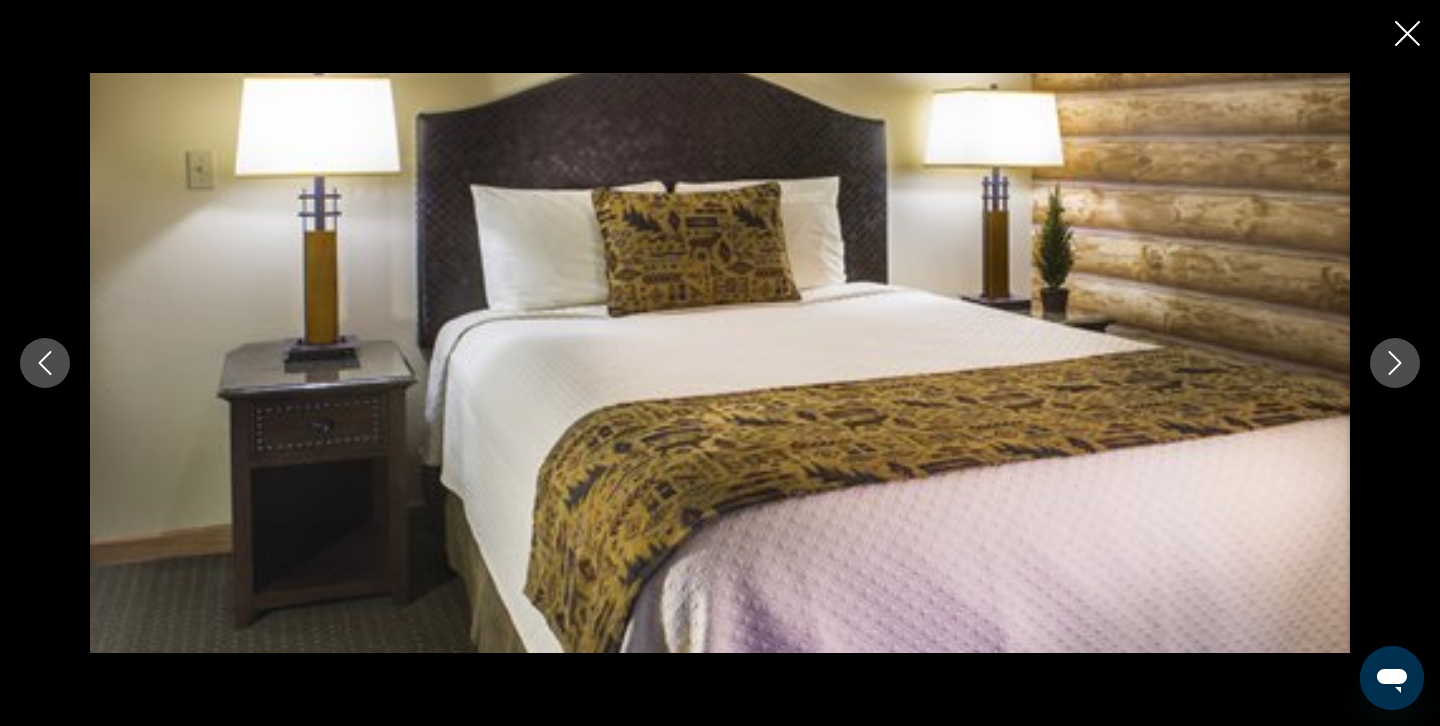 click 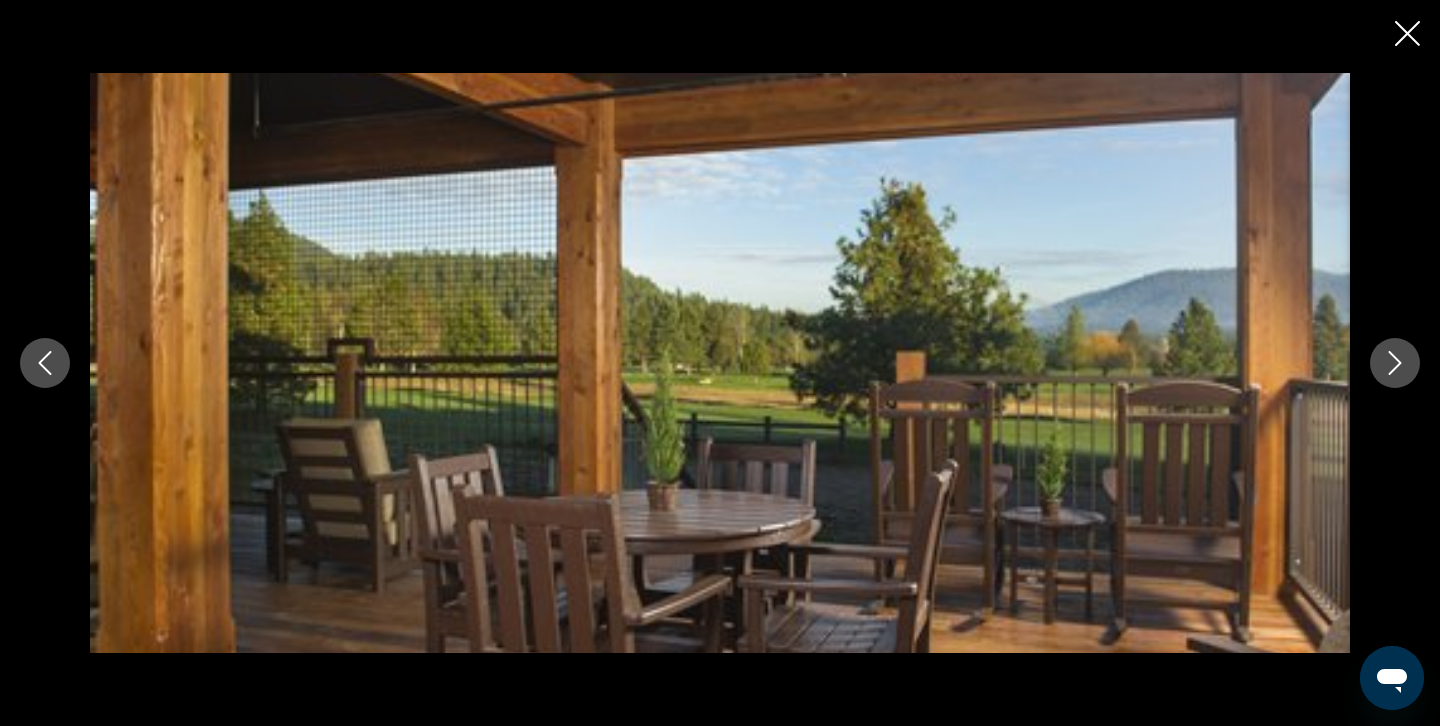 click 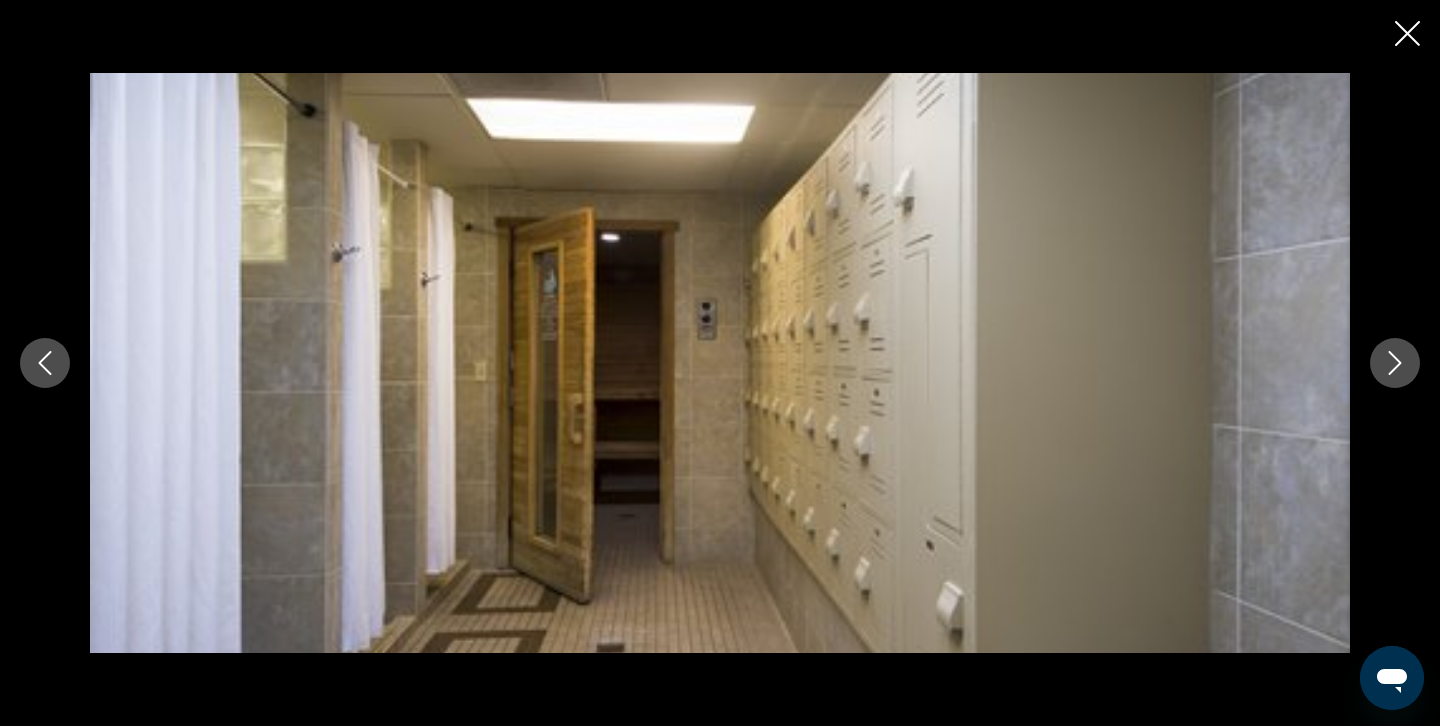 click 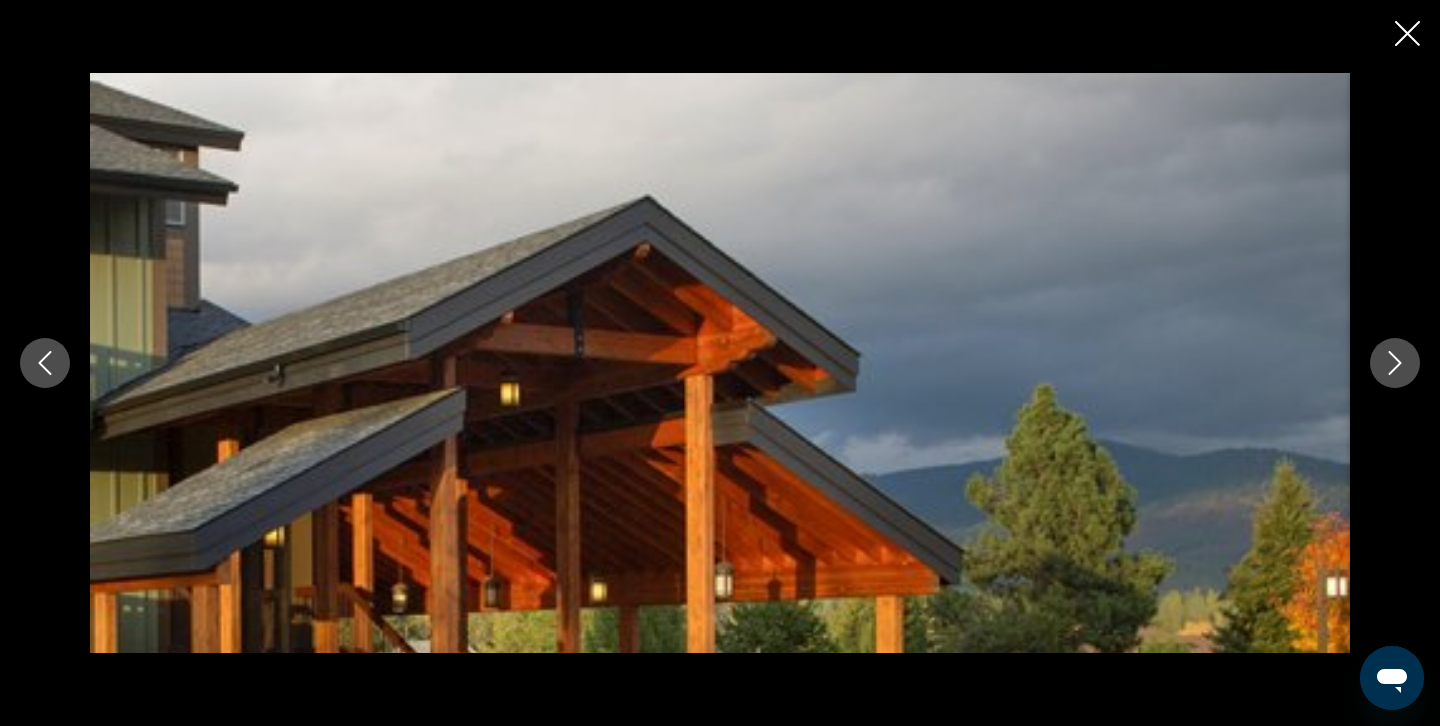 click 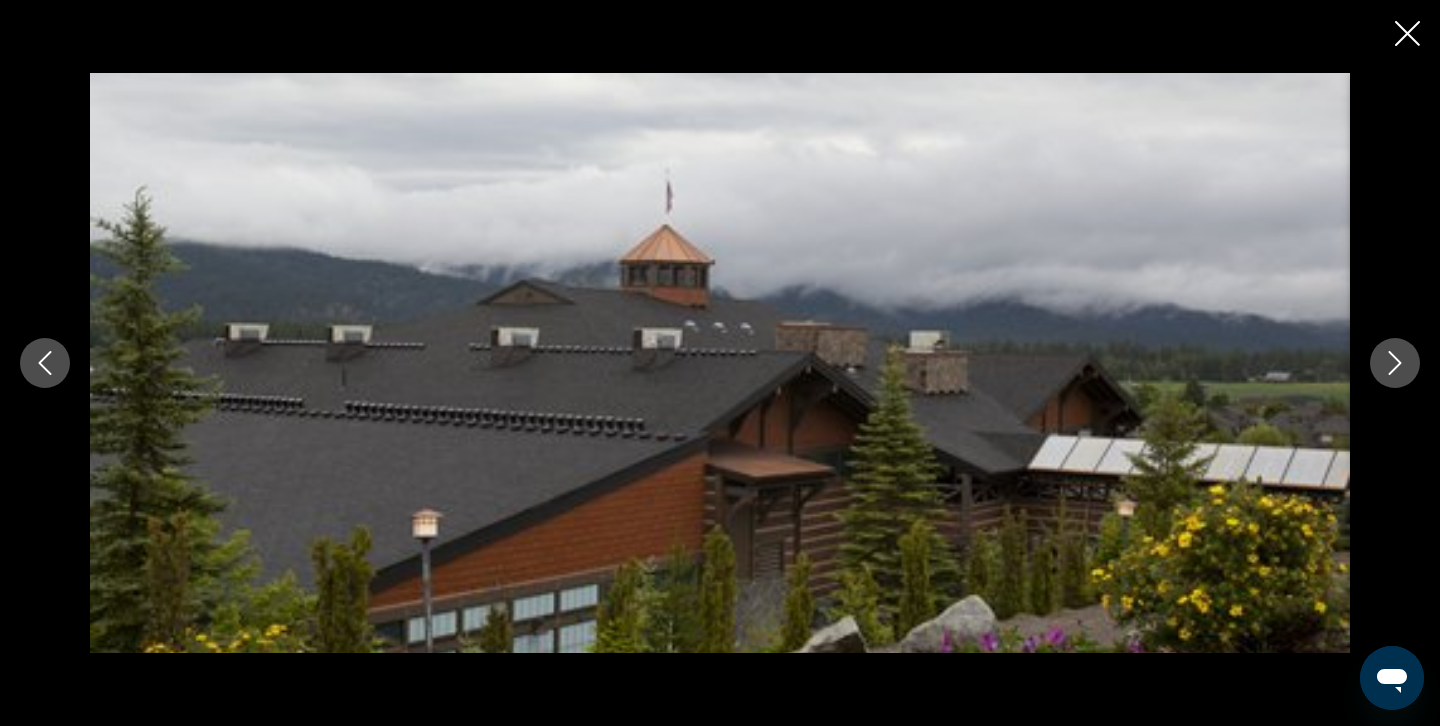 click 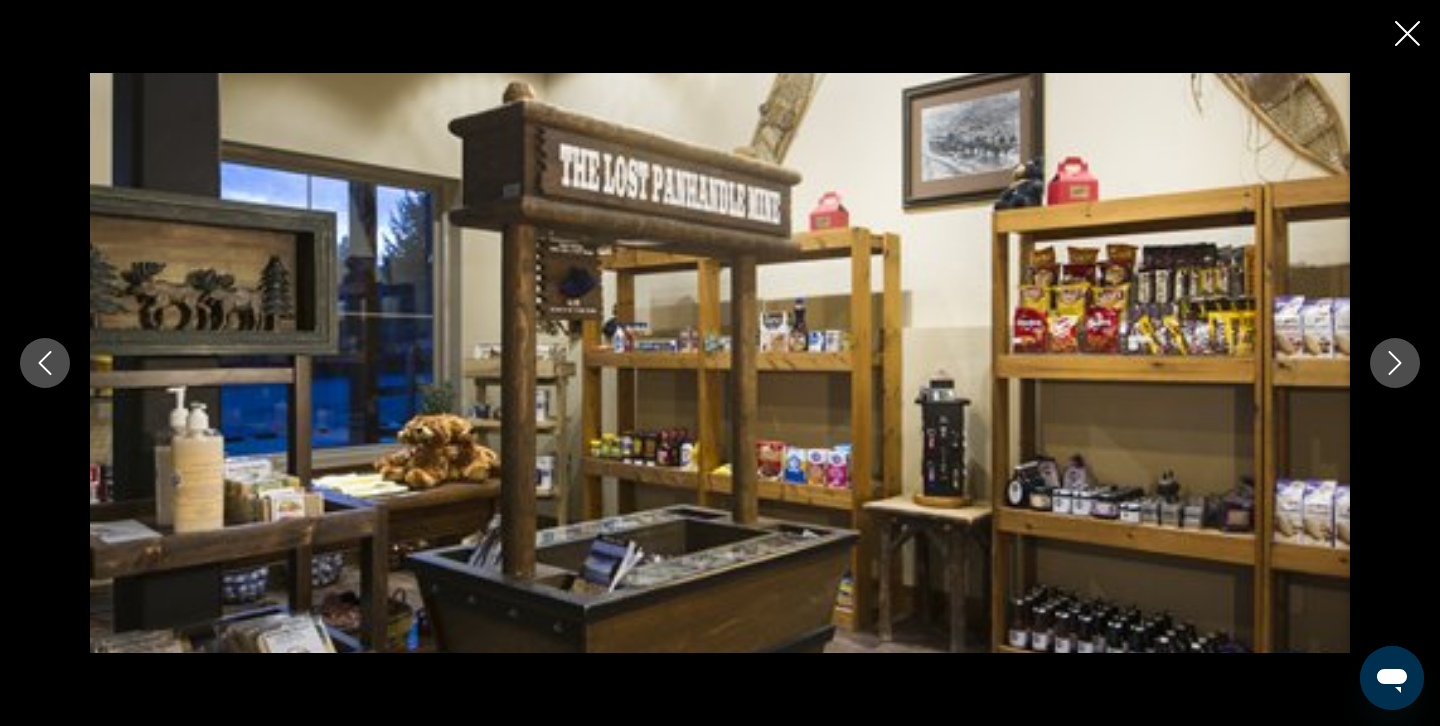 click 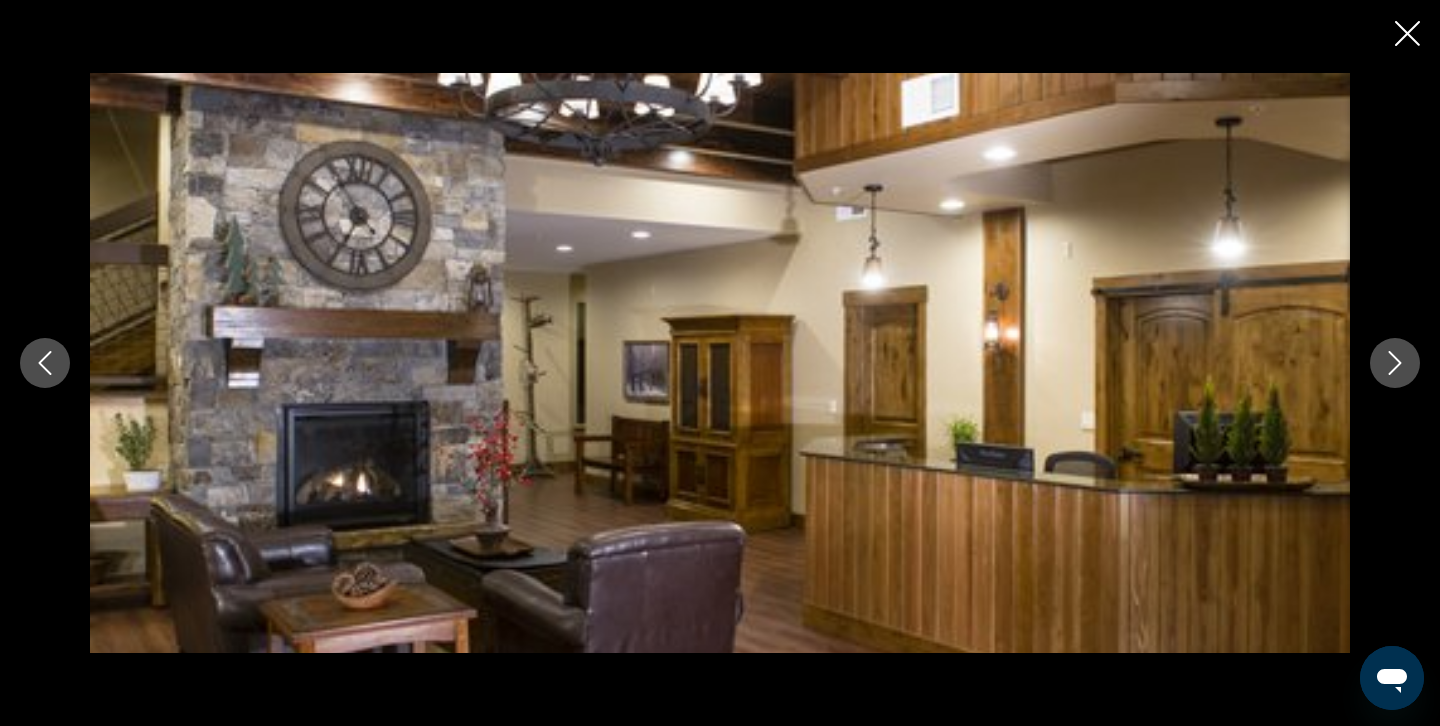 click 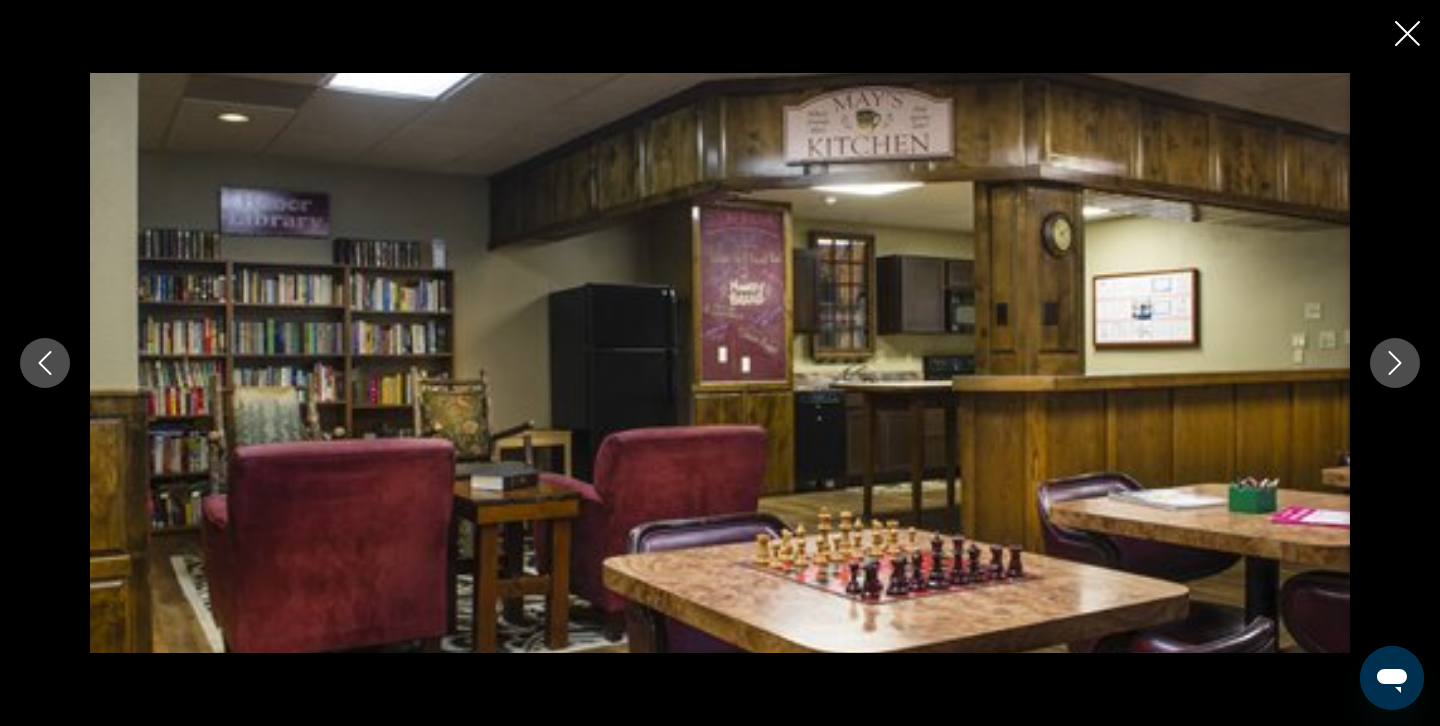 click at bounding box center [1395, 363] 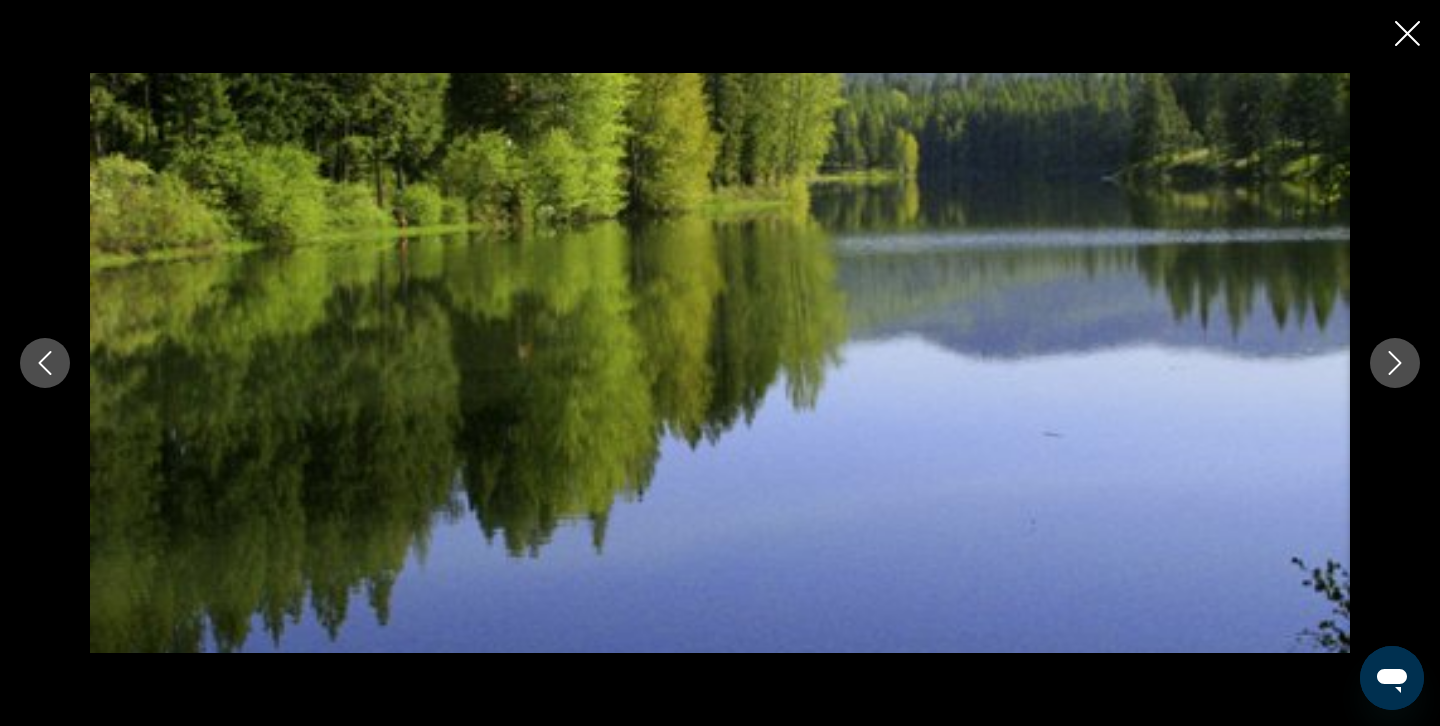 click at bounding box center [1395, 363] 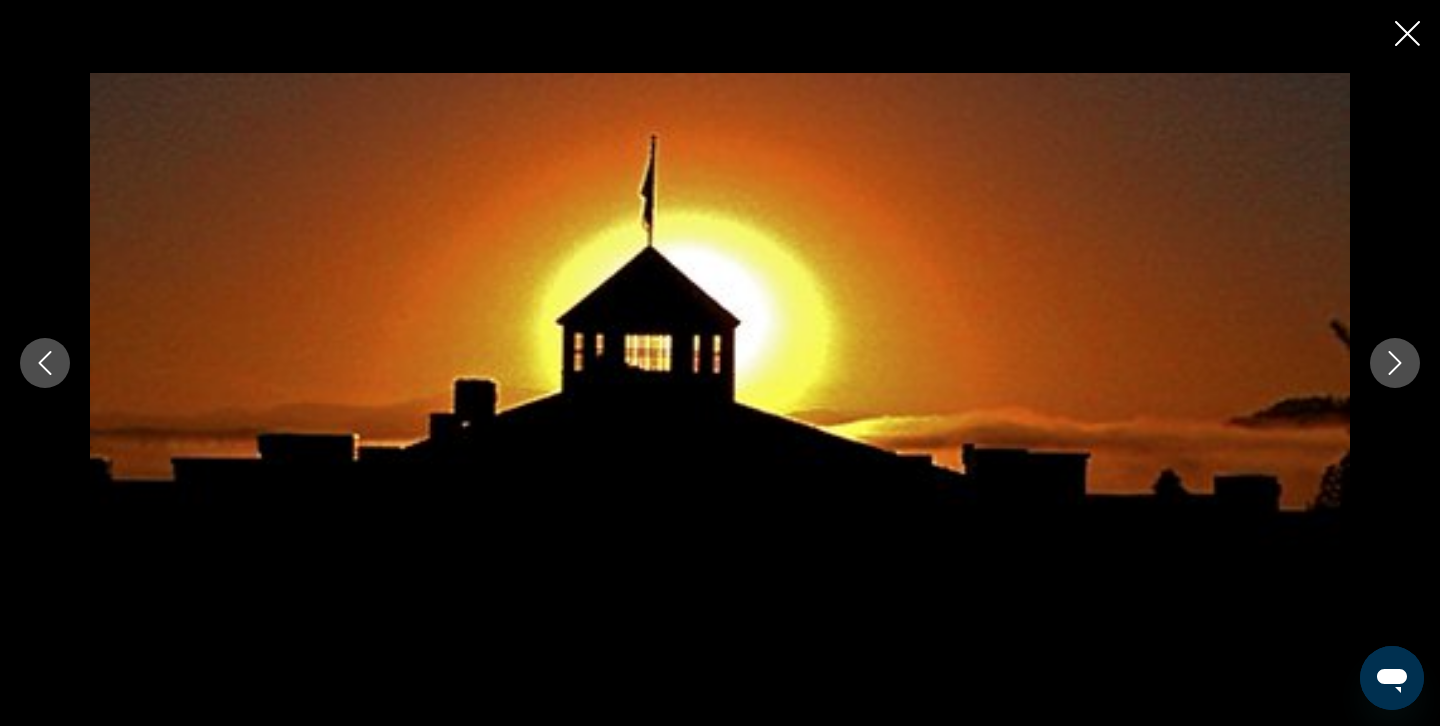 click at bounding box center (1395, 363) 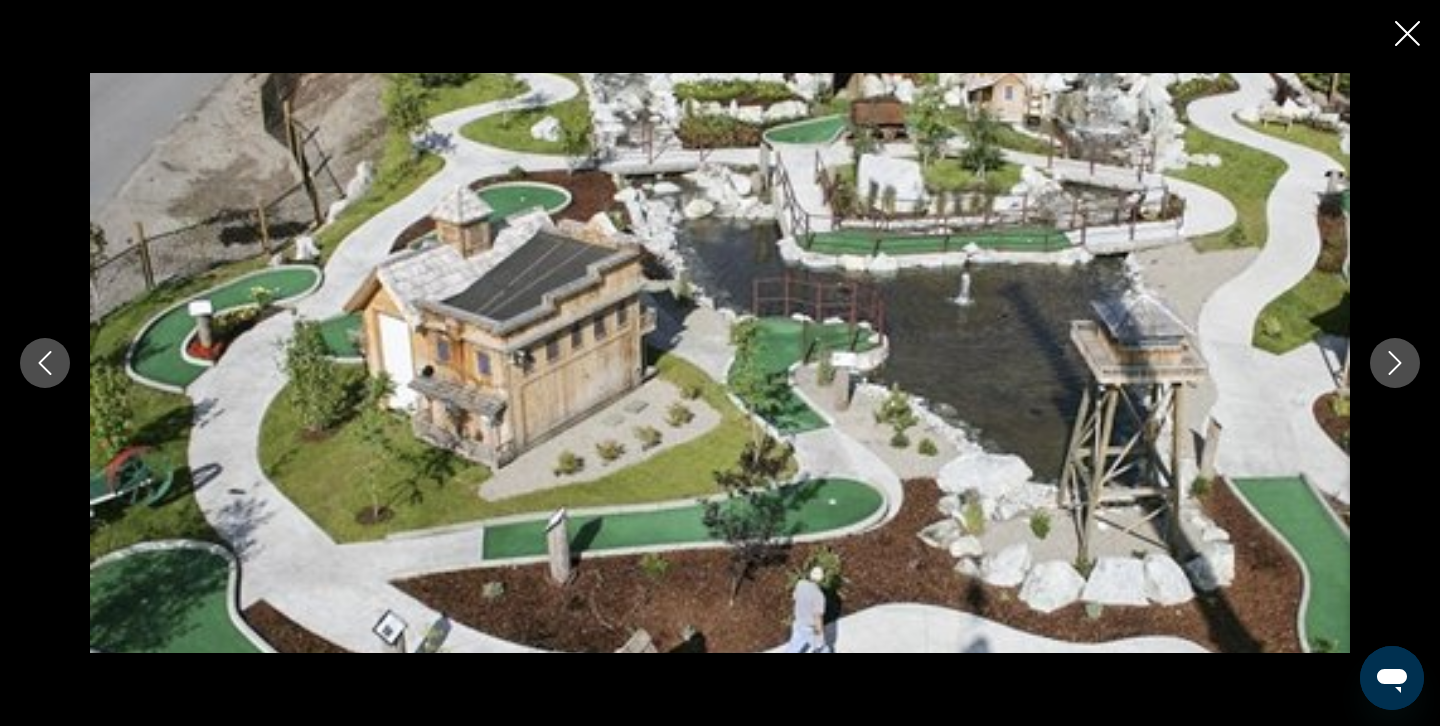 click 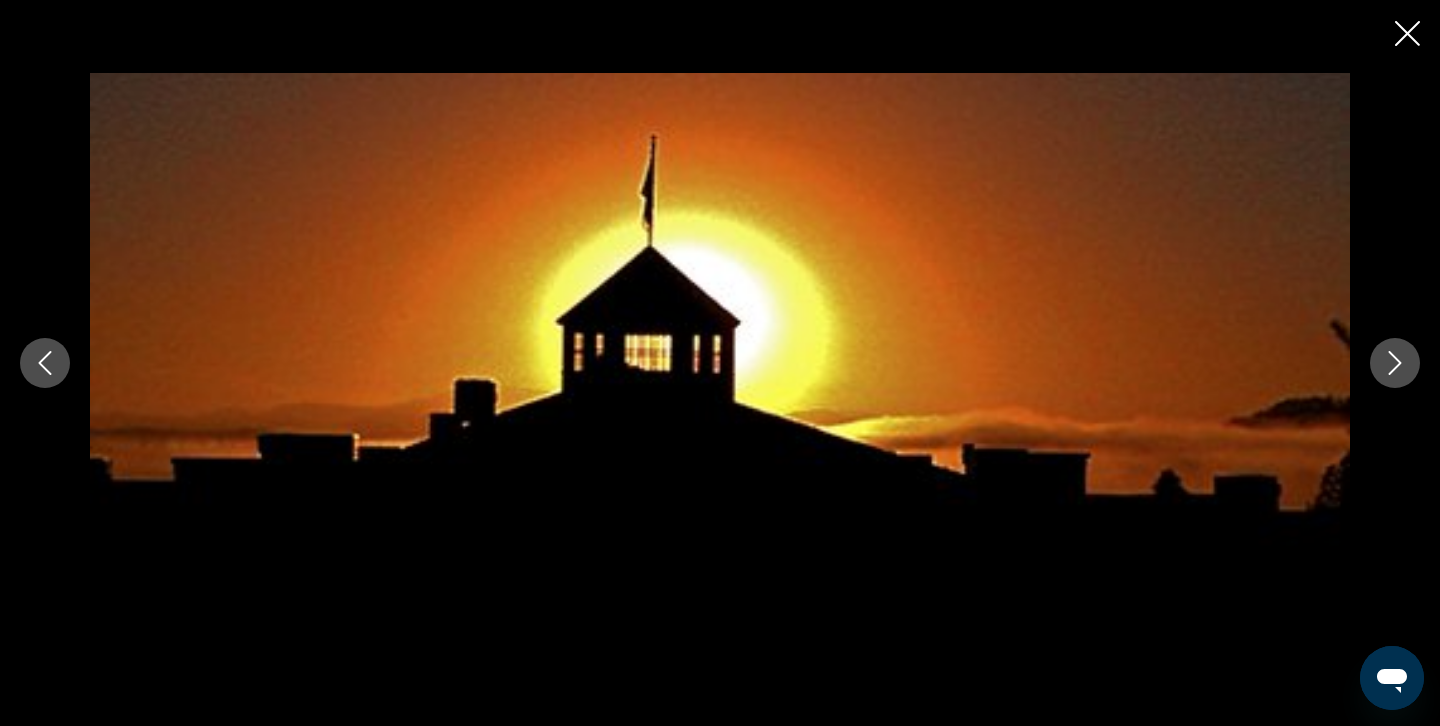 click 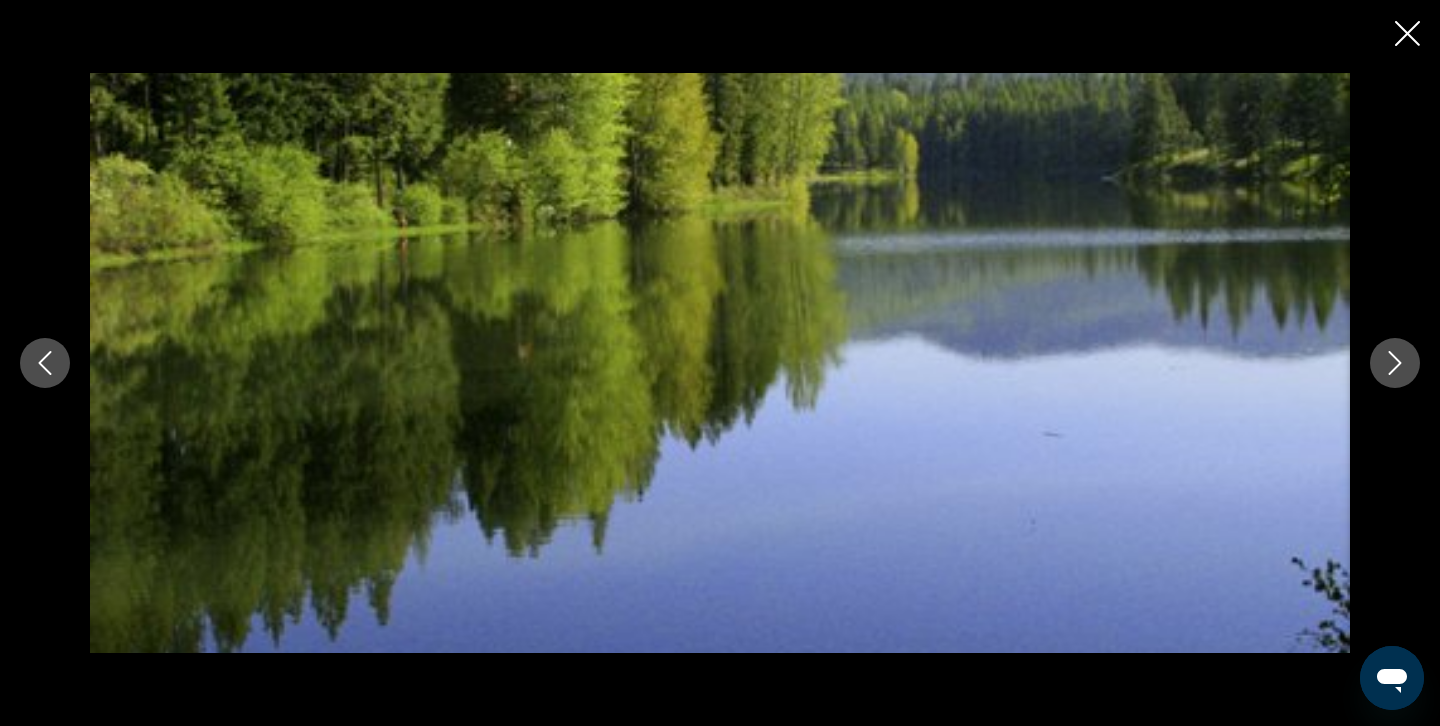 click 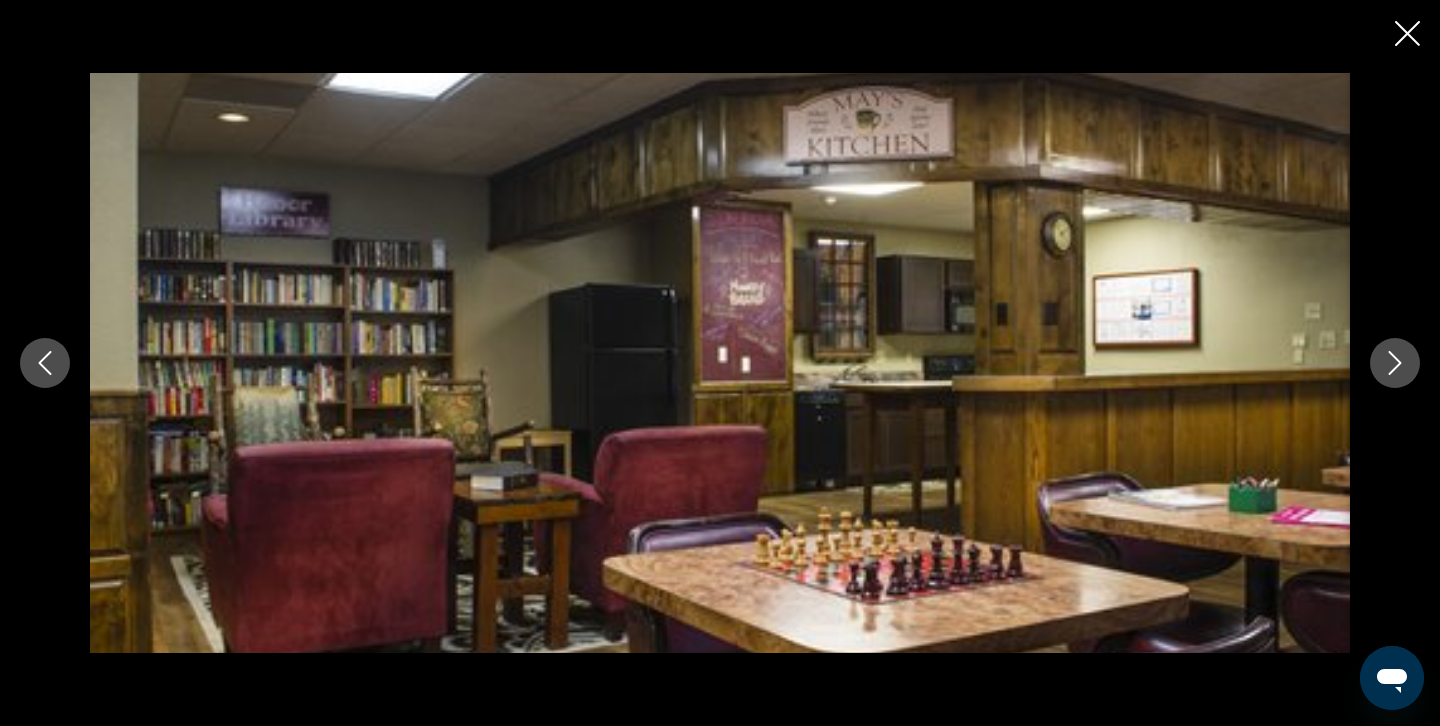 click 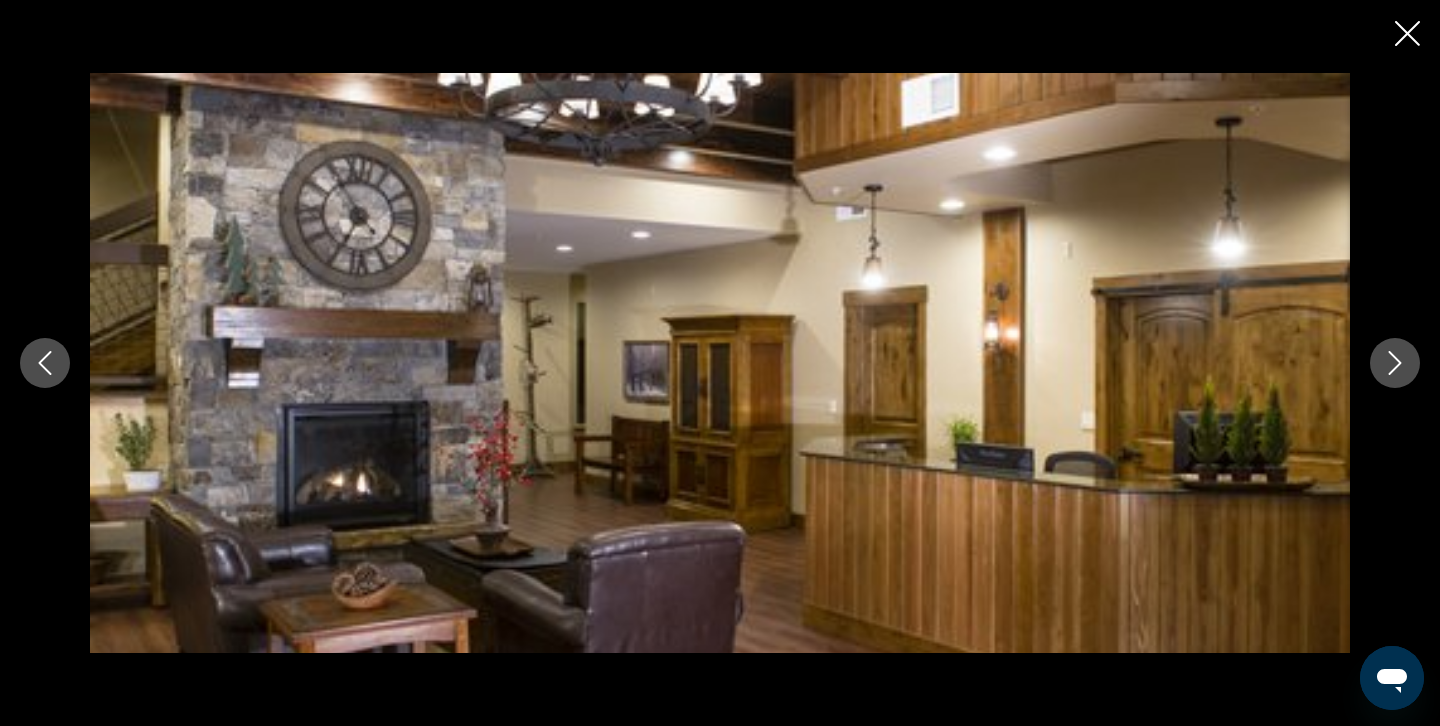 click 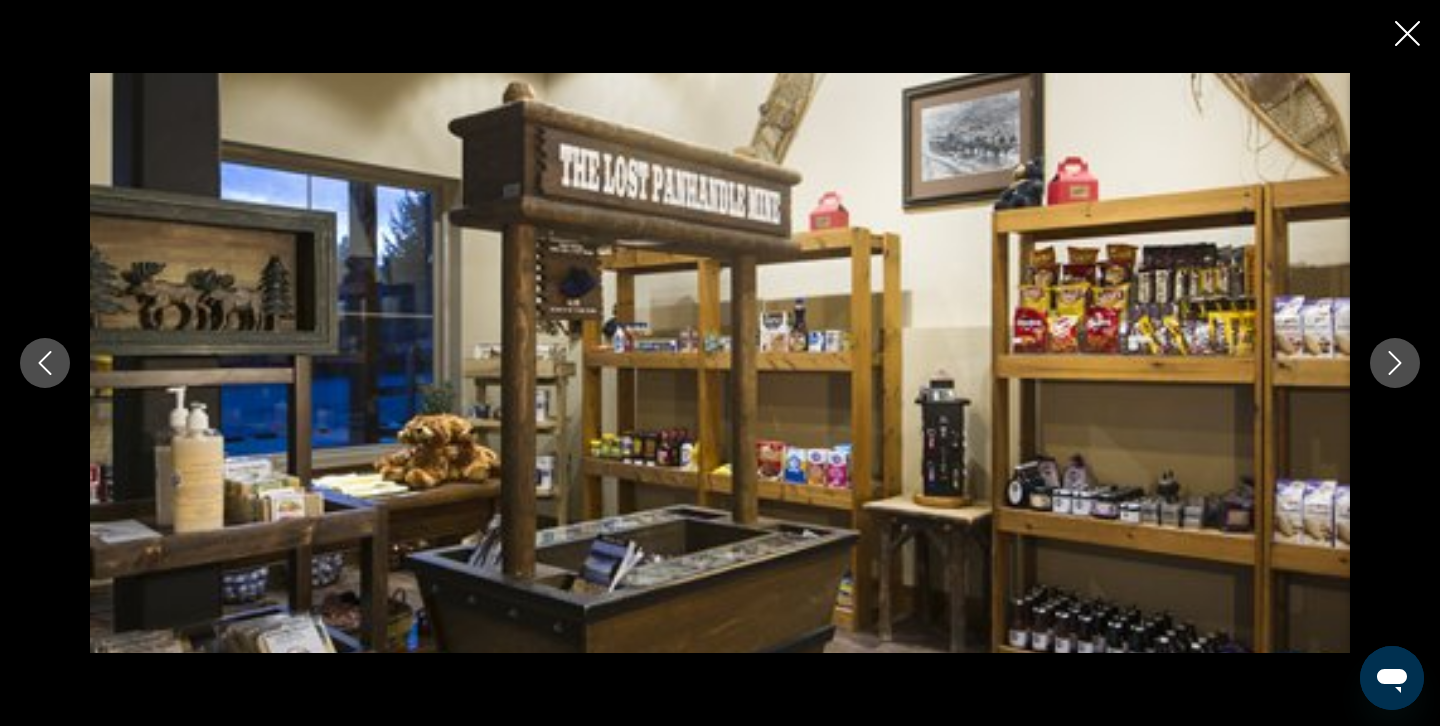click 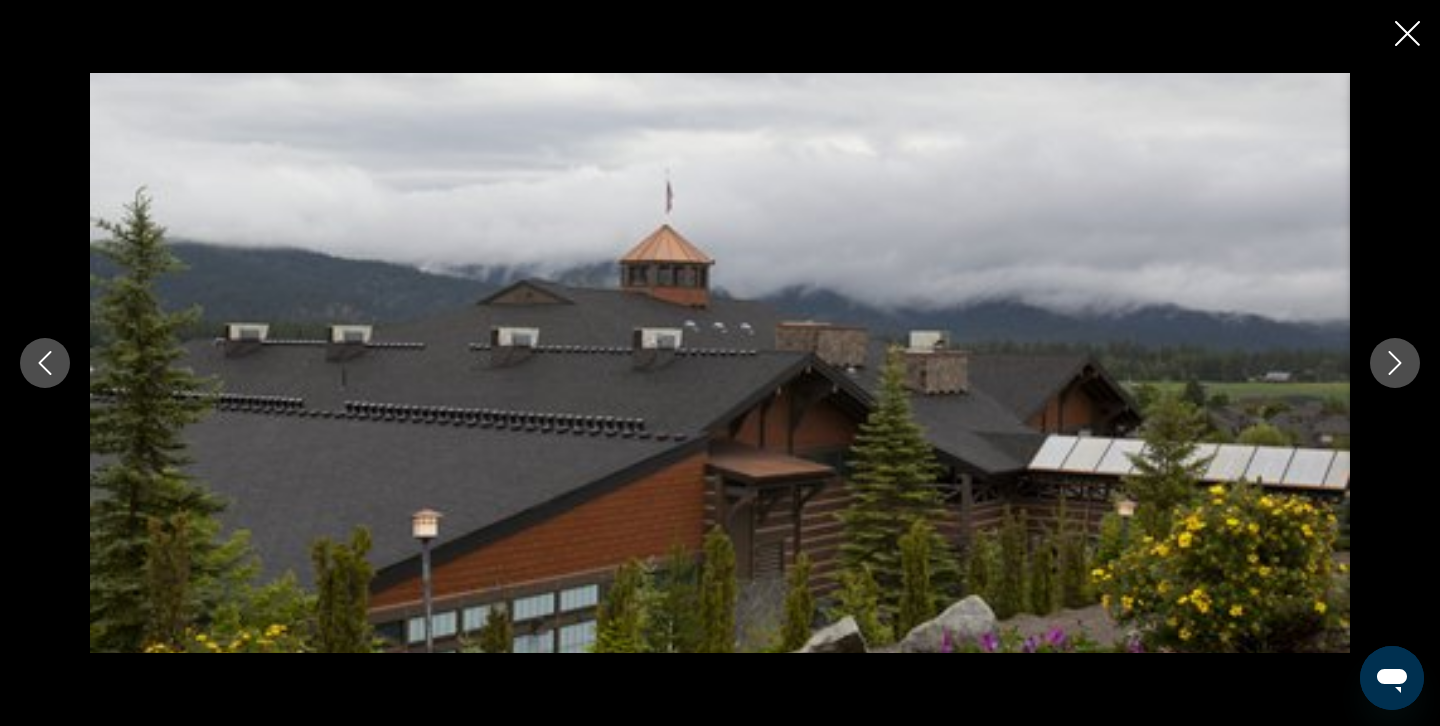 click 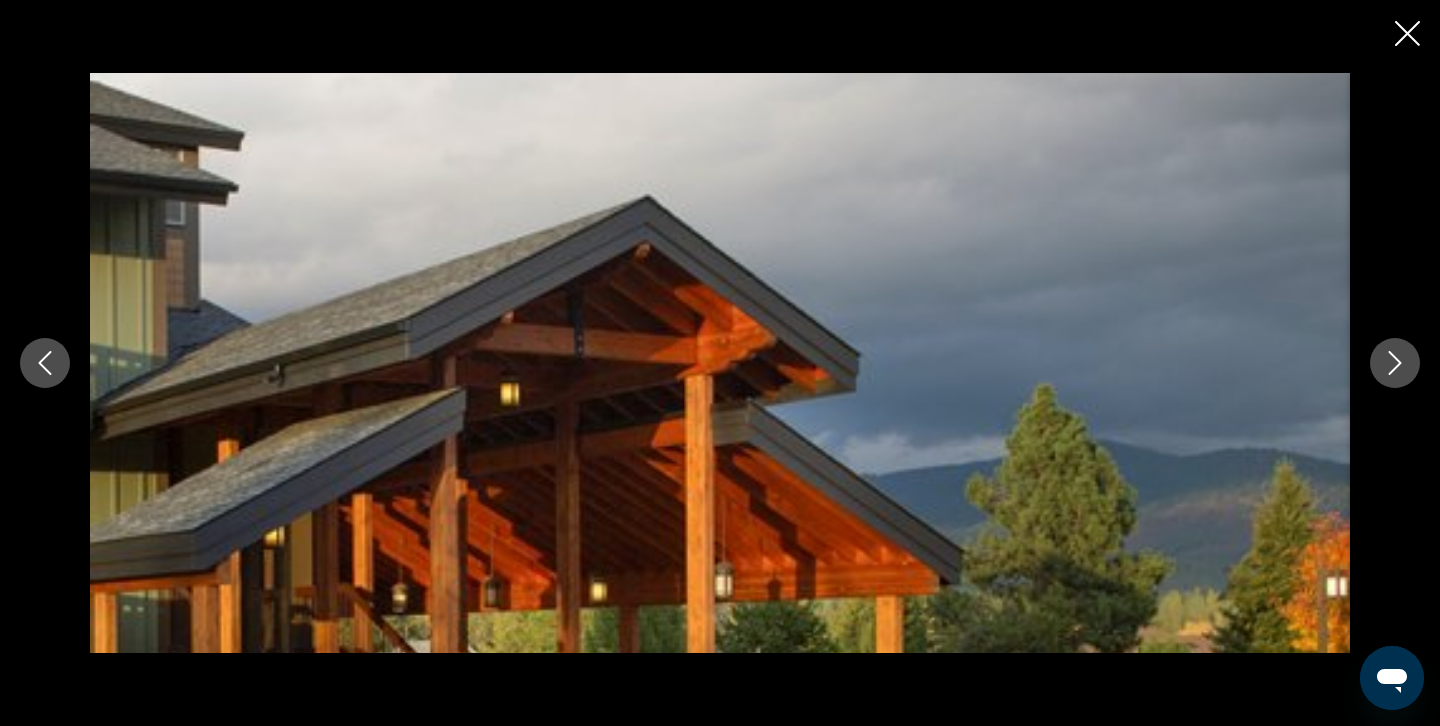 click 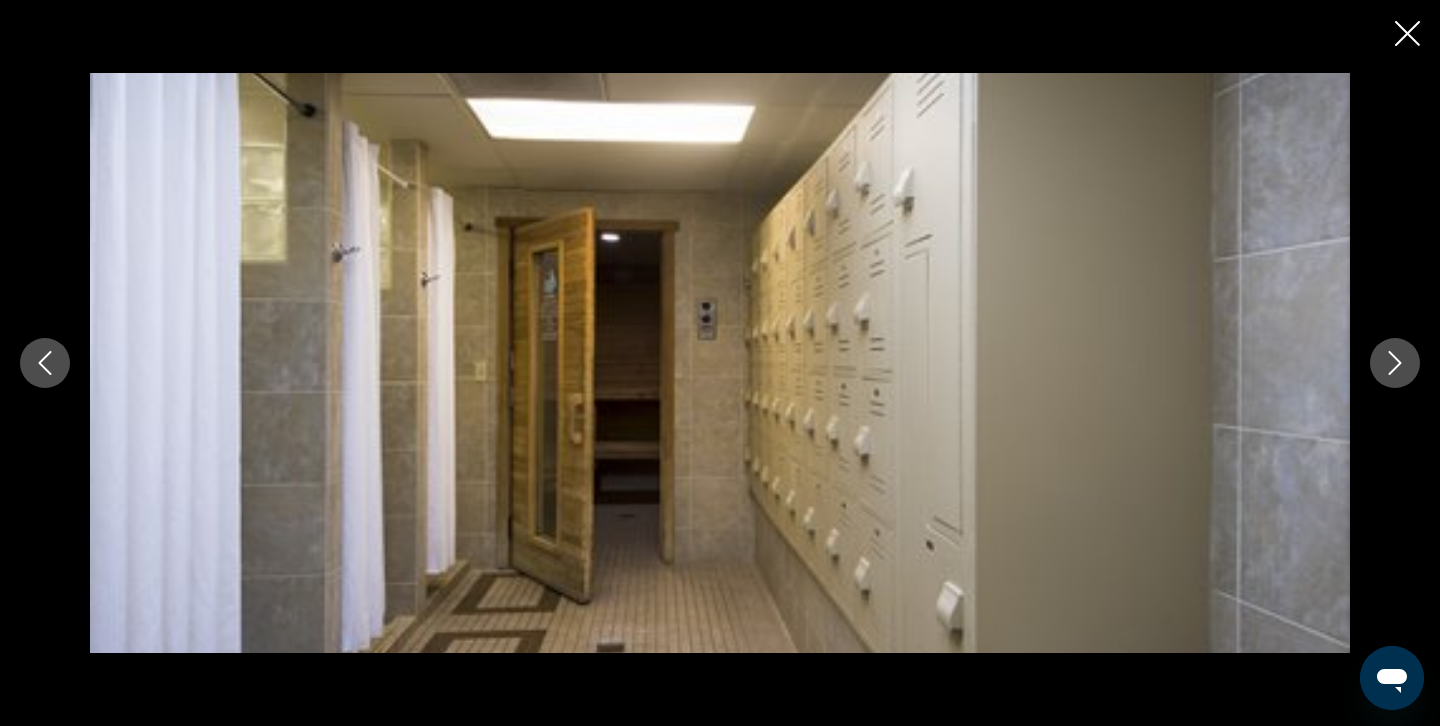 click 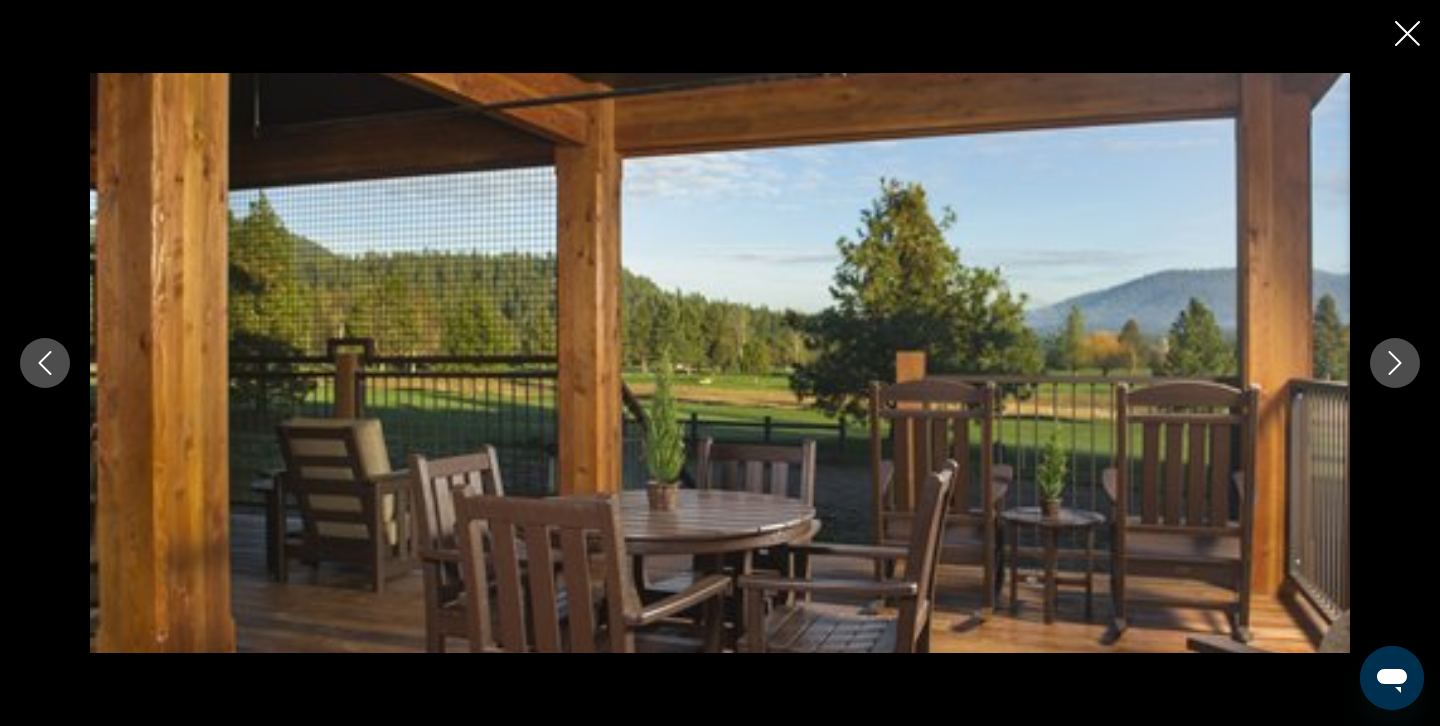 click 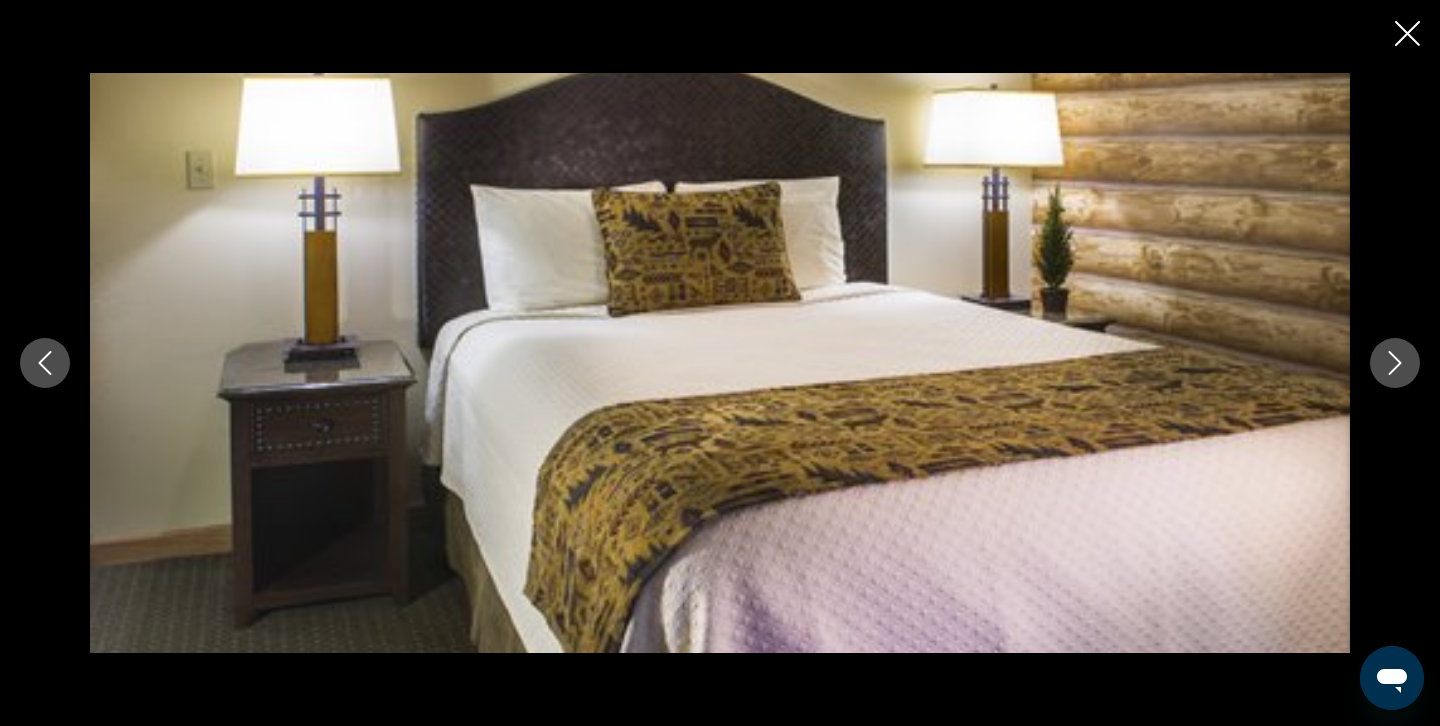 click 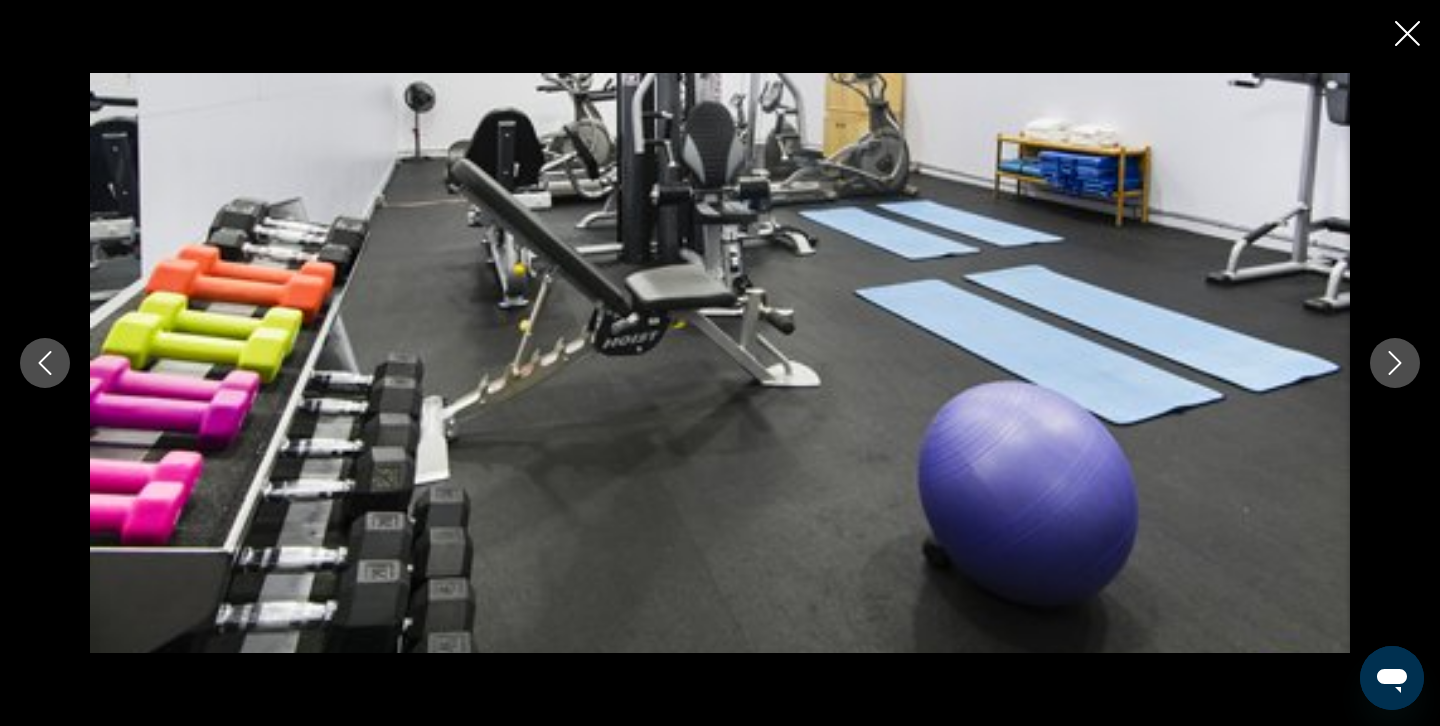 click 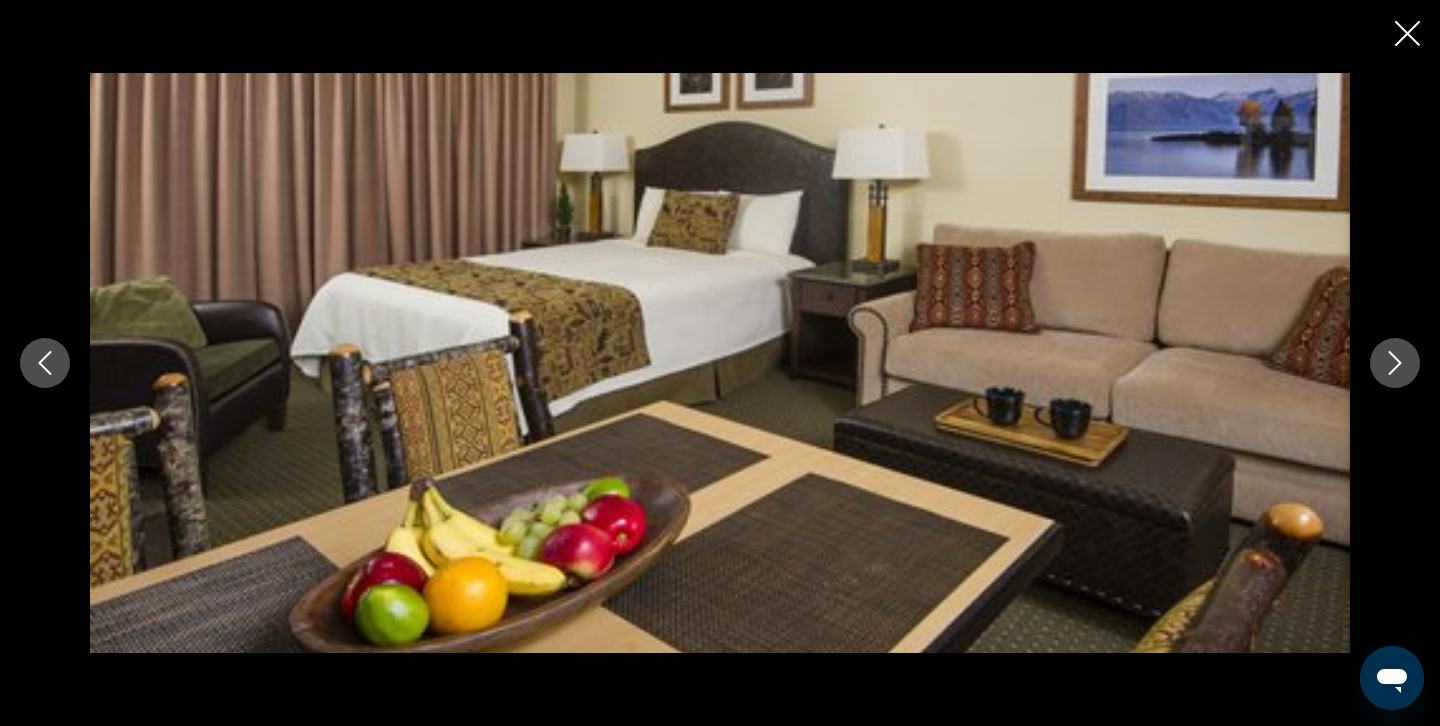 click 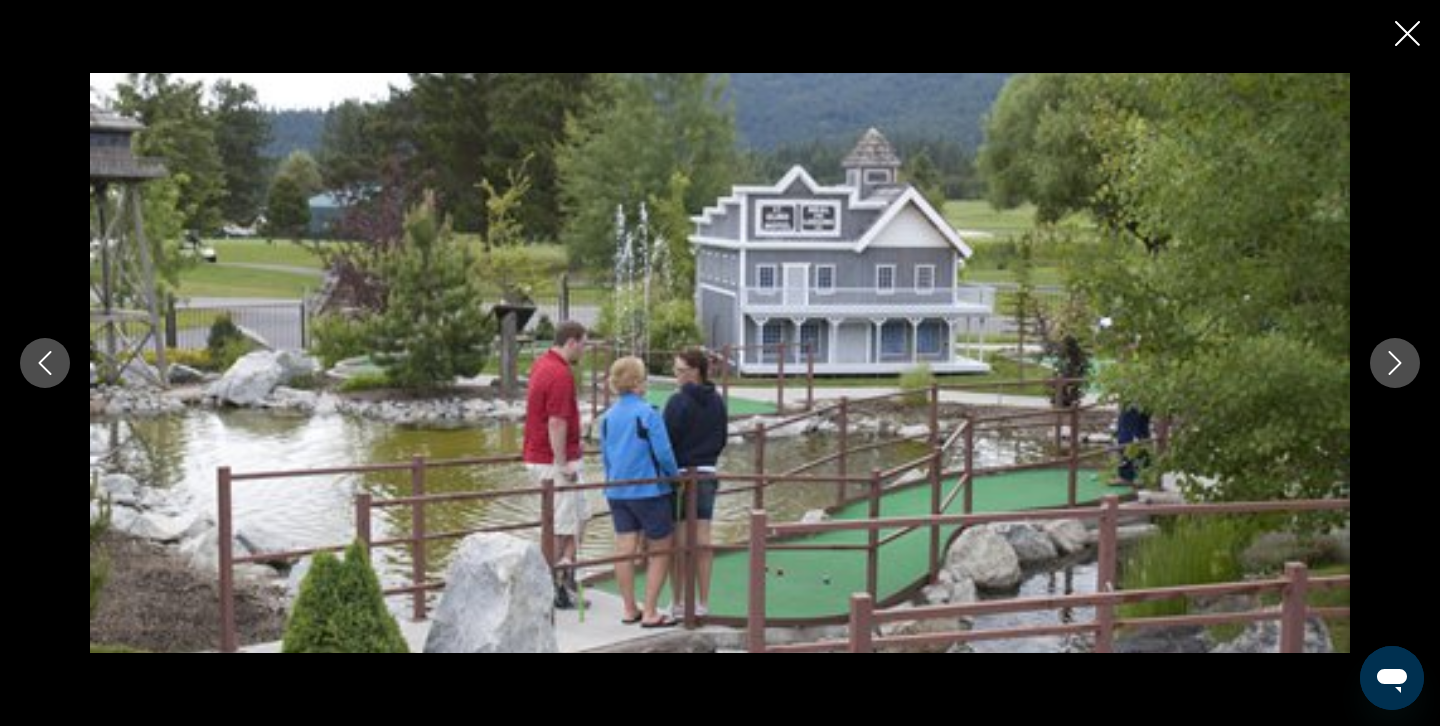 click 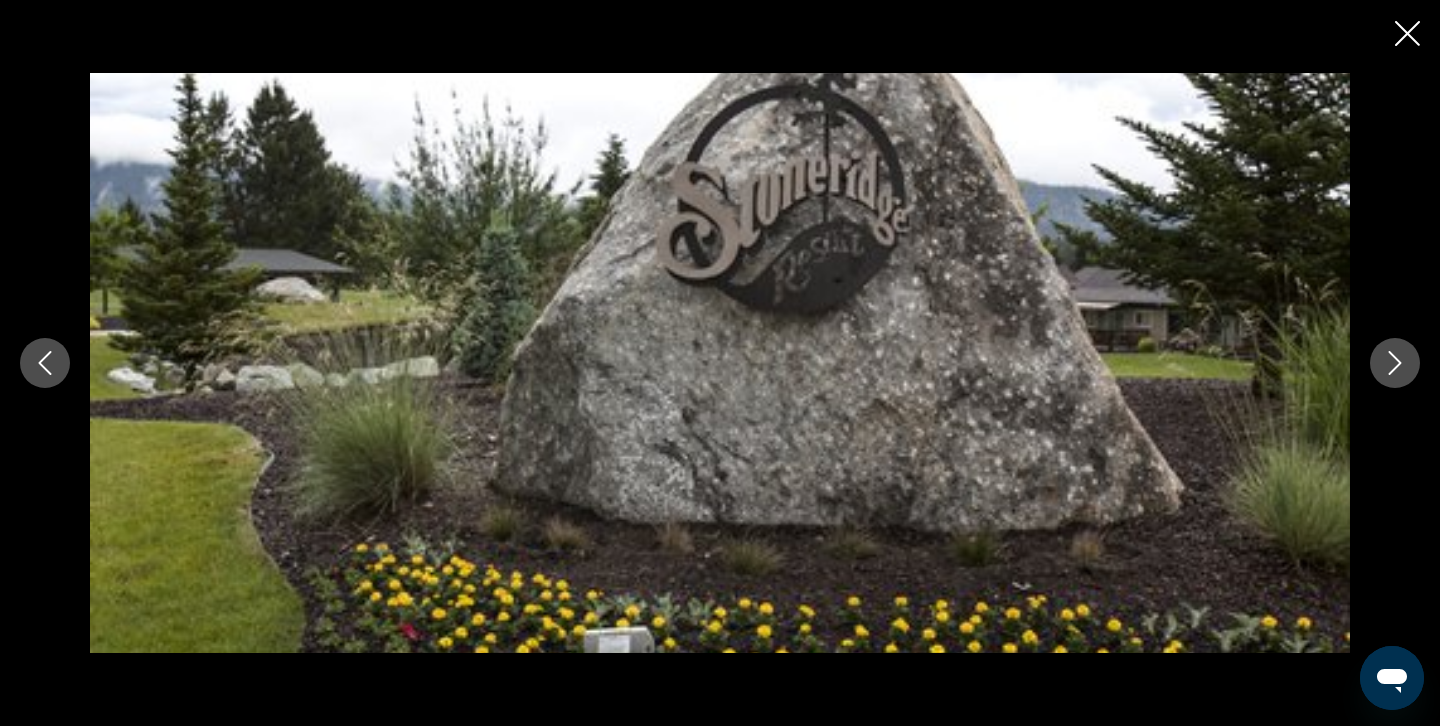 click 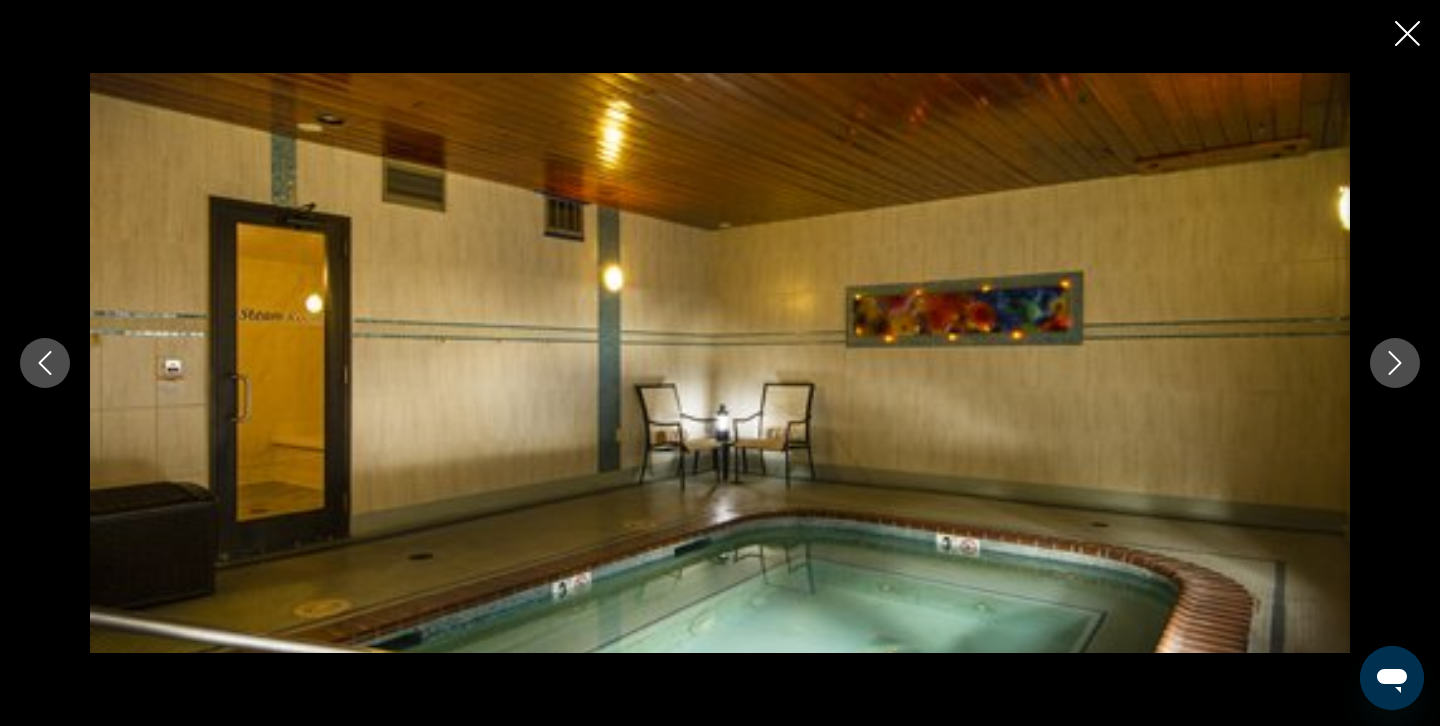 click 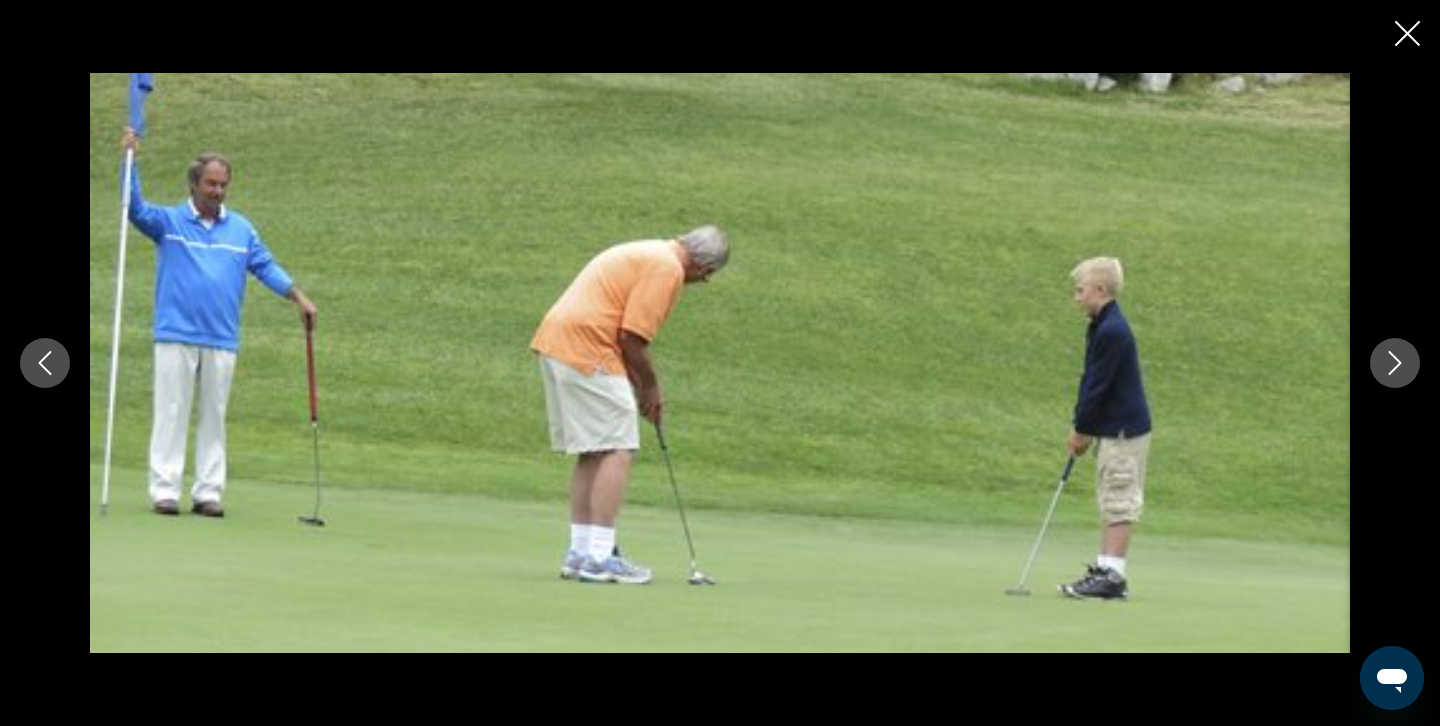 click 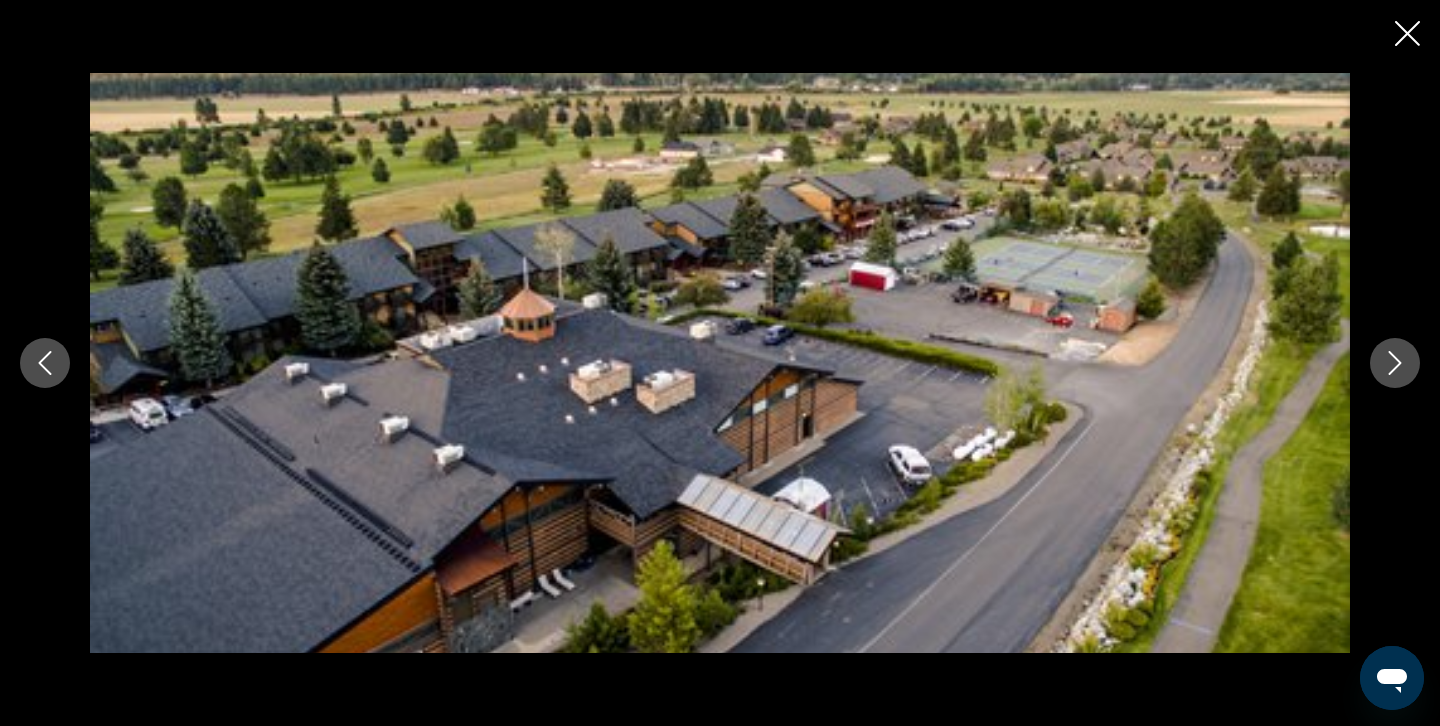 click 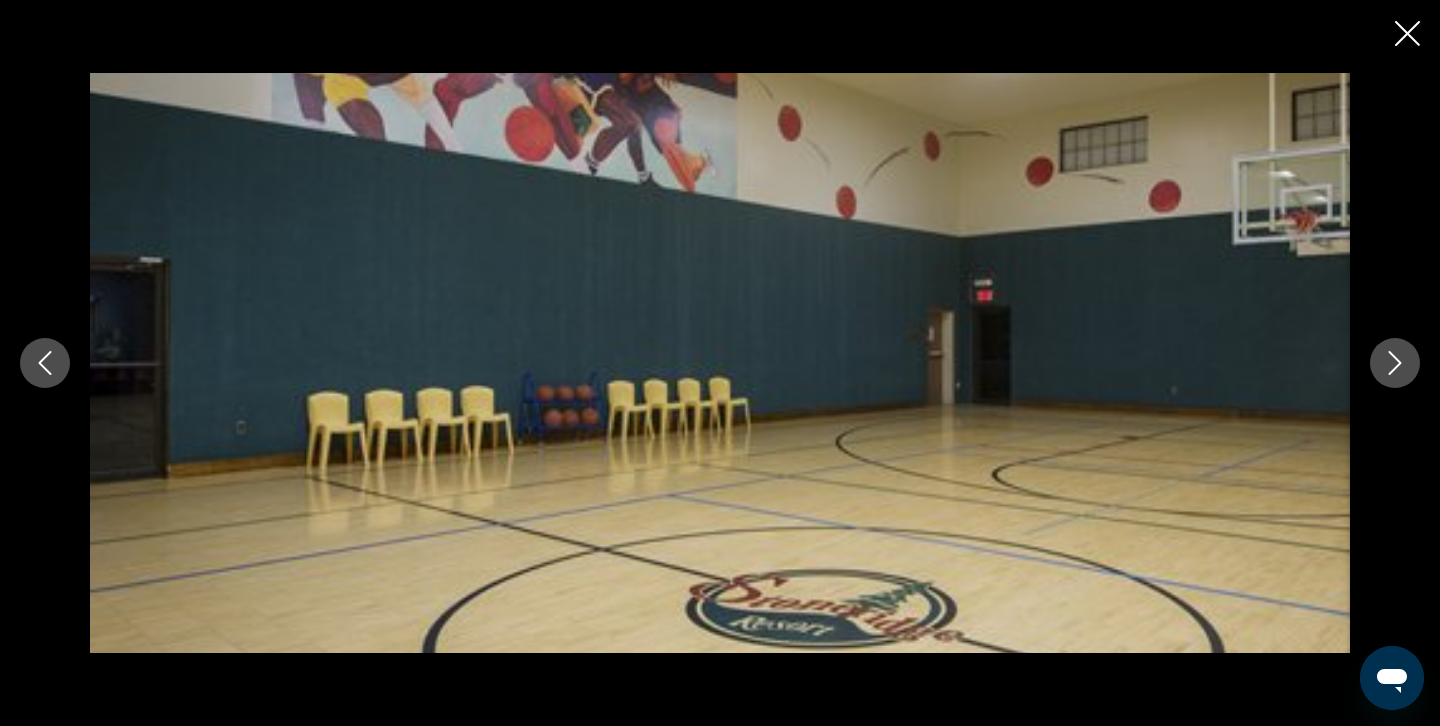 click 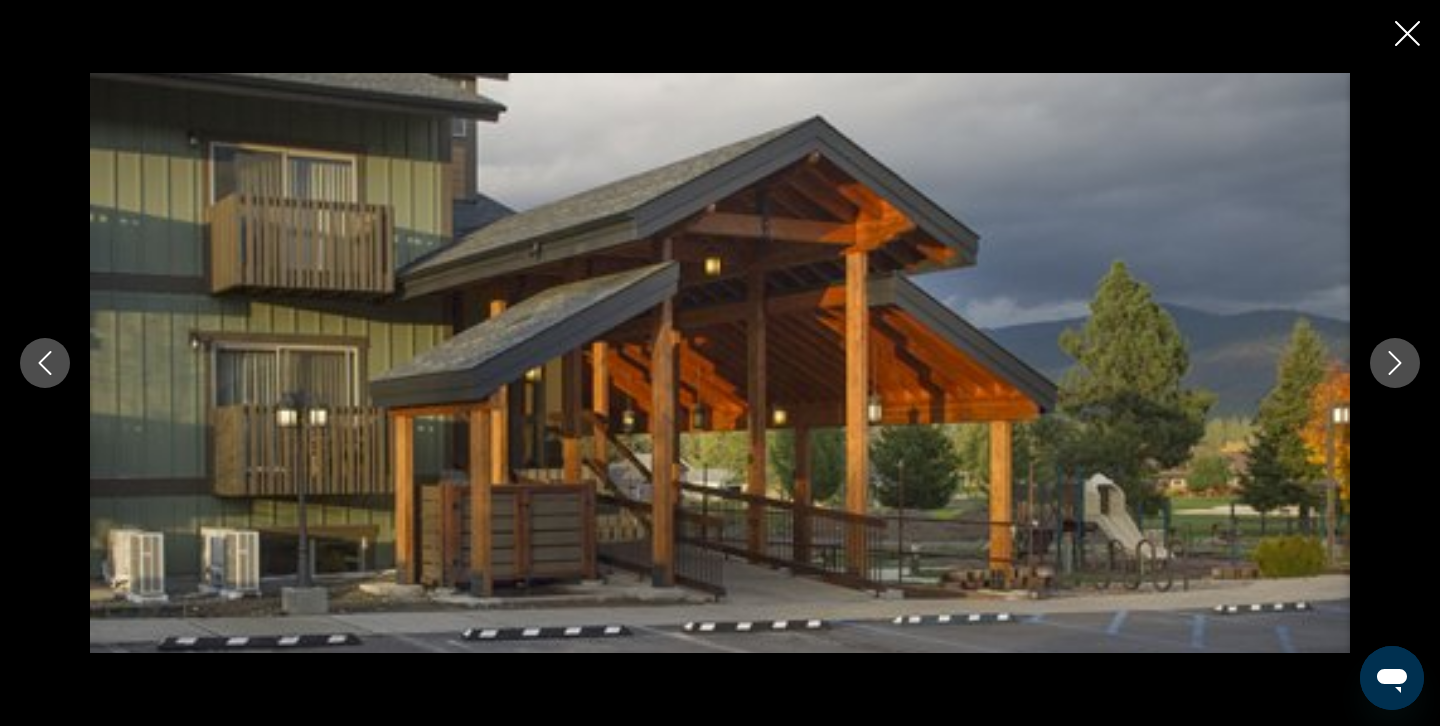 click 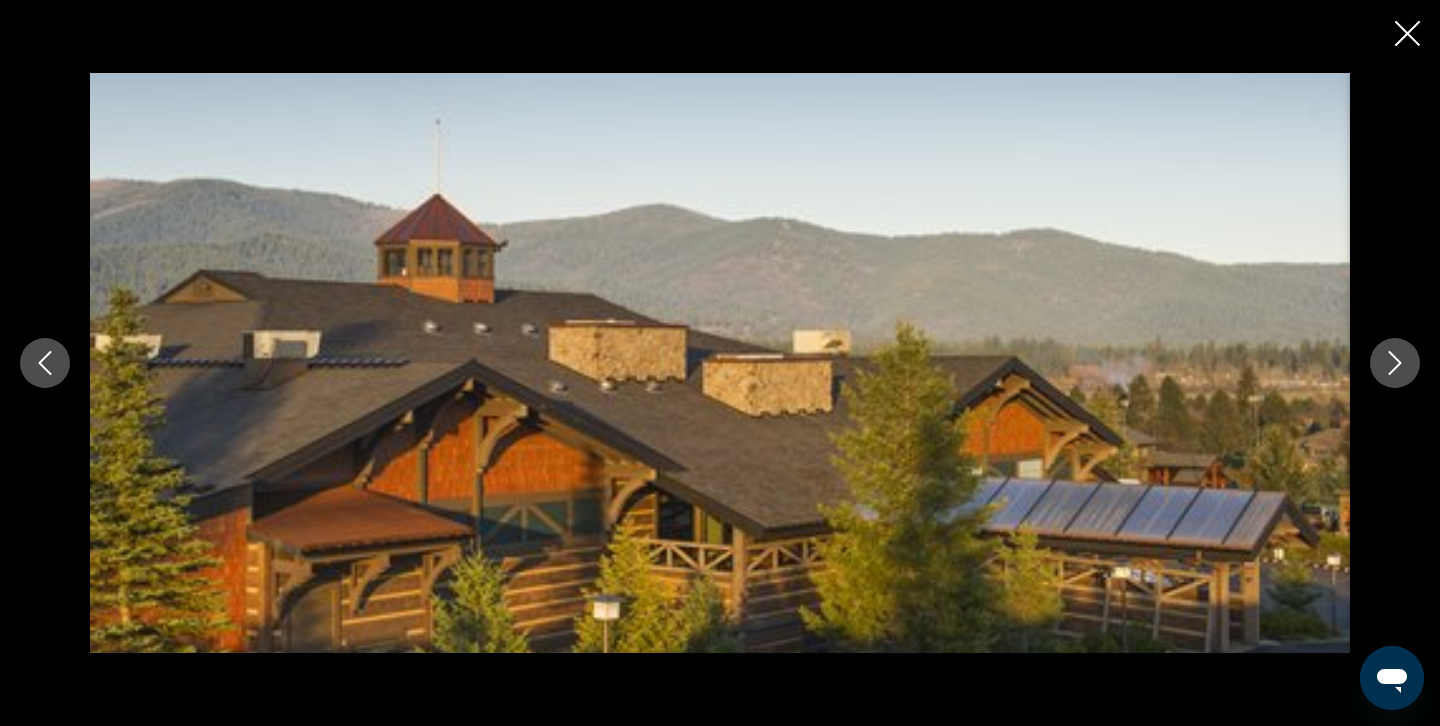 click 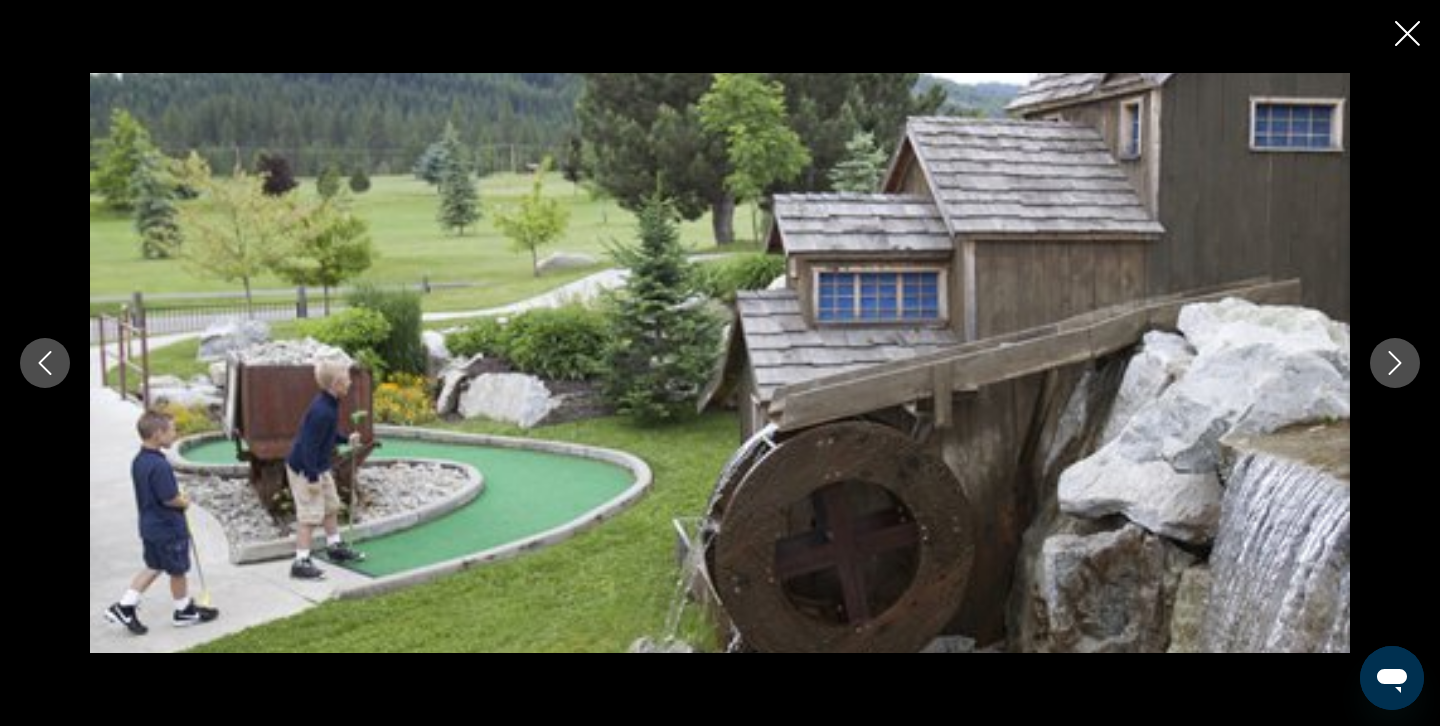 click 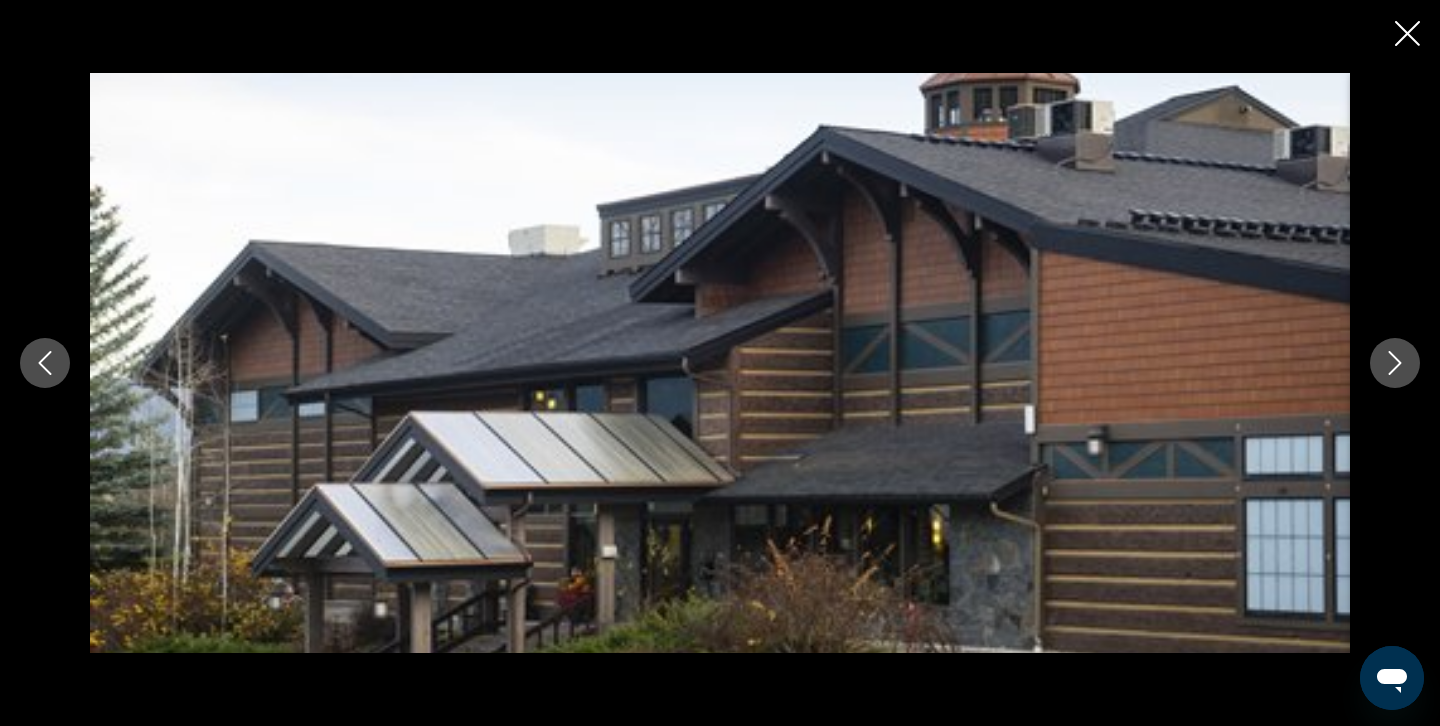 click 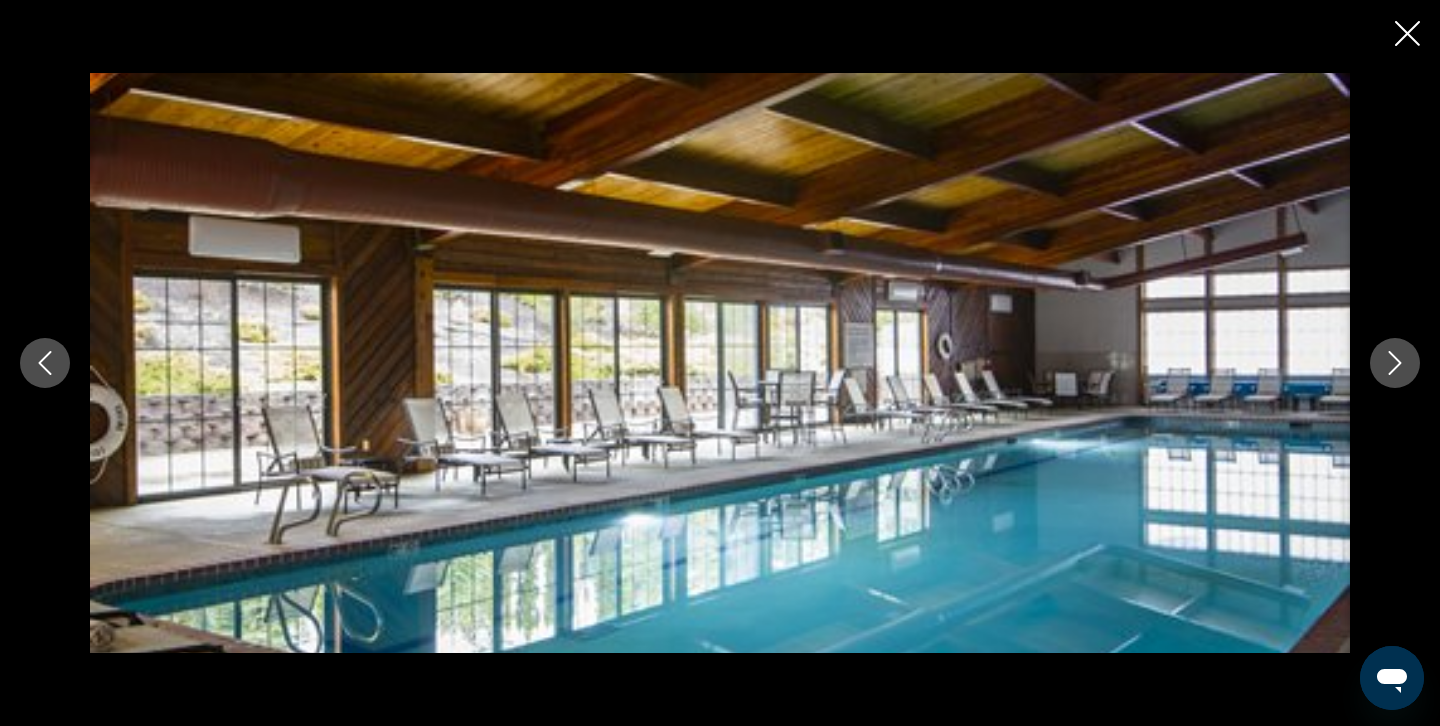 click 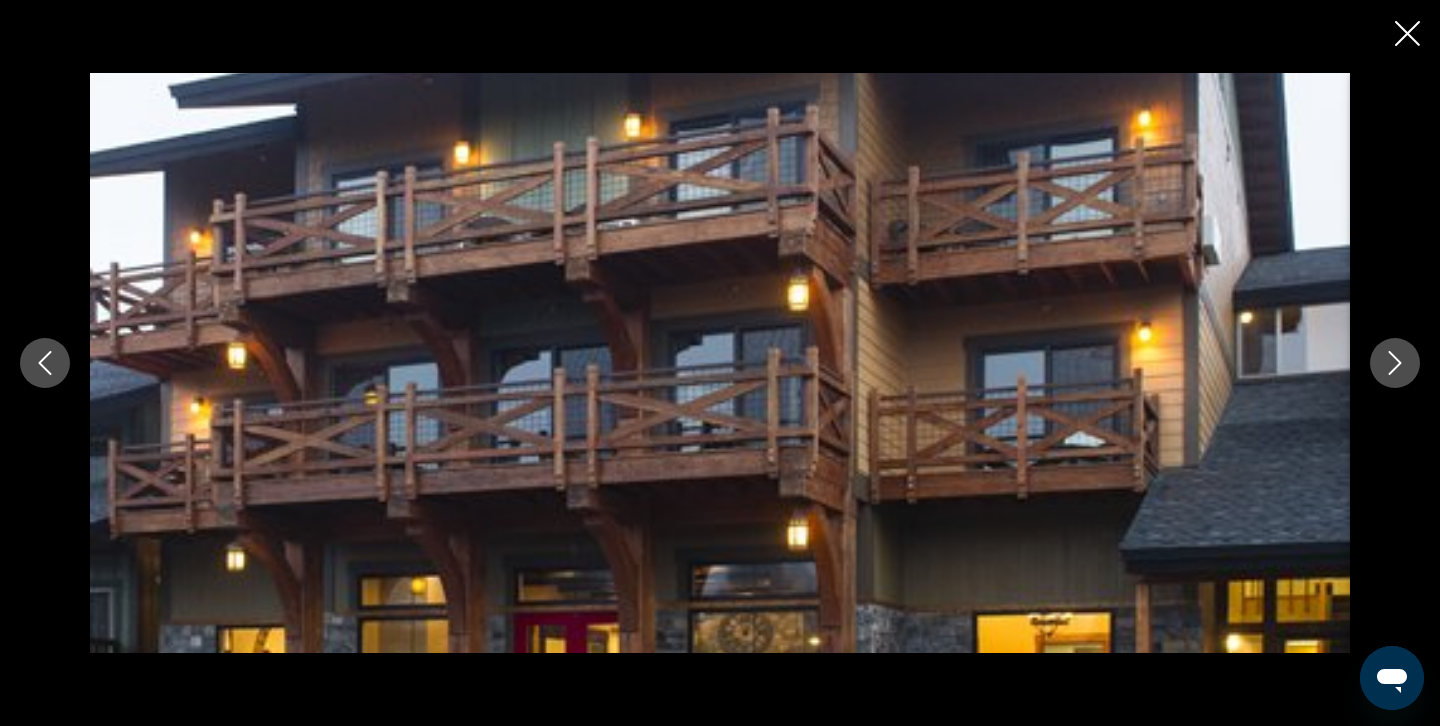 click 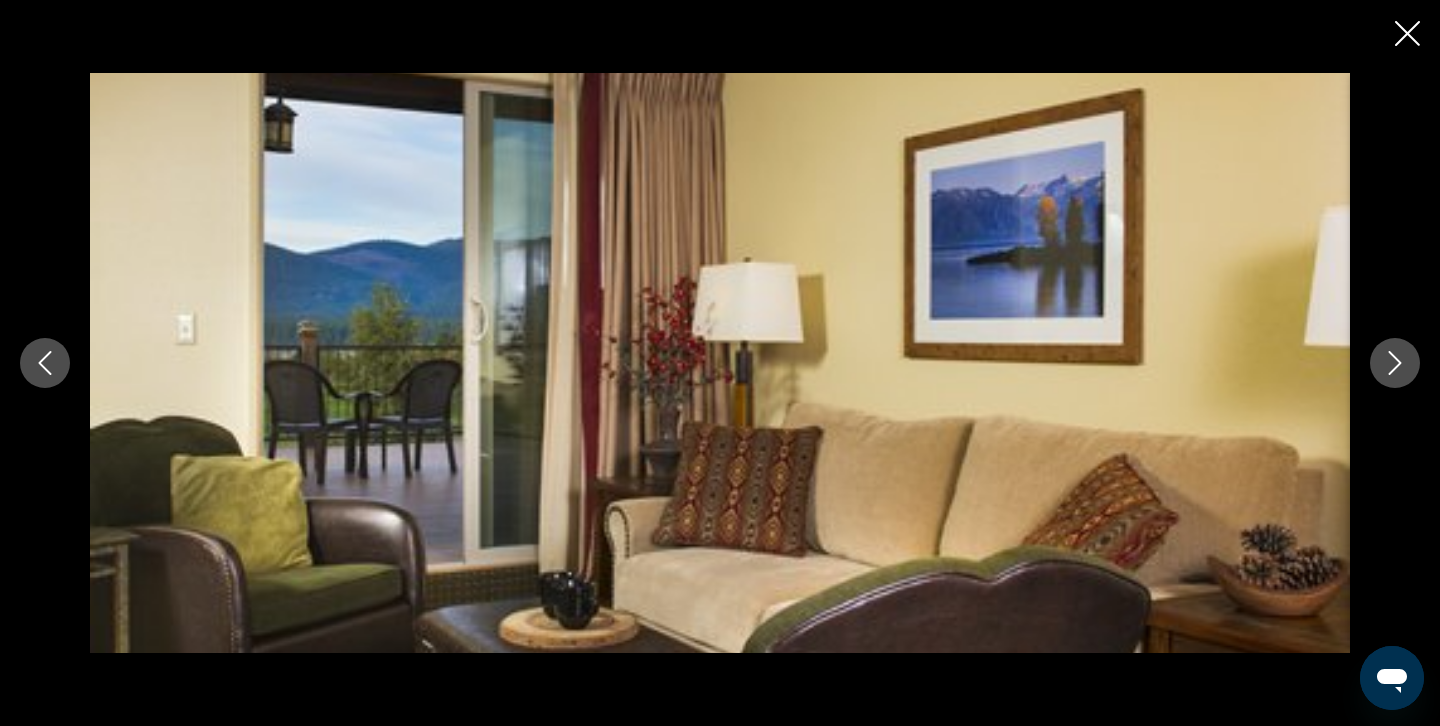 click 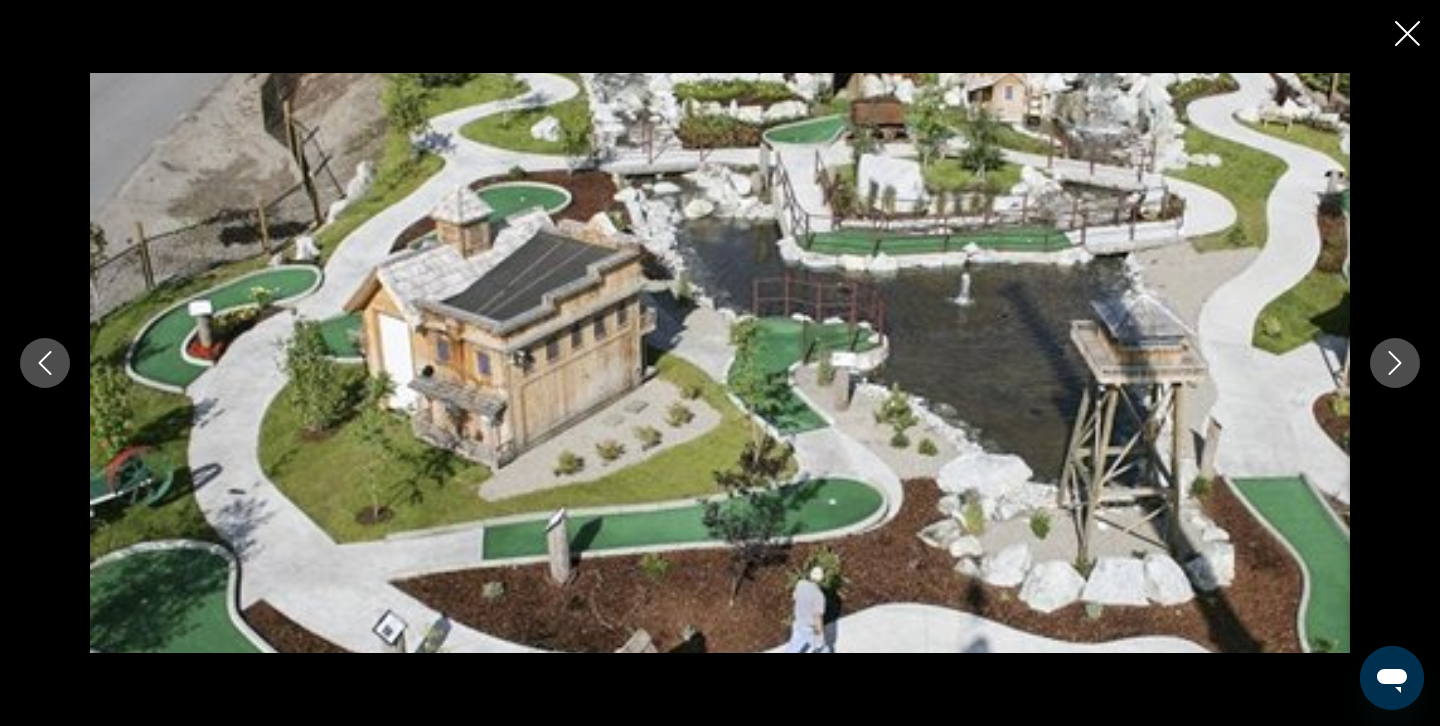 click 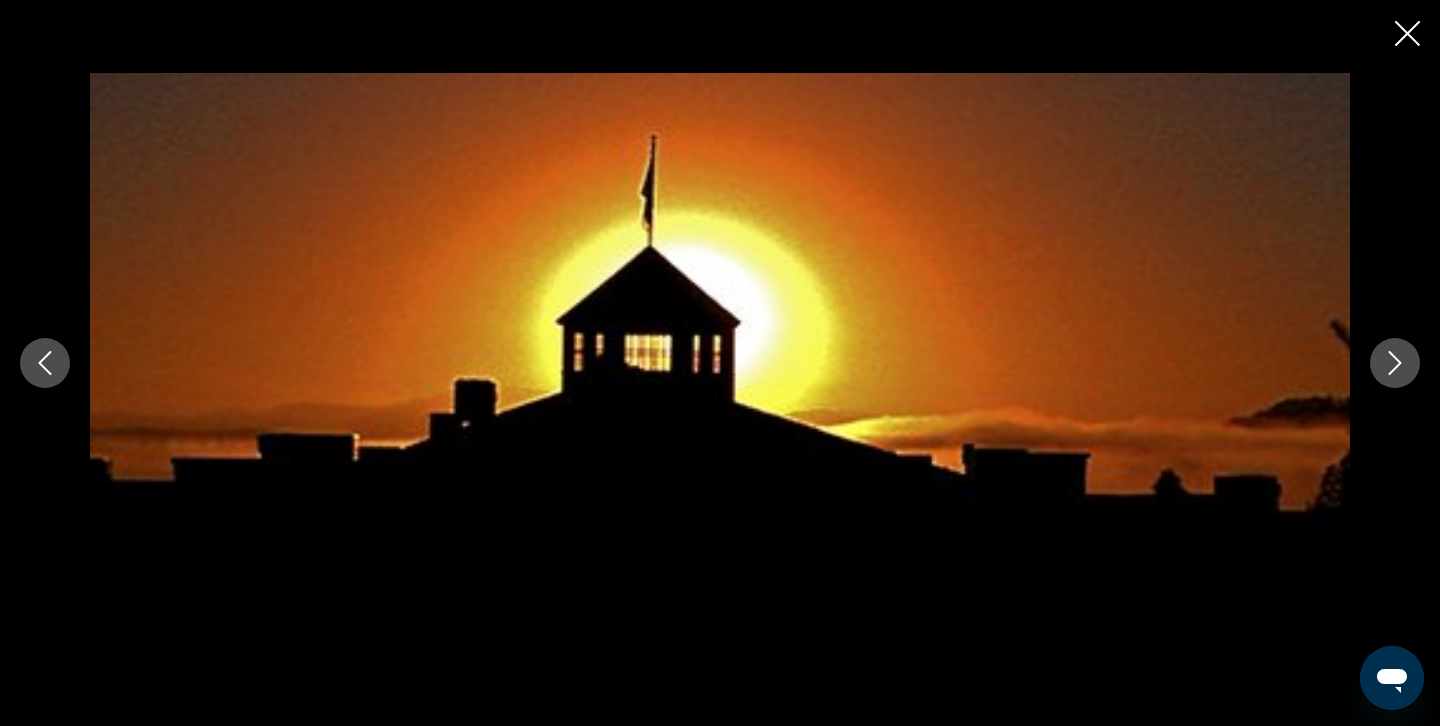 click at bounding box center (720, 363) 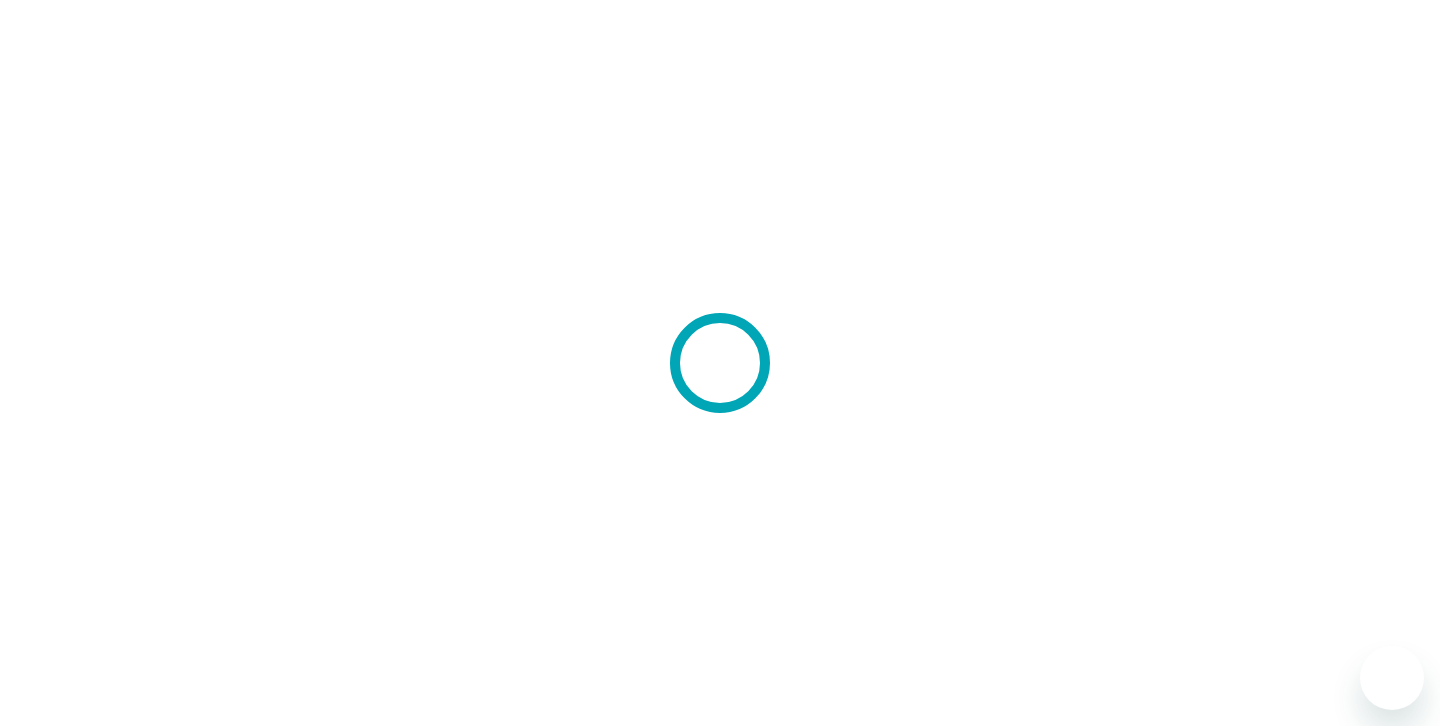 scroll, scrollTop: 0, scrollLeft: 0, axis: both 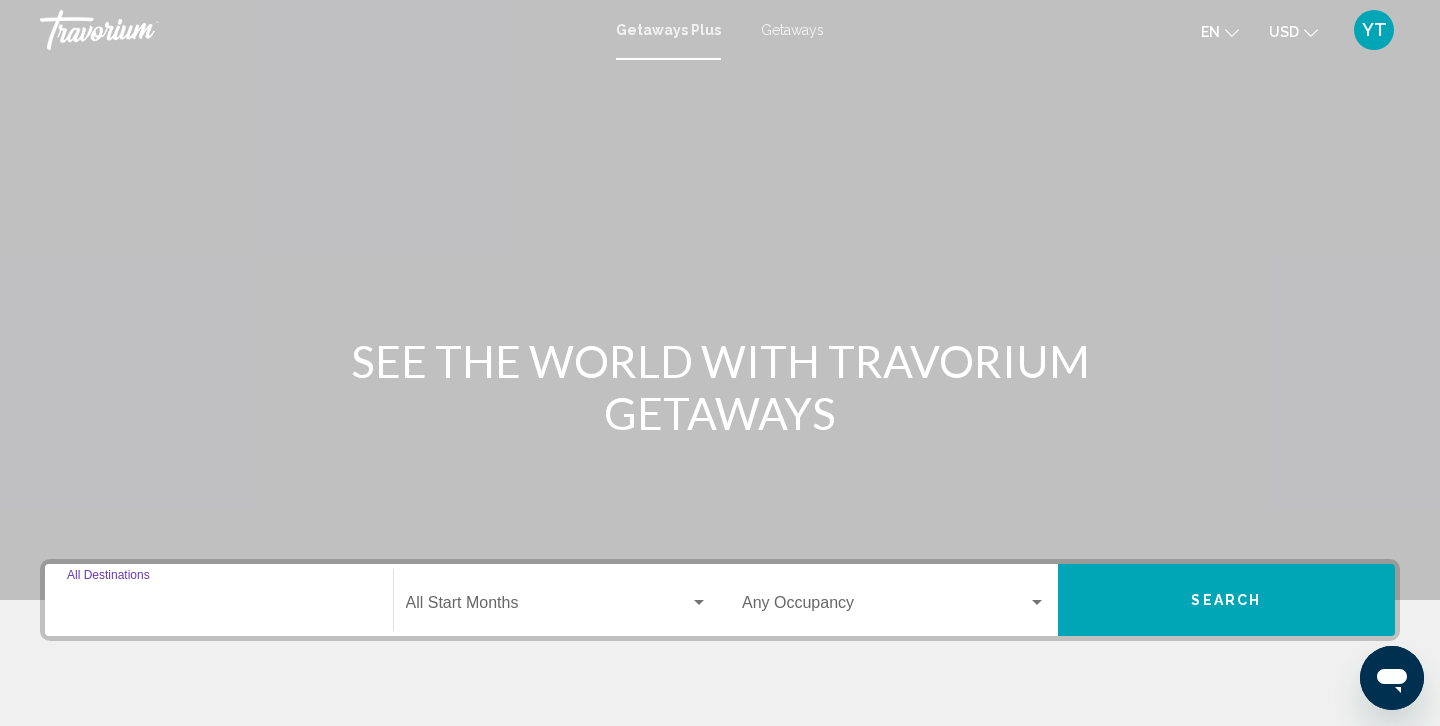 click on "Destination All Destinations" at bounding box center [219, 607] 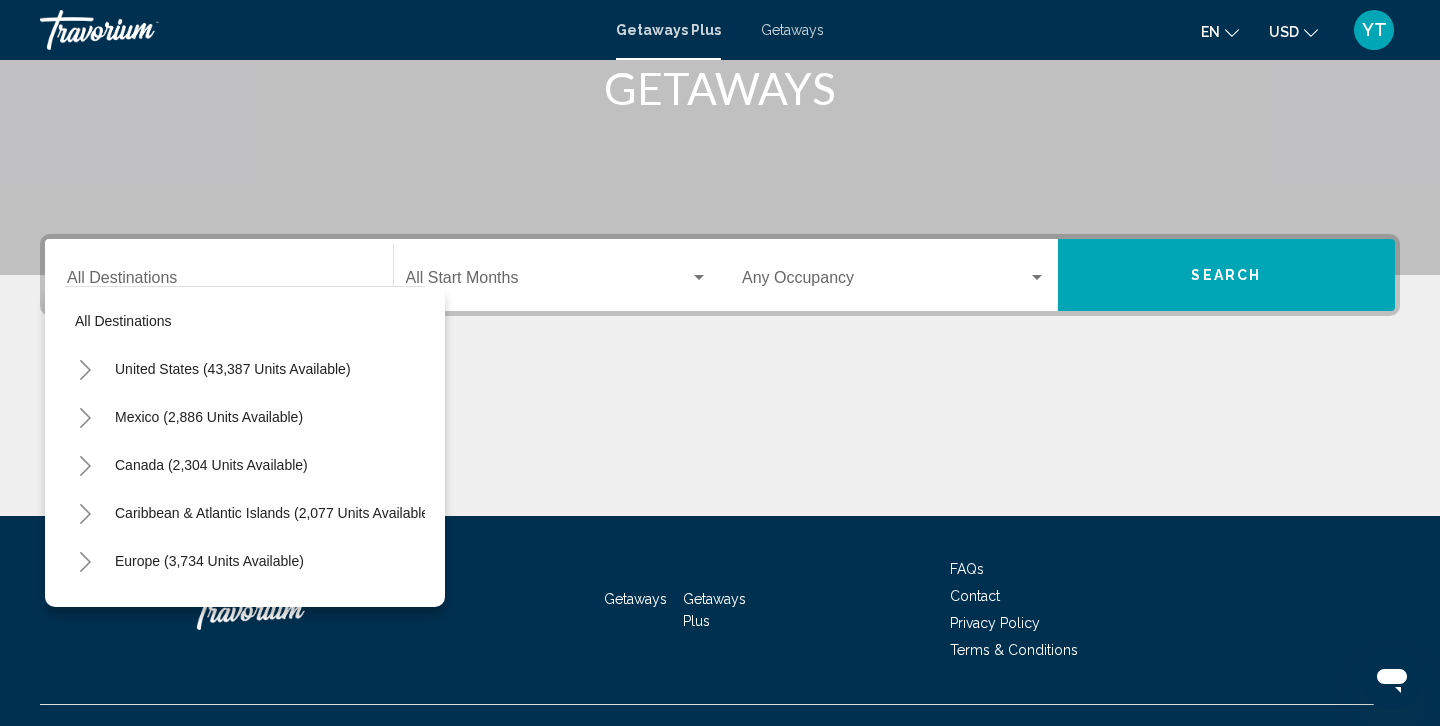 click on "Getaways Getaways Plus FAQs Contact Privacy Policy Terms & Conditions" at bounding box center (720, 610) 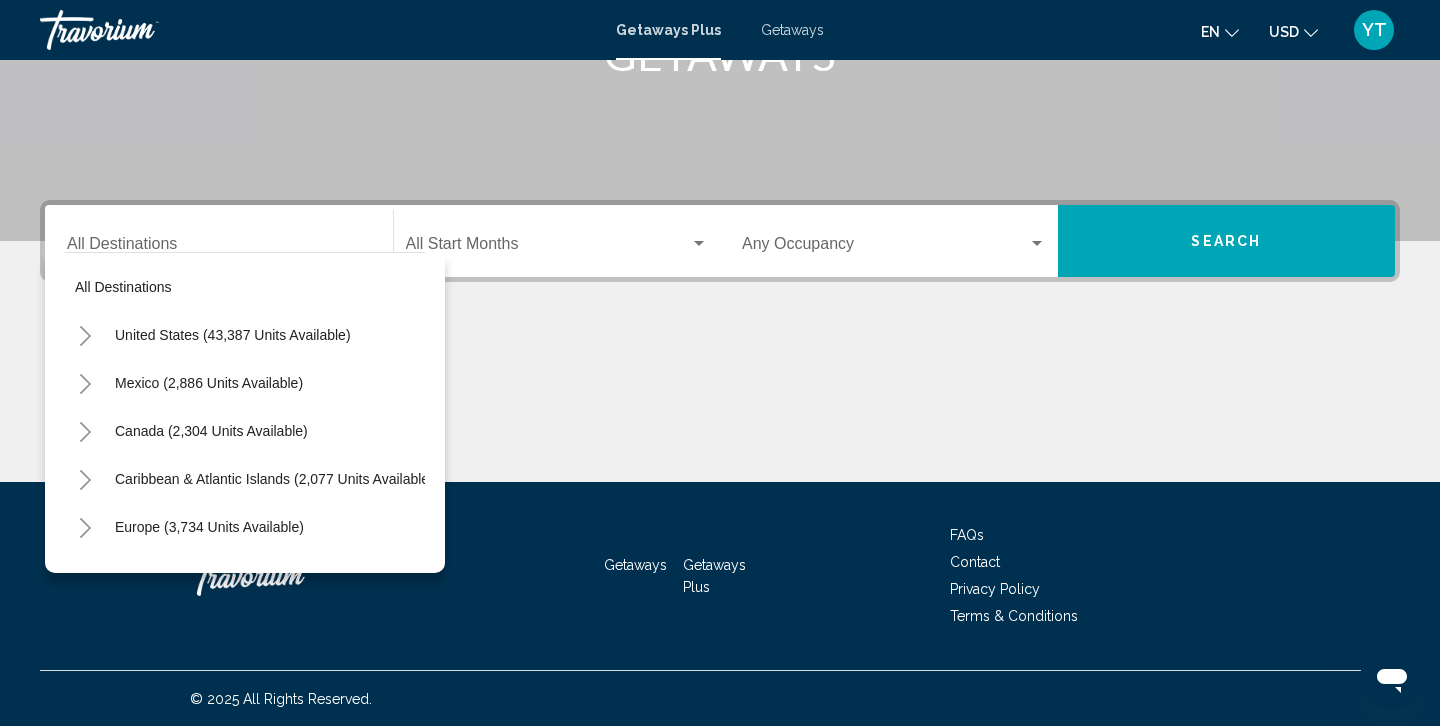 scroll, scrollTop: 360, scrollLeft: 0, axis: vertical 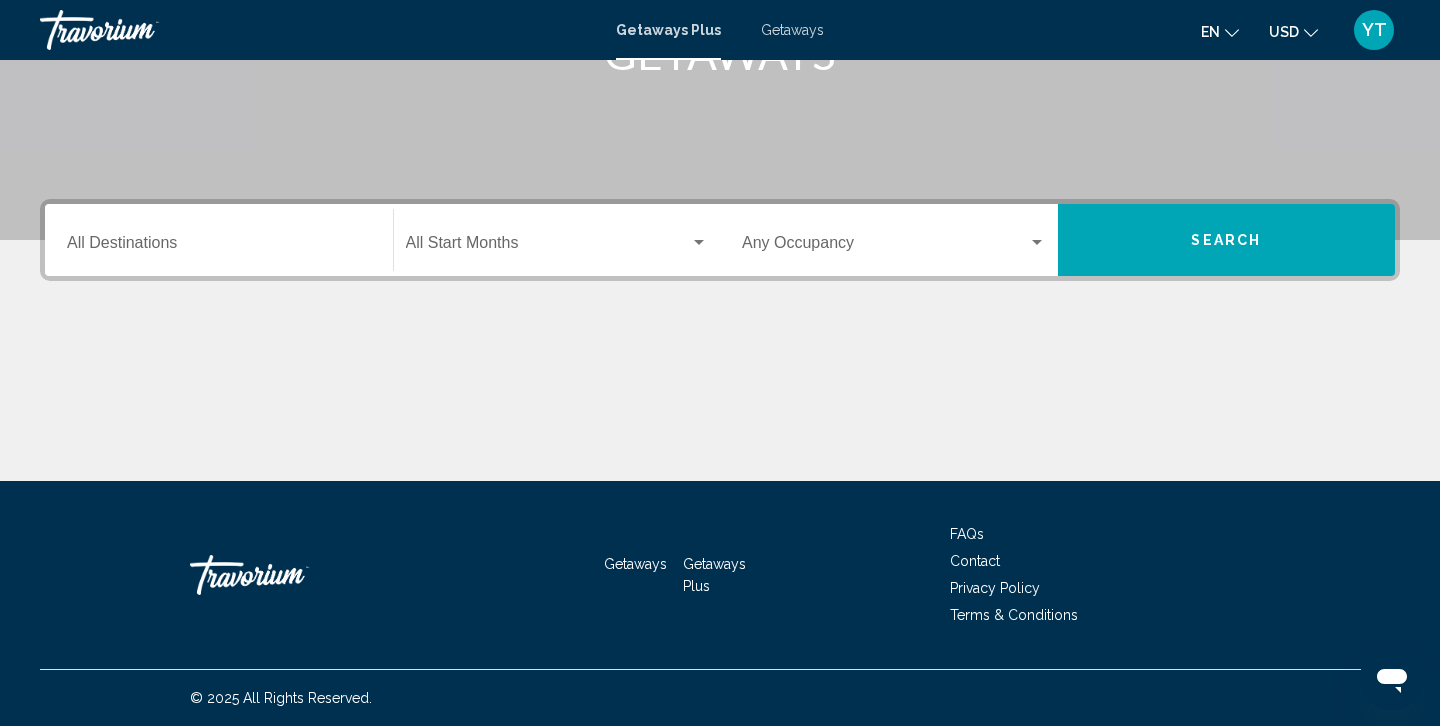 click on "Destination All Destinations" at bounding box center (219, 240) 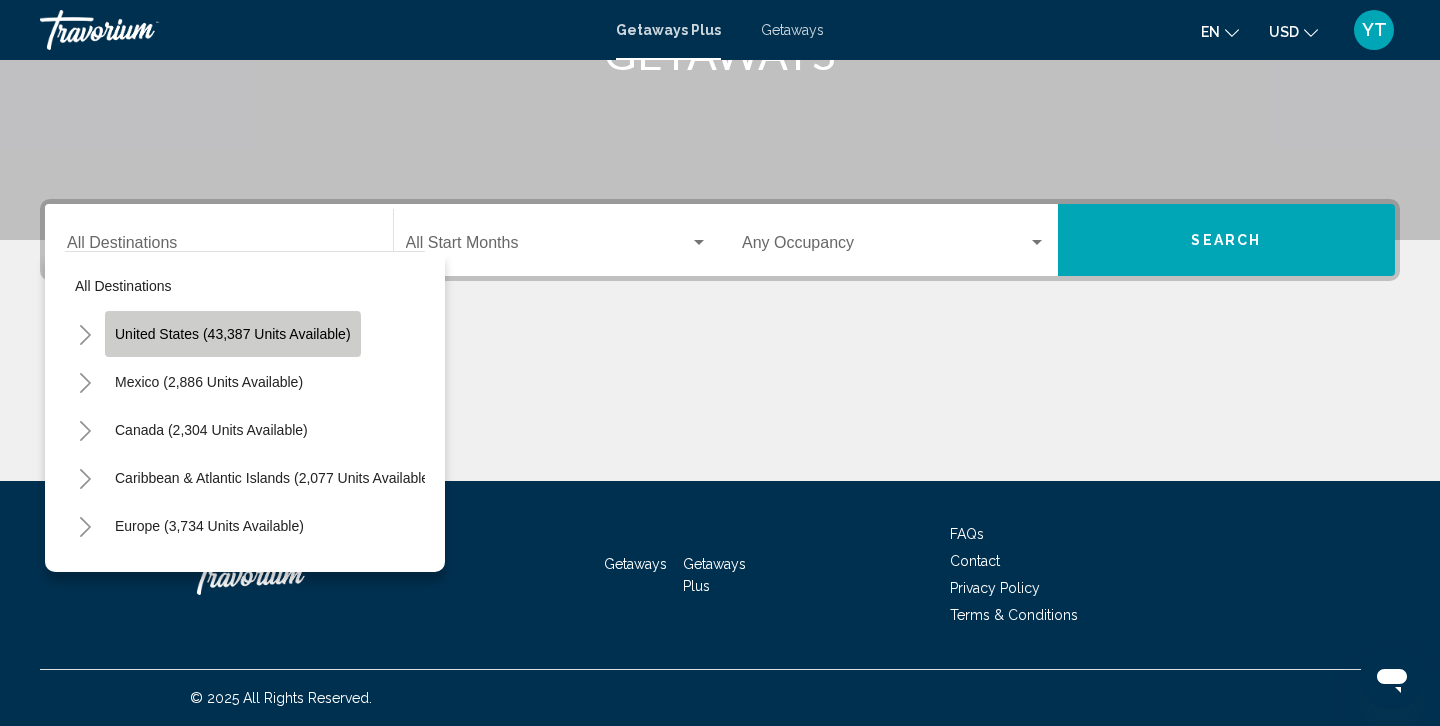 click on "United States (43,387 units available)" 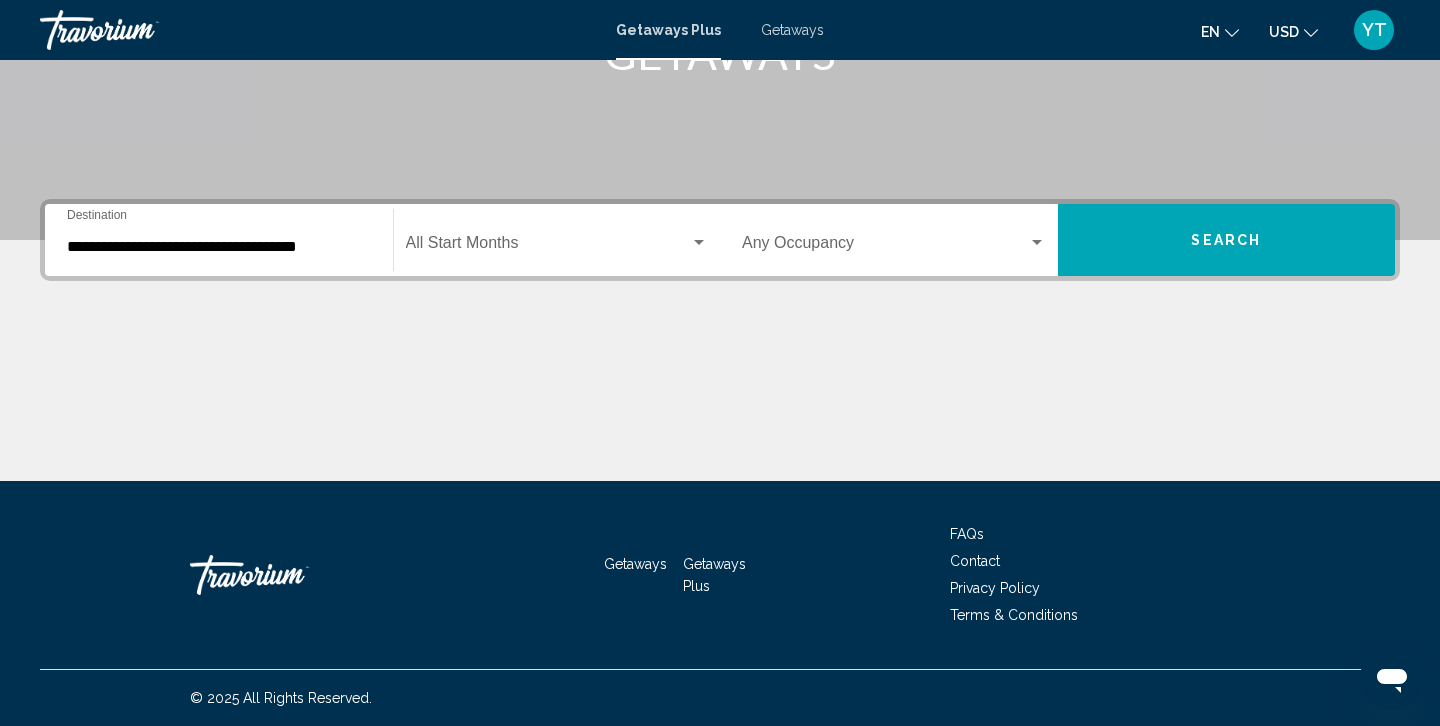 click on "Start Month All Start Months" 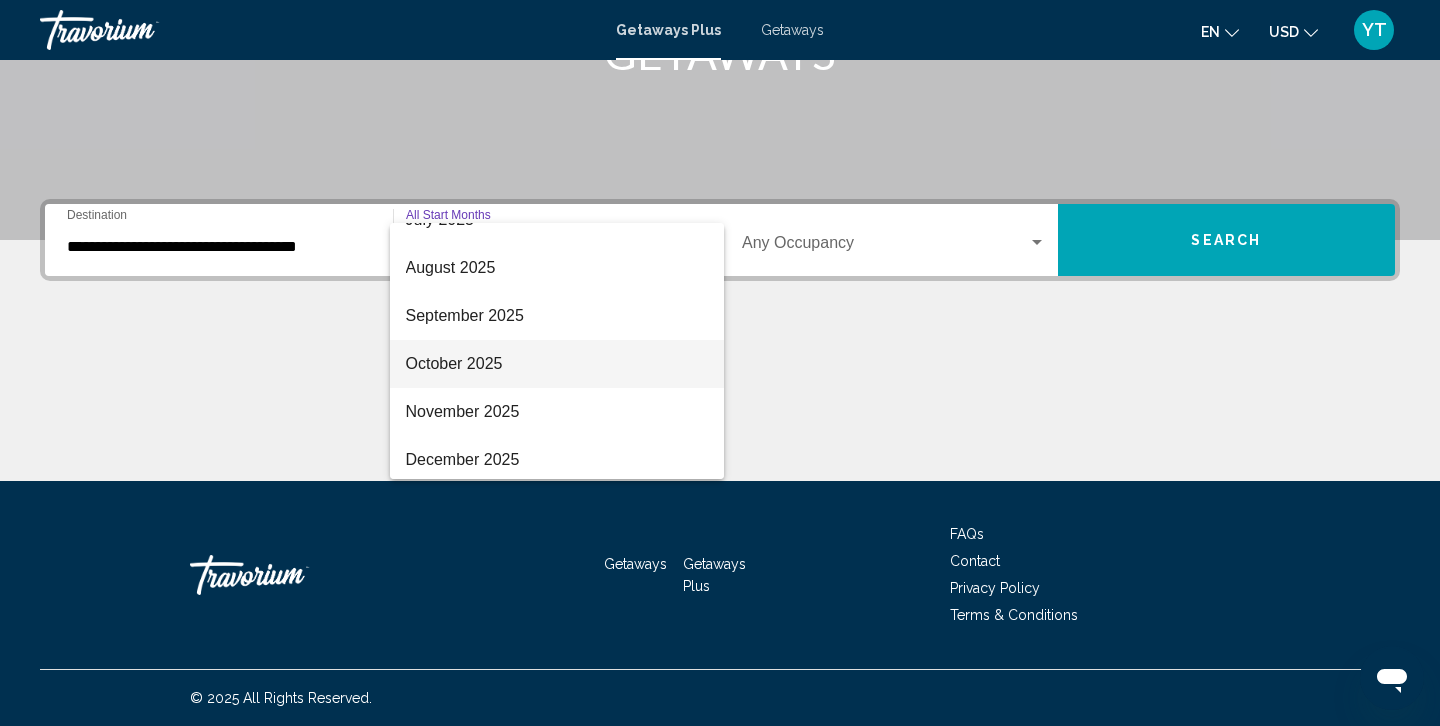 scroll, scrollTop: 87, scrollLeft: 0, axis: vertical 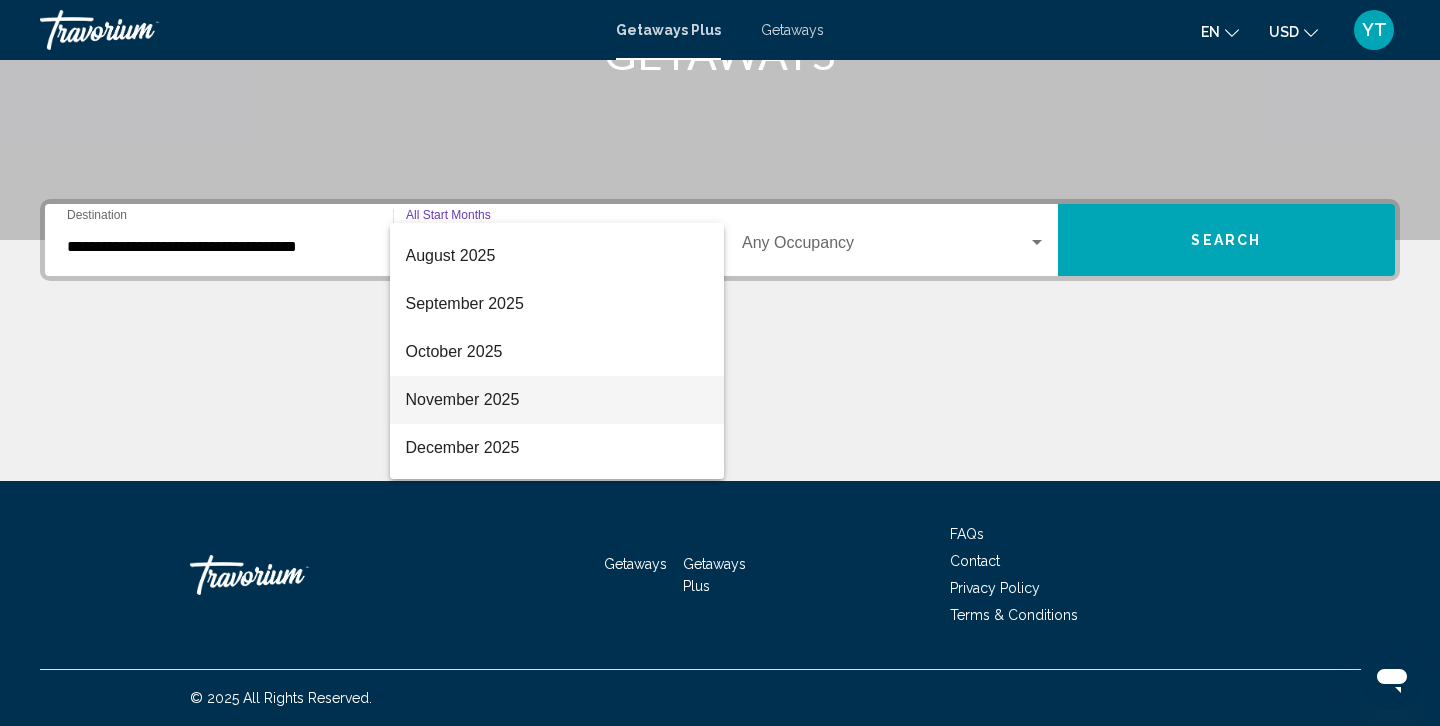 click on "November 2025" at bounding box center (557, 400) 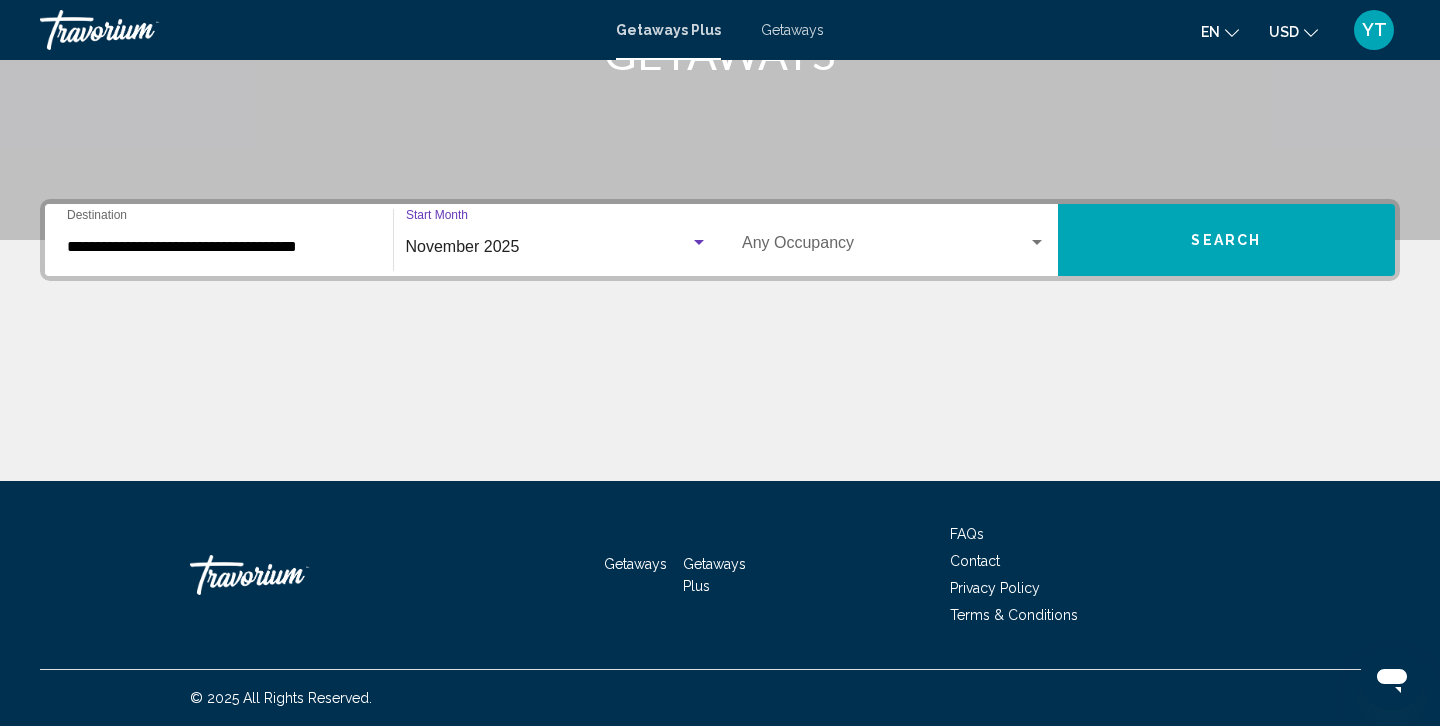 click on "**********" at bounding box center (720, 340) 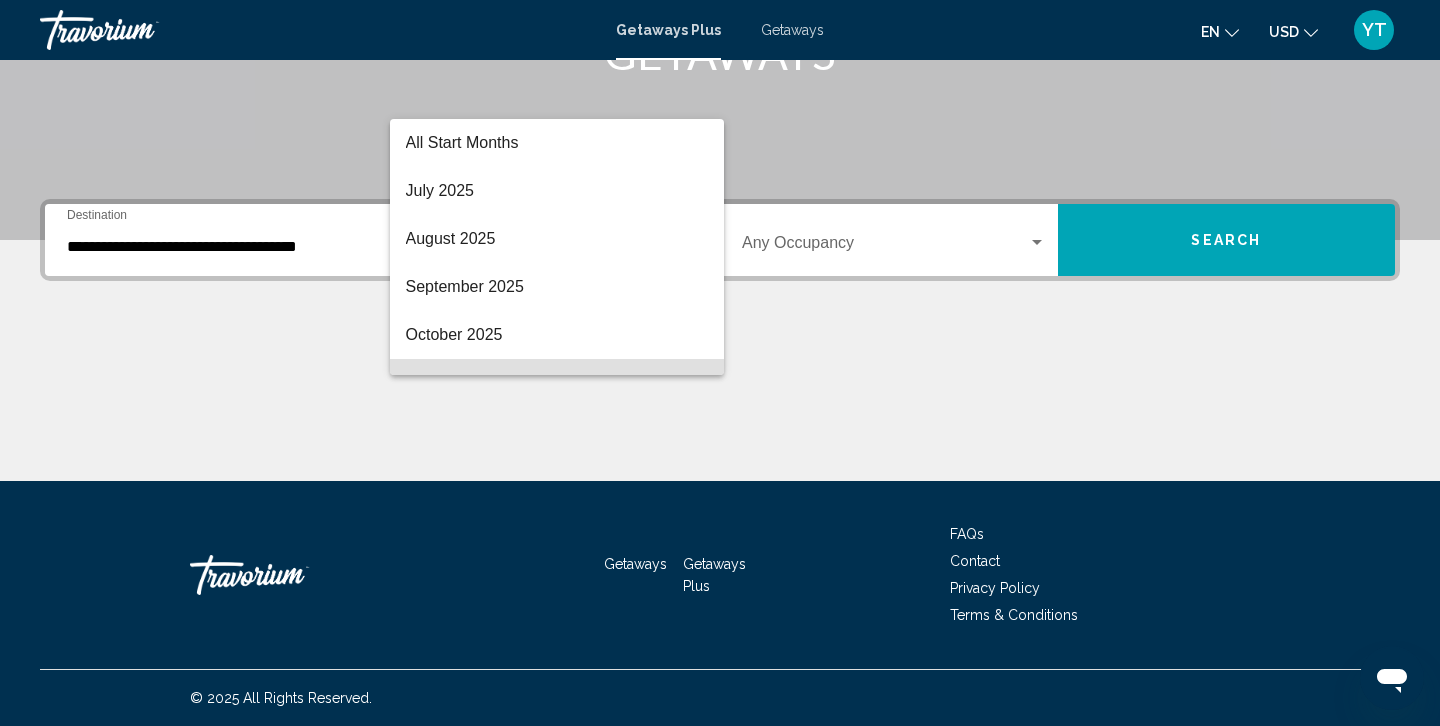scroll, scrollTop: 136, scrollLeft: 0, axis: vertical 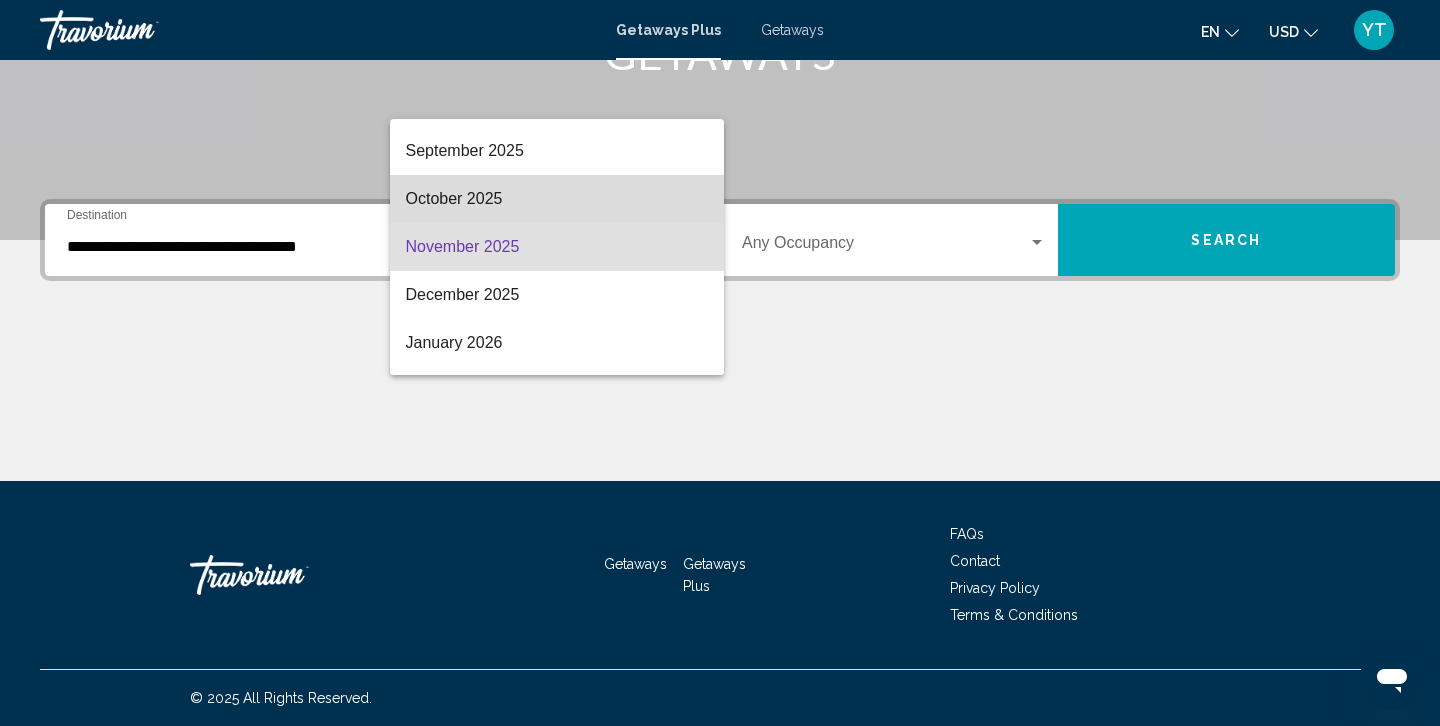 click on "October 2025" at bounding box center (557, 199) 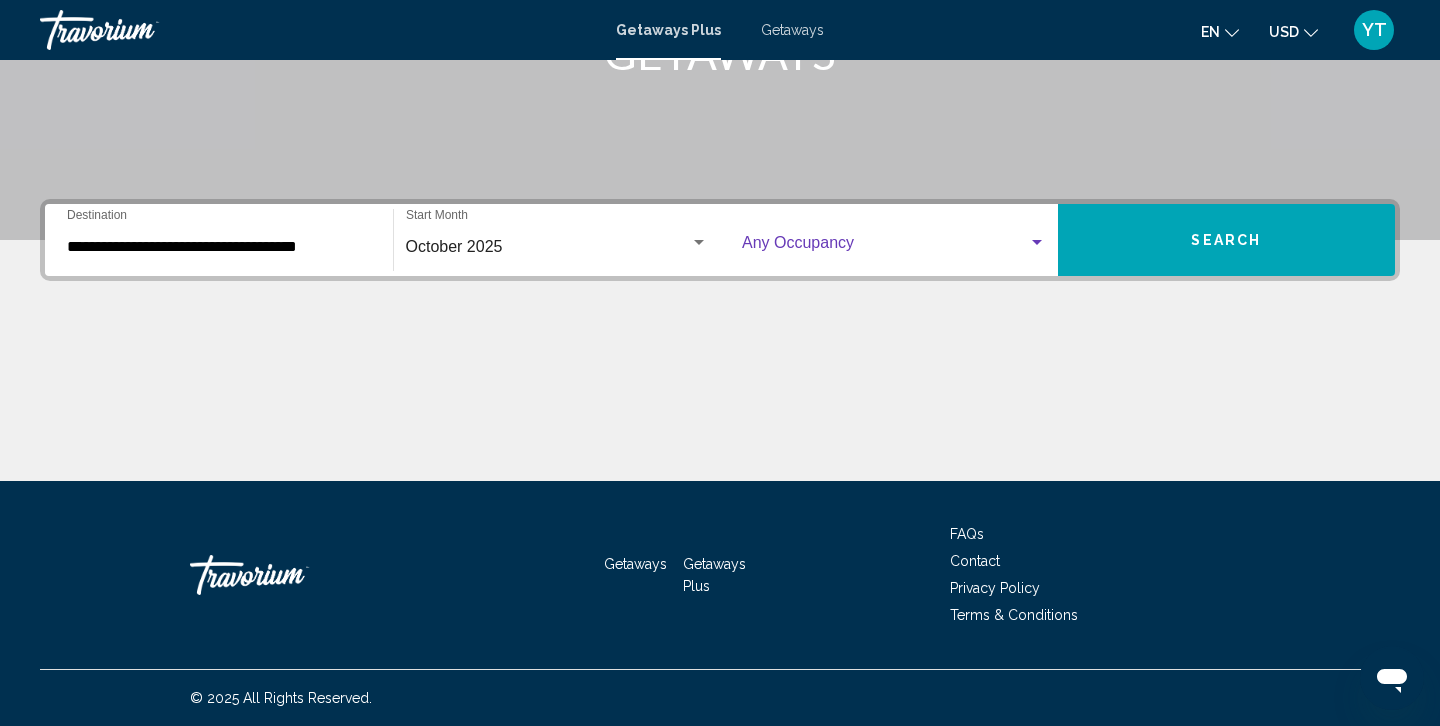 click at bounding box center (1037, 242) 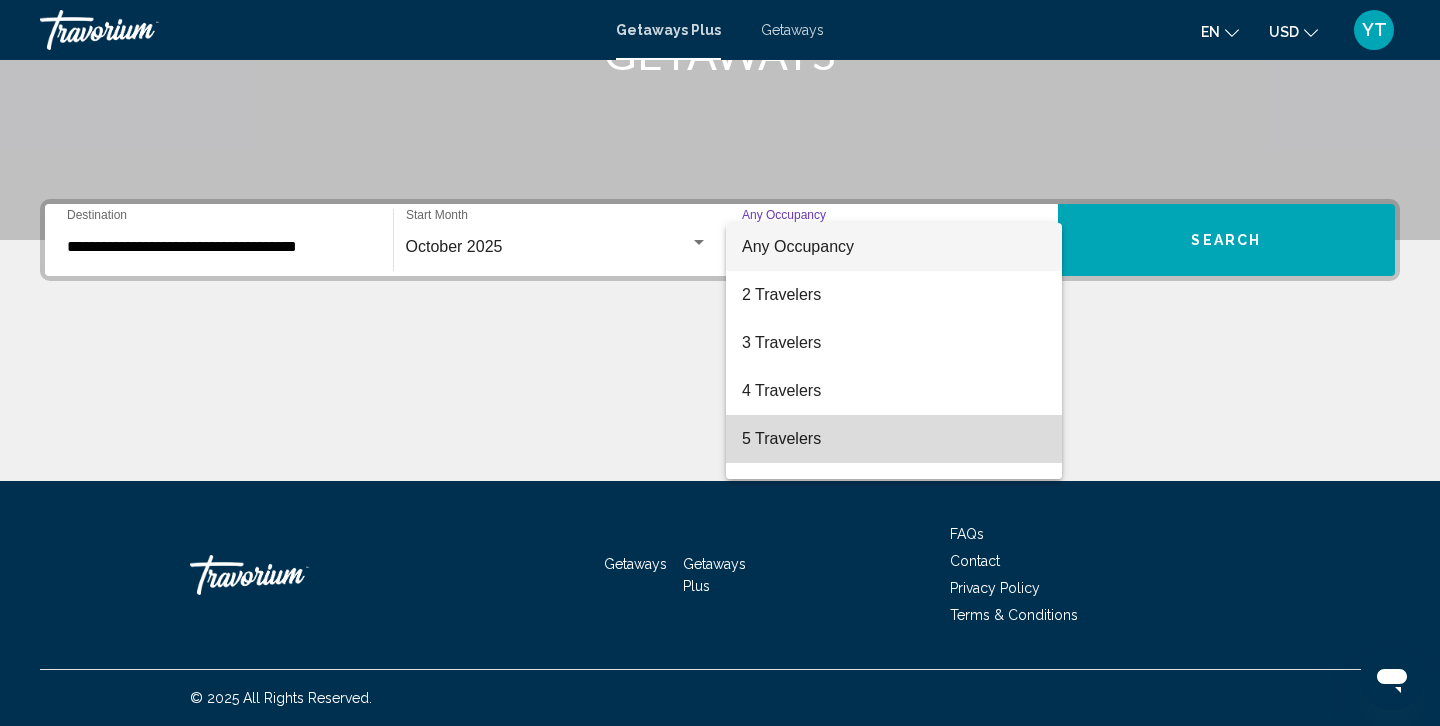 click on "5 Travelers" at bounding box center (894, 439) 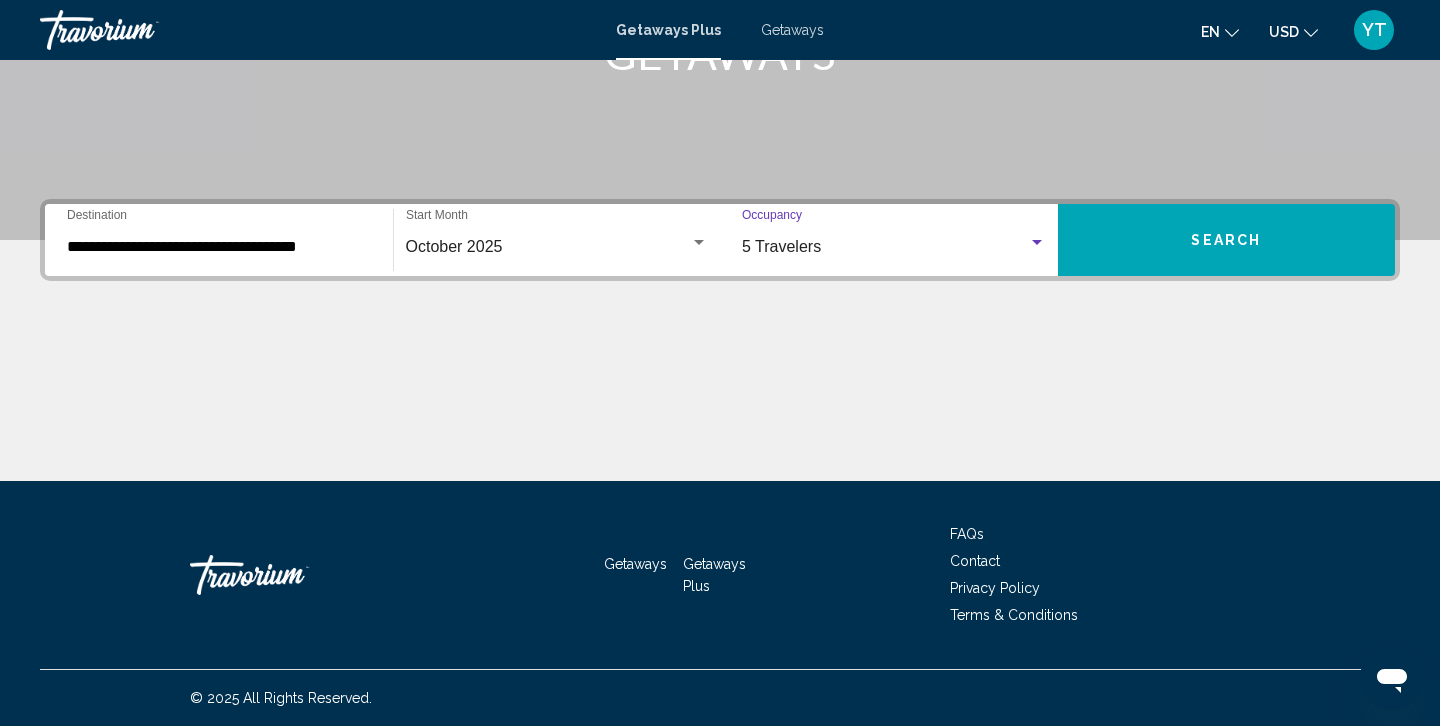 click on "Search" at bounding box center (1226, 241) 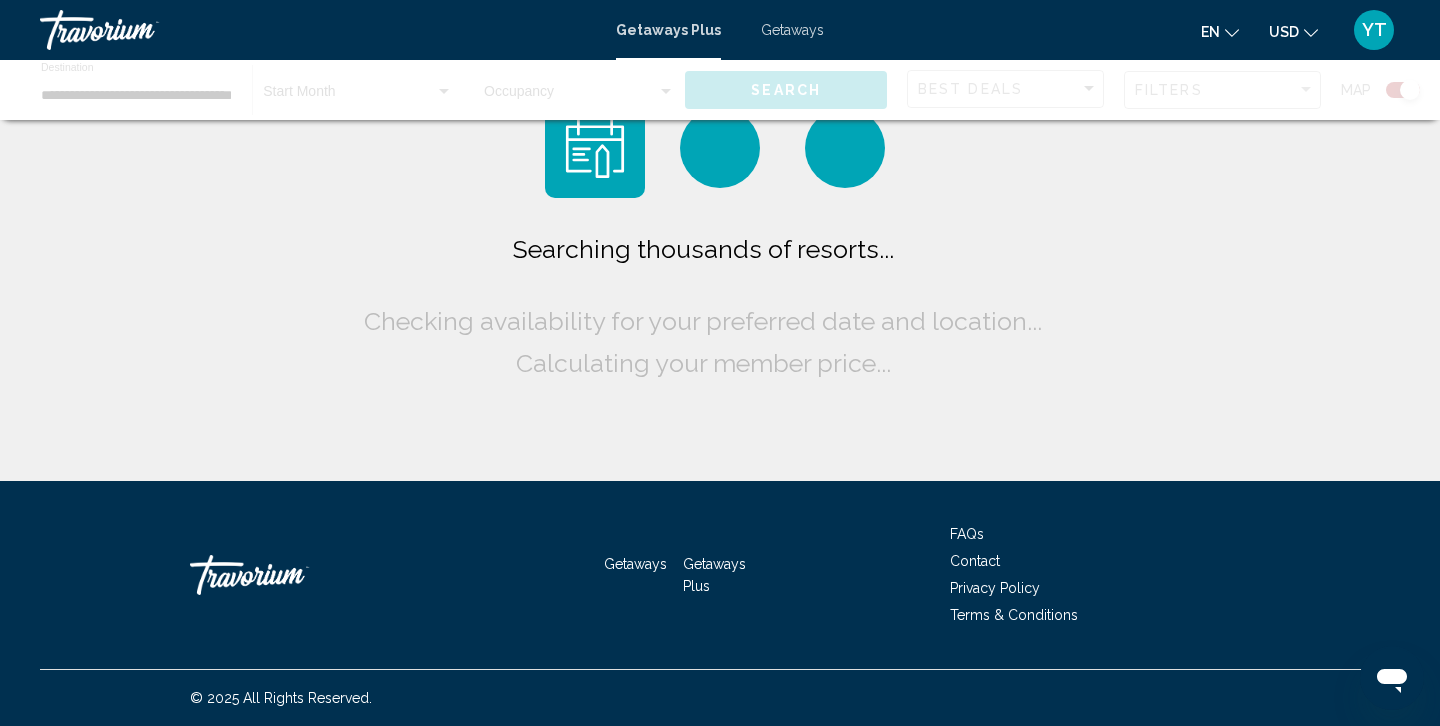 scroll, scrollTop: 0, scrollLeft: 0, axis: both 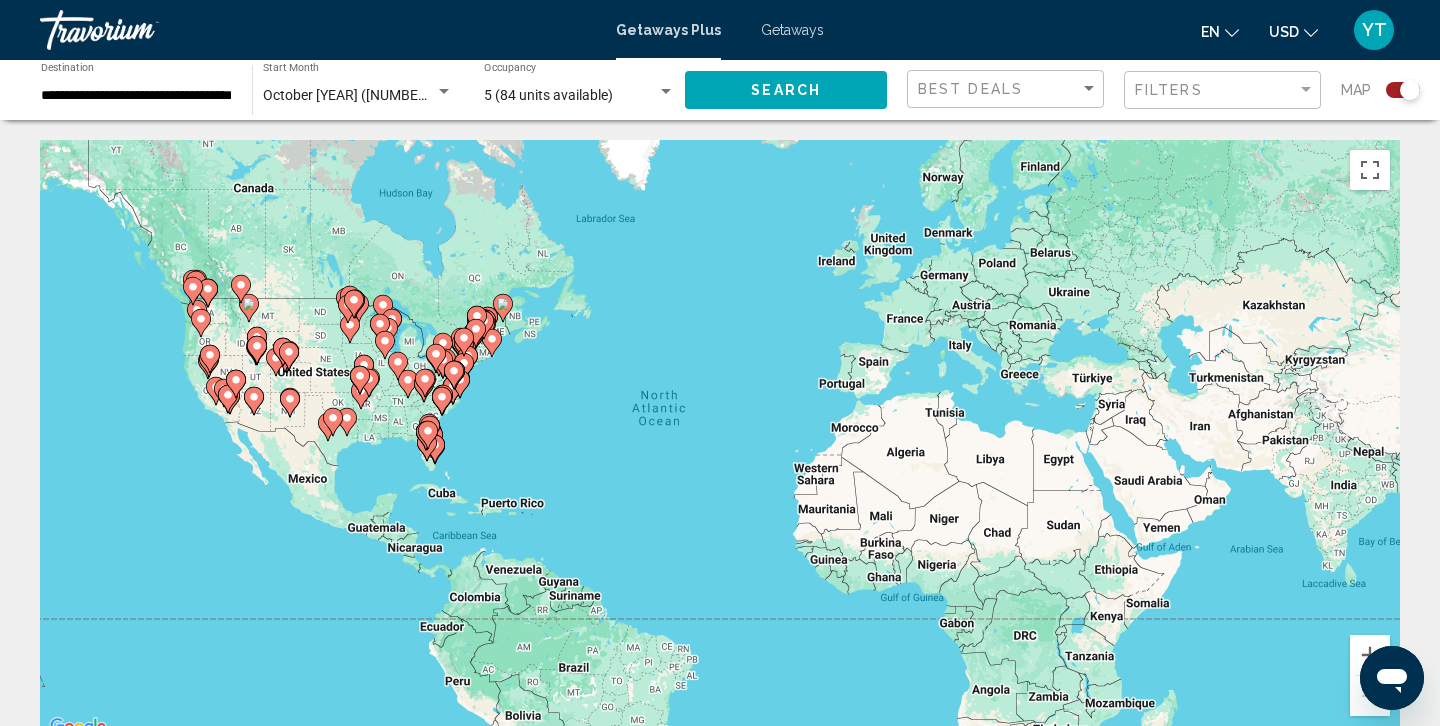 click 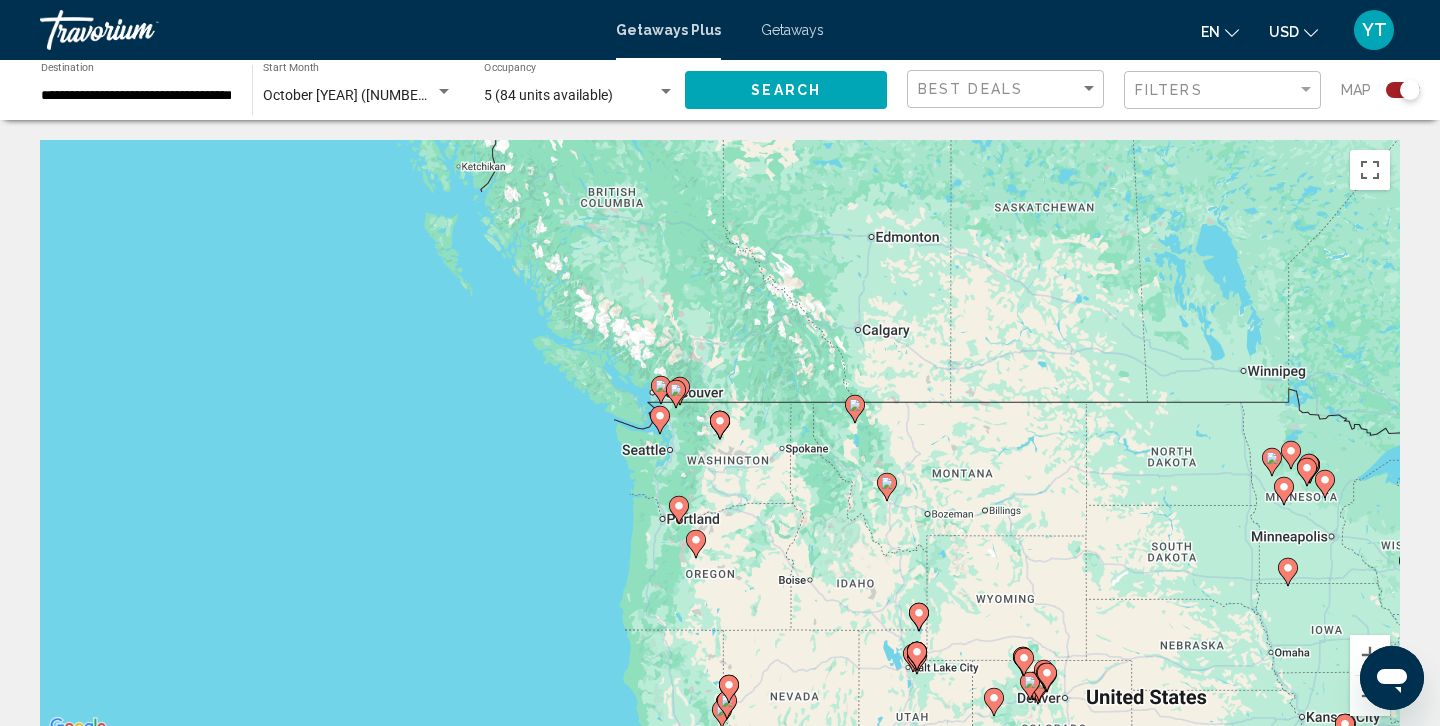click 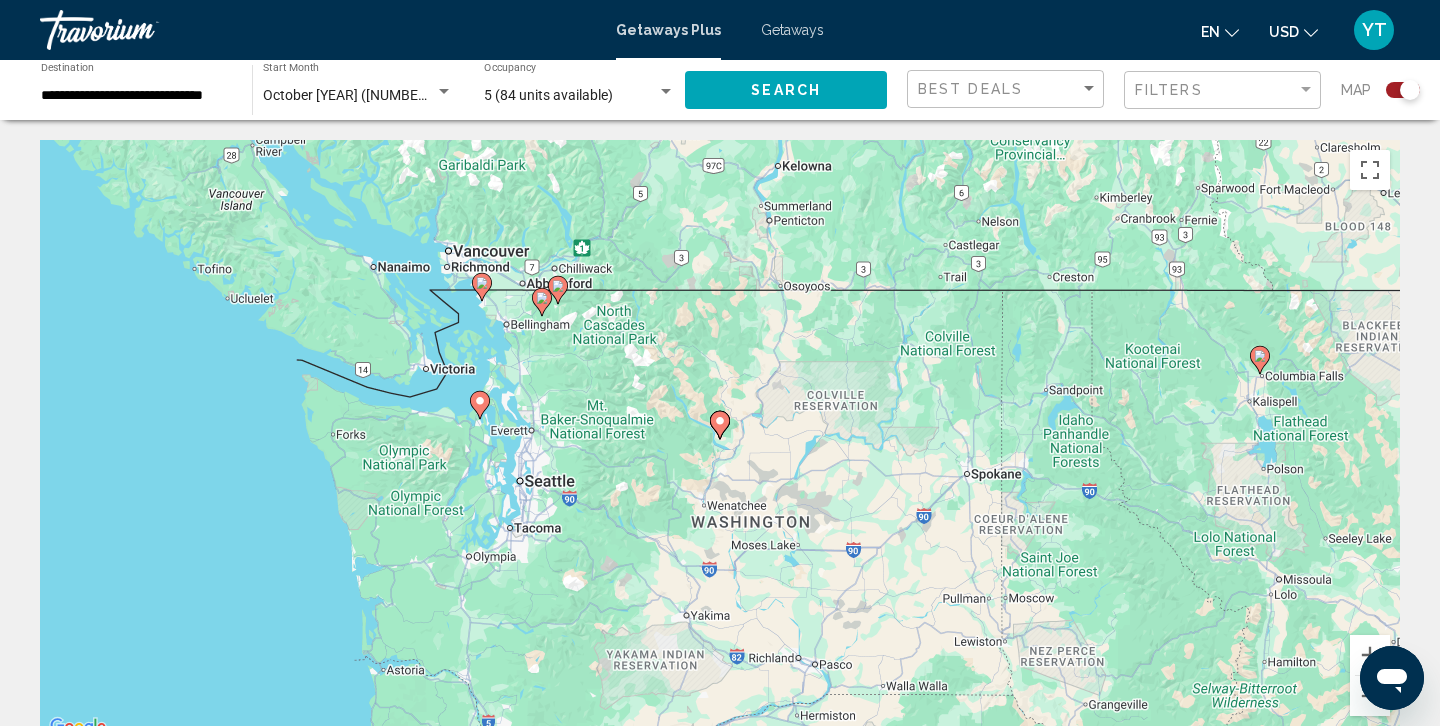 click 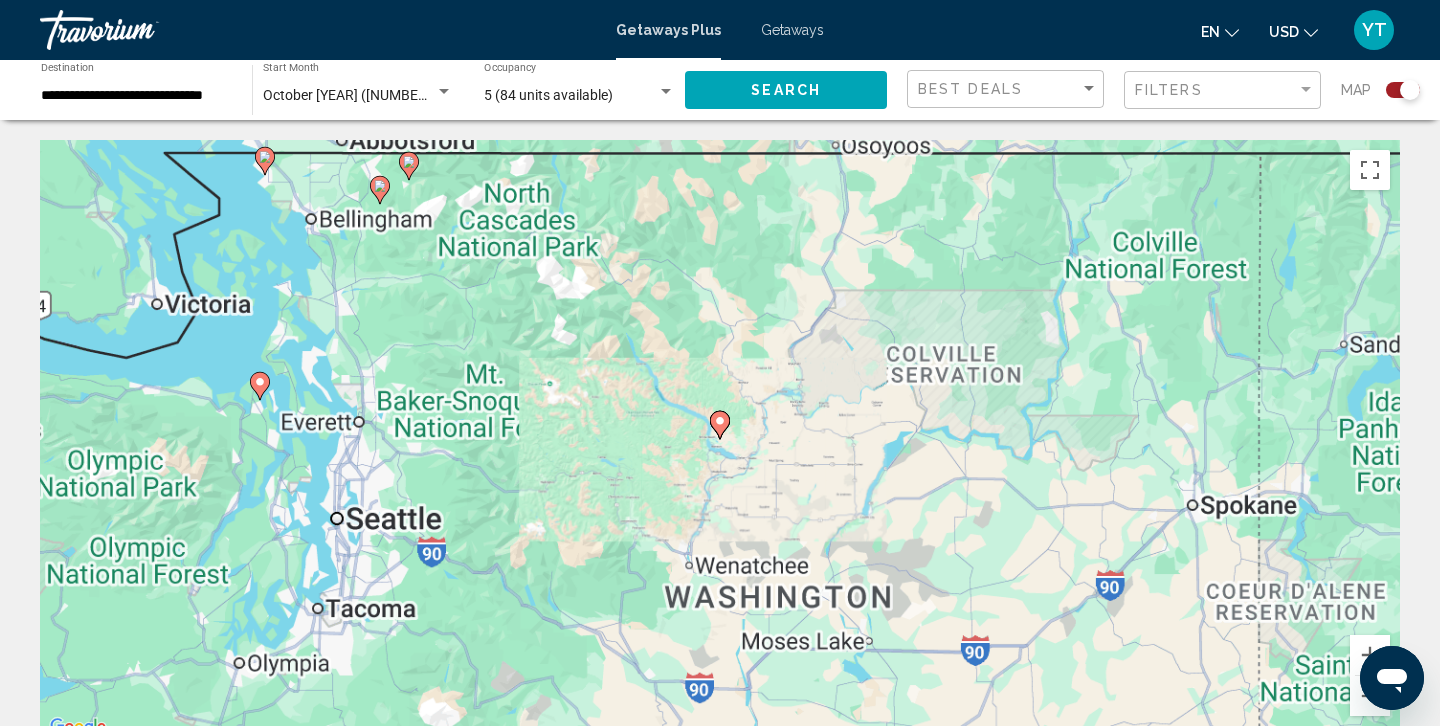 click 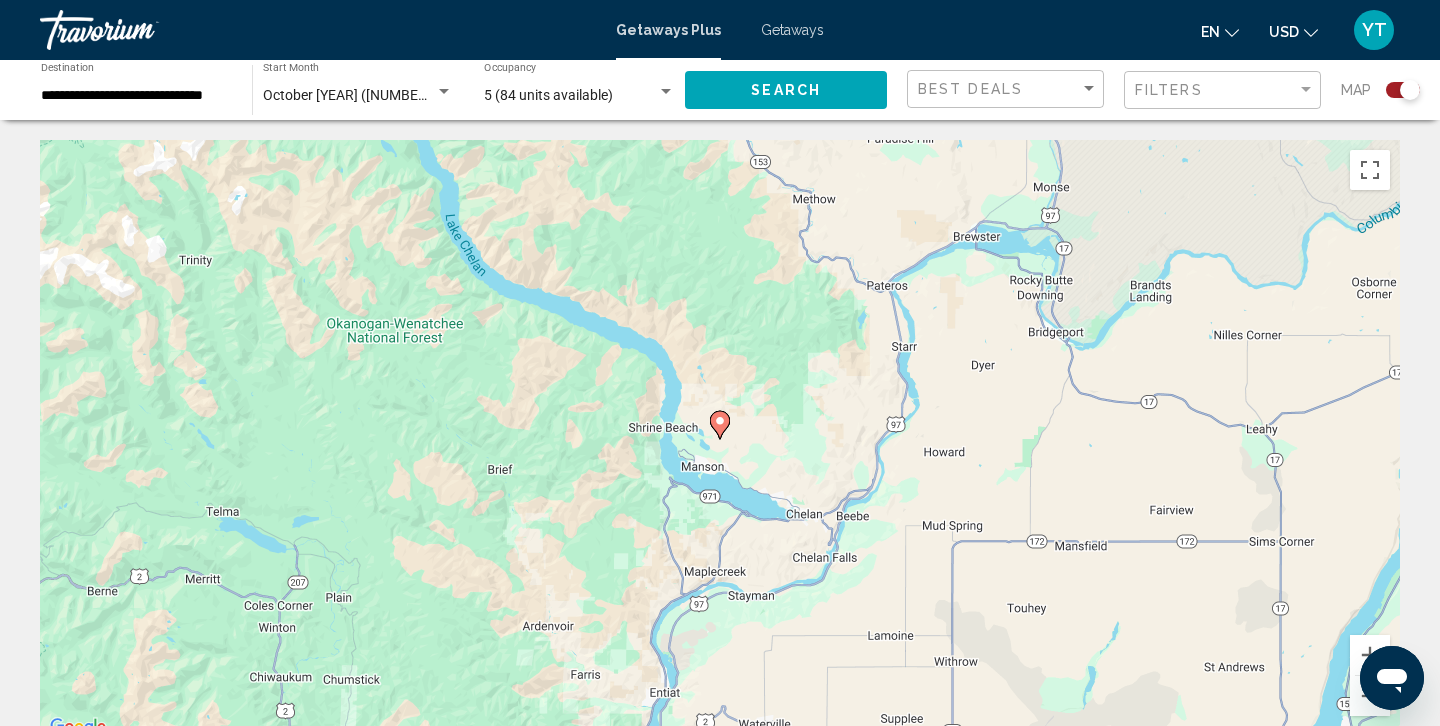 click 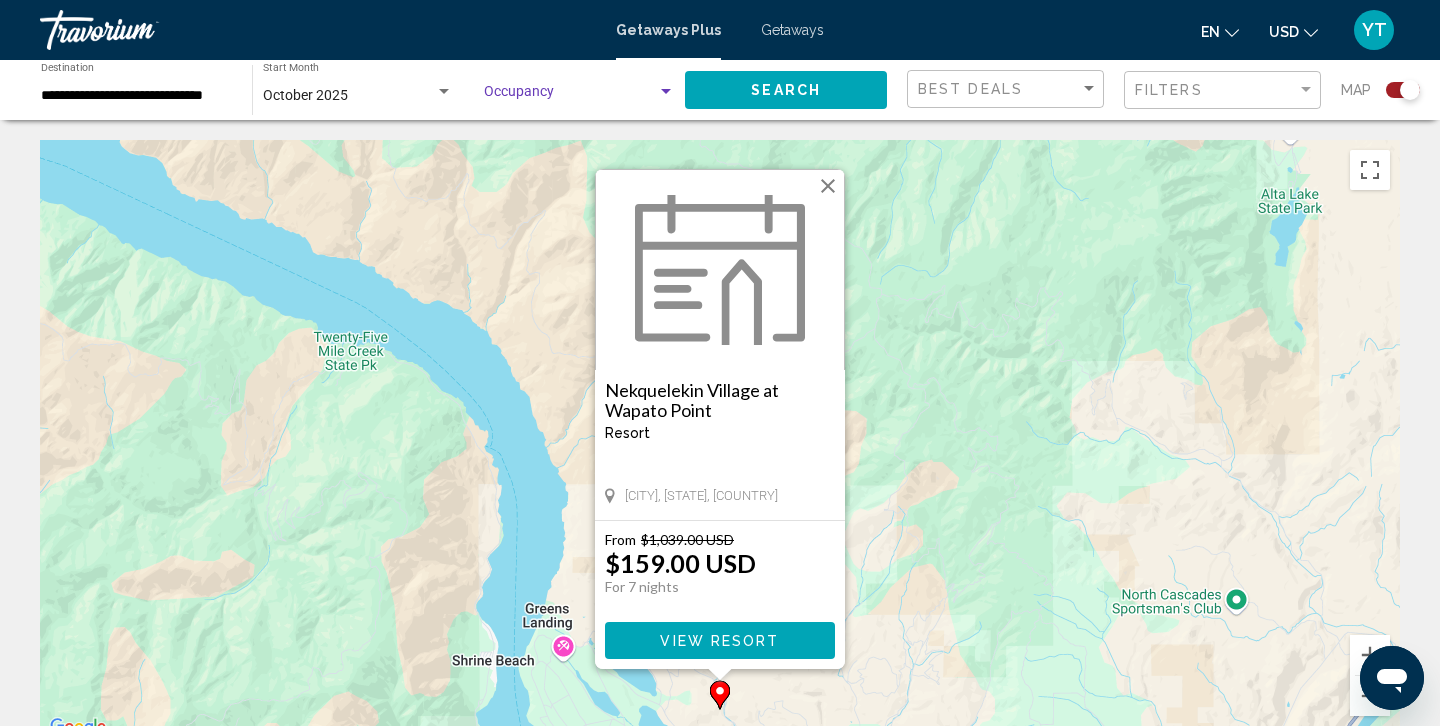 click at bounding box center (666, 92) 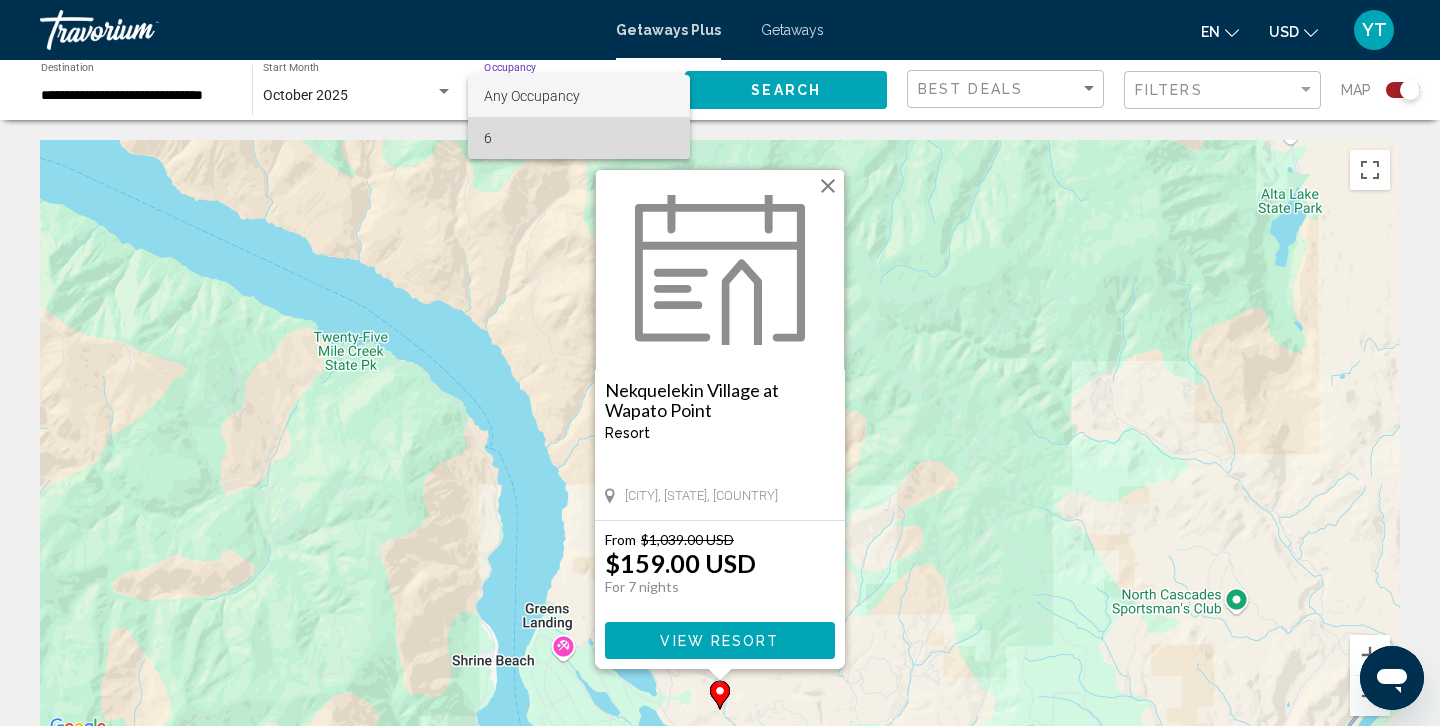 click on "6" at bounding box center [579, 138] 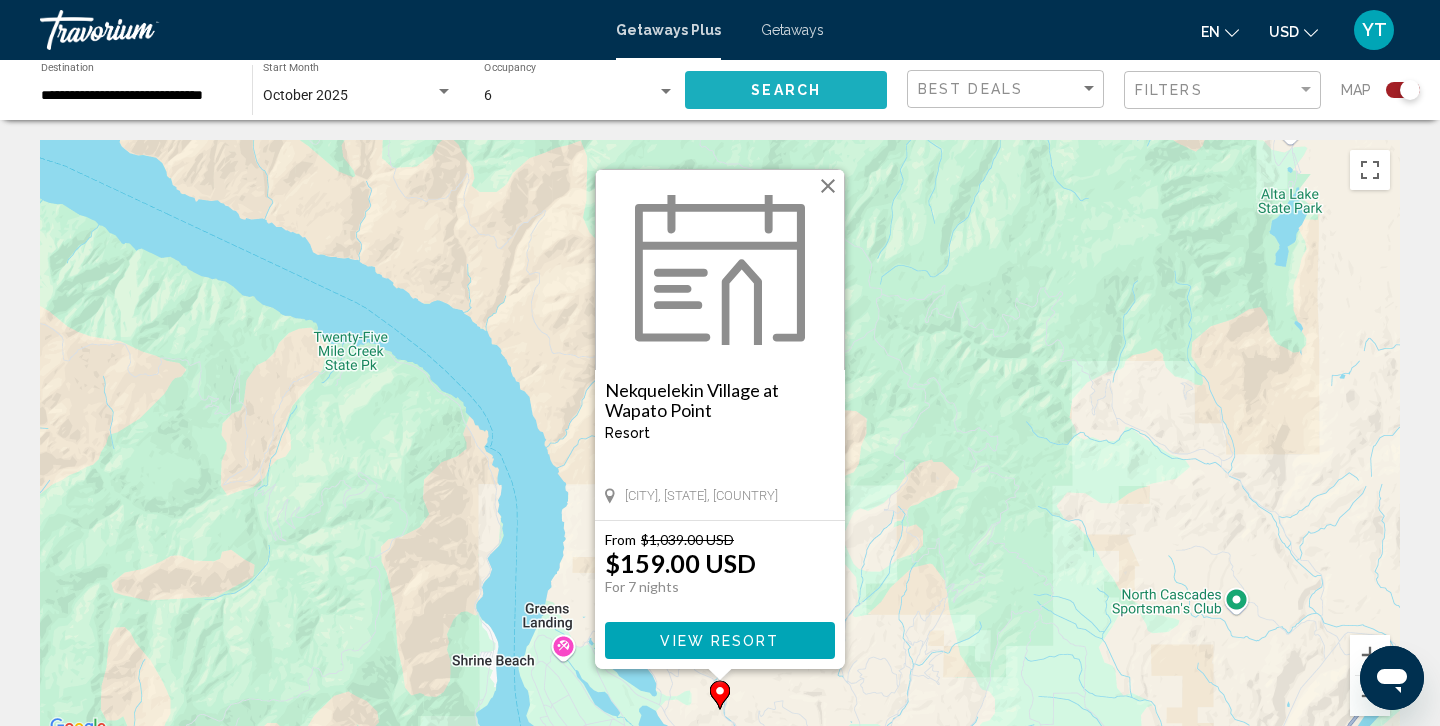 click on "Search" 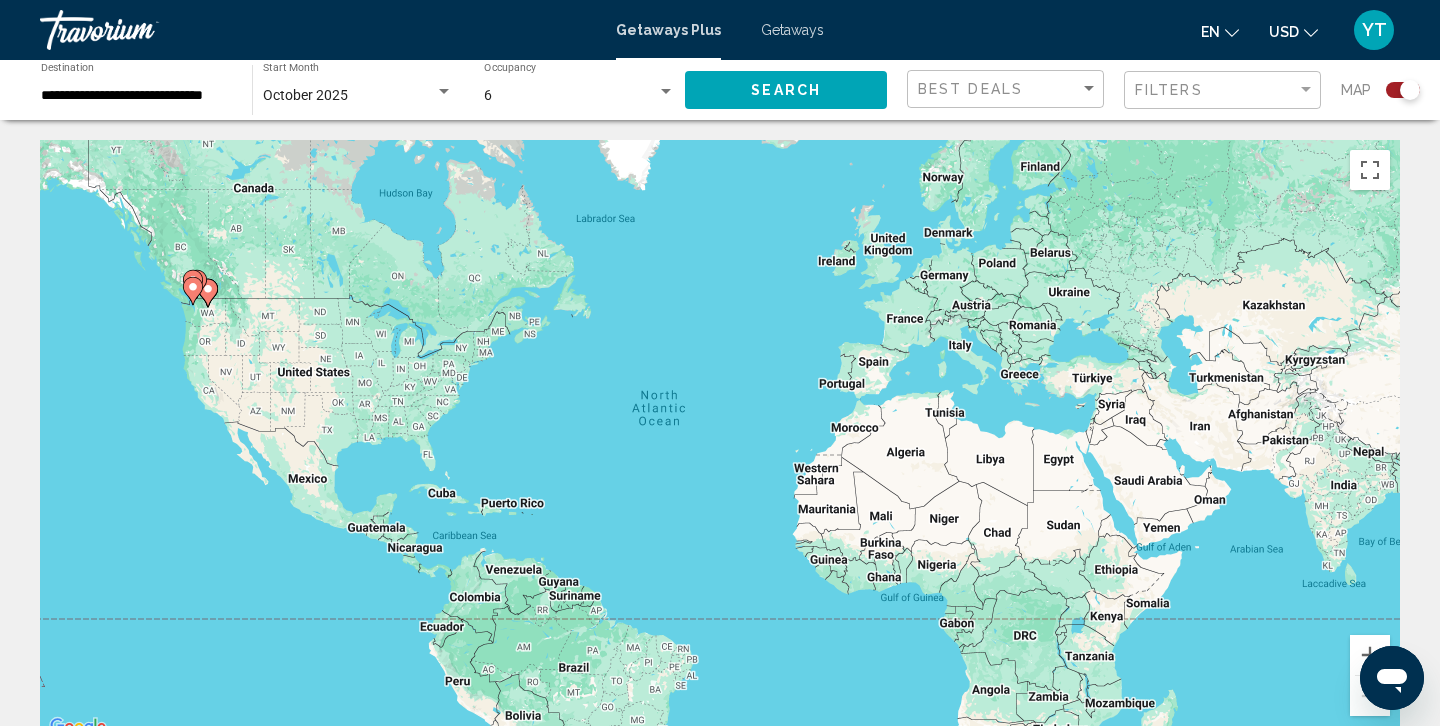 click 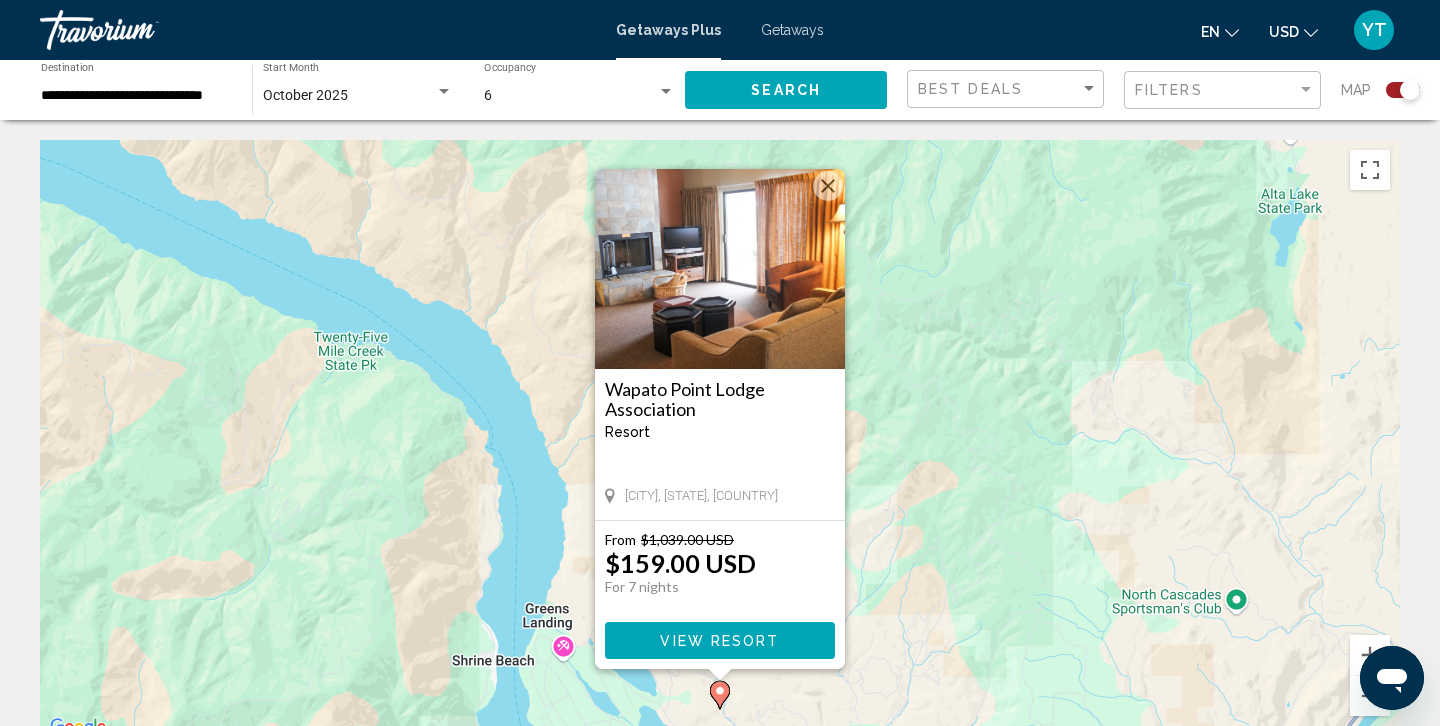 click at bounding box center (828, 186) 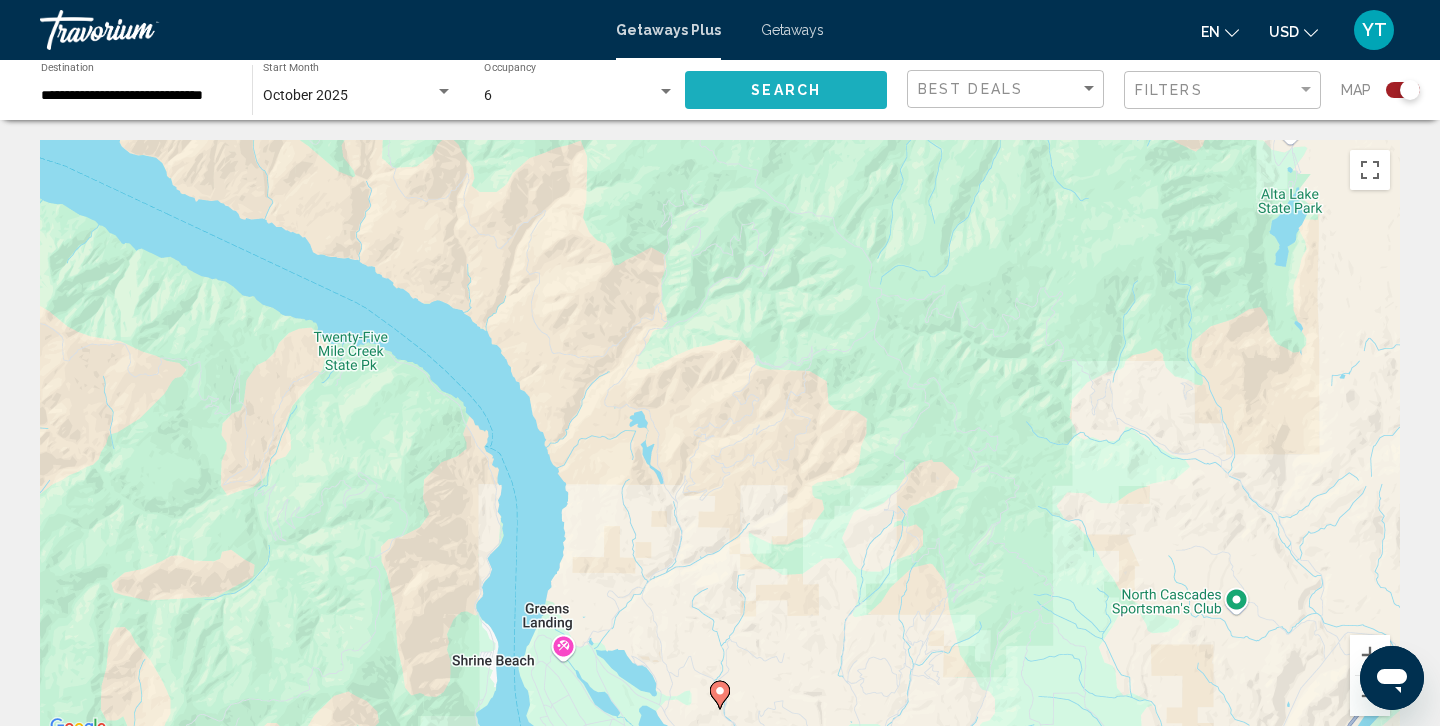 click on "Search" 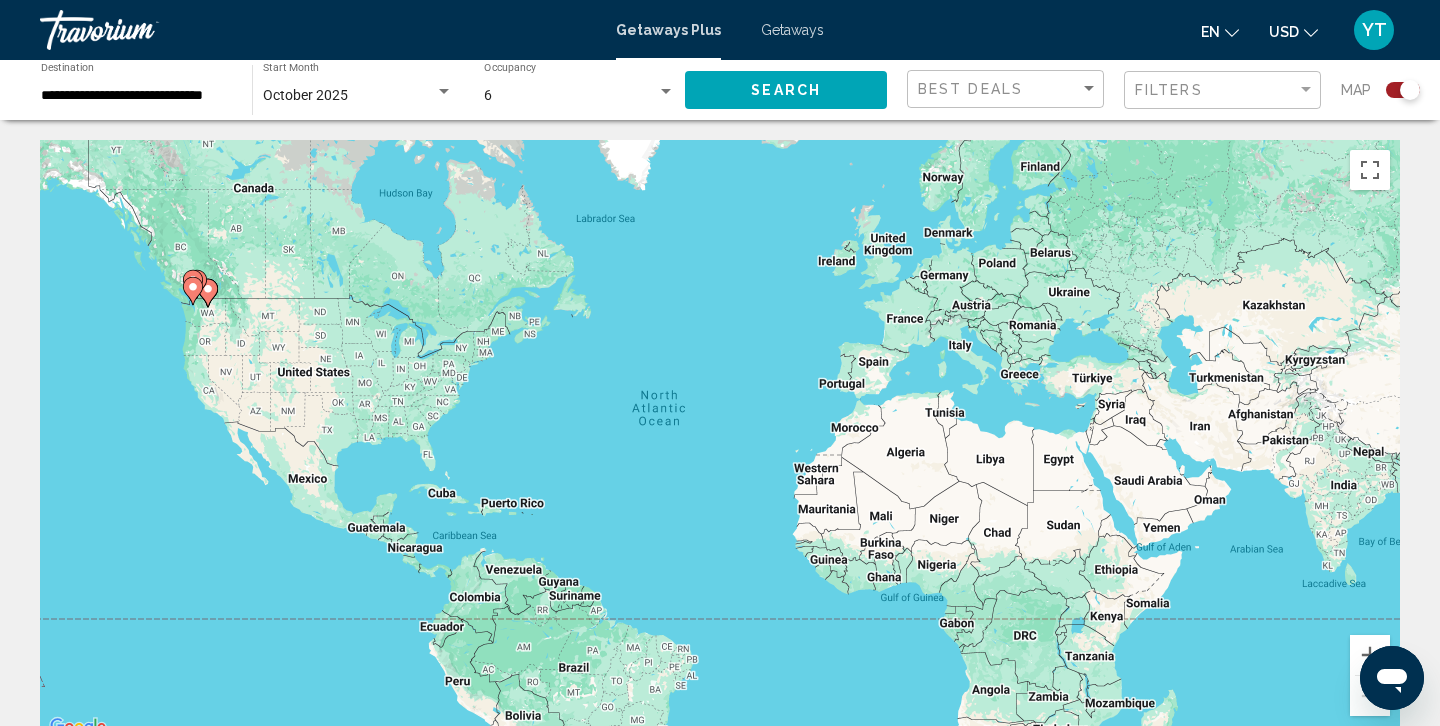 click on "To activate drag with keyboard, press Alt + Enter. Once in keyboard drag state, use the arrow keys to move the marker. To complete the drag, press the Enter key. To cancel, press Escape." at bounding box center [720, 440] 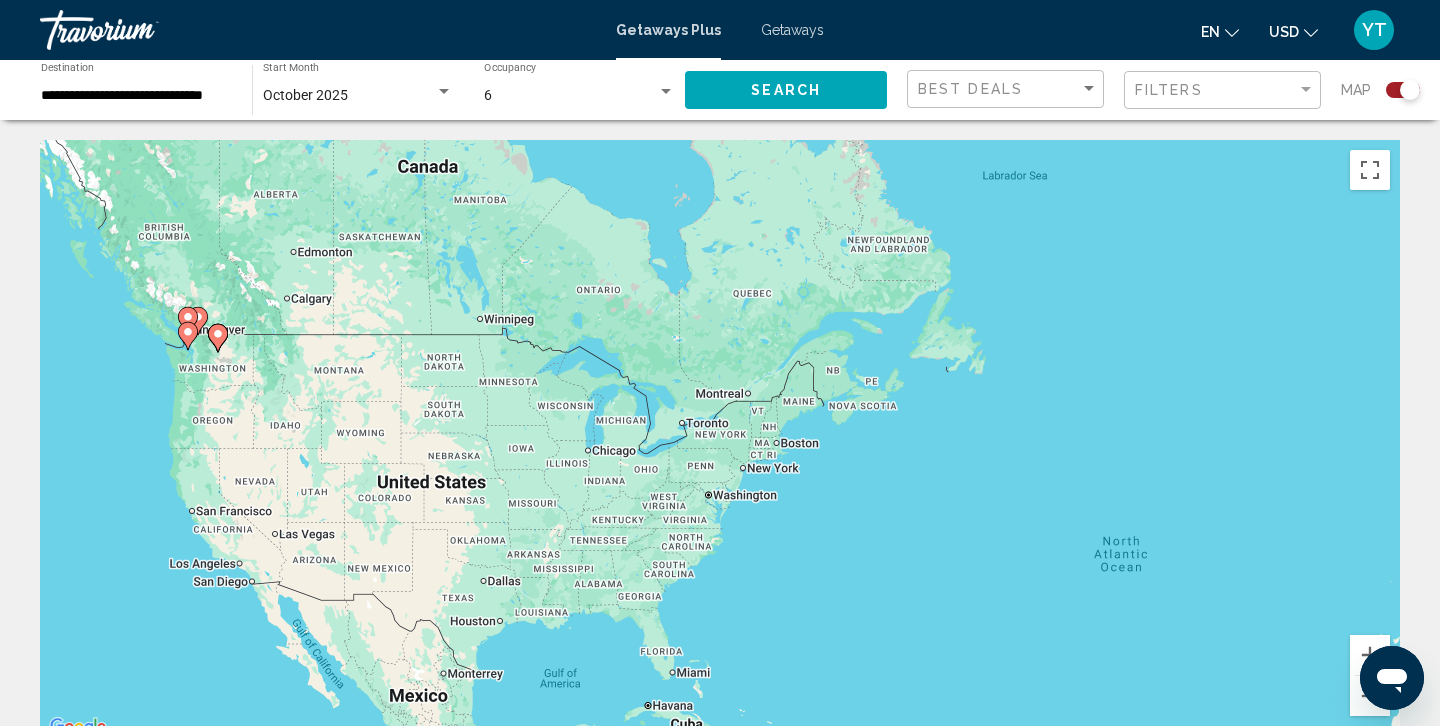 click on "To activate drag with keyboard, press Alt + Enter. Once in keyboard drag state, use the arrow keys to move the marker. To complete the drag, press the Enter key. To cancel, press Escape." at bounding box center [720, 440] 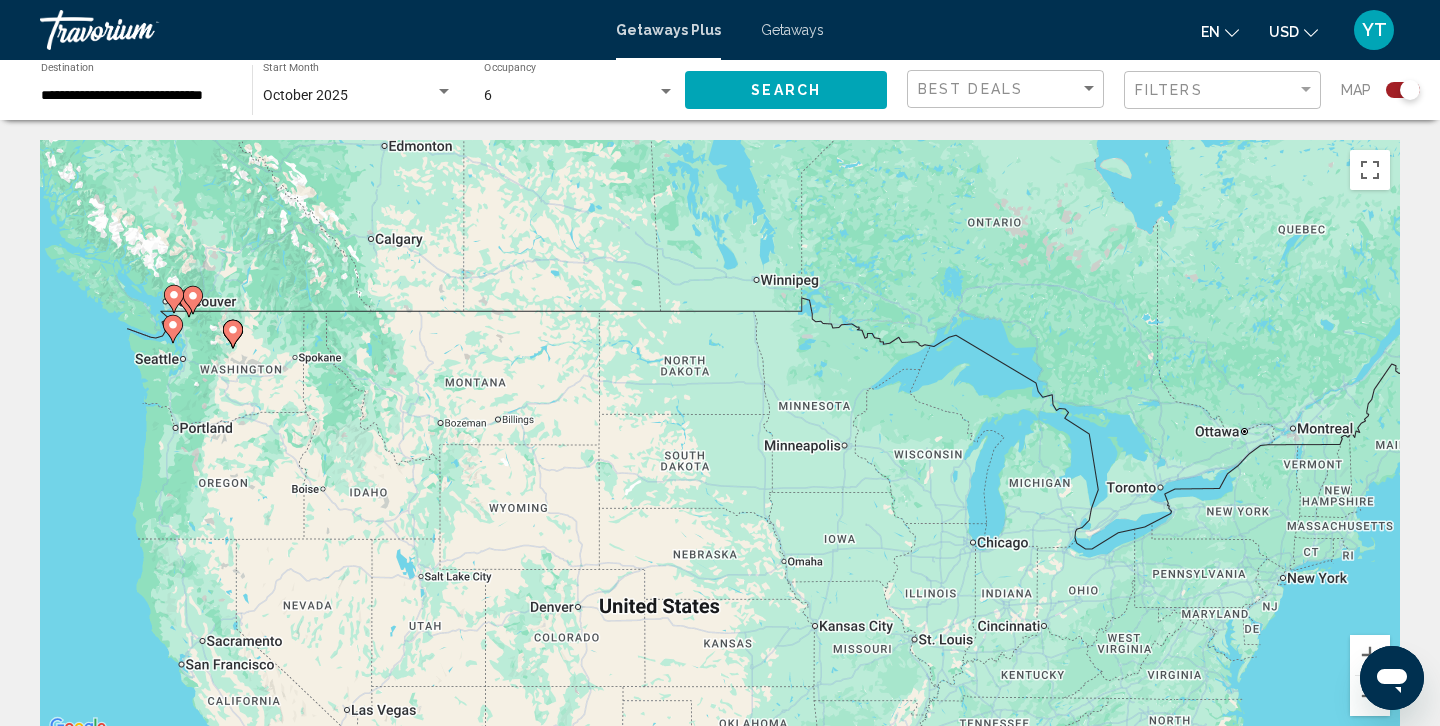 click on "To activate drag with keyboard, press Alt + Enter. Once in keyboard drag state, use the arrow keys to move the marker. To complete the drag, press the Enter key. To cancel, press Escape." at bounding box center [720, 440] 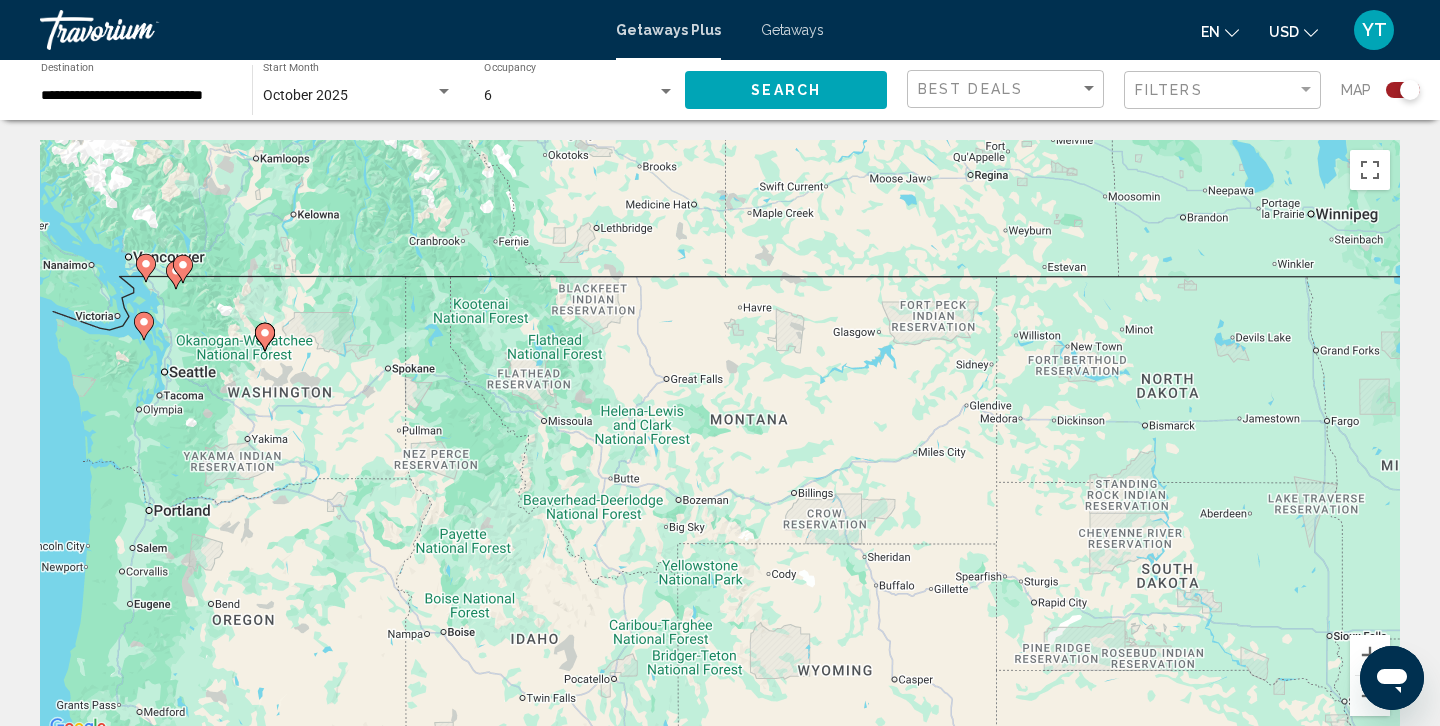 click at bounding box center (176, 275) 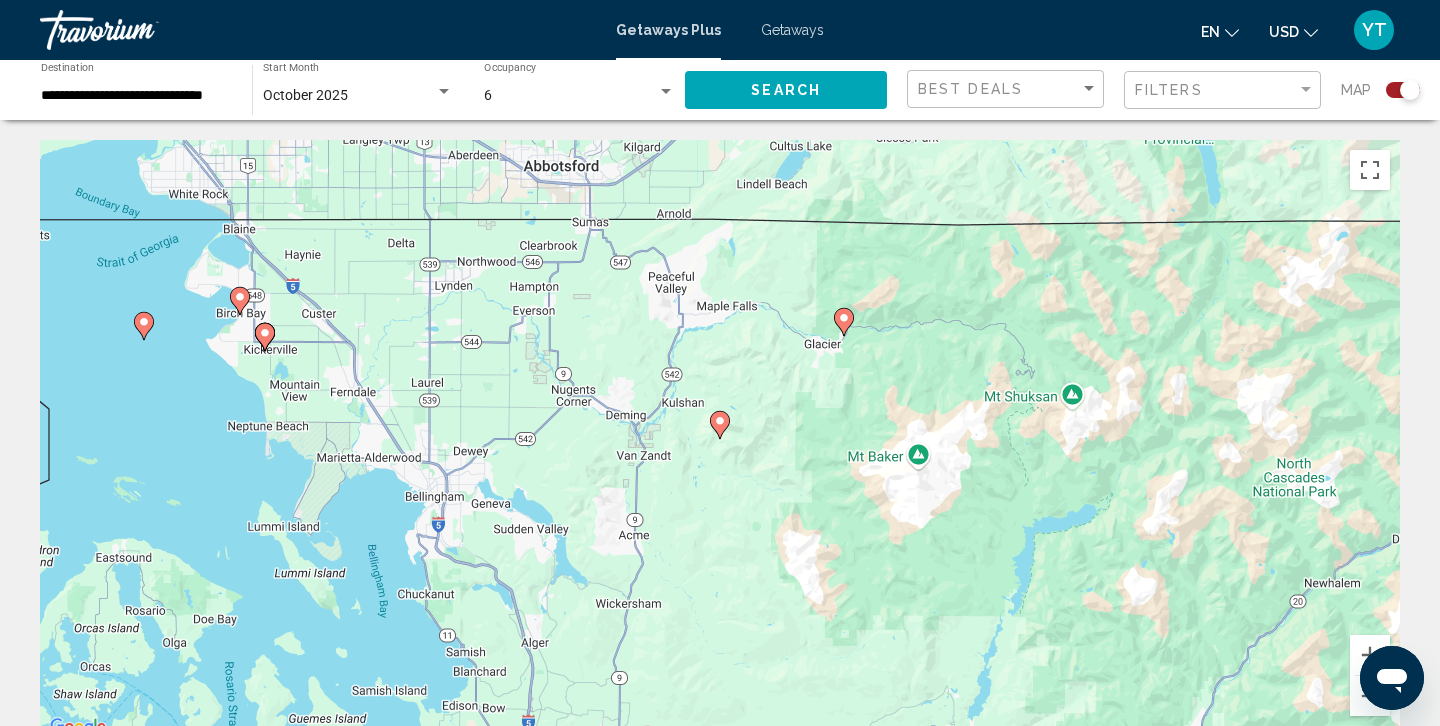 click 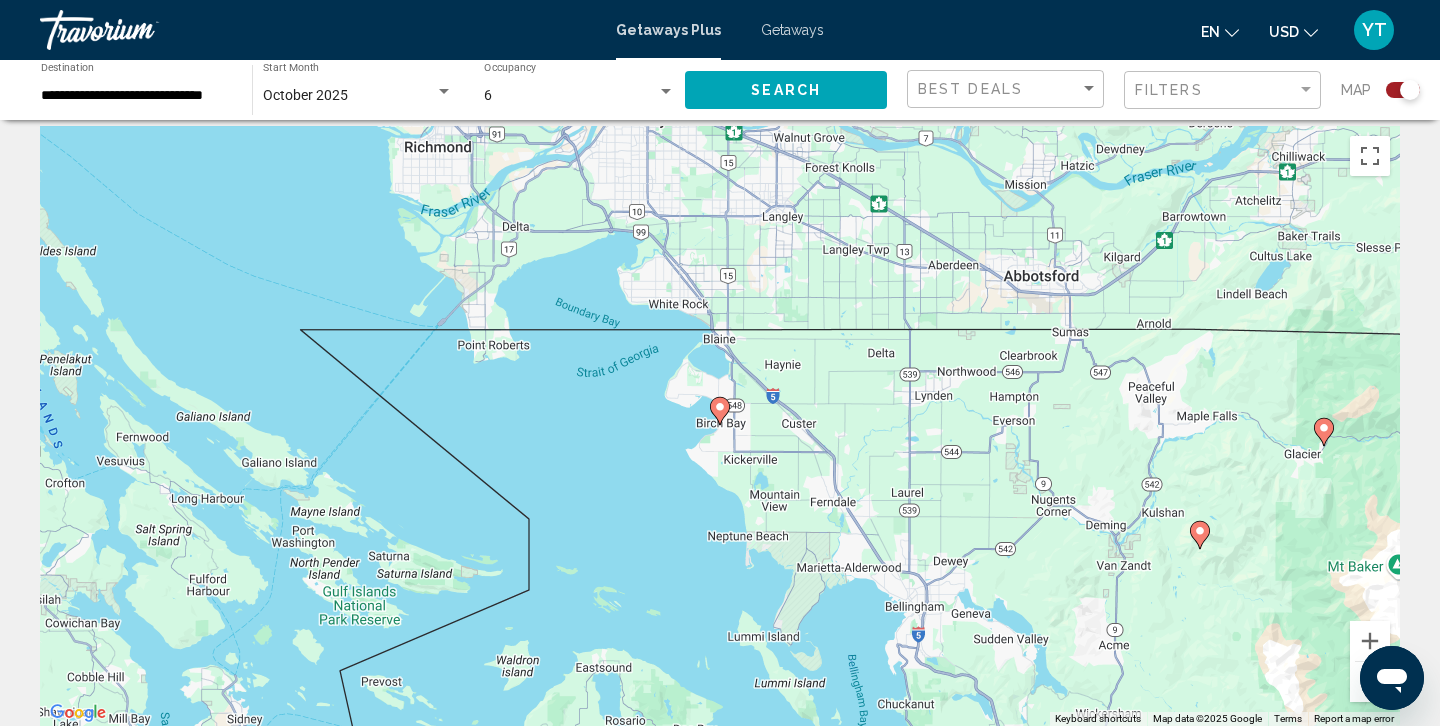 scroll, scrollTop: 0, scrollLeft: 0, axis: both 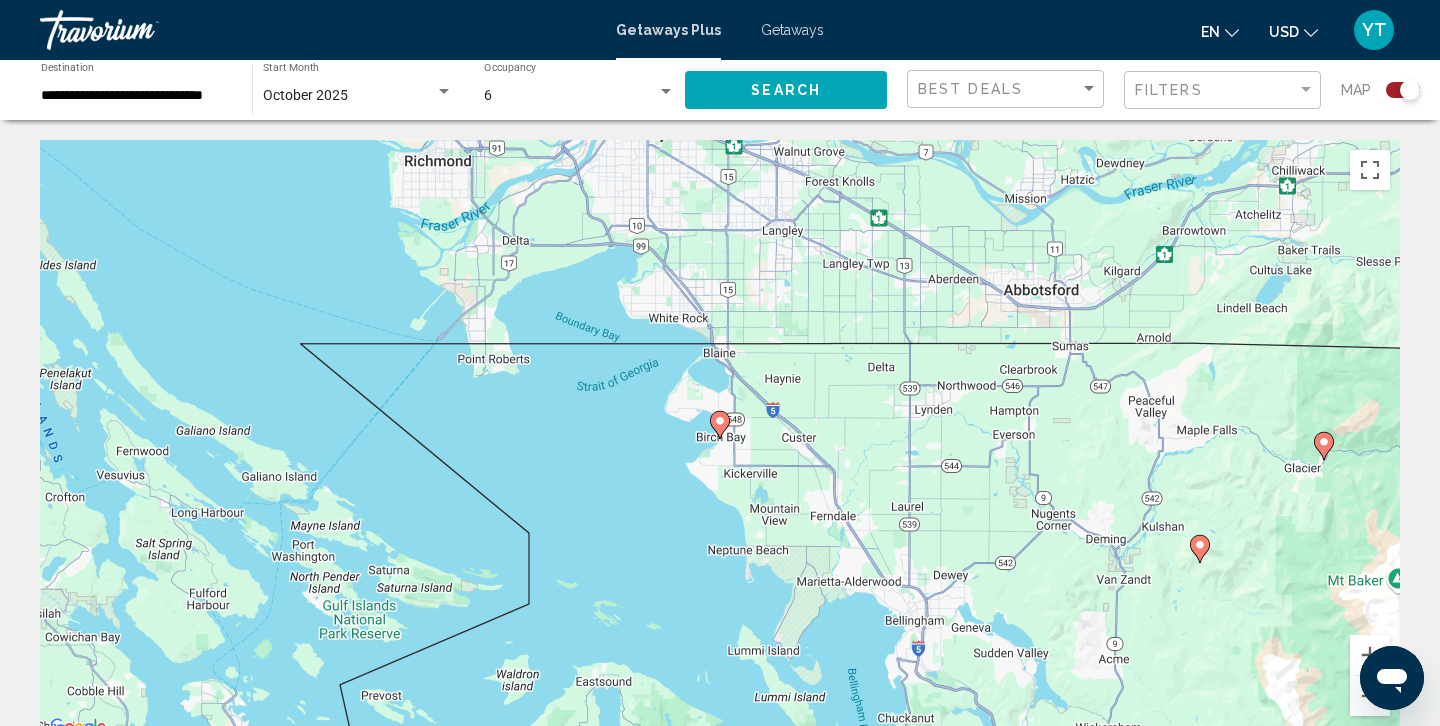 click 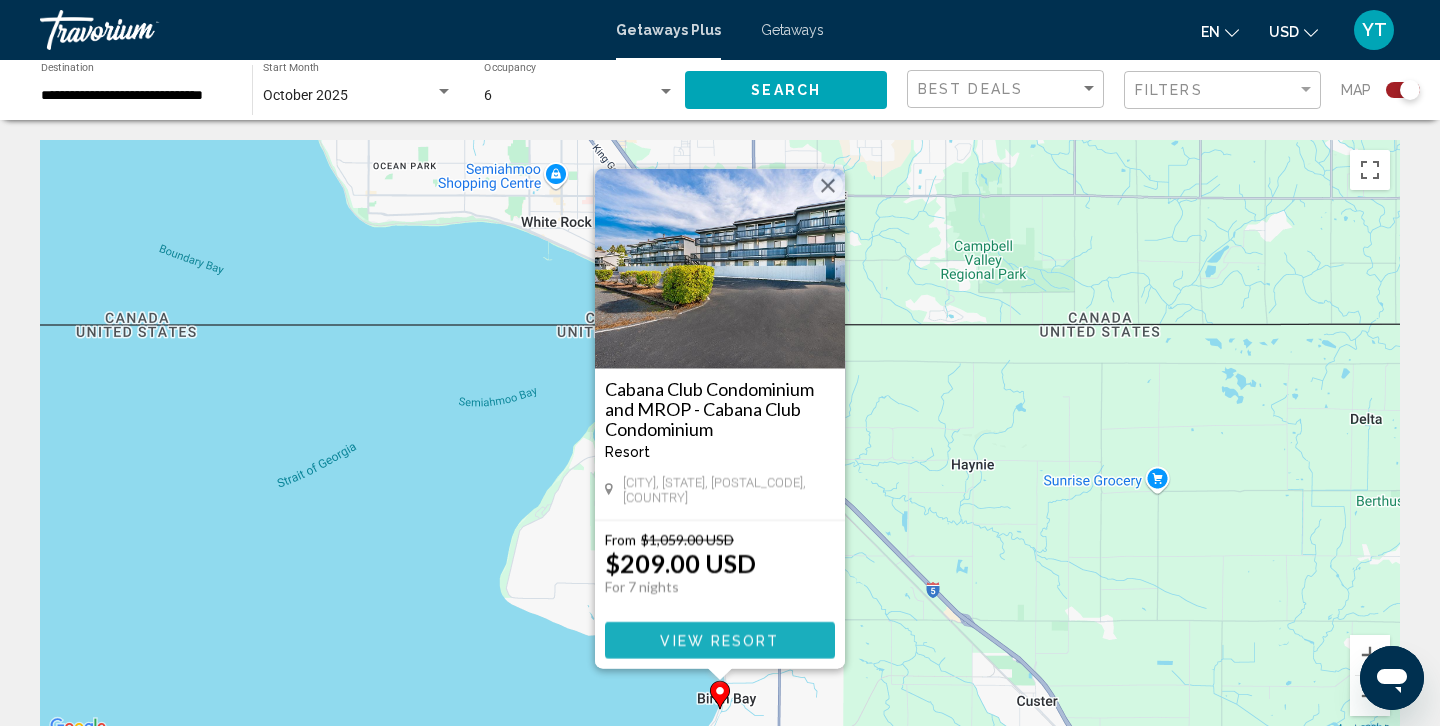 click on "View Resort" at bounding box center [719, 641] 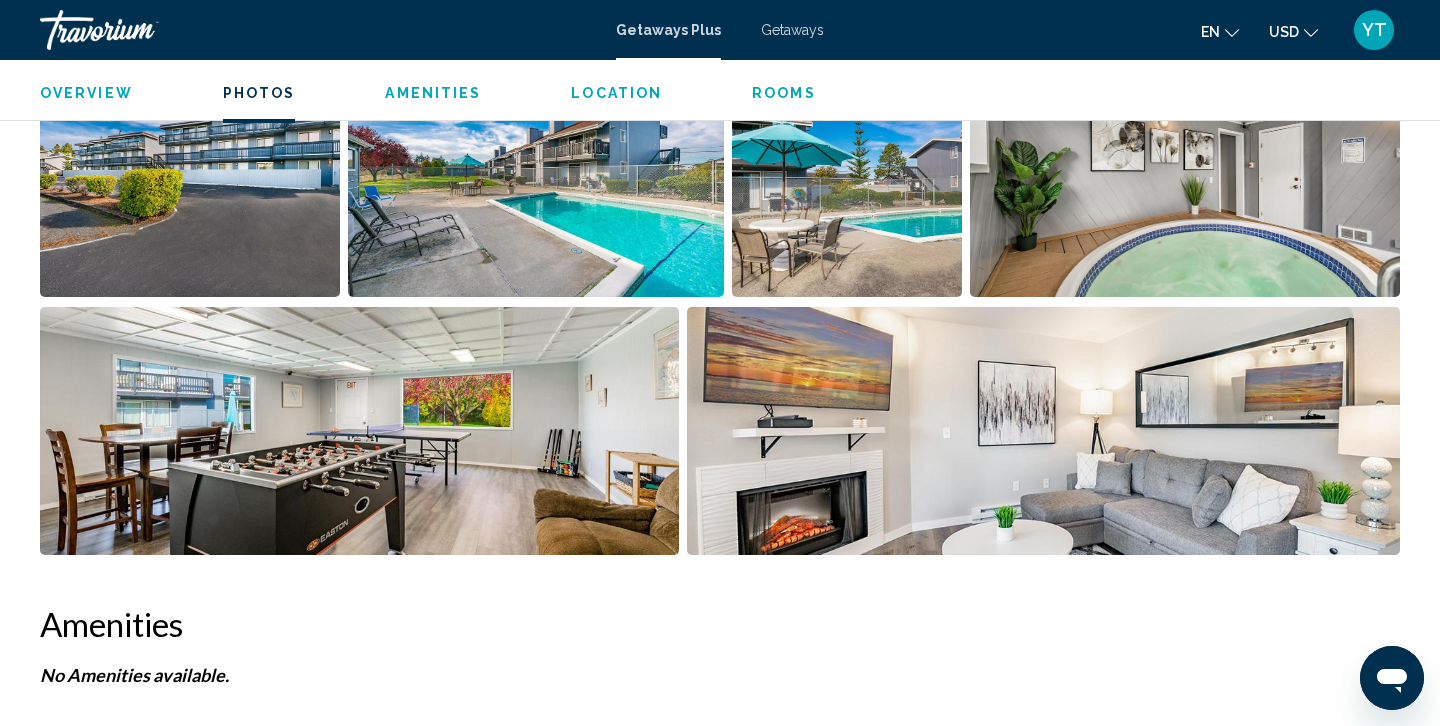 scroll, scrollTop: 1042, scrollLeft: 0, axis: vertical 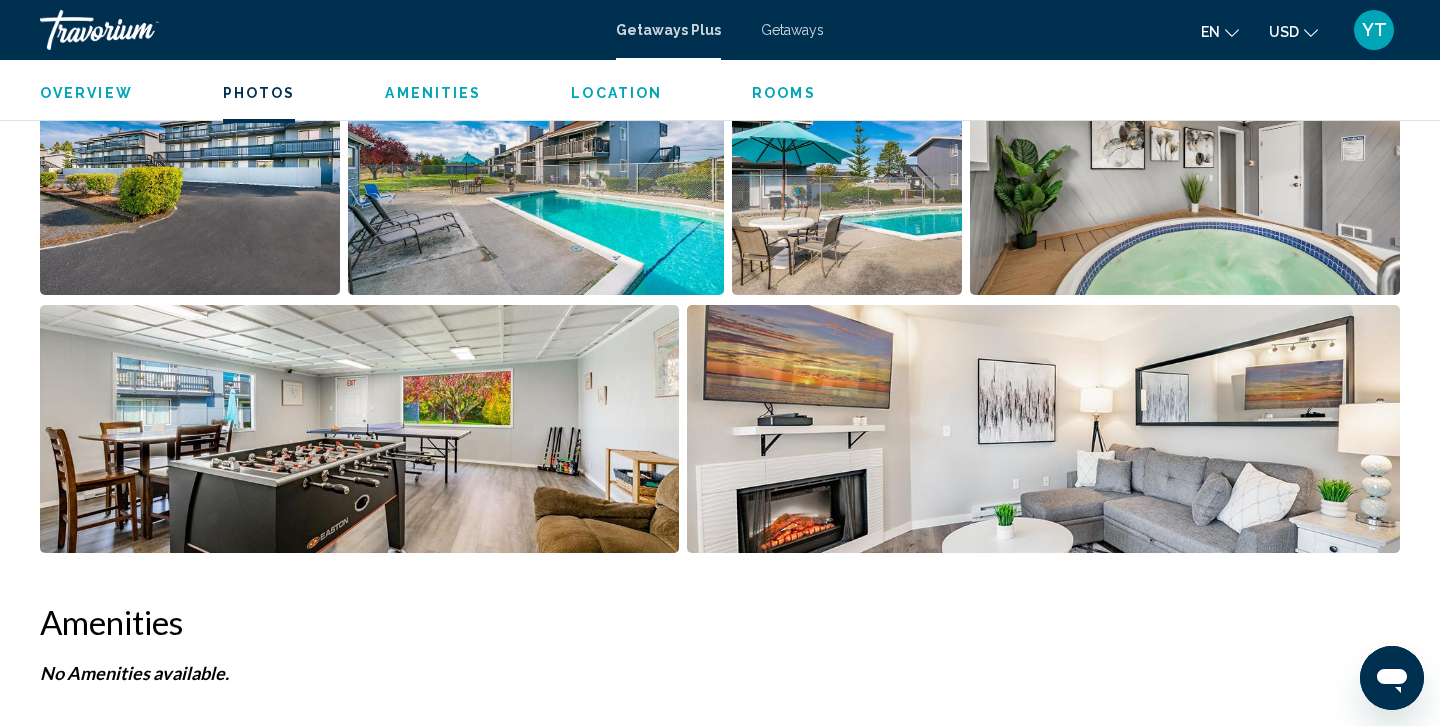 click at bounding box center (1185, 171) 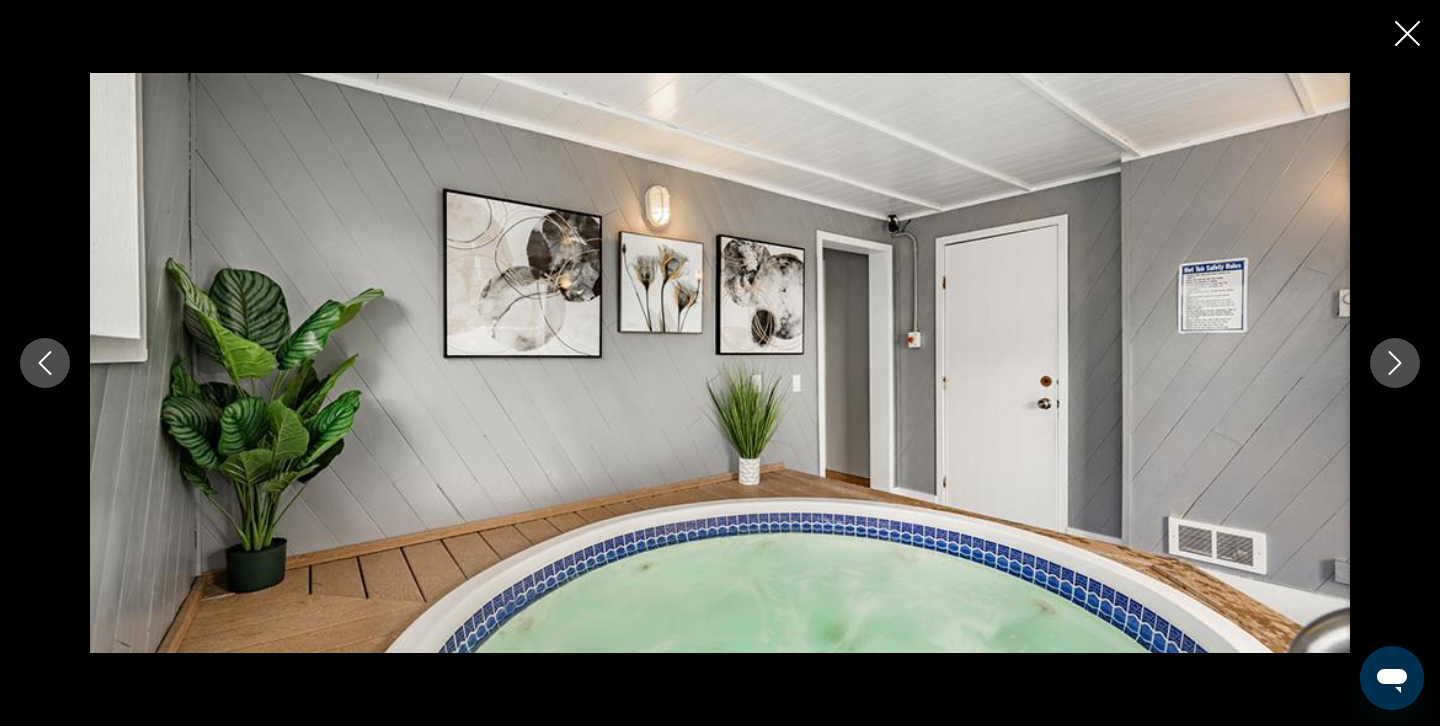 click 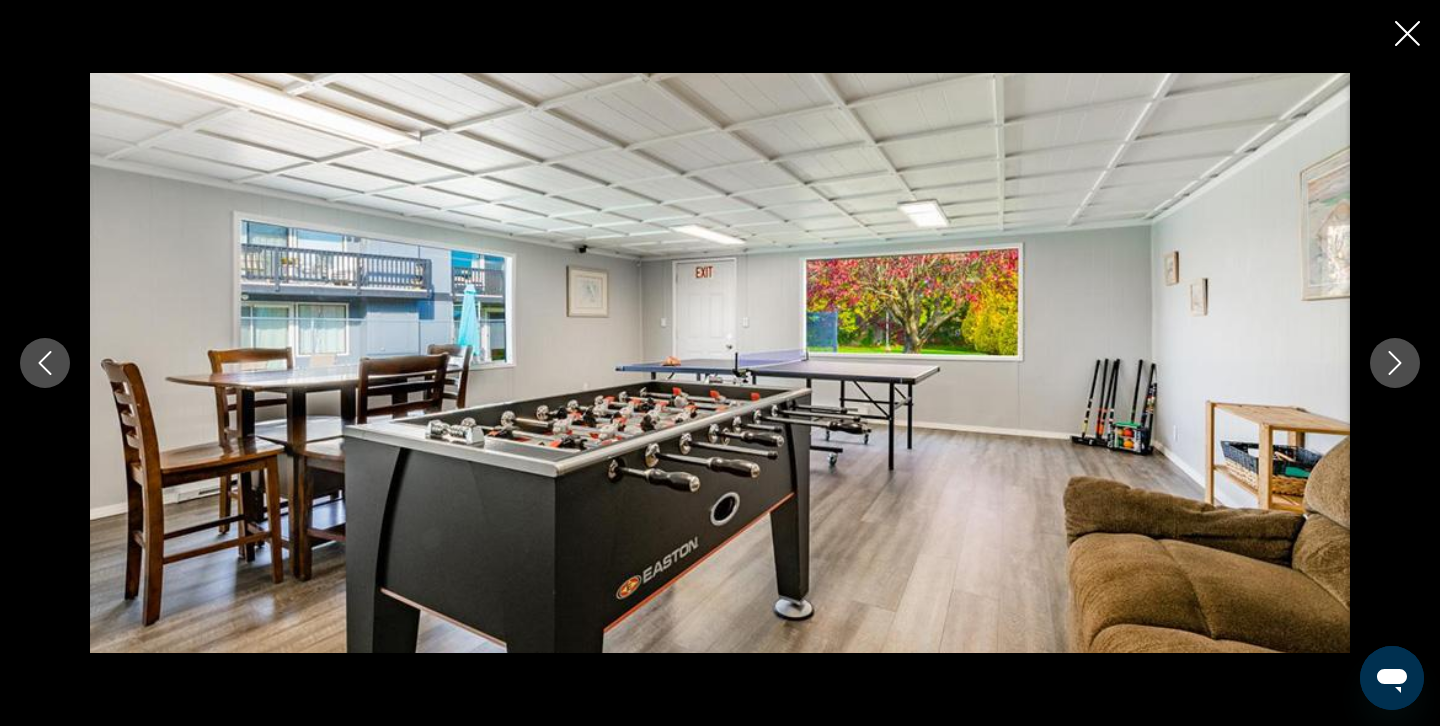 click 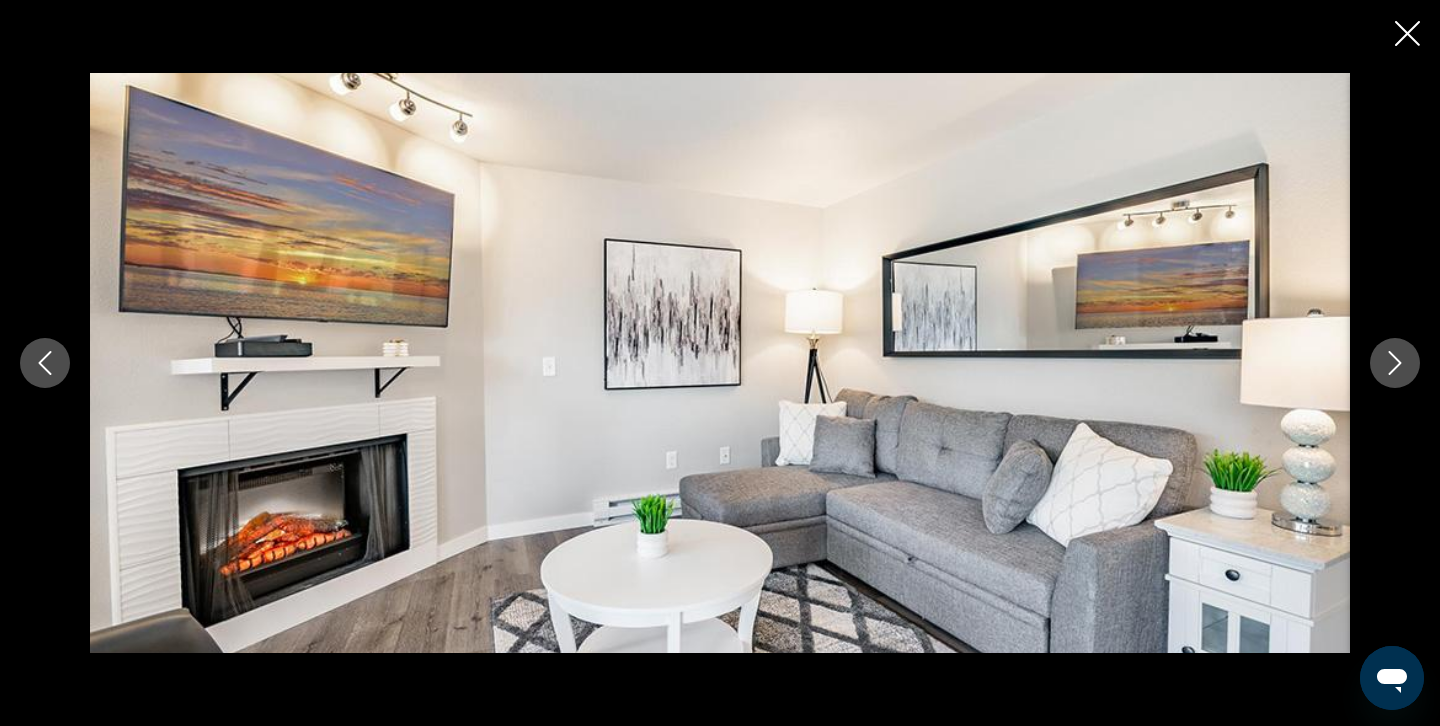 click 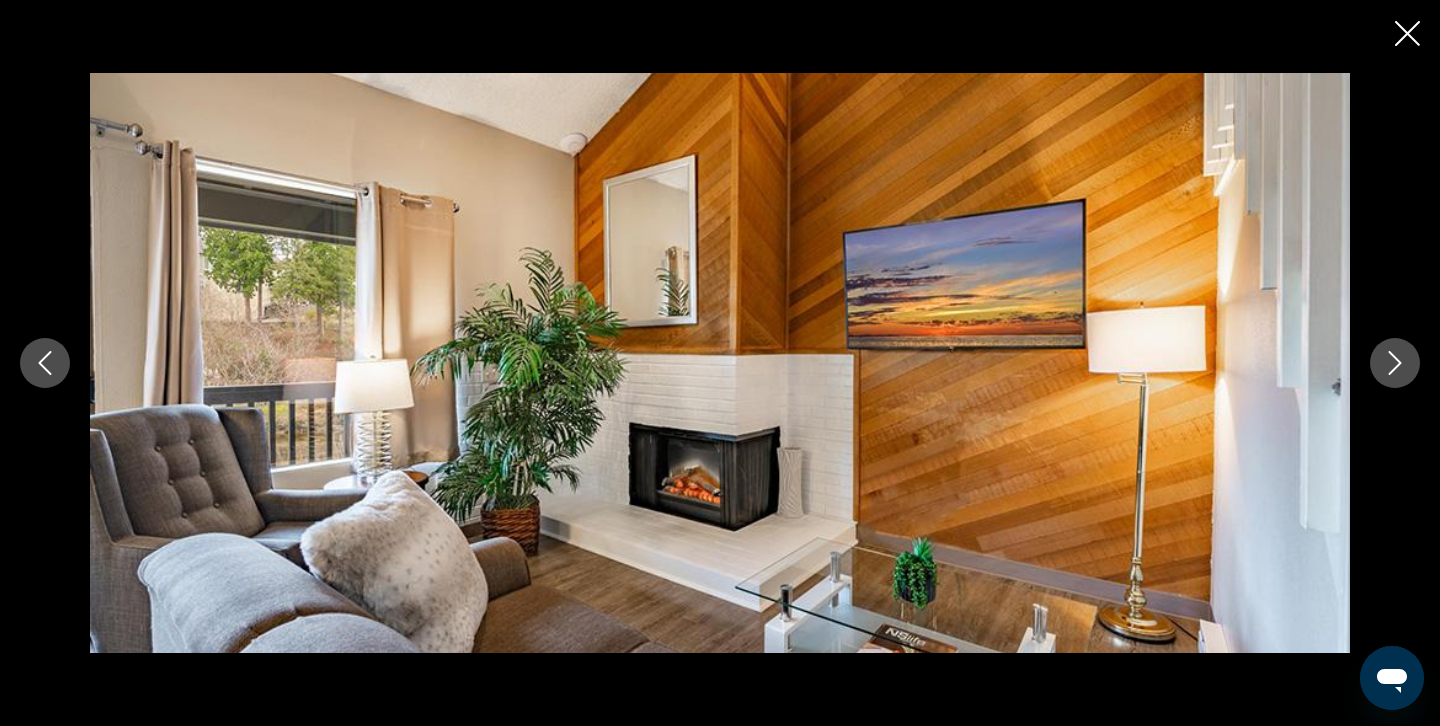 click 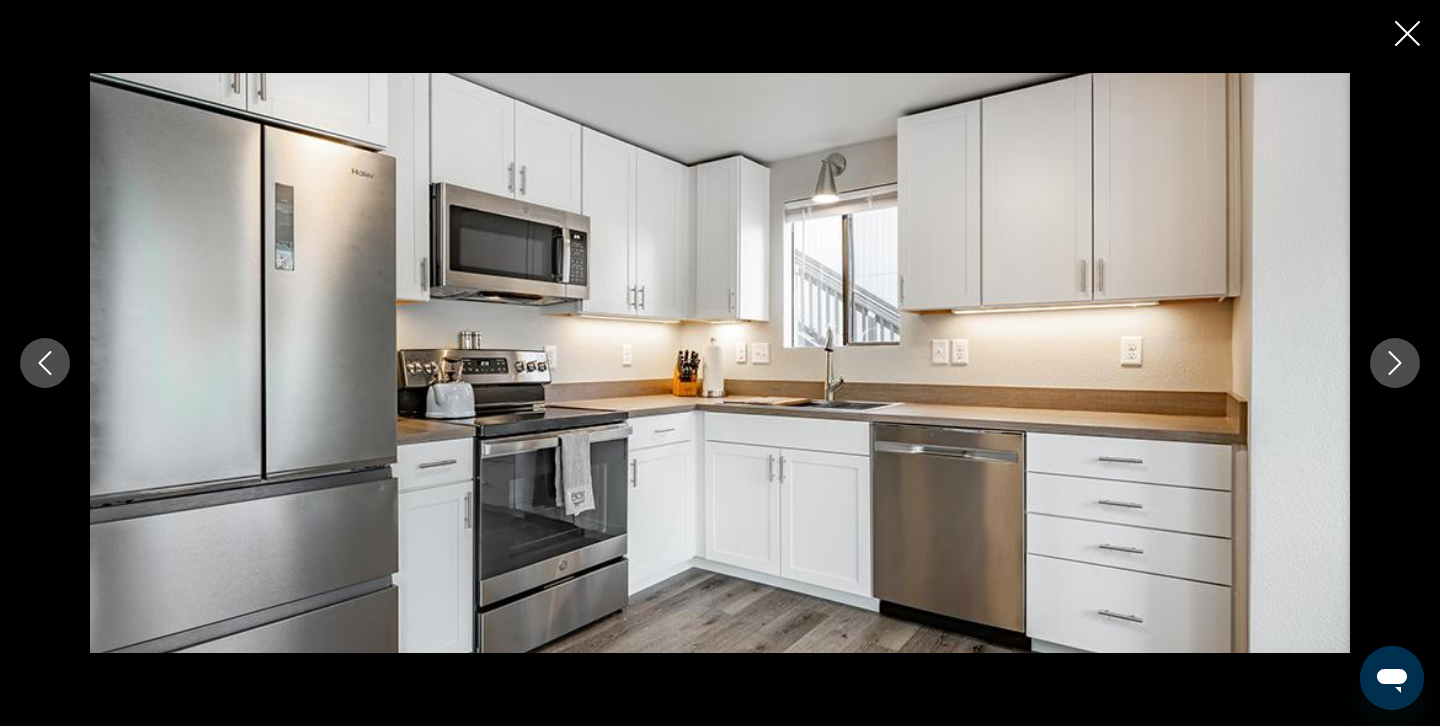 click 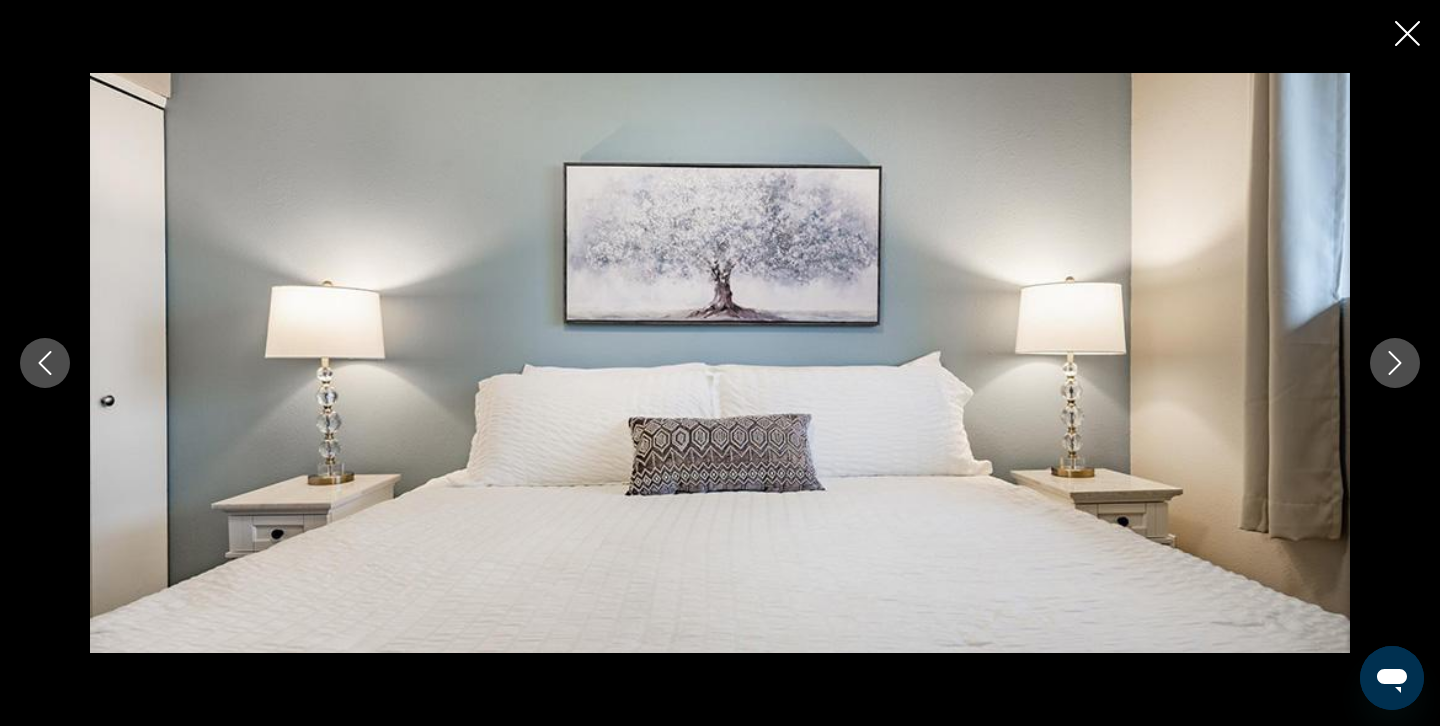 click 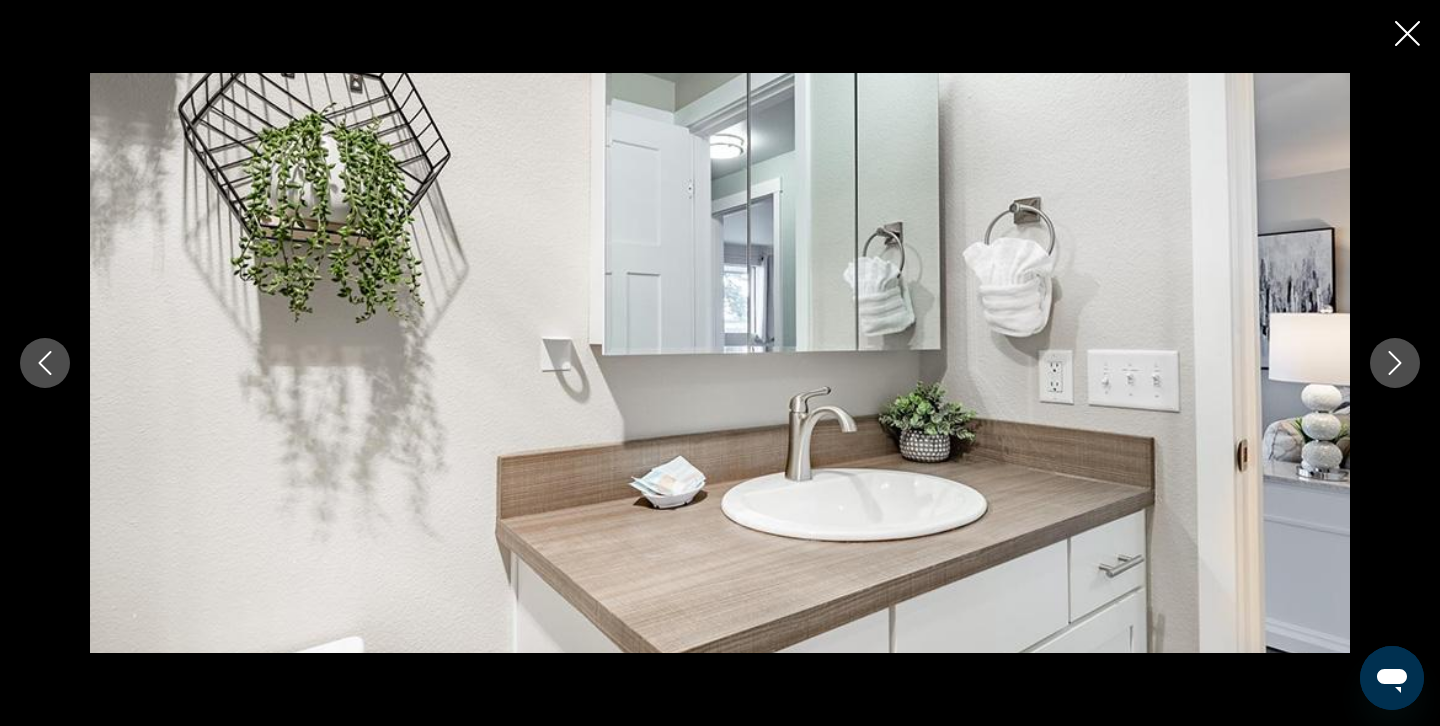 click 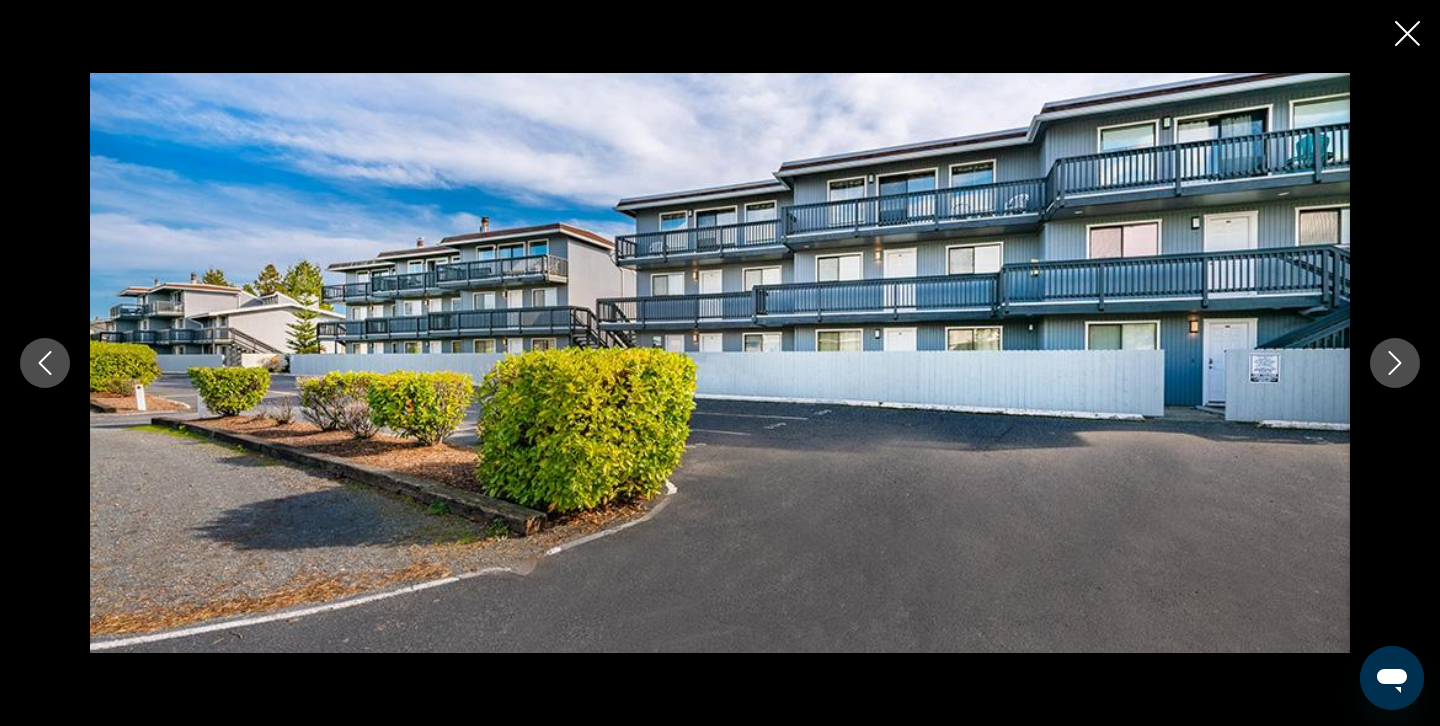 click 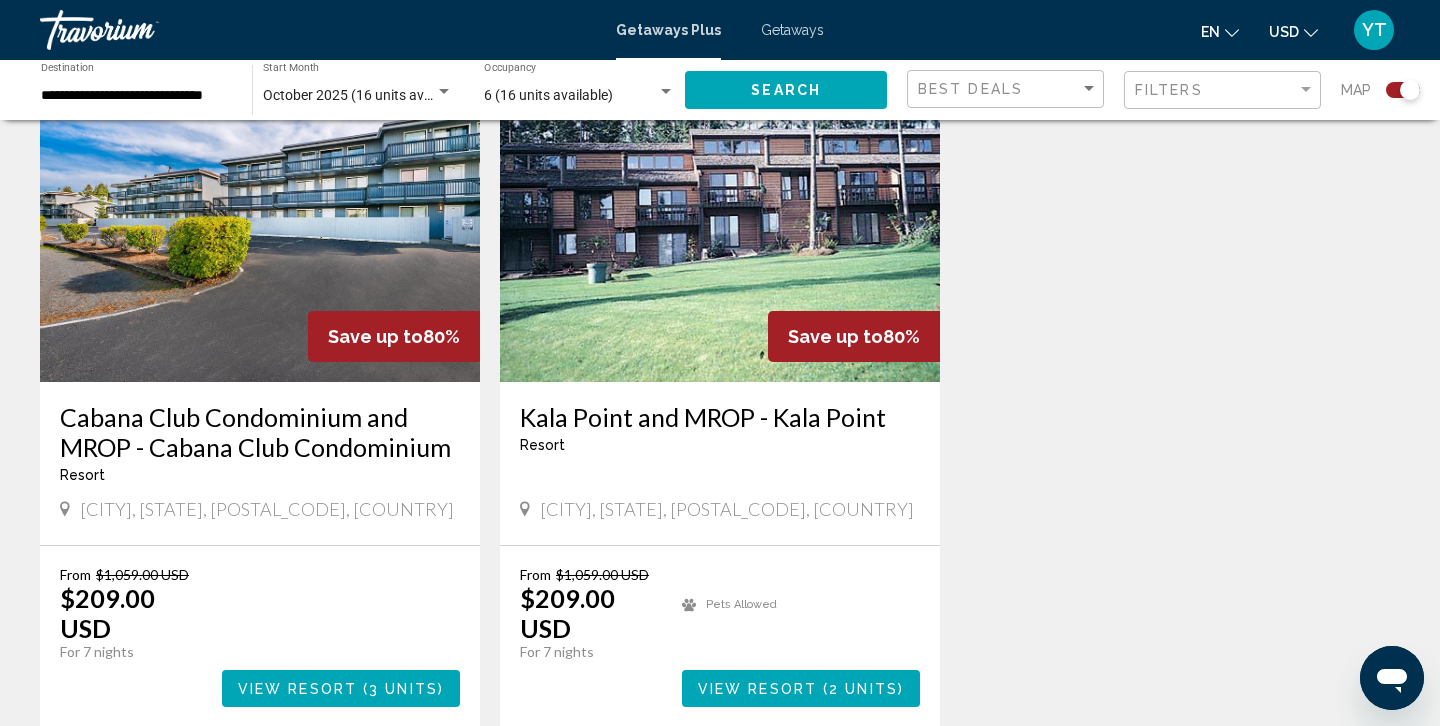 scroll, scrollTop: 2150, scrollLeft: 0, axis: vertical 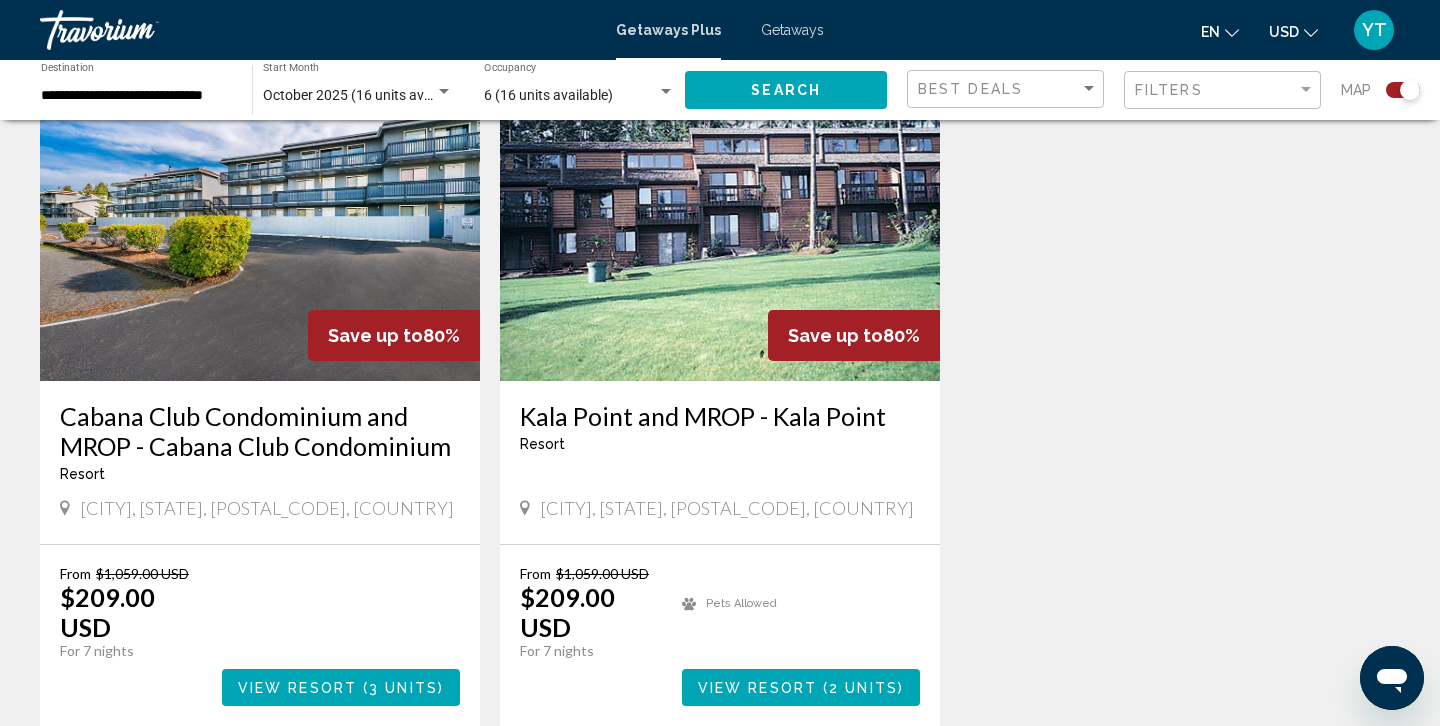 click on "Cabana Club Condominium and MROP - Cabana Club Condominium" at bounding box center (260, 431) 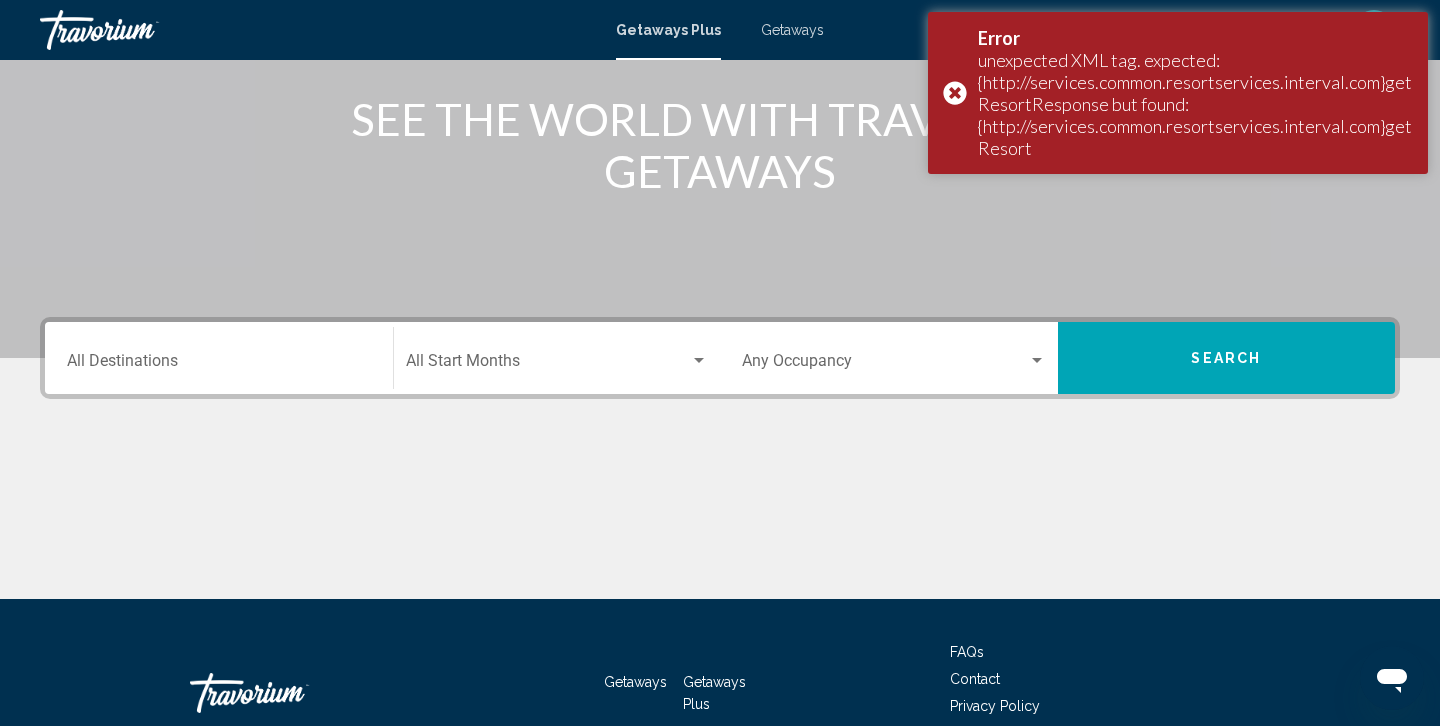scroll, scrollTop: 0, scrollLeft: 0, axis: both 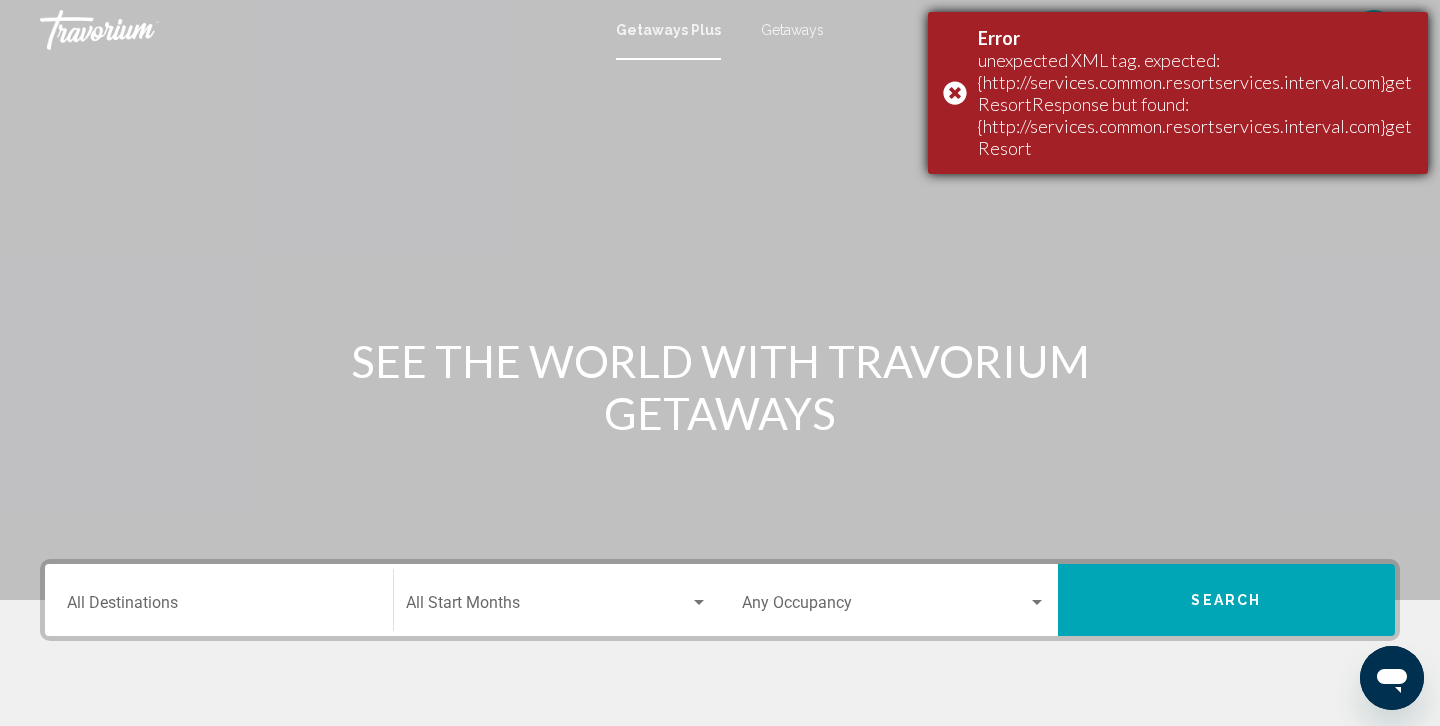 click on "Error   unexpected XML tag. expected: {http://services.common.resortservices.interval.com}getResortResponse but found: {http://services.common.resortservices.interval.com}getResort" at bounding box center (1178, 93) 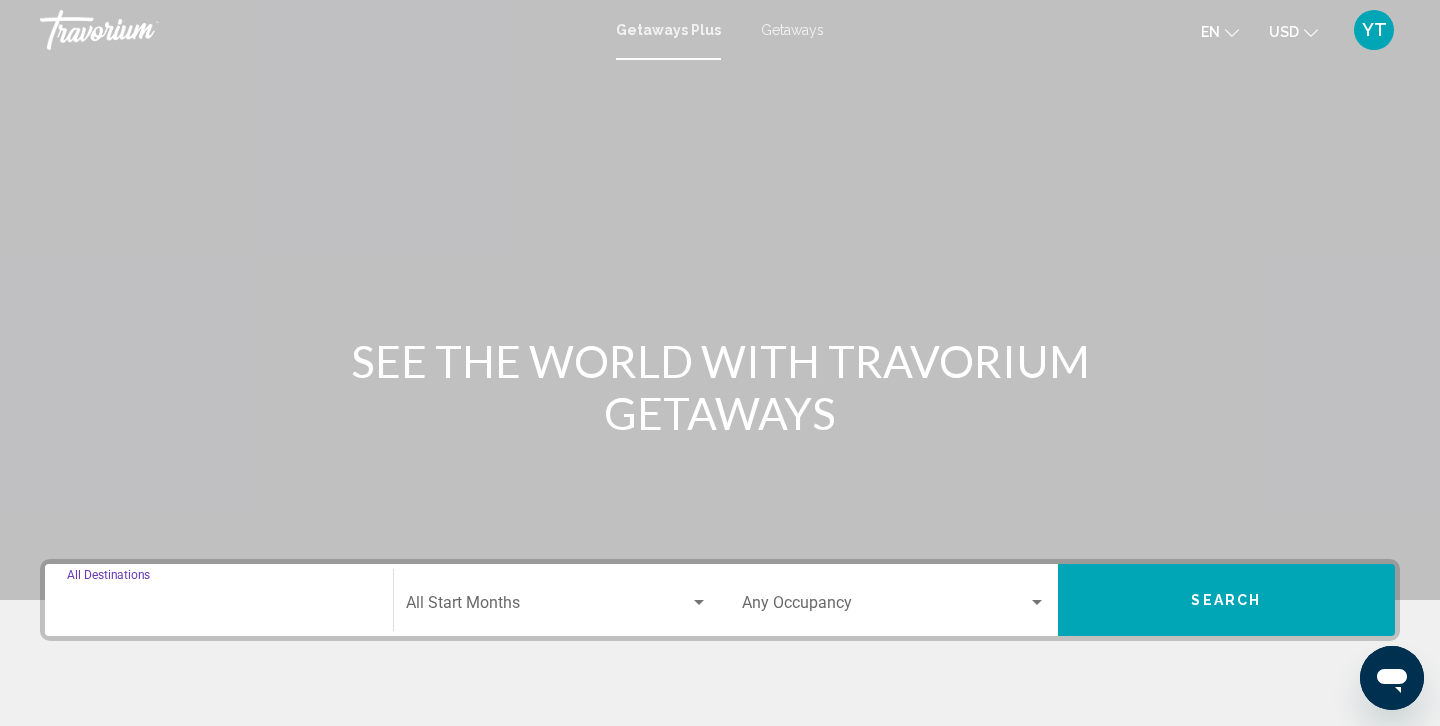 click on "Destination All Destinations" at bounding box center [219, 607] 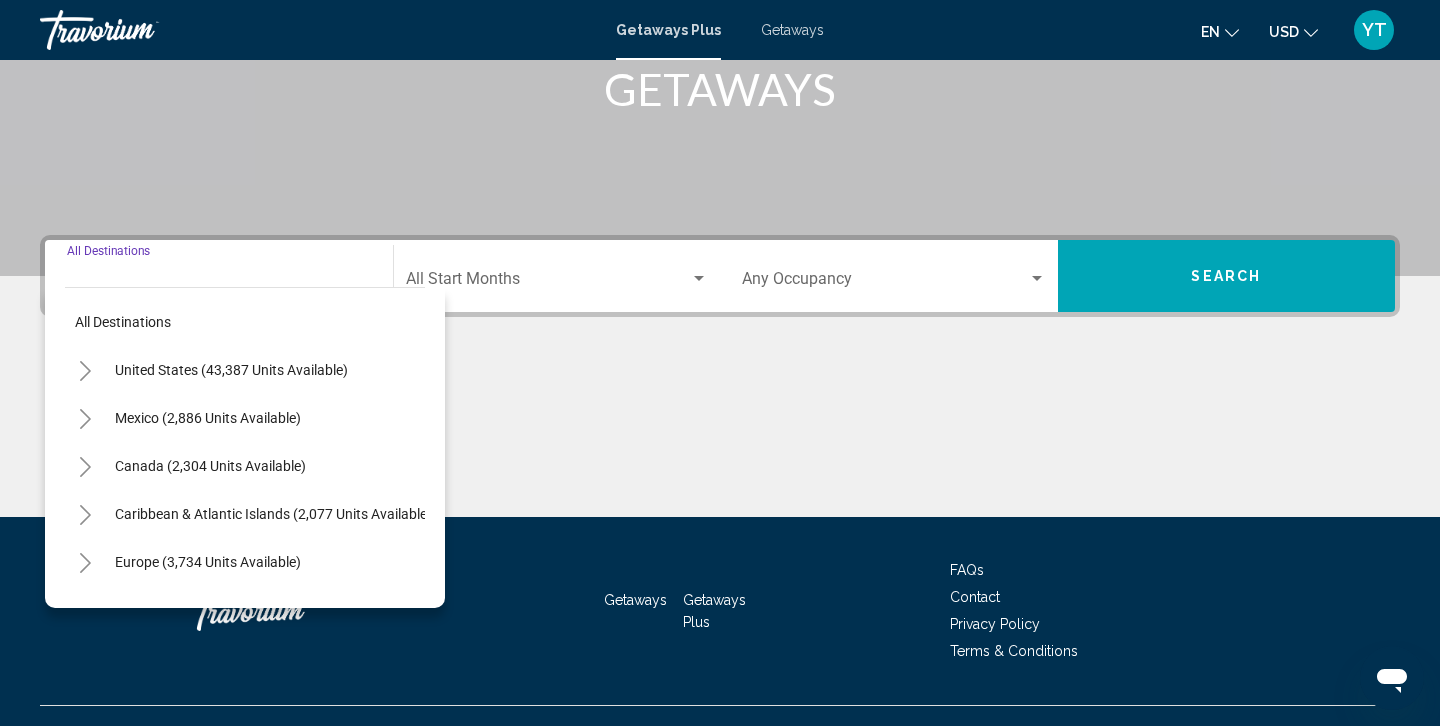 scroll, scrollTop: 360, scrollLeft: 0, axis: vertical 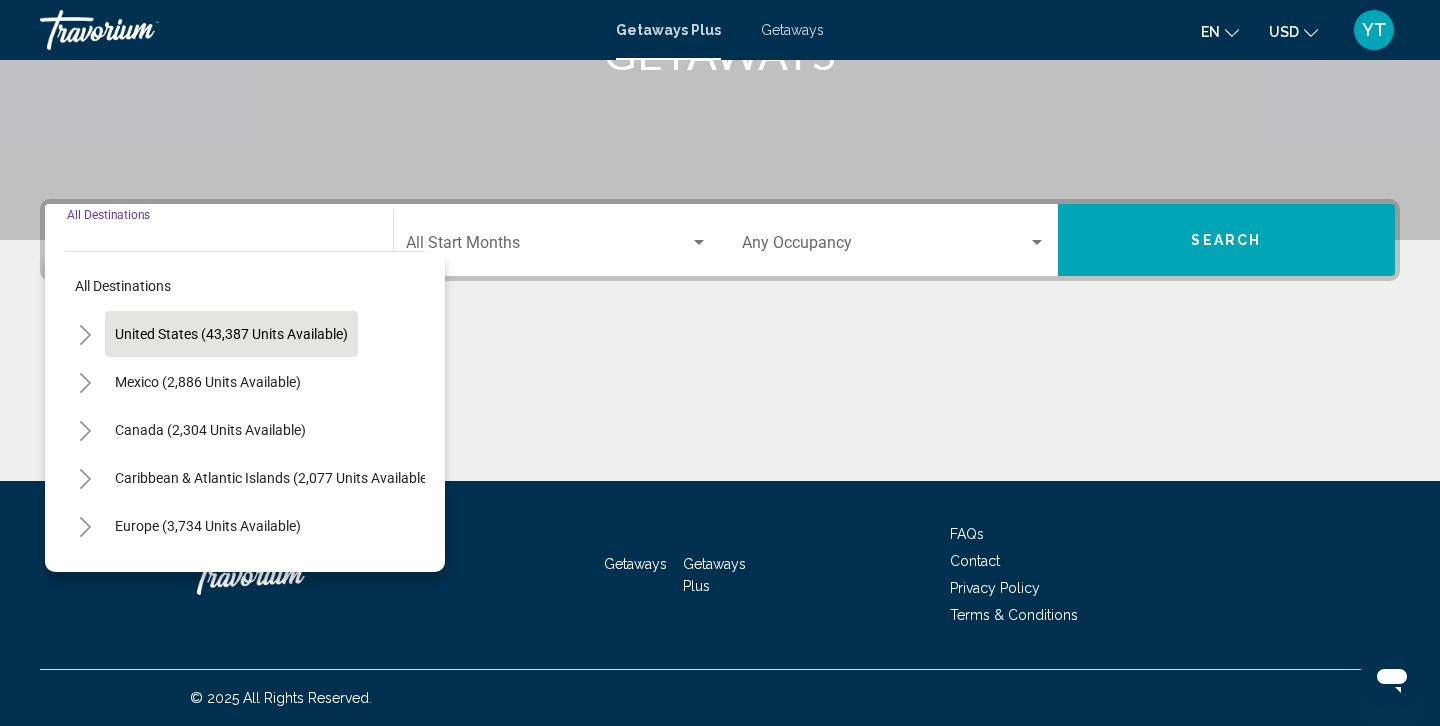 click on "United States (43,387 units available)" at bounding box center (208, 382) 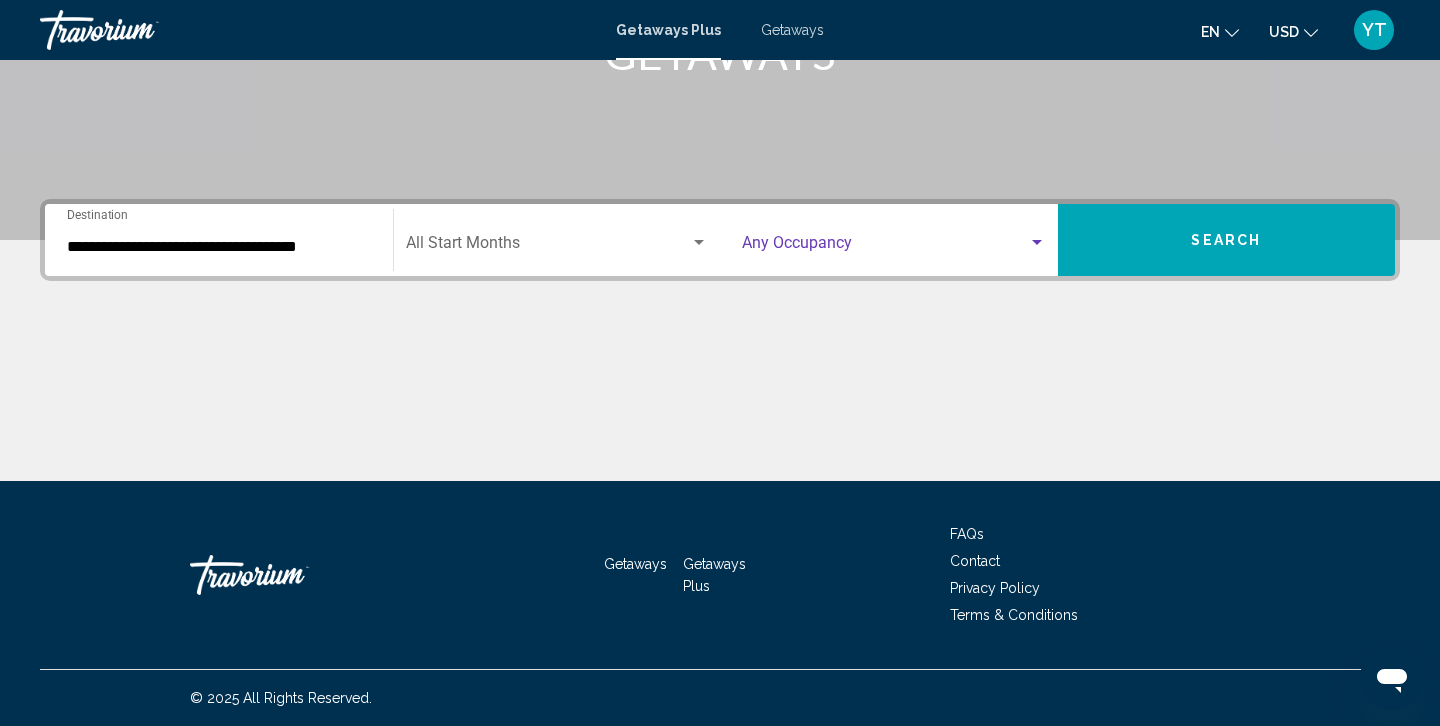 click at bounding box center [1037, 242] 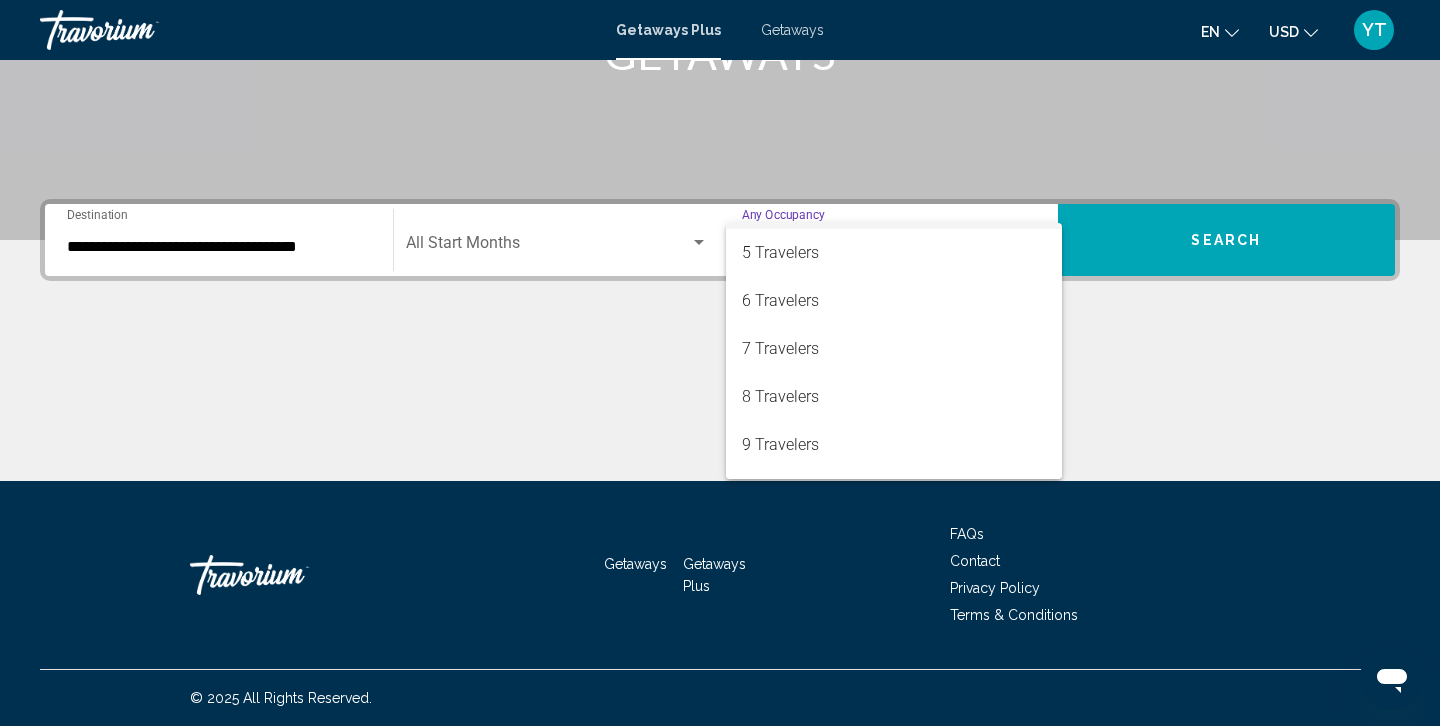 scroll, scrollTop: 224, scrollLeft: 0, axis: vertical 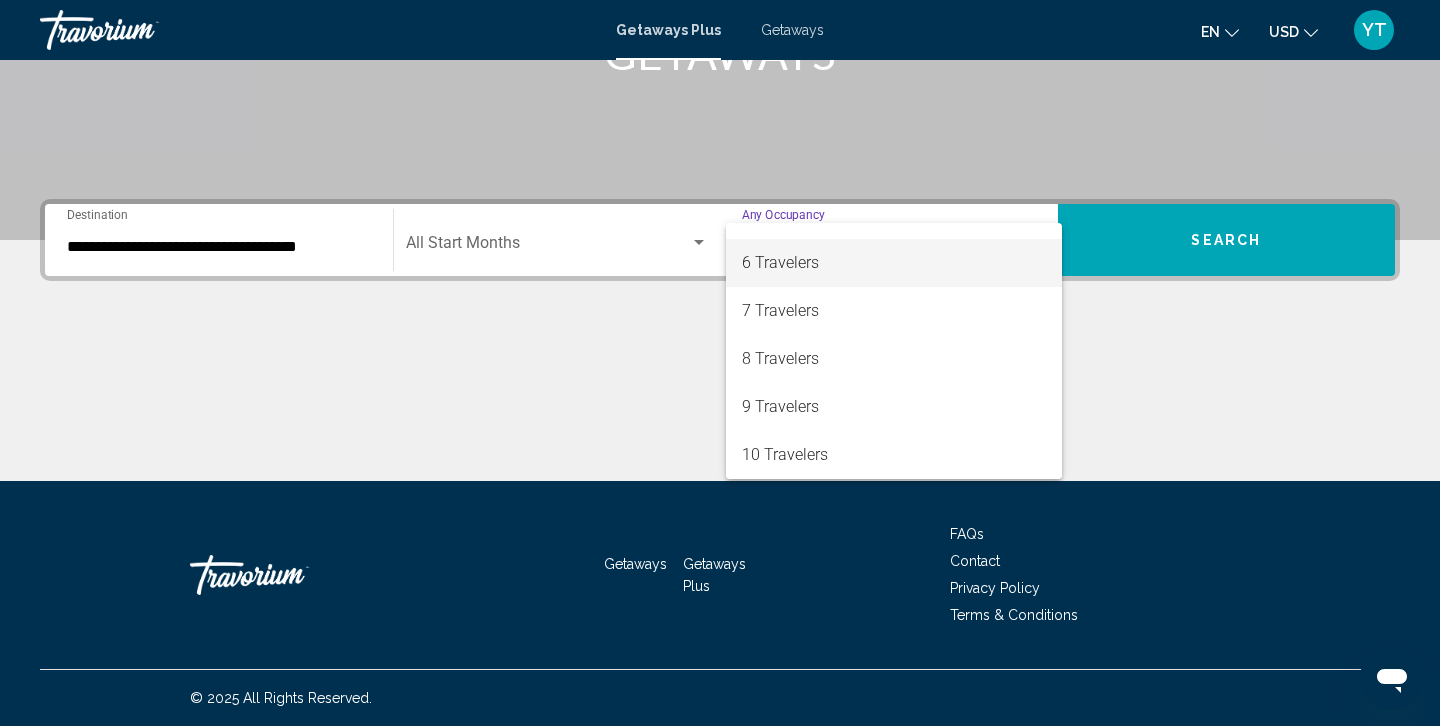 click on "6 Travelers" at bounding box center [894, 263] 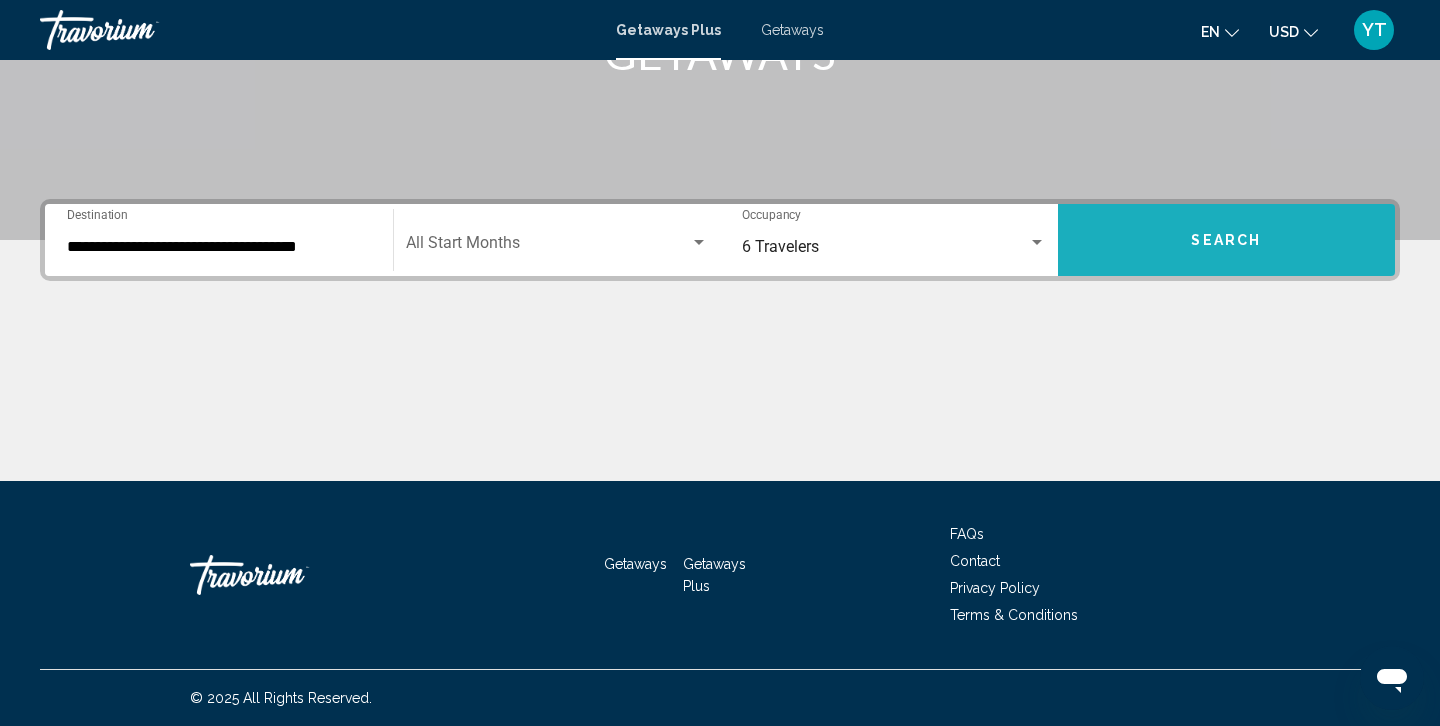 click on "Search" at bounding box center (1226, 241) 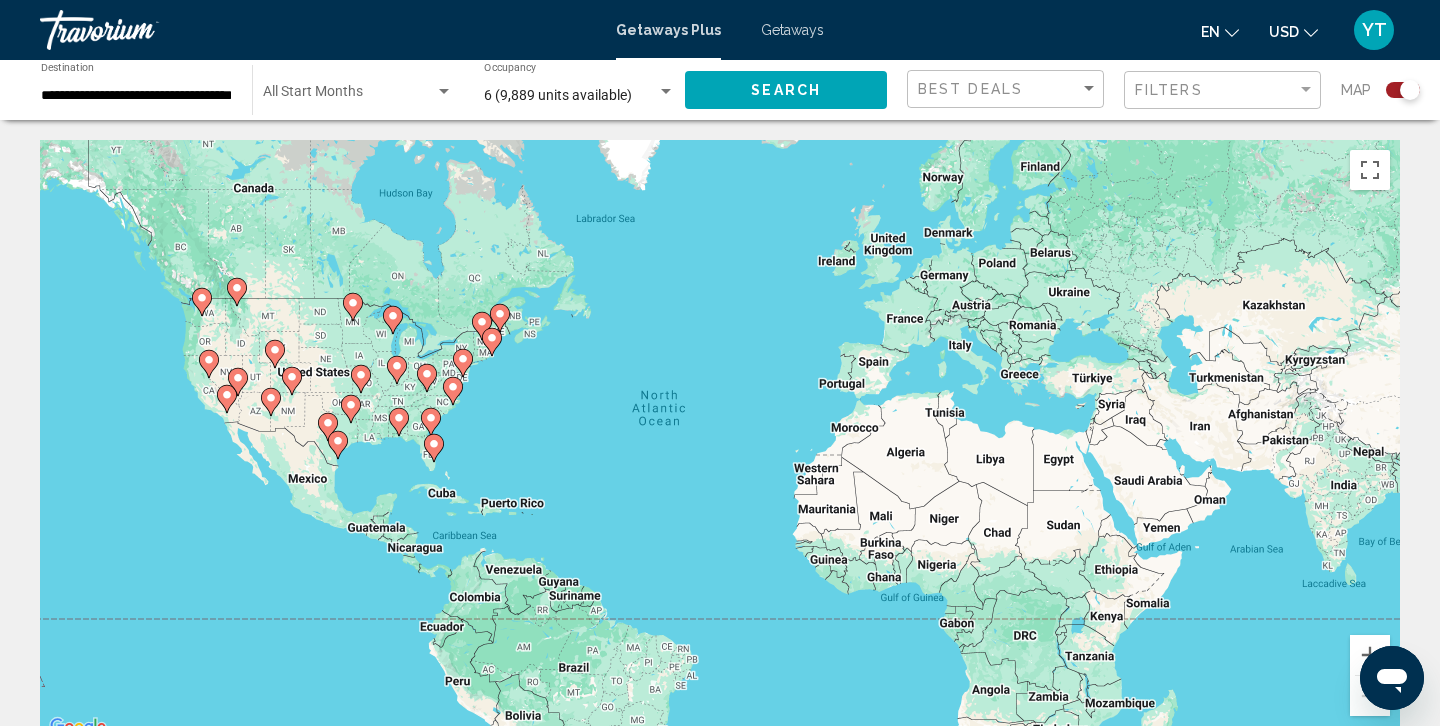 click 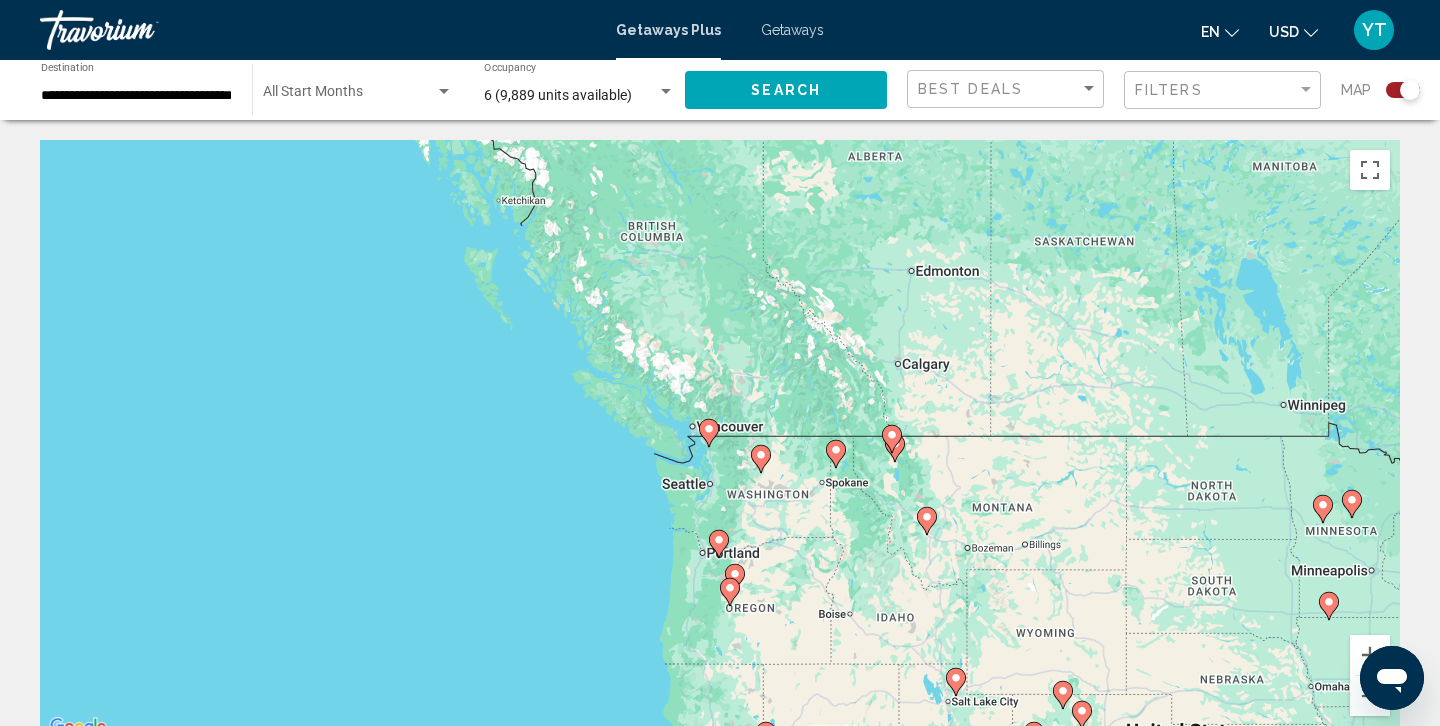 click 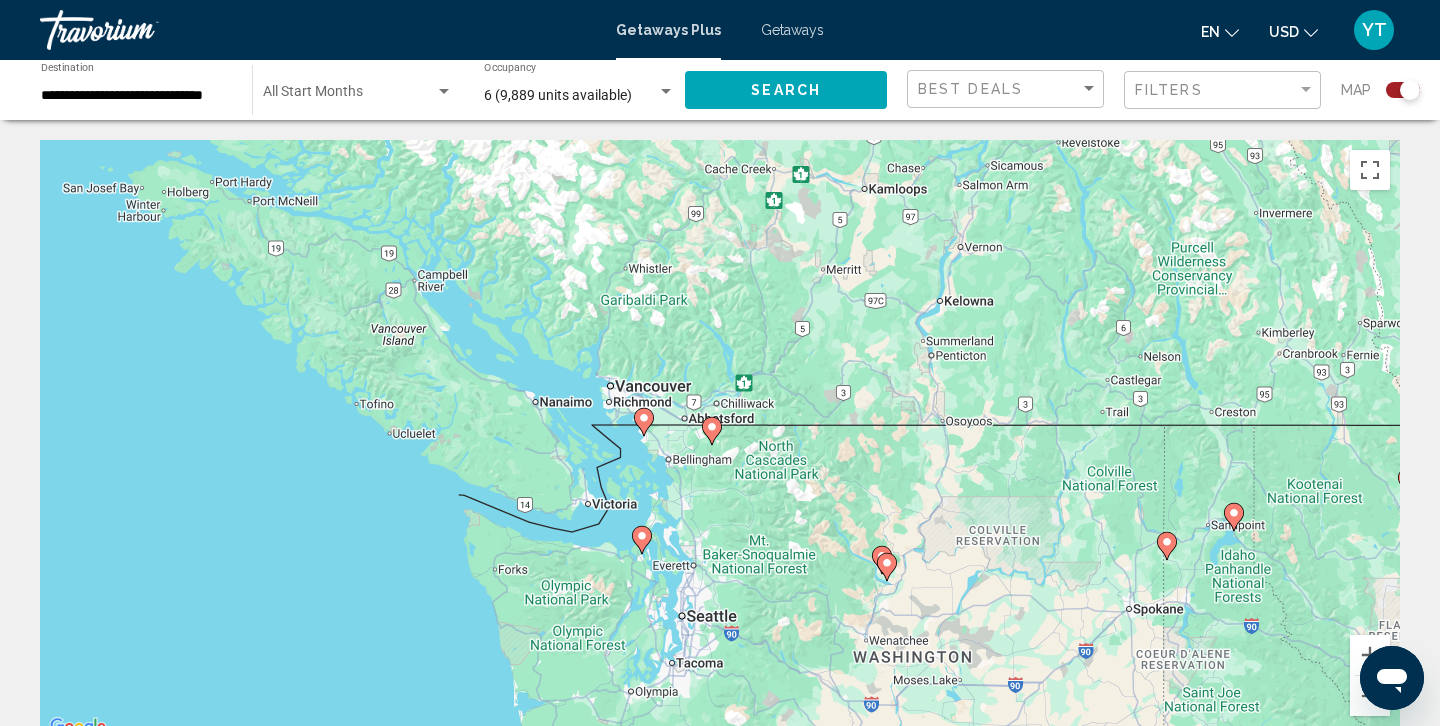 click 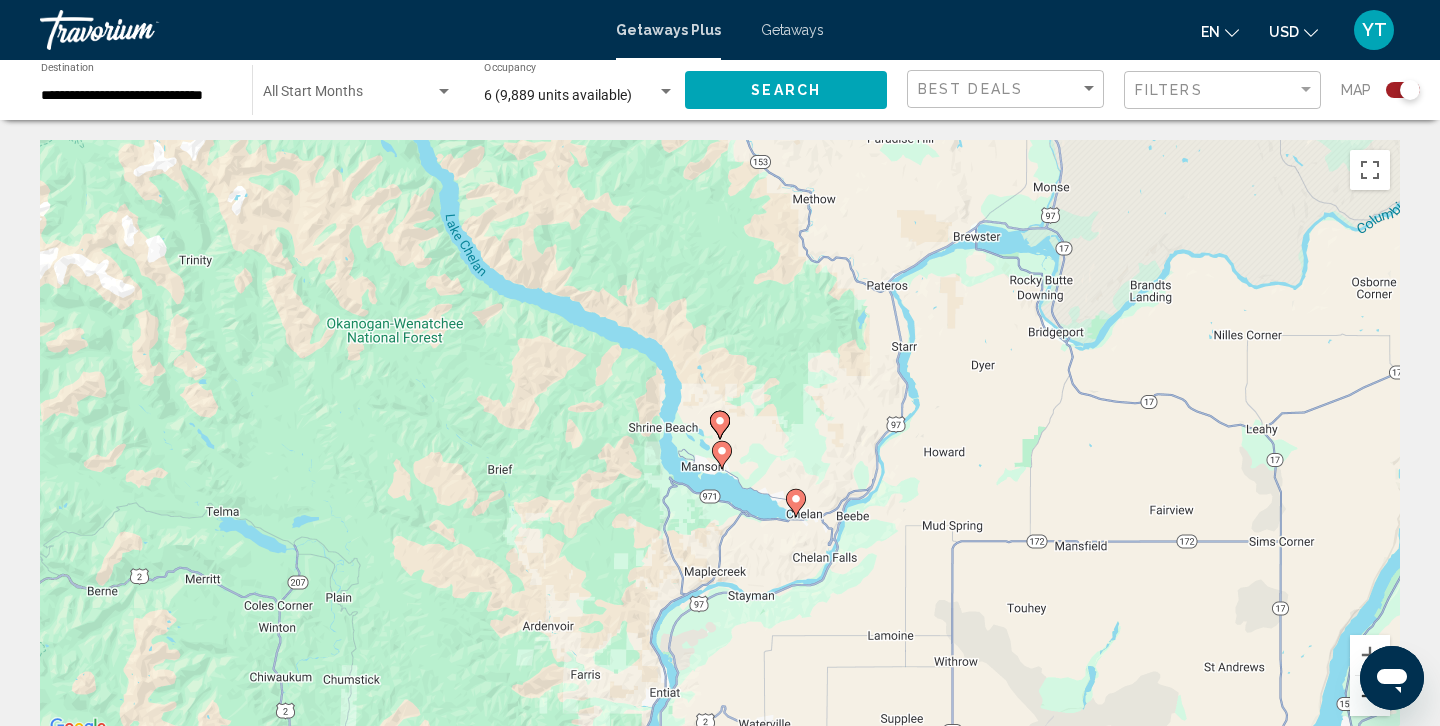 click at bounding box center [1370, 696] 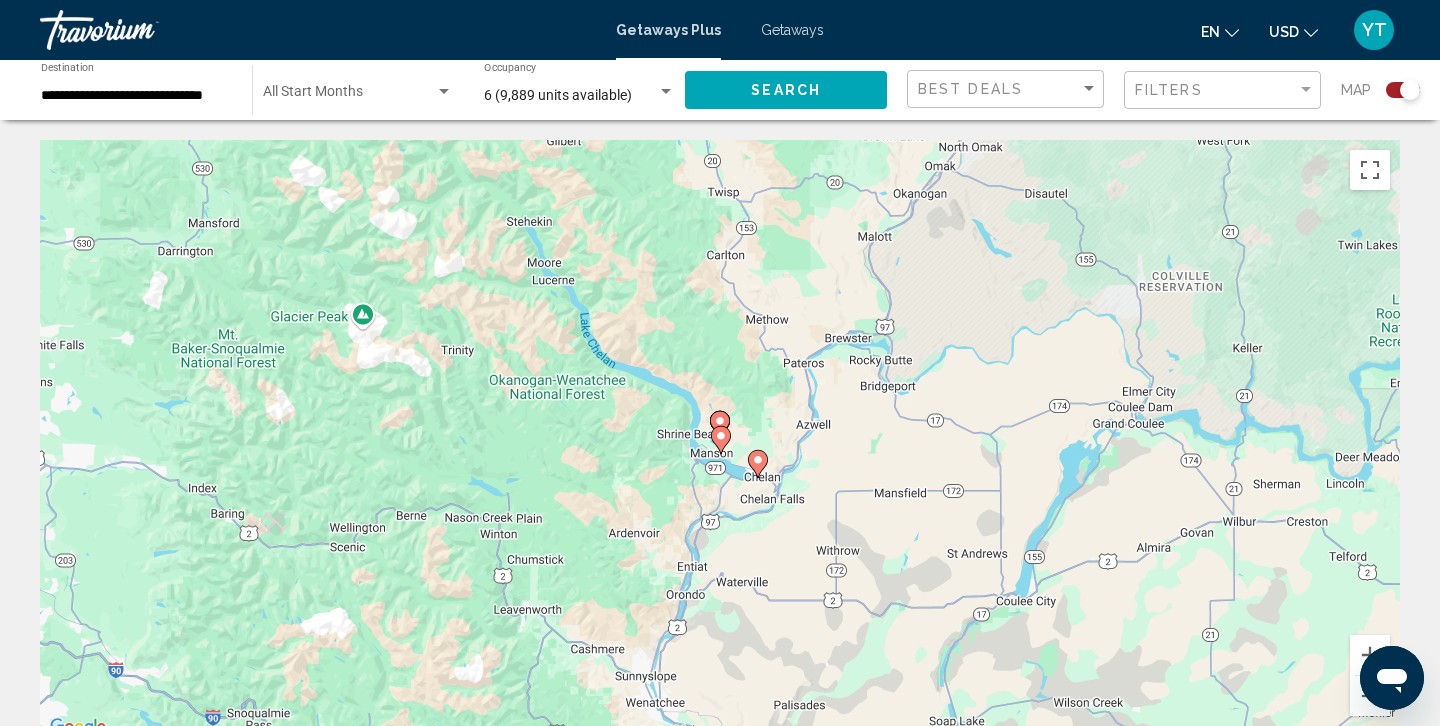 click 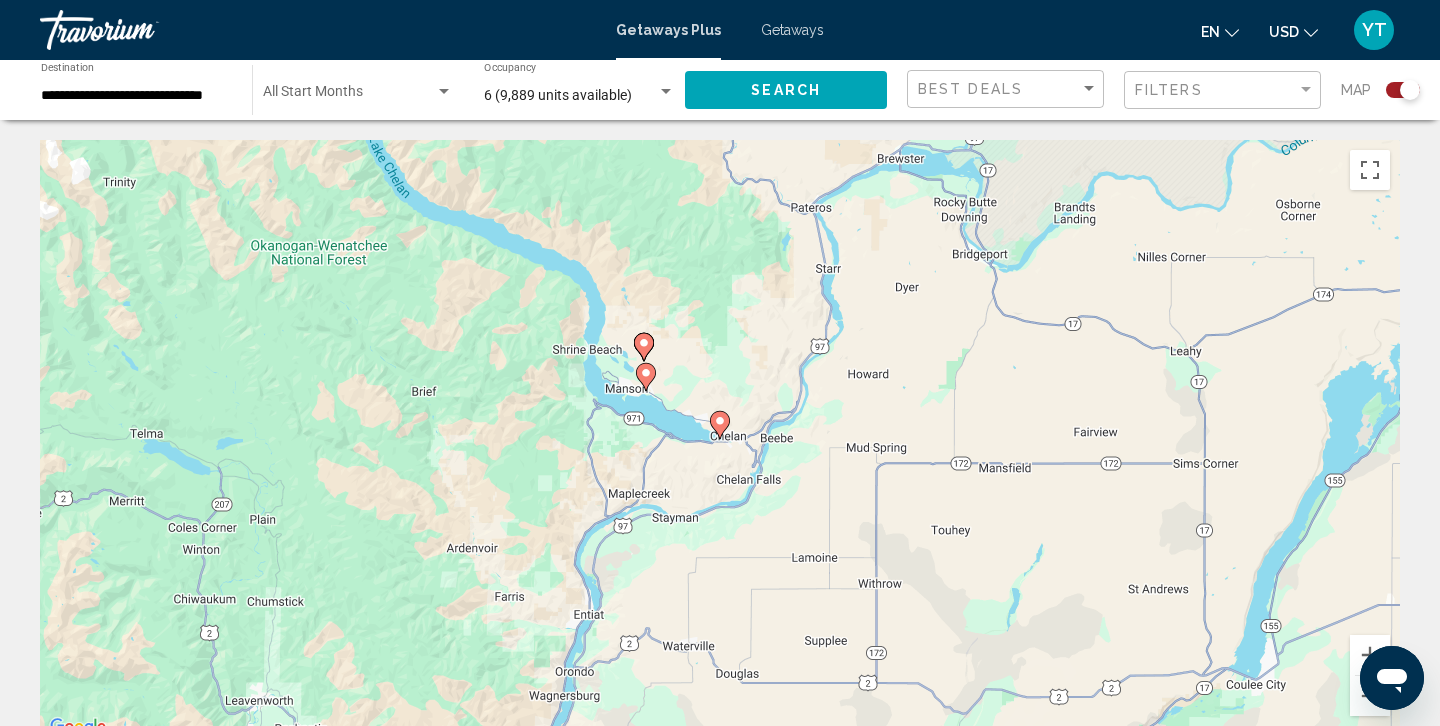 click 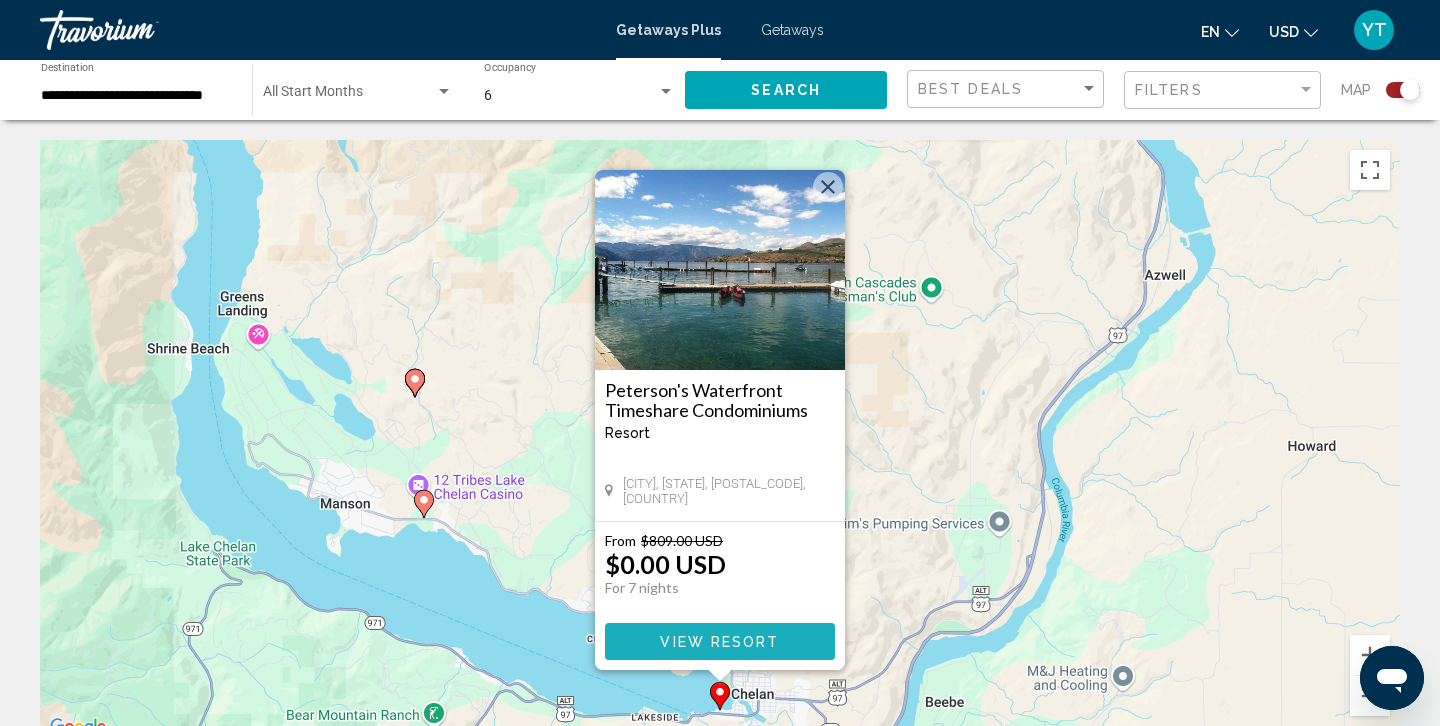 click on "View Resort" at bounding box center (719, 642) 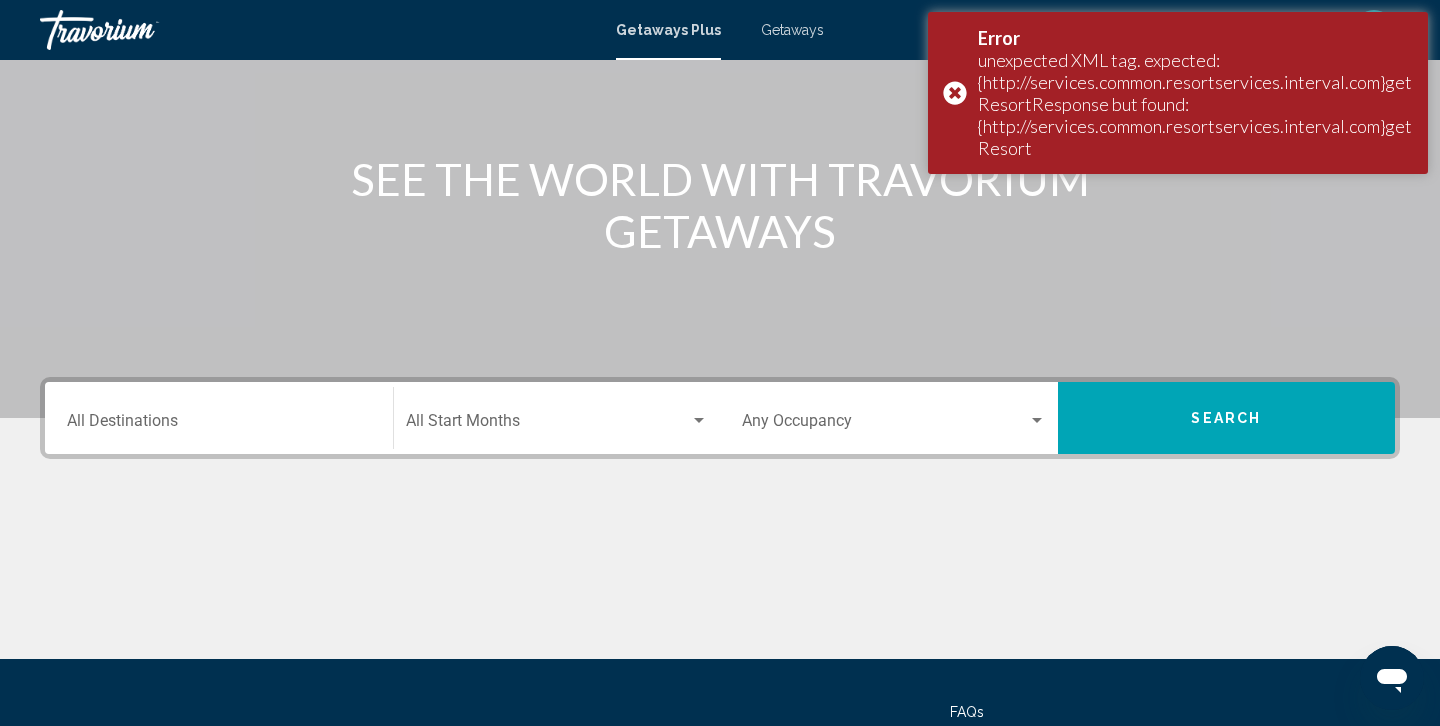 scroll, scrollTop: 178, scrollLeft: 0, axis: vertical 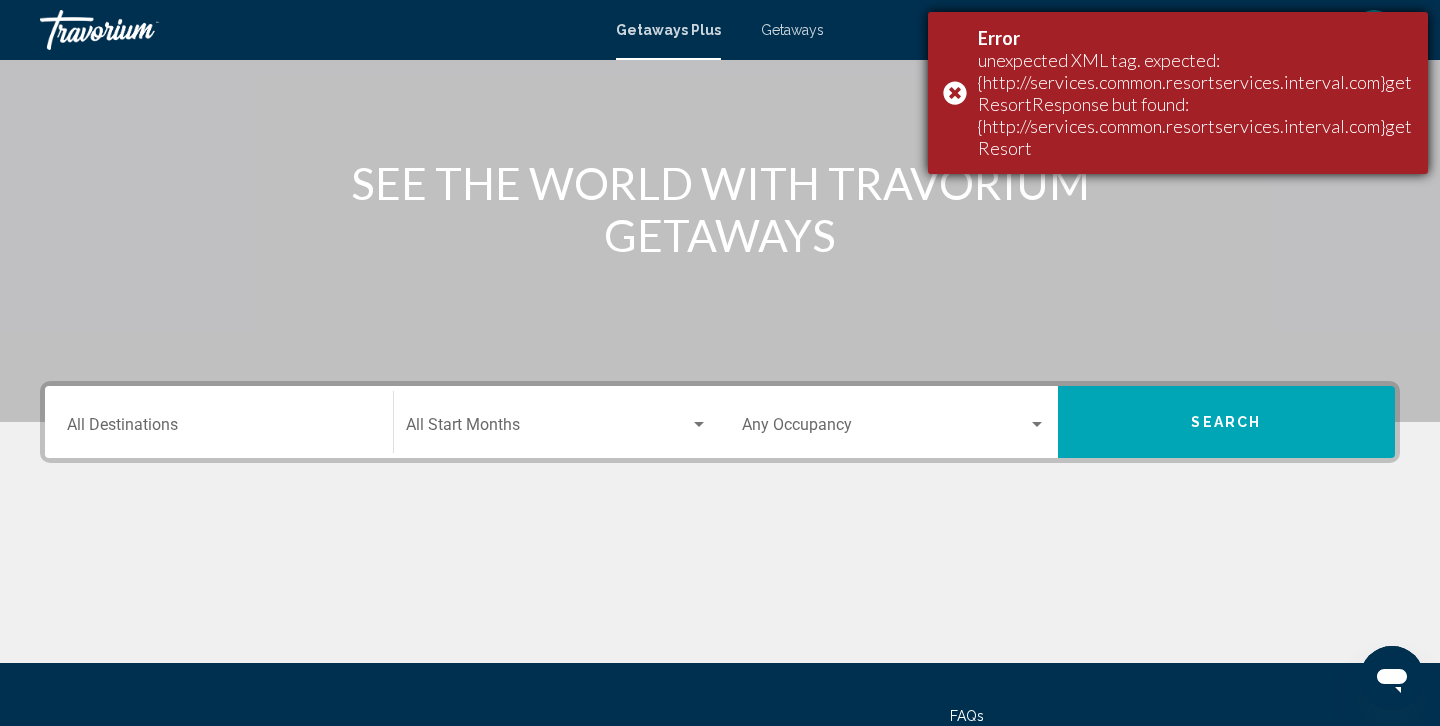 click on "Error   unexpected XML tag. expected: {http://services.common.resortservices.interval.com}getResortResponse but found: {http://services.common.resortservices.interval.com}getResort" at bounding box center [1178, 93] 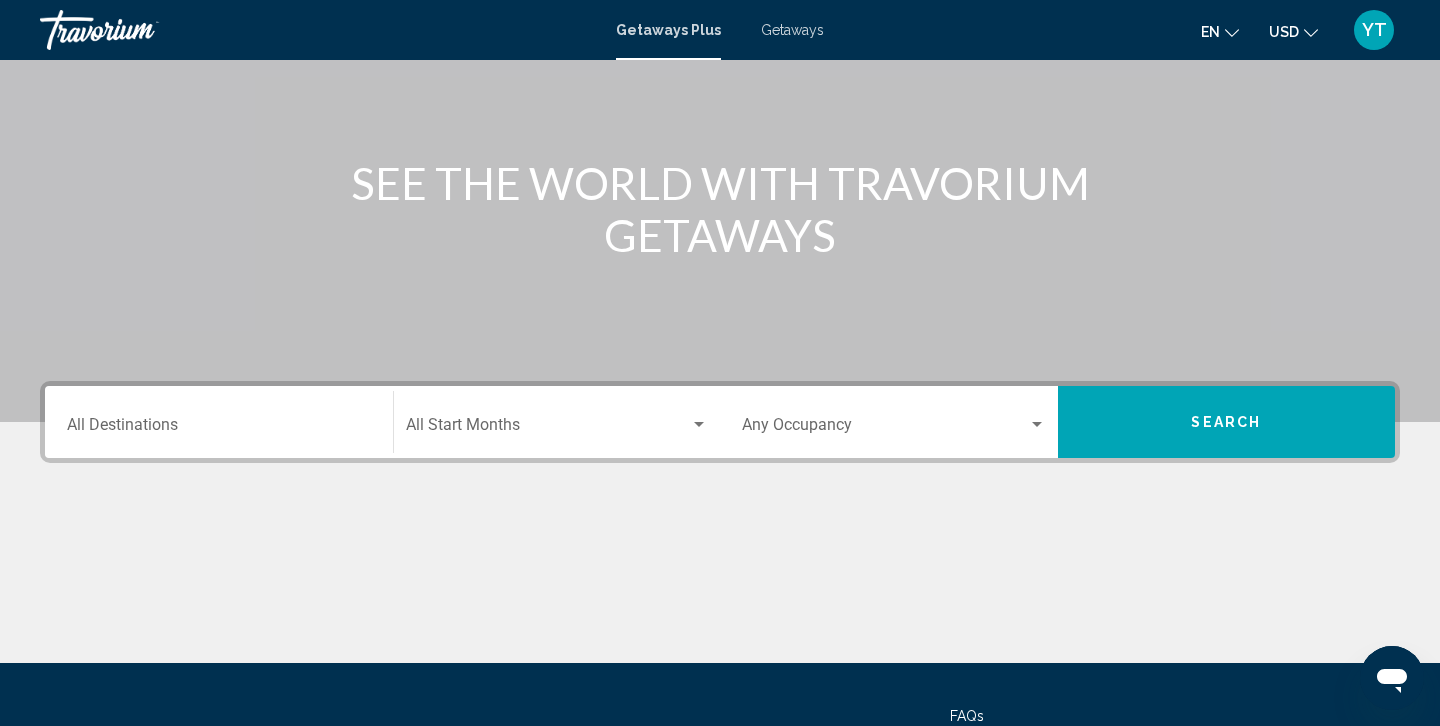 click on "Destination All Destinations" at bounding box center [219, 422] 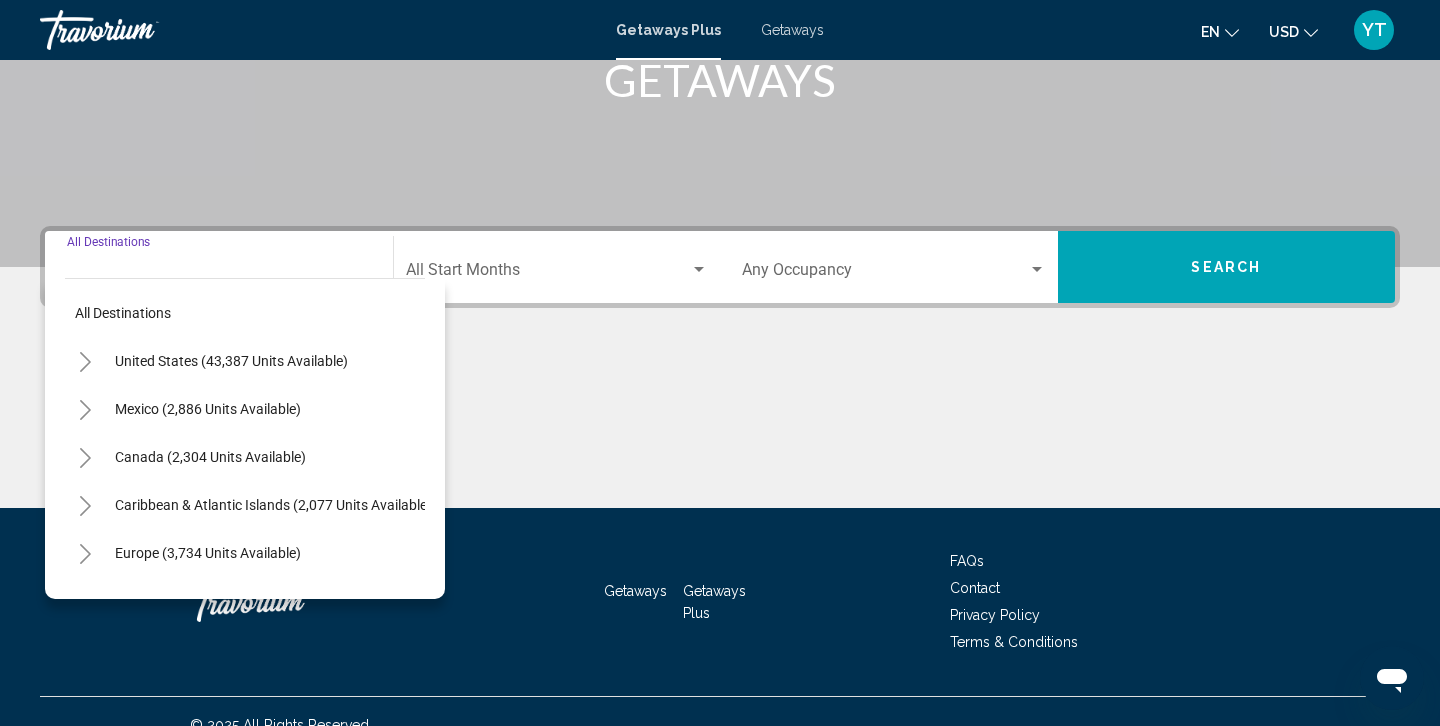 scroll, scrollTop: 360, scrollLeft: 0, axis: vertical 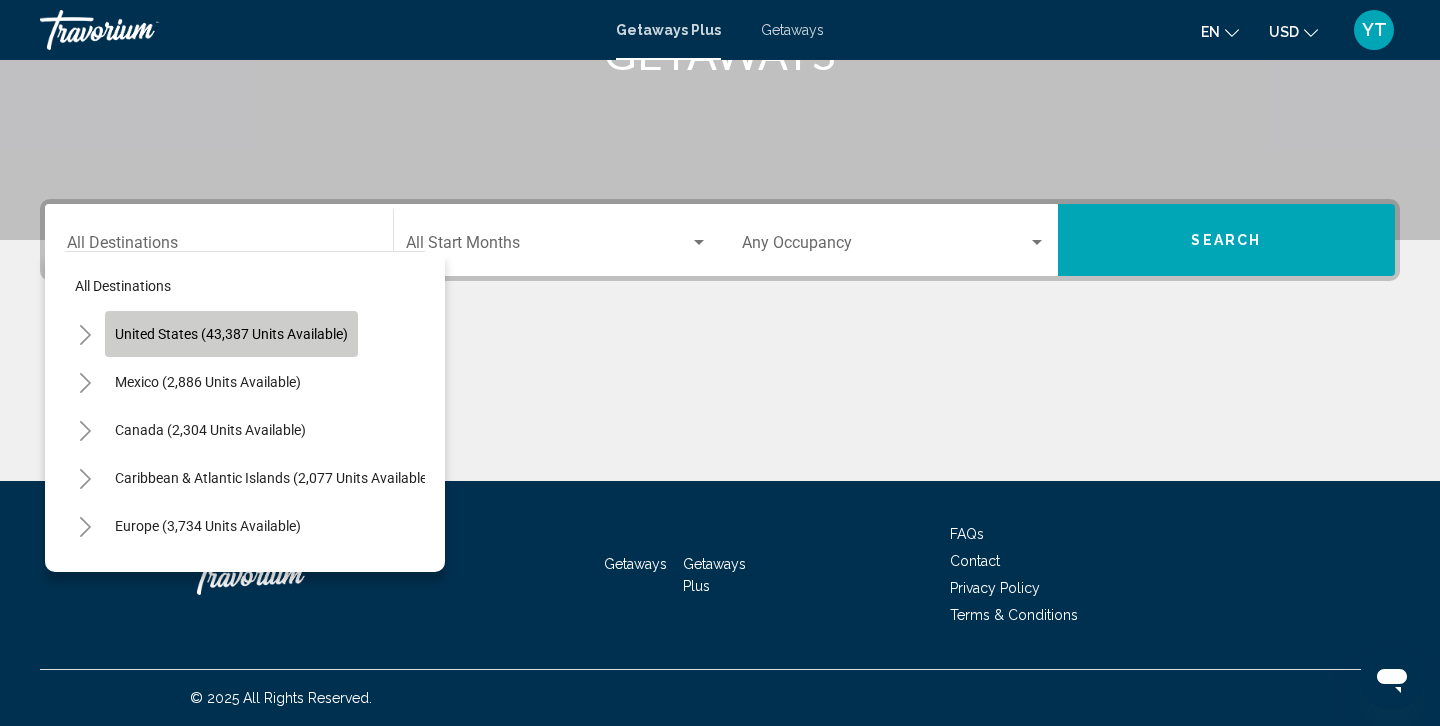 click on "United States (43,387 units available)" 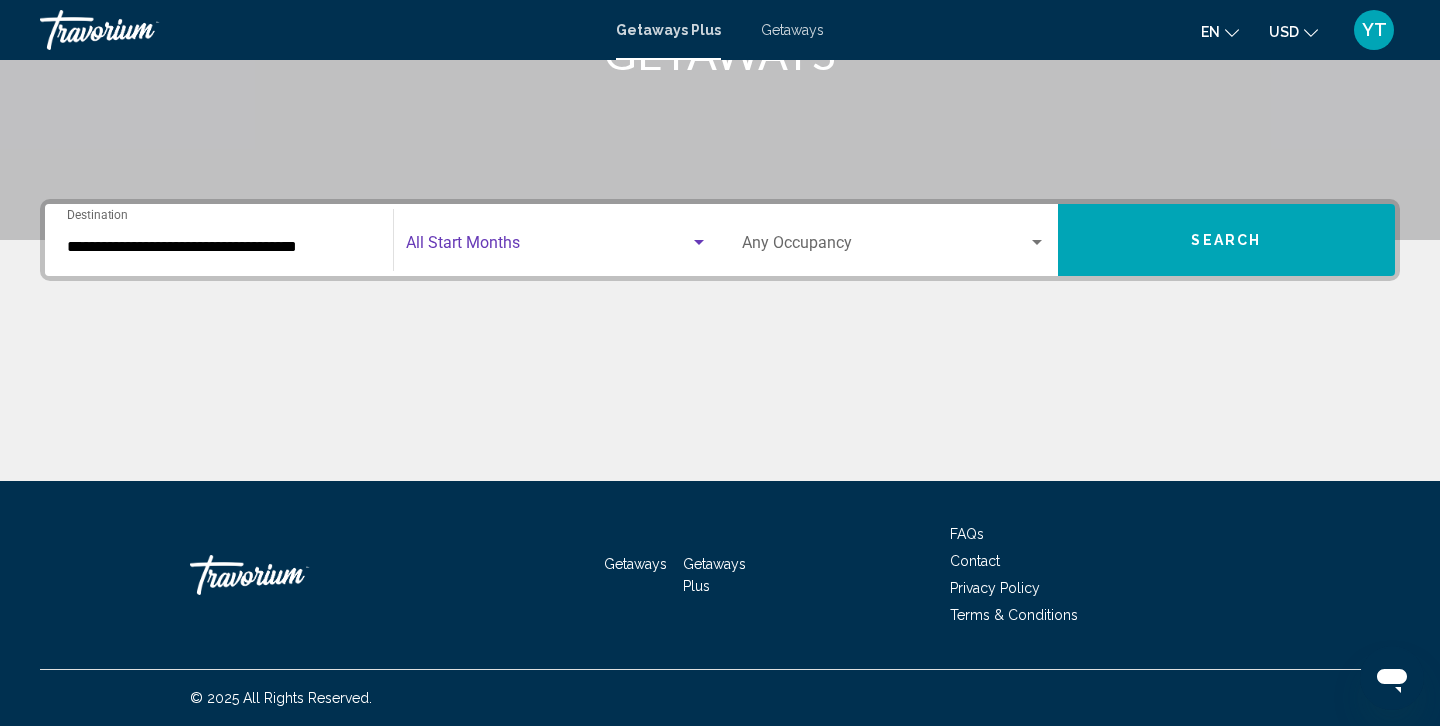click at bounding box center (699, 243) 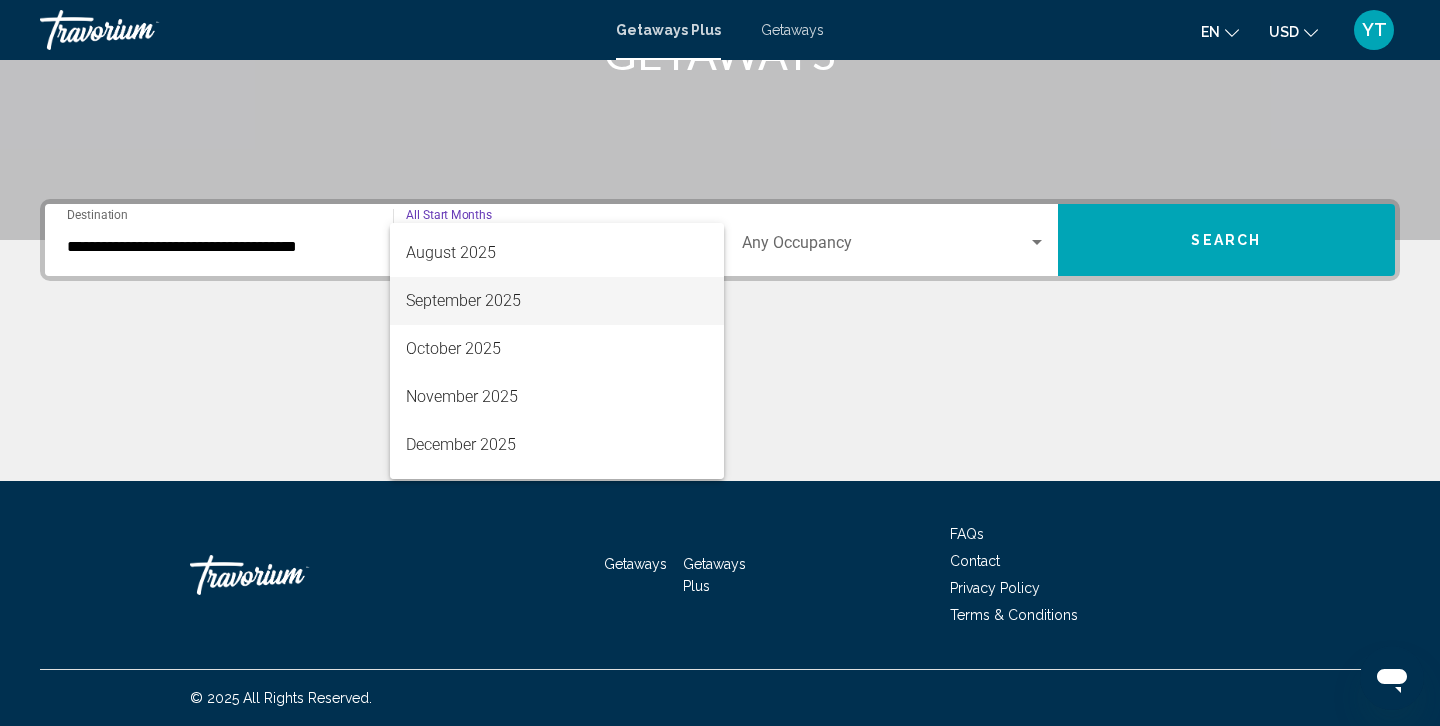scroll, scrollTop: 99, scrollLeft: 0, axis: vertical 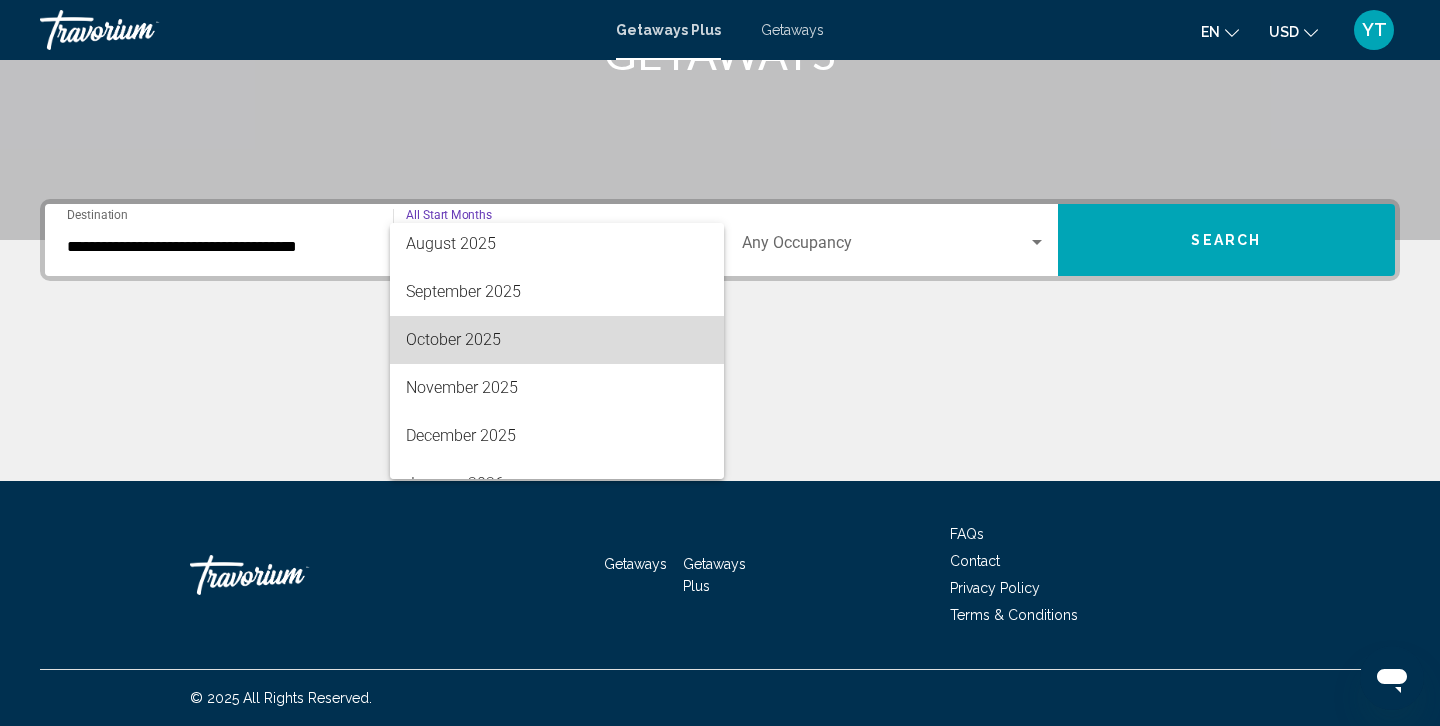 click on "October 2025" at bounding box center [557, 340] 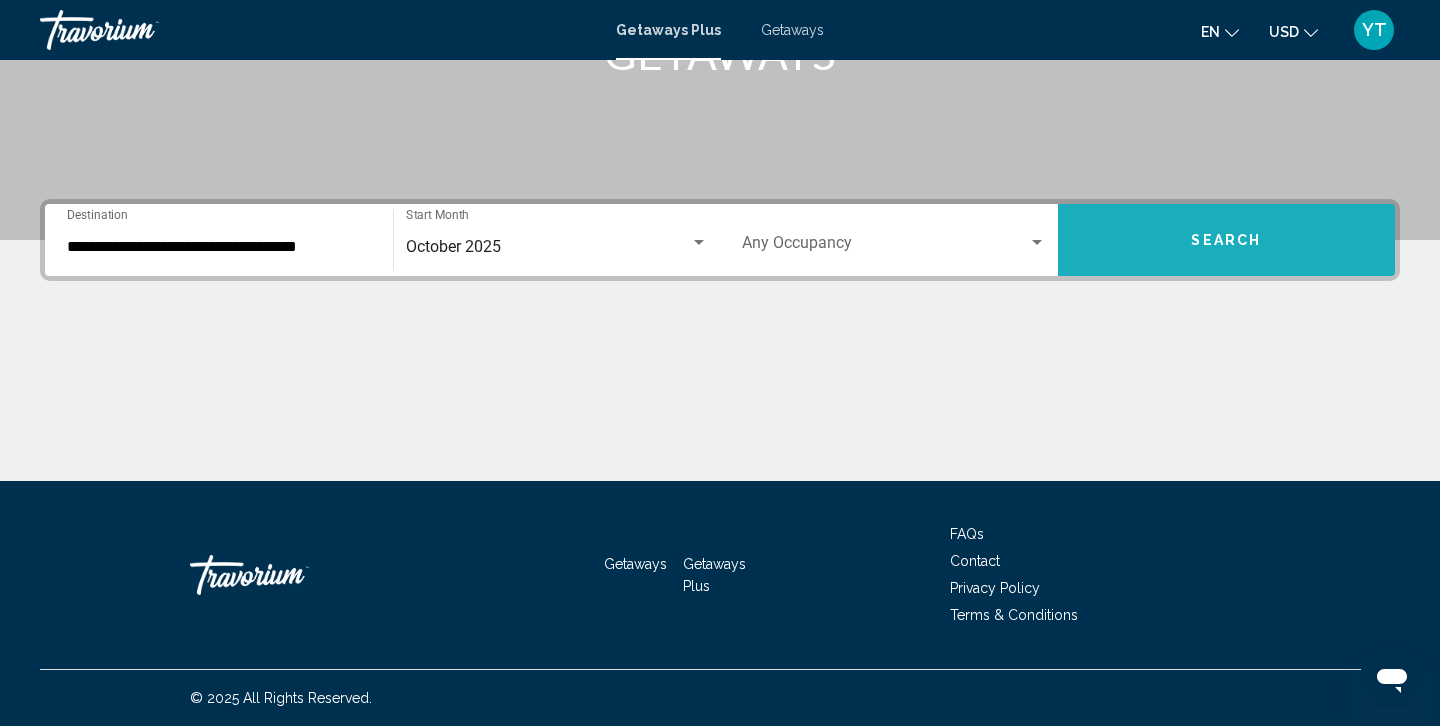click on "Search" at bounding box center [1226, 239] 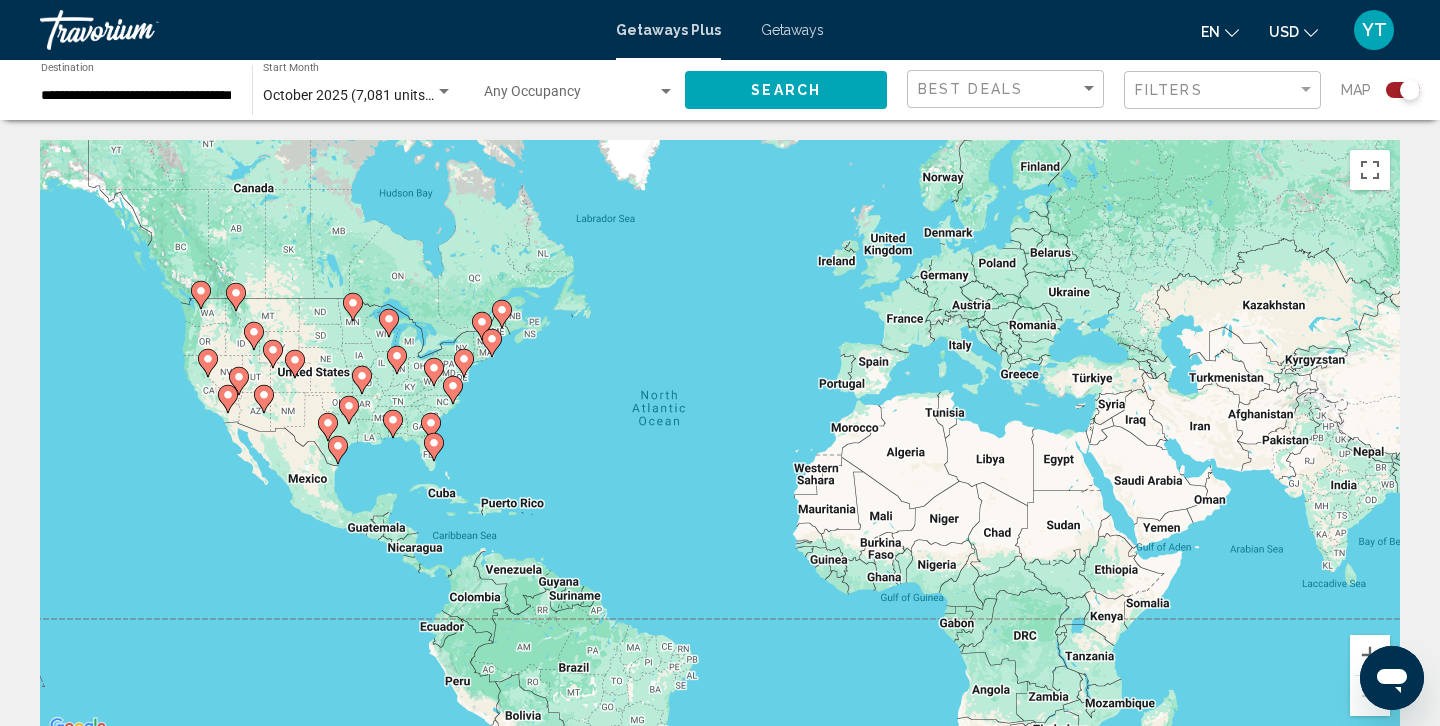 click on "To activate drag with keyboard, press Alt + Enter. Once in keyboard drag state, use the arrow keys to move the marker. To complete the drag, press the Enter key. To cancel, press Escape." at bounding box center (720, 440) 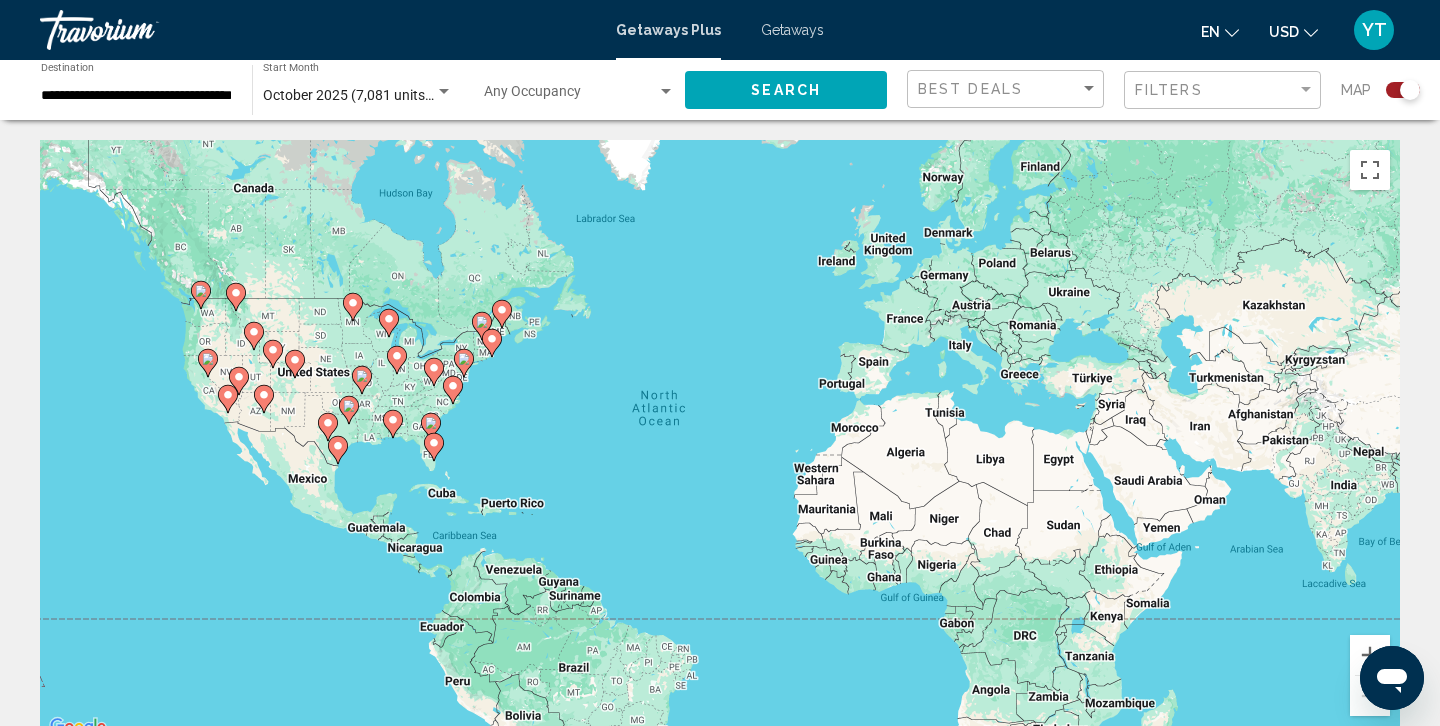 click on "To activate drag with keyboard, press Alt + Enter. Once in keyboard drag state, use the arrow keys to move the marker. To complete the drag, press the Enter key. To cancel, press Escape." at bounding box center [720, 440] 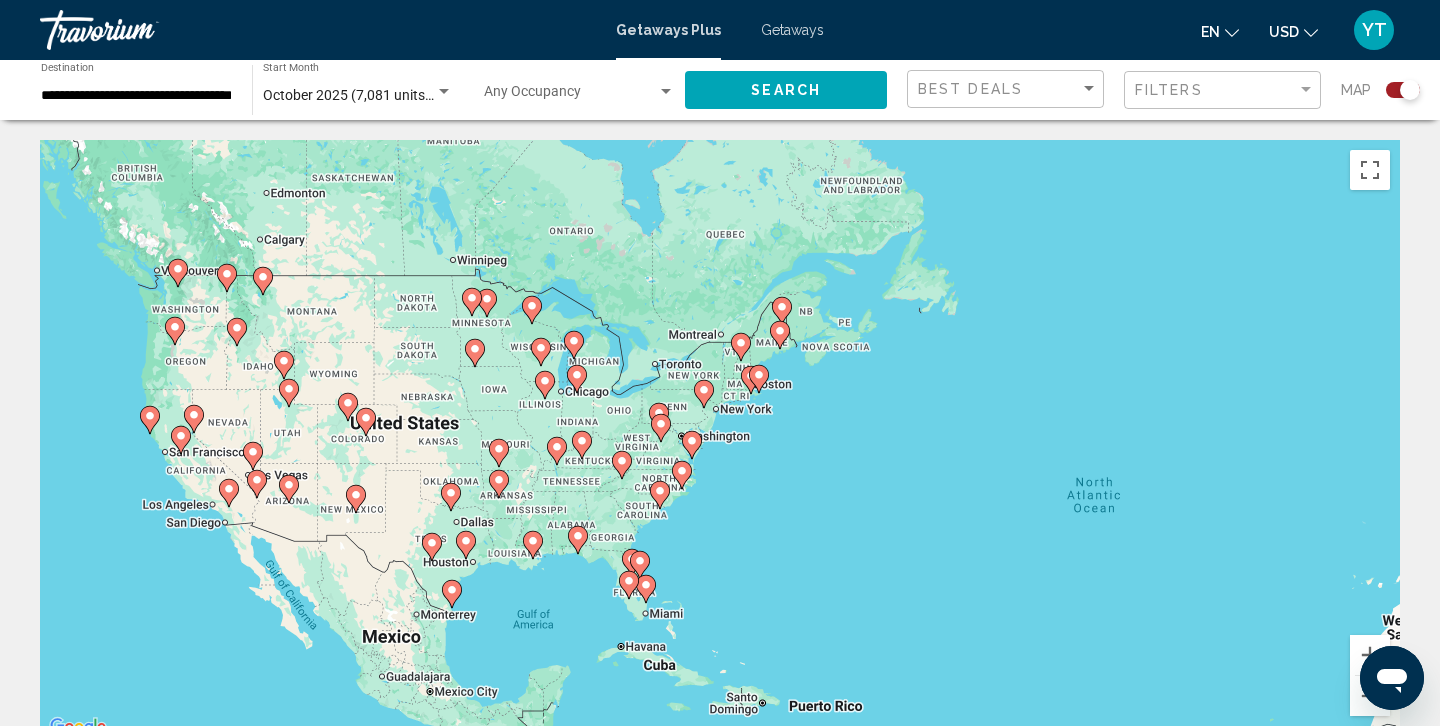 click 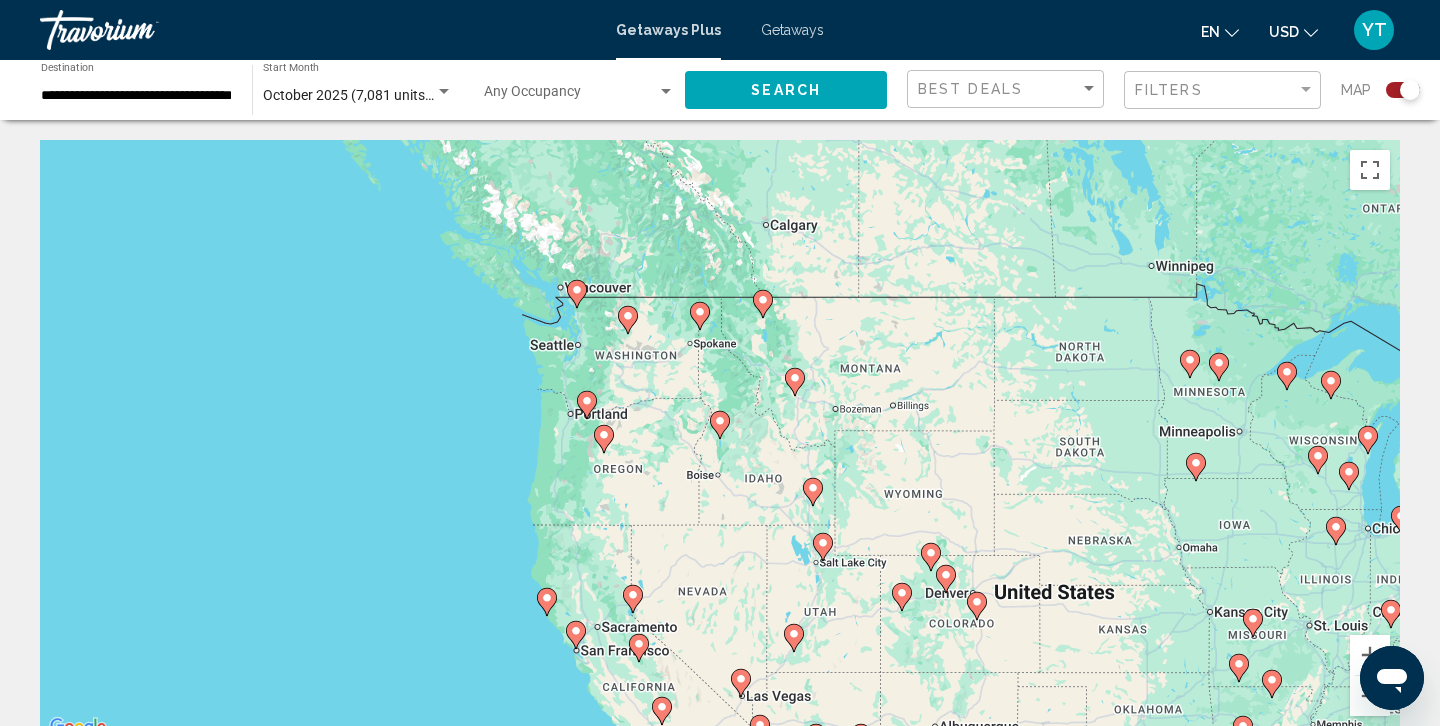 click 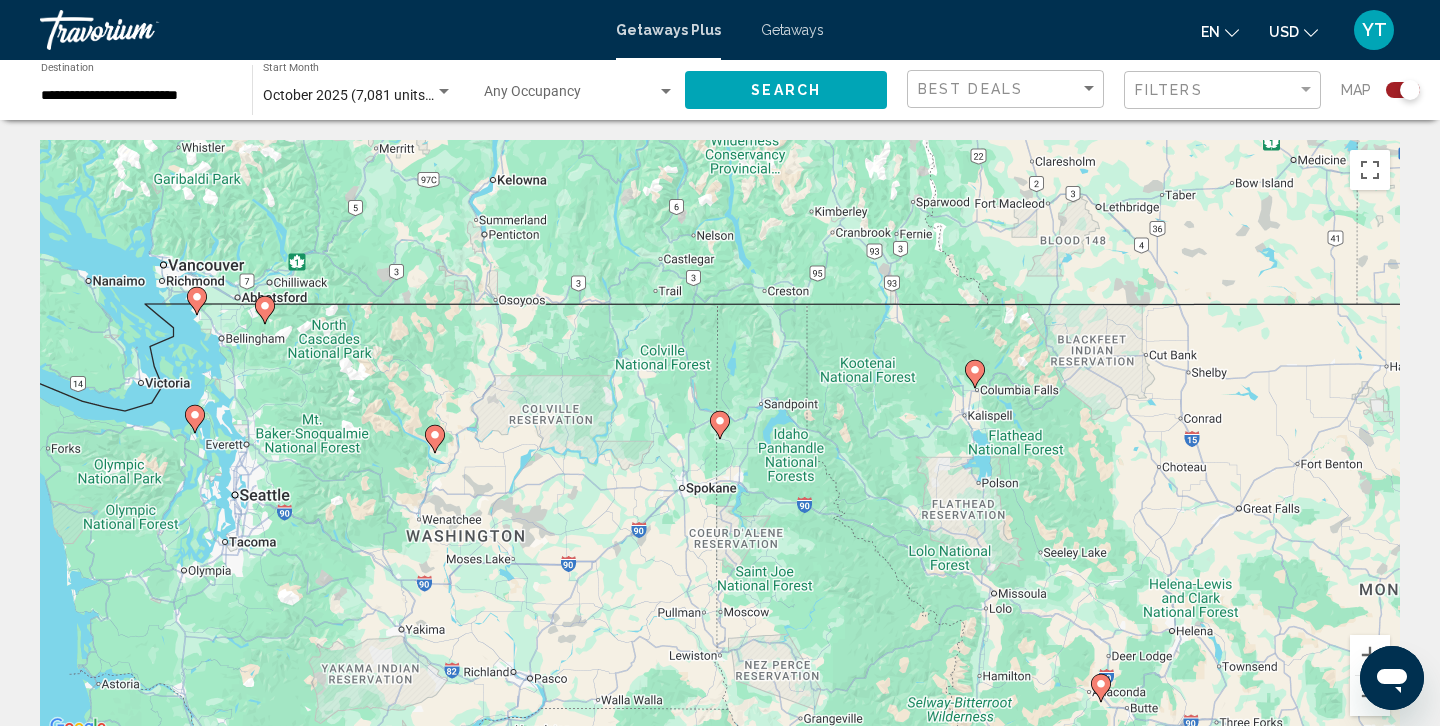 click 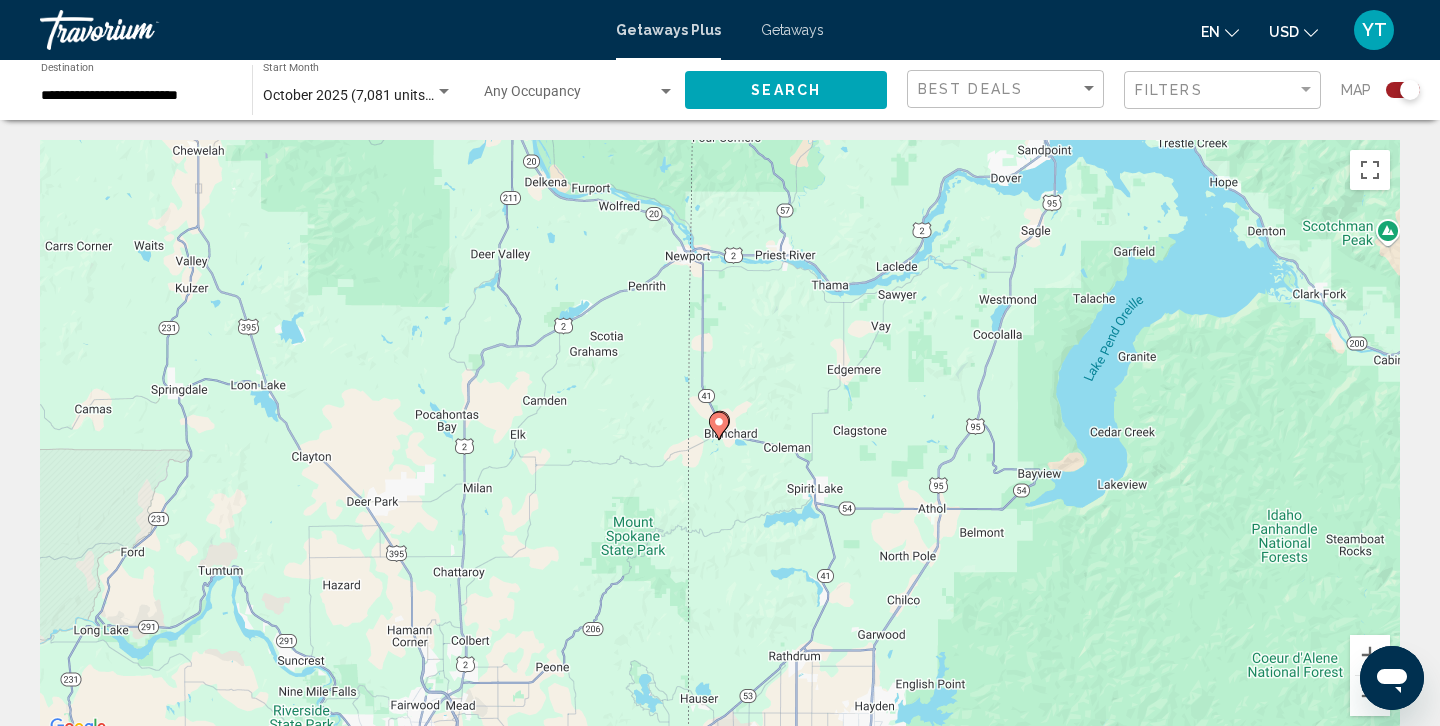 click 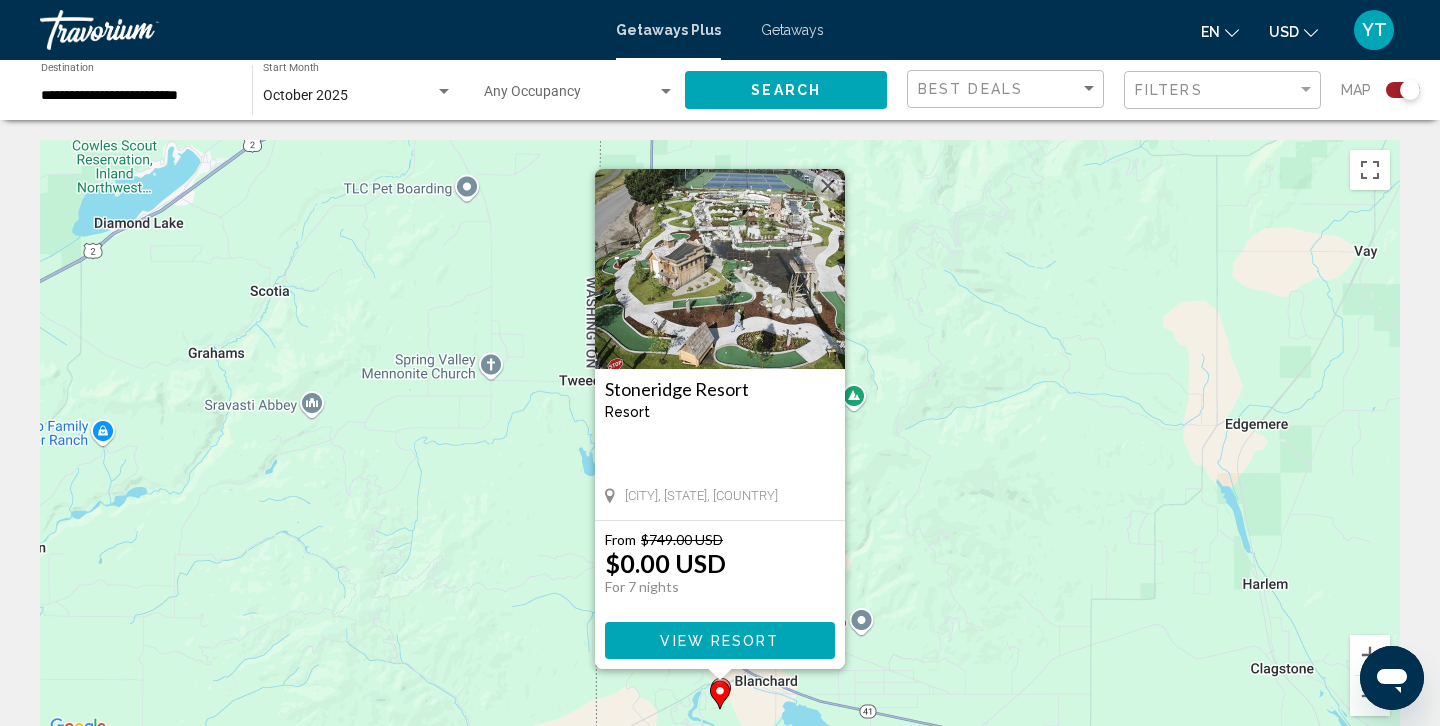 click on "To activate drag with keyboard, press Alt + Enter. Once in keyboard drag state, use the arrow keys to move the marker. To complete the drag, press the Enter key. To cancel, press Escape.  Stoneridge Resort  Resort  -  This is an adults only resort
Blanchard, ID, USA From $749.00 USD $0.00 USD For 7 nights You save  $749.00 USD  View Resort" at bounding box center (720, 440) 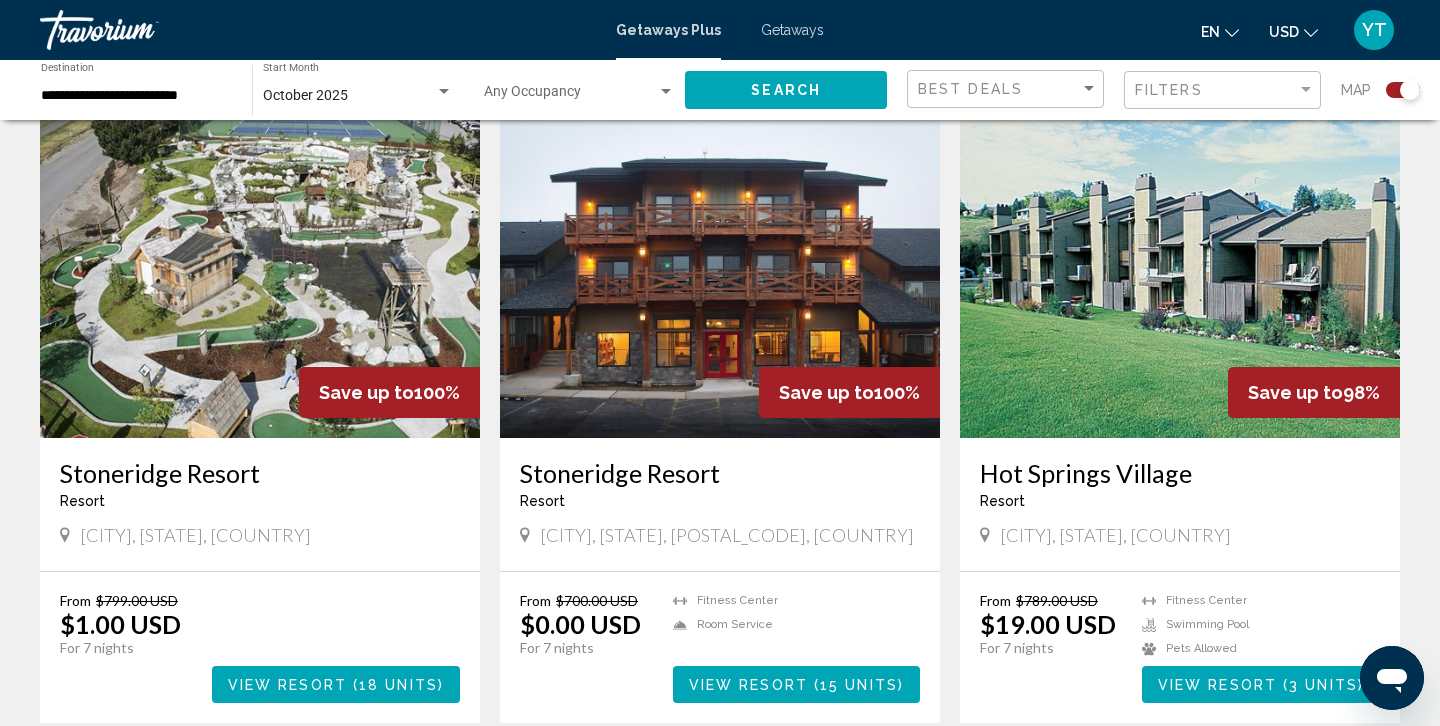 scroll, scrollTop: 727, scrollLeft: 0, axis: vertical 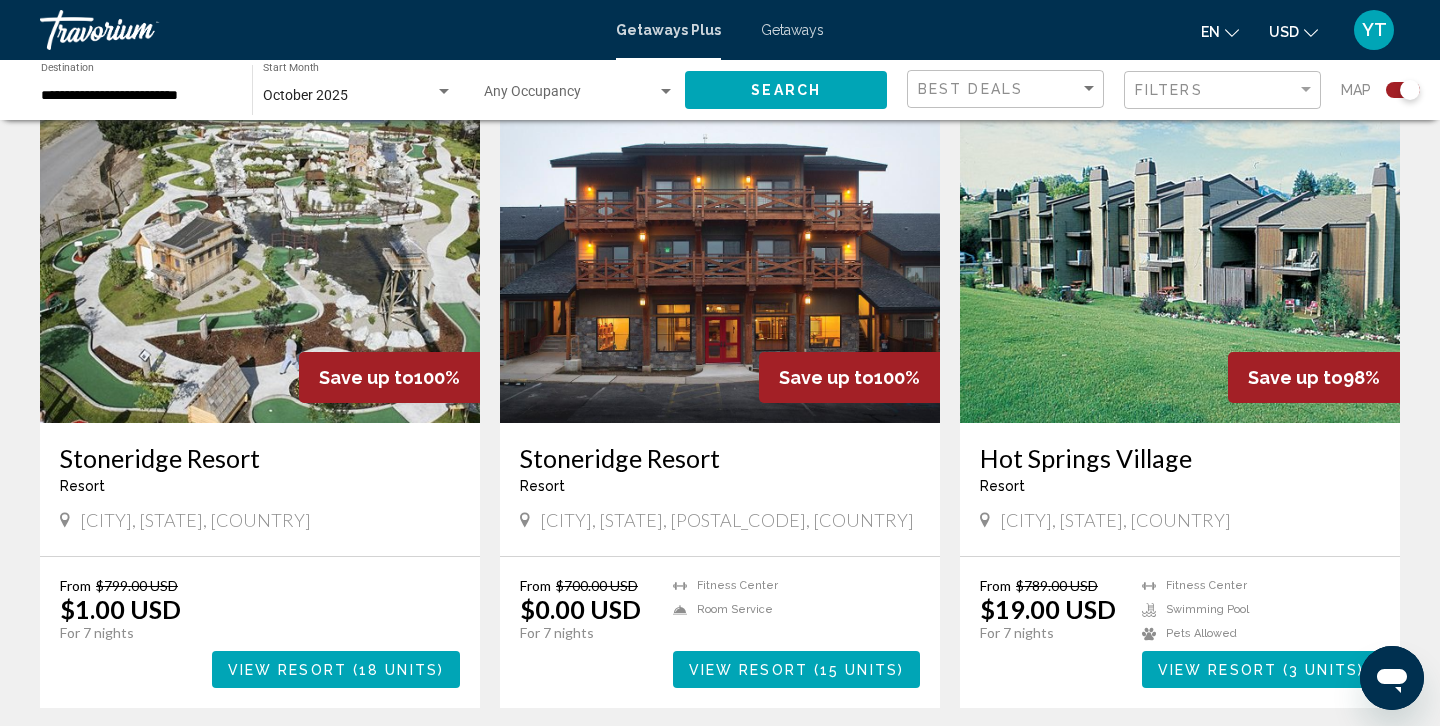 click at bounding box center (1180, 263) 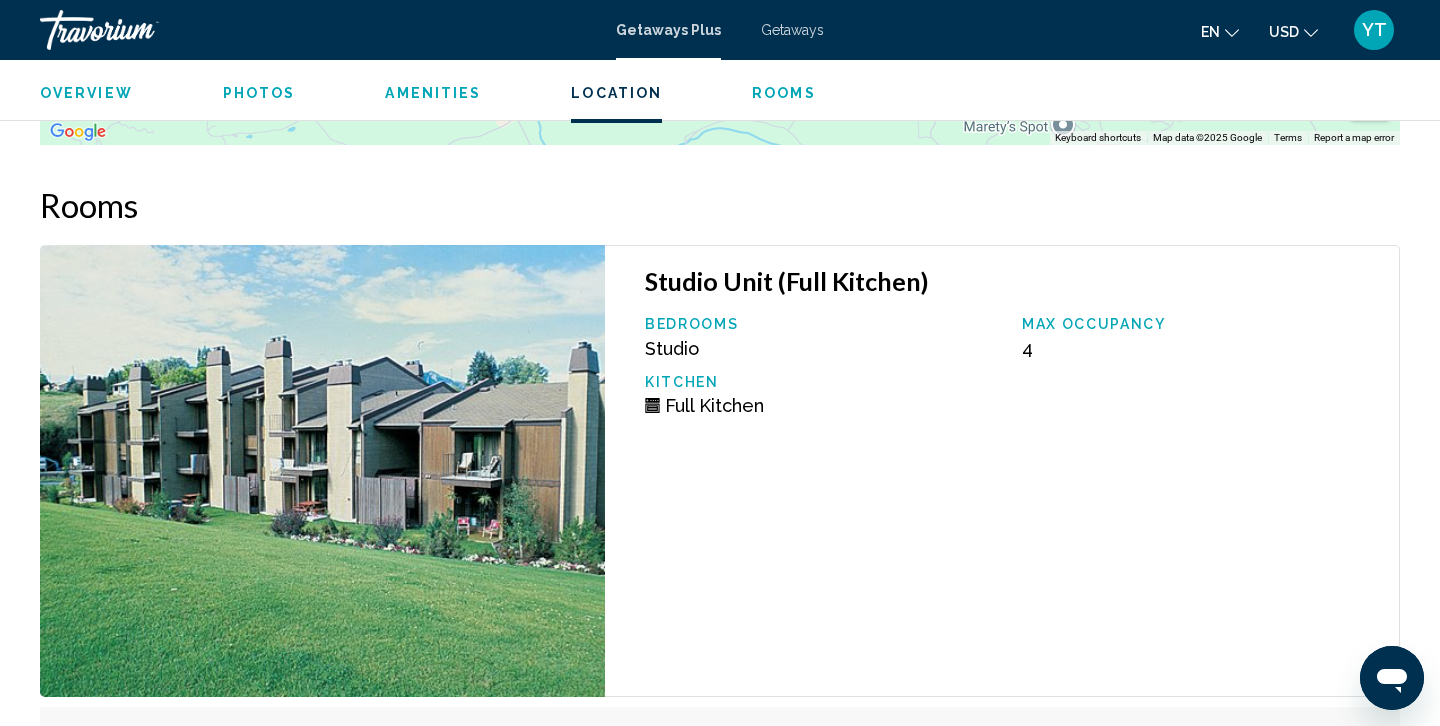 scroll, scrollTop: 2373, scrollLeft: 0, axis: vertical 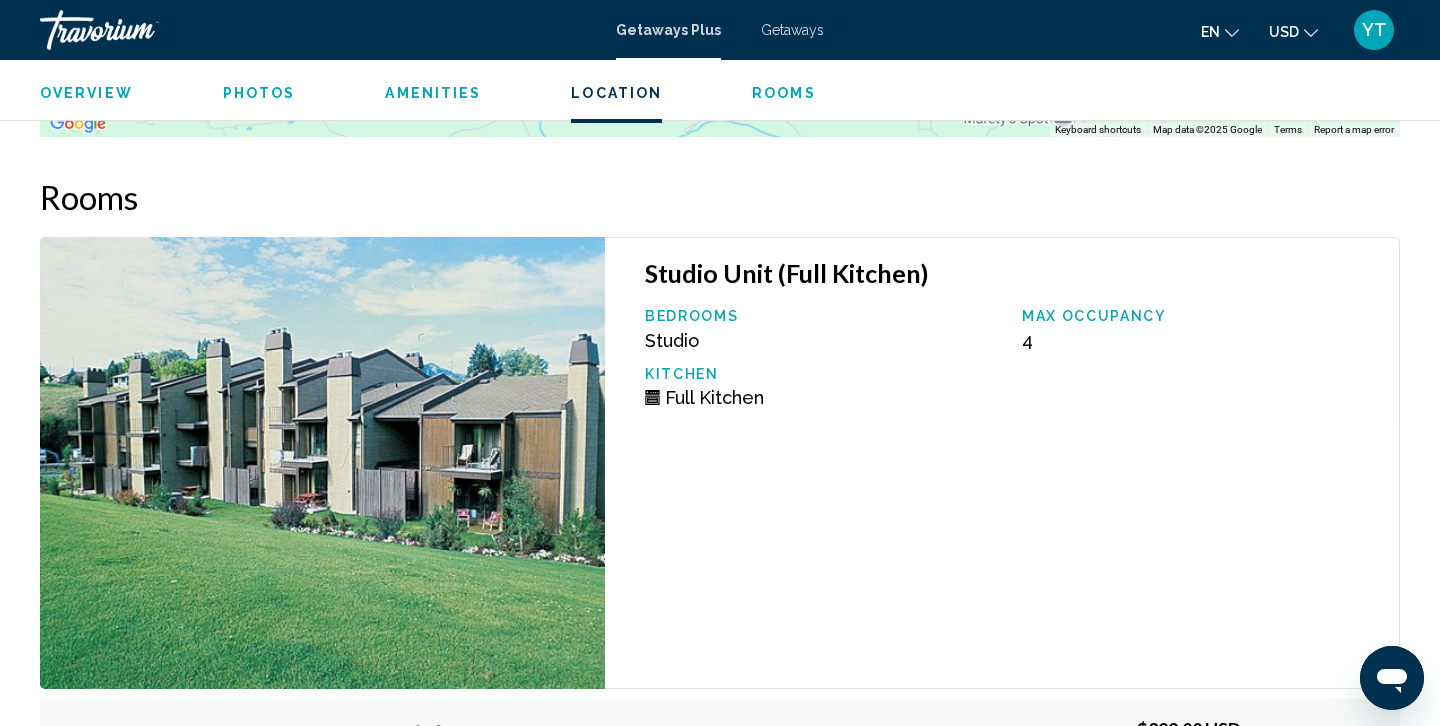 click on "Rooms" at bounding box center [784, 93] 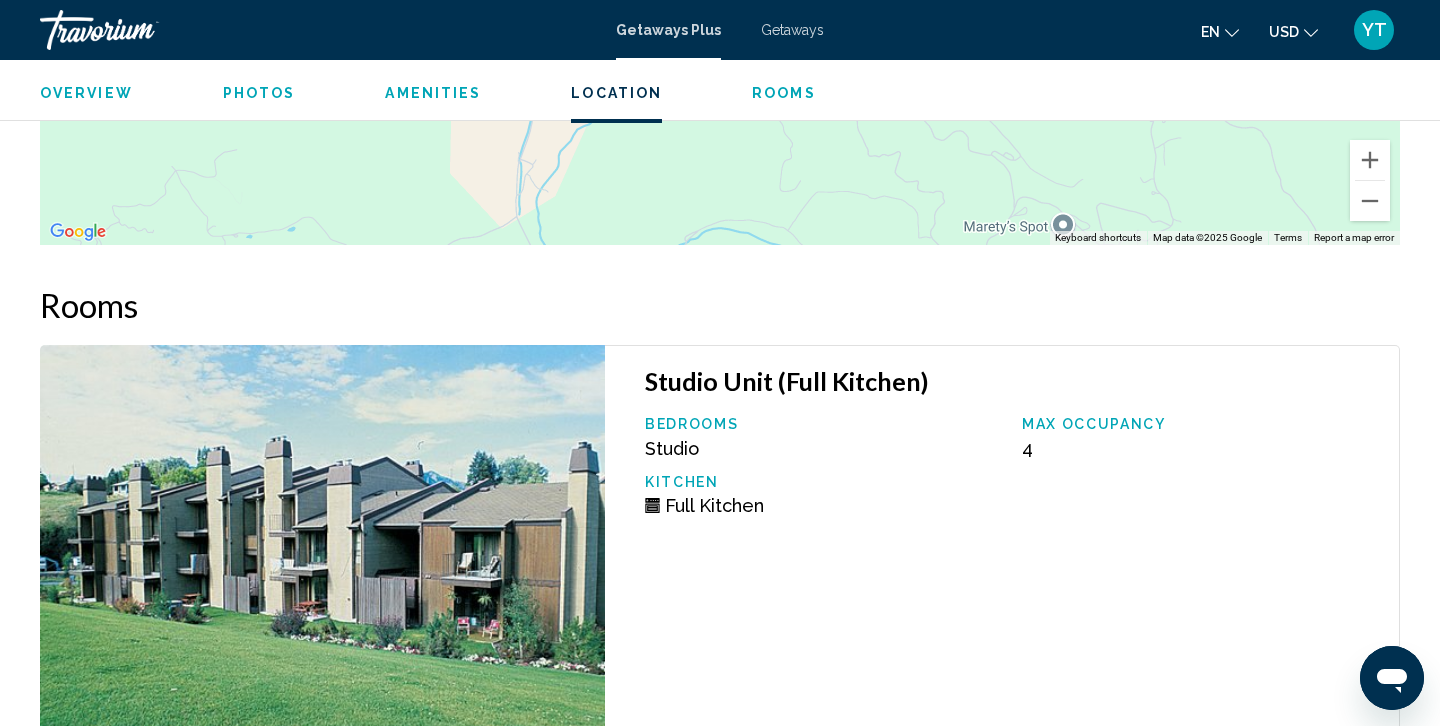 scroll, scrollTop: 2262, scrollLeft: 0, axis: vertical 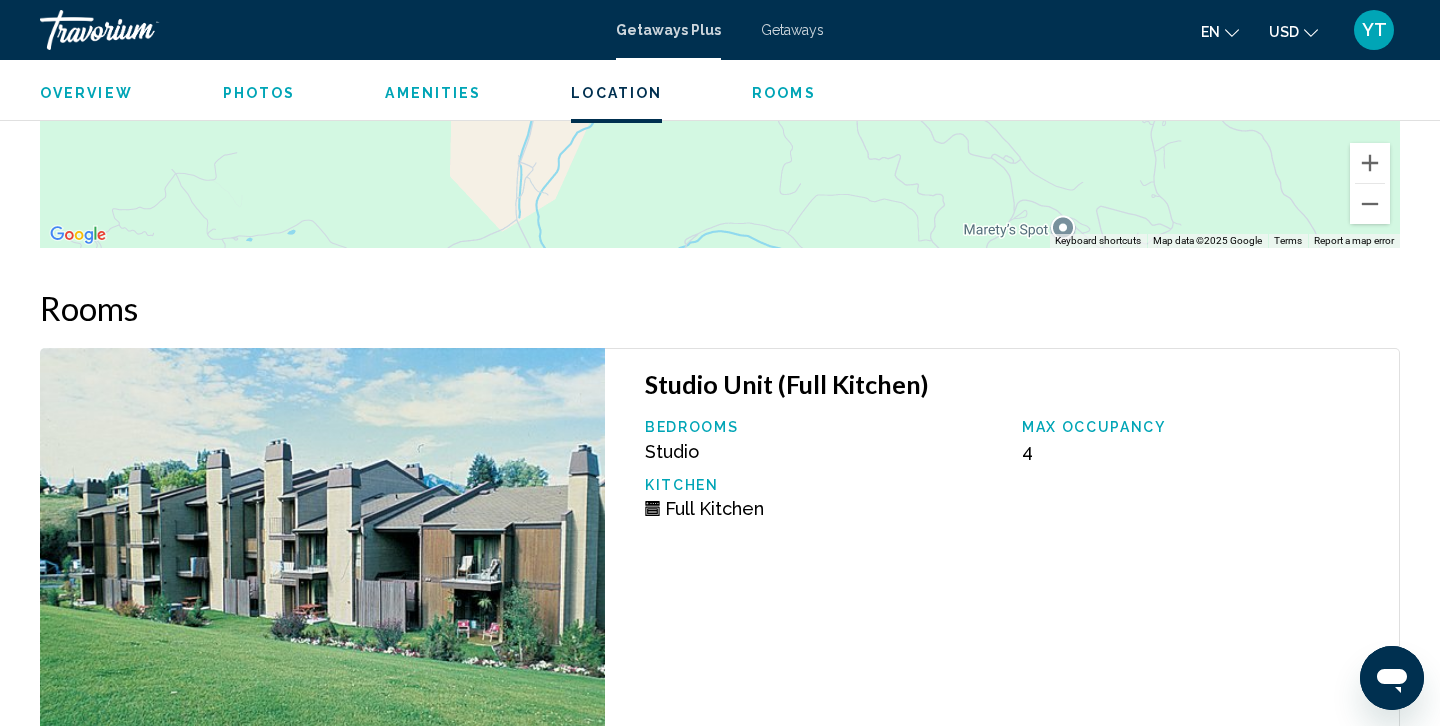 click on "Amenities" at bounding box center (433, 93) 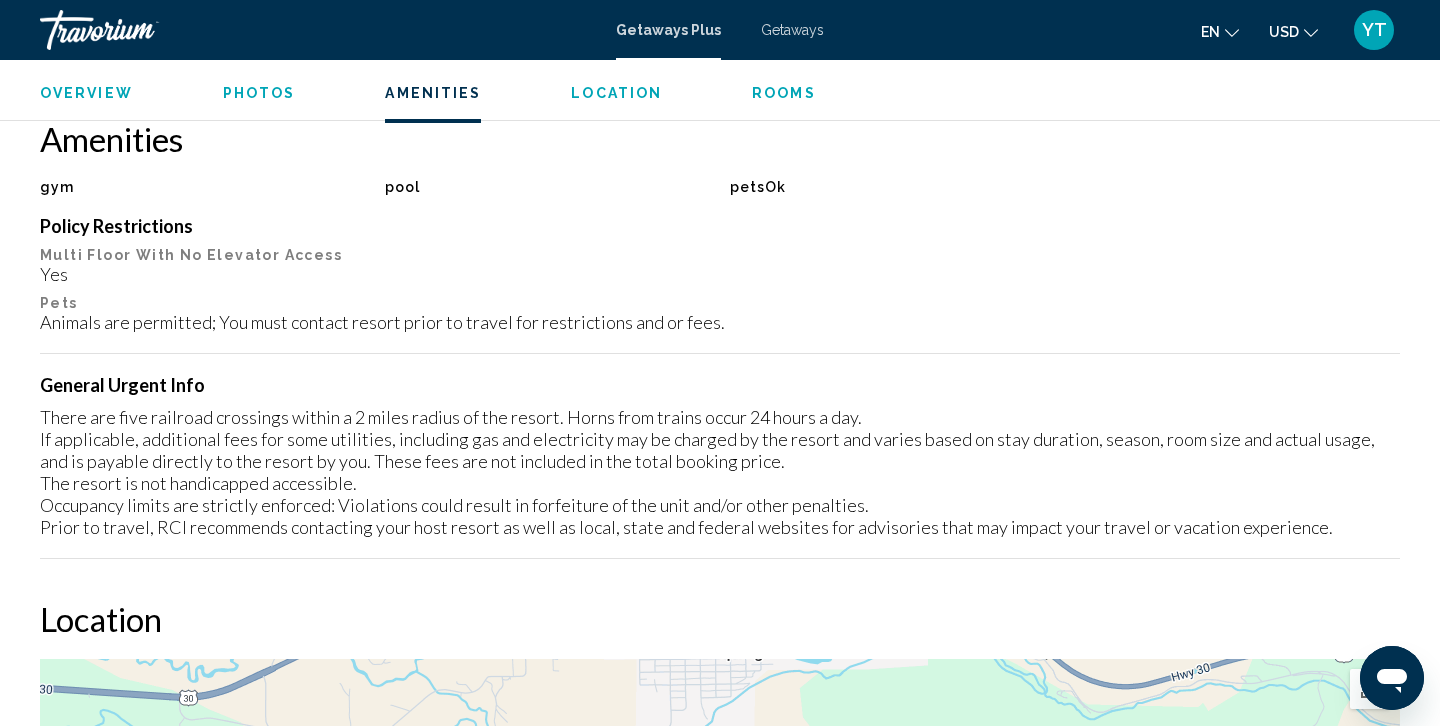 scroll, scrollTop: 1250, scrollLeft: 0, axis: vertical 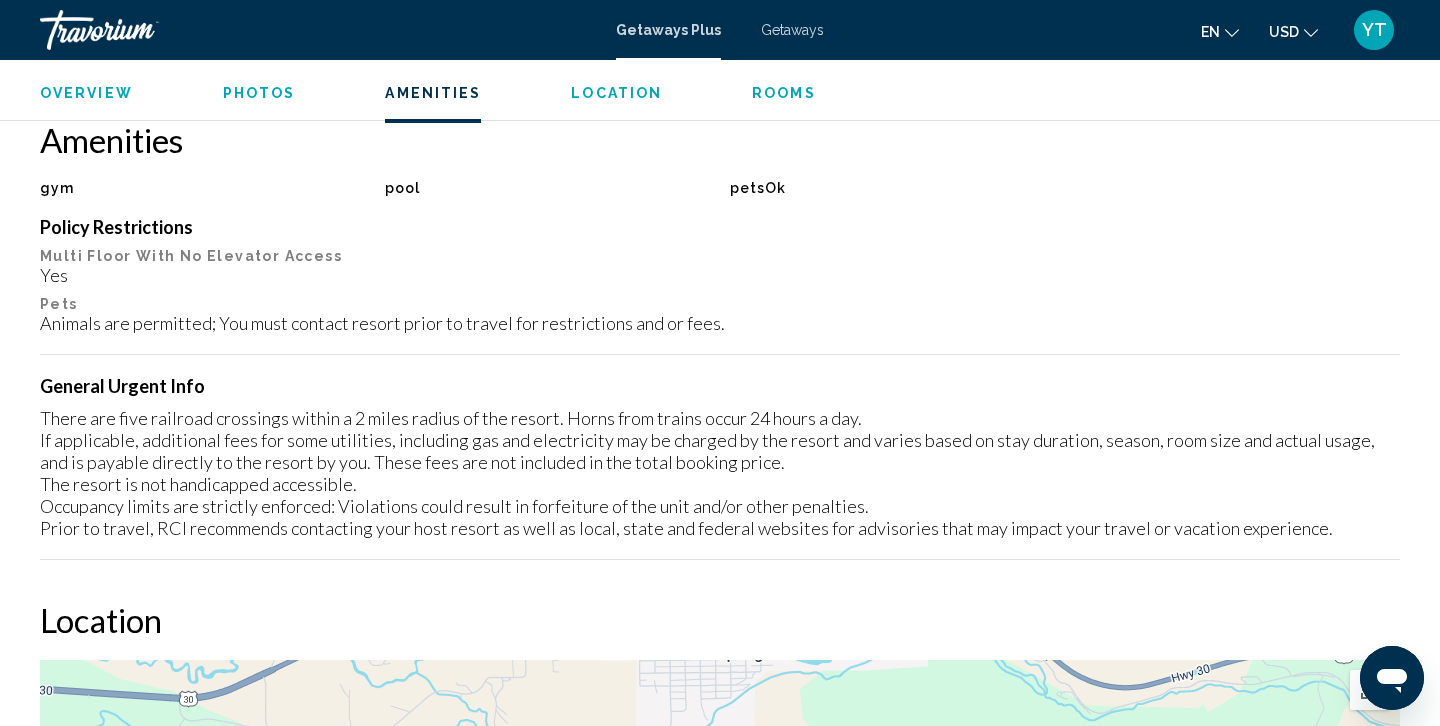 click on "Photos" at bounding box center (259, 93) 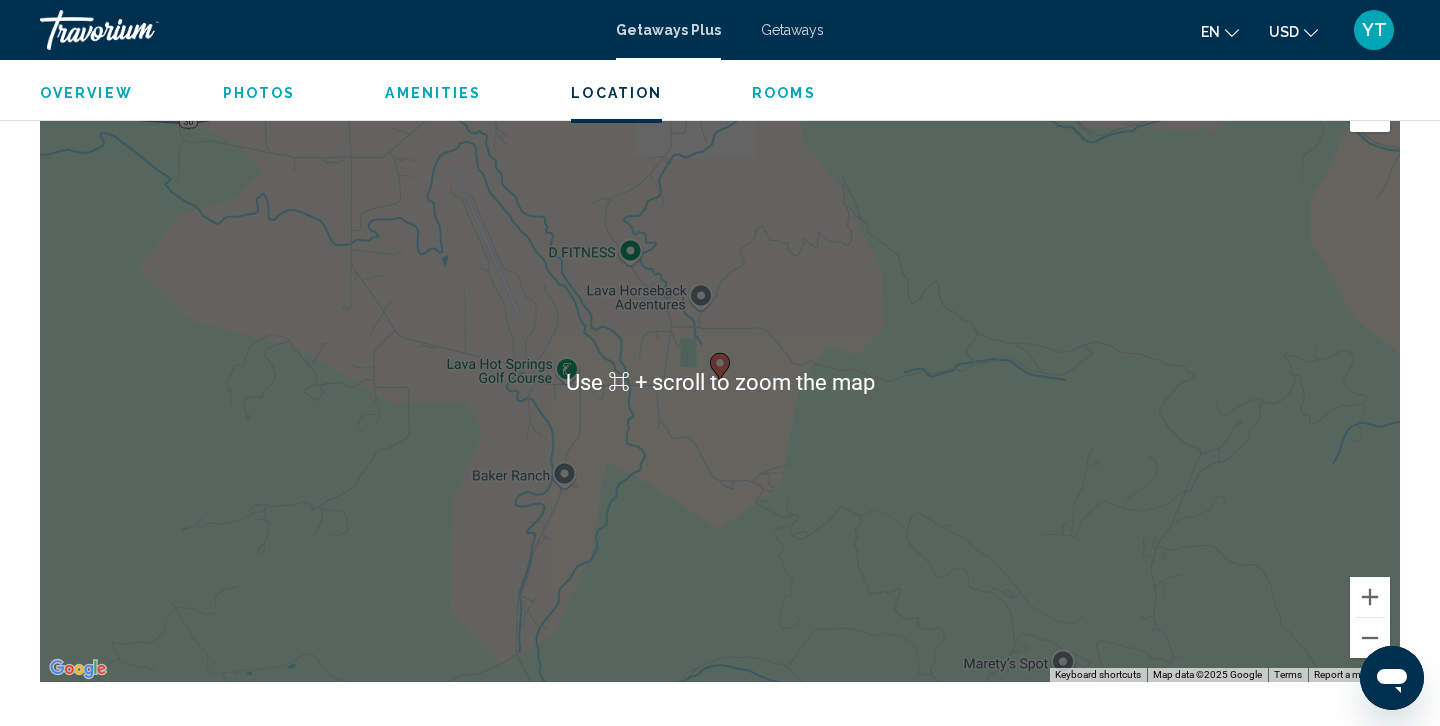 scroll, scrollTop: 1835, scrollLeft: 0, axis: vertical 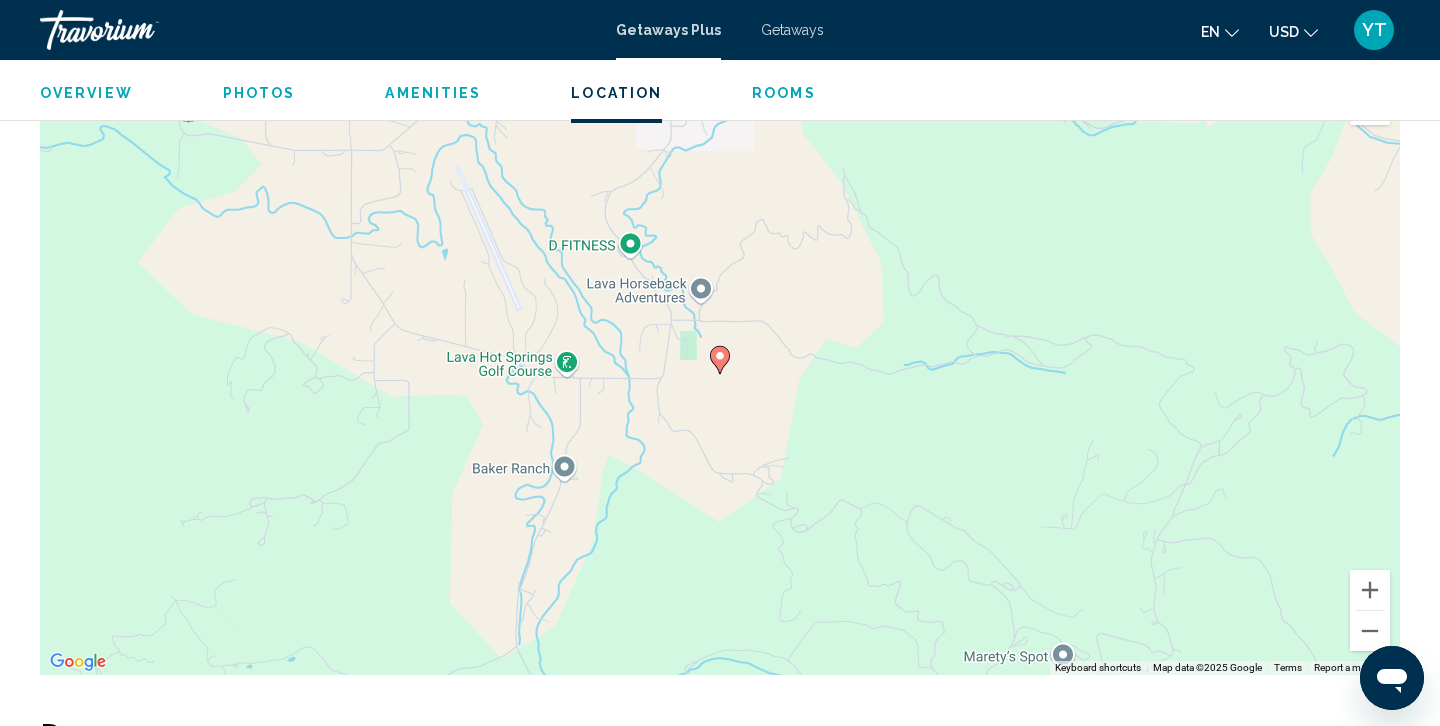 click on "Overview Type Resort All-Inclusive No All-Inclusive Address Highway Annex 30 P.O. Box 180 Lava Hot Springs, ID, USA Description Lava Hot Springs, home to Hot Springs Village, is situated in the Idaho Mountains on the Old Oregon Trail. The town is less than a four-hour drive from Yellowstone National Forest and Jackson Hole, Wyoming. The resort offers the best in relaxation. Massage therapy is available for a fee. Read more
Photos Amenities gym pool petsOk No Amenities available. Policy Restrictions Multi Floor With No Elevator Access Yes Pets Animals are permitted; You must contact resort prior to travel for restrictions and or fees. General Urgent Info There are five railroad crossings within a 2 miles radius of the resort.  Horns from trains occur 24 hours a day. The resort is not handicapped accessible. Occupancy limits are strictly enforced: Violations could result in forfeiture of the unit and/or other penalties. Location ← Move left → Move right ↑ Move up ↓ Move down + - End" at bounding box center (720, 377) 